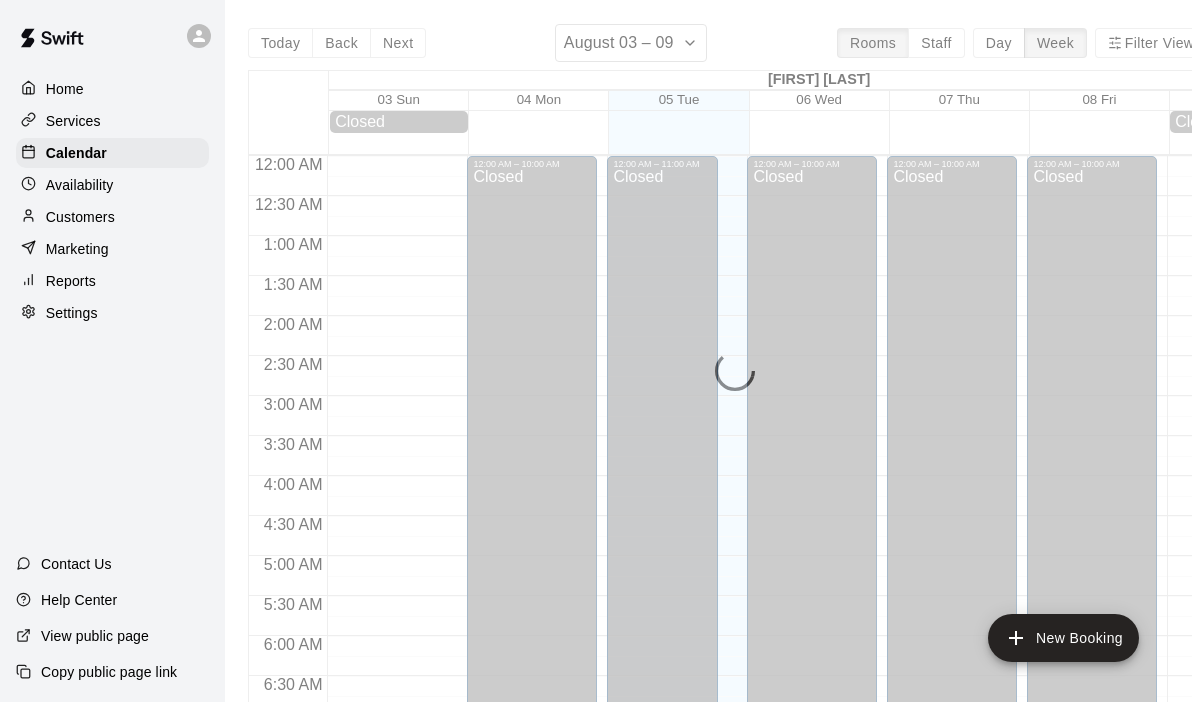 scroll, scrollTop: 0, scrollLeft: 0, axis: both 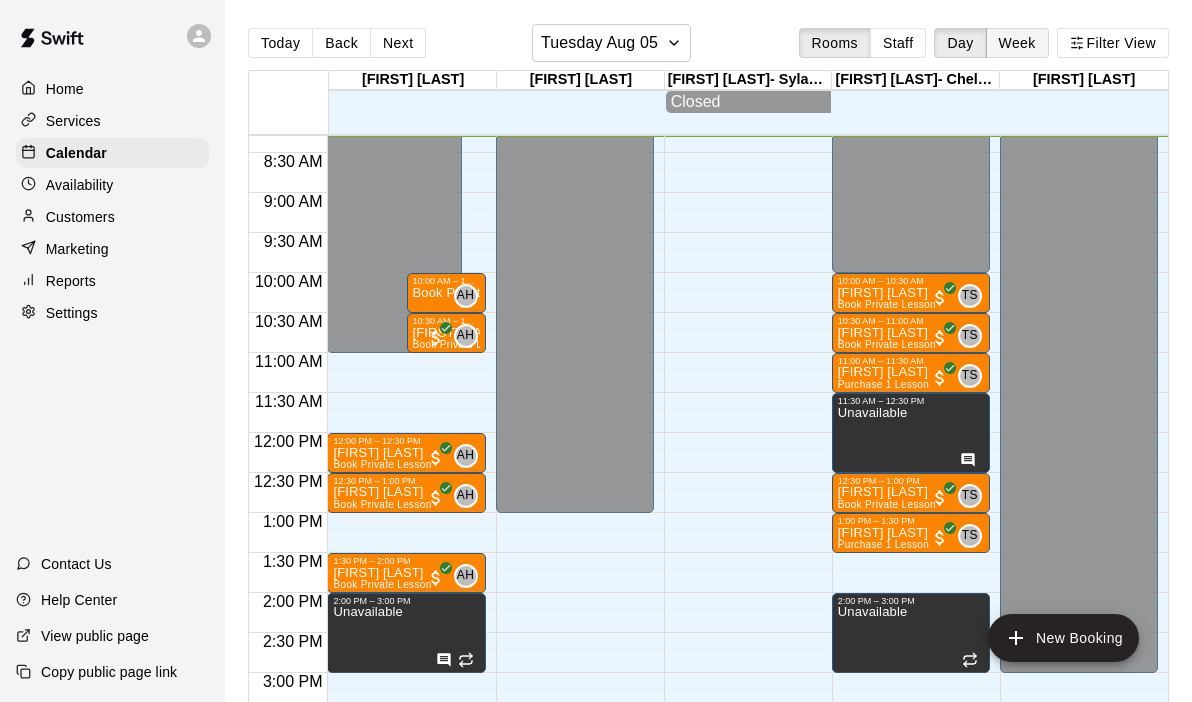 click on "Week" at bounding box center [1017, 43] 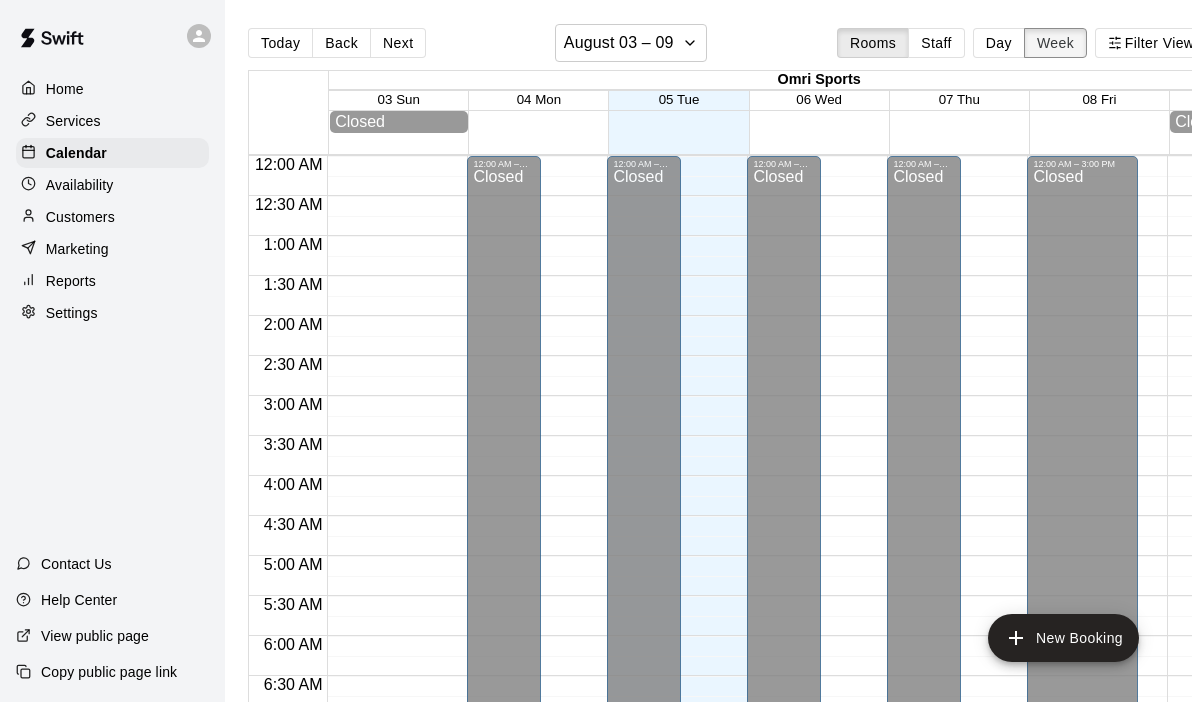 scroll, scrollTop: 663, scrollLeft: 0, axis: vertical 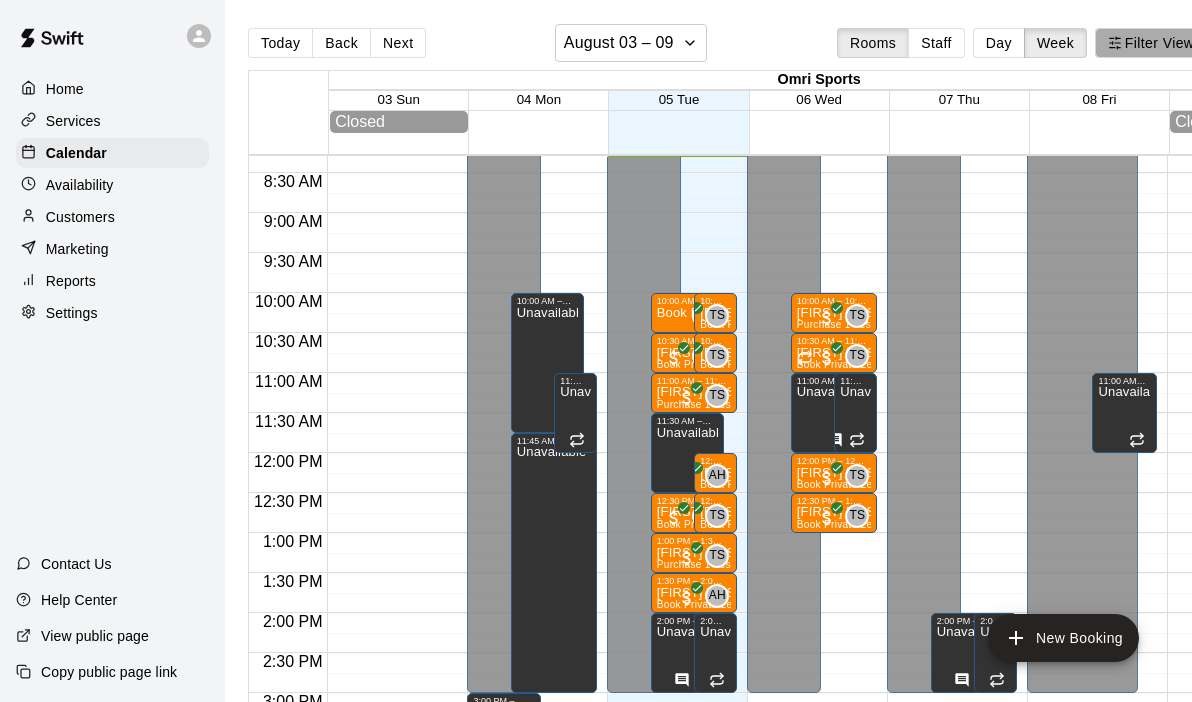 click 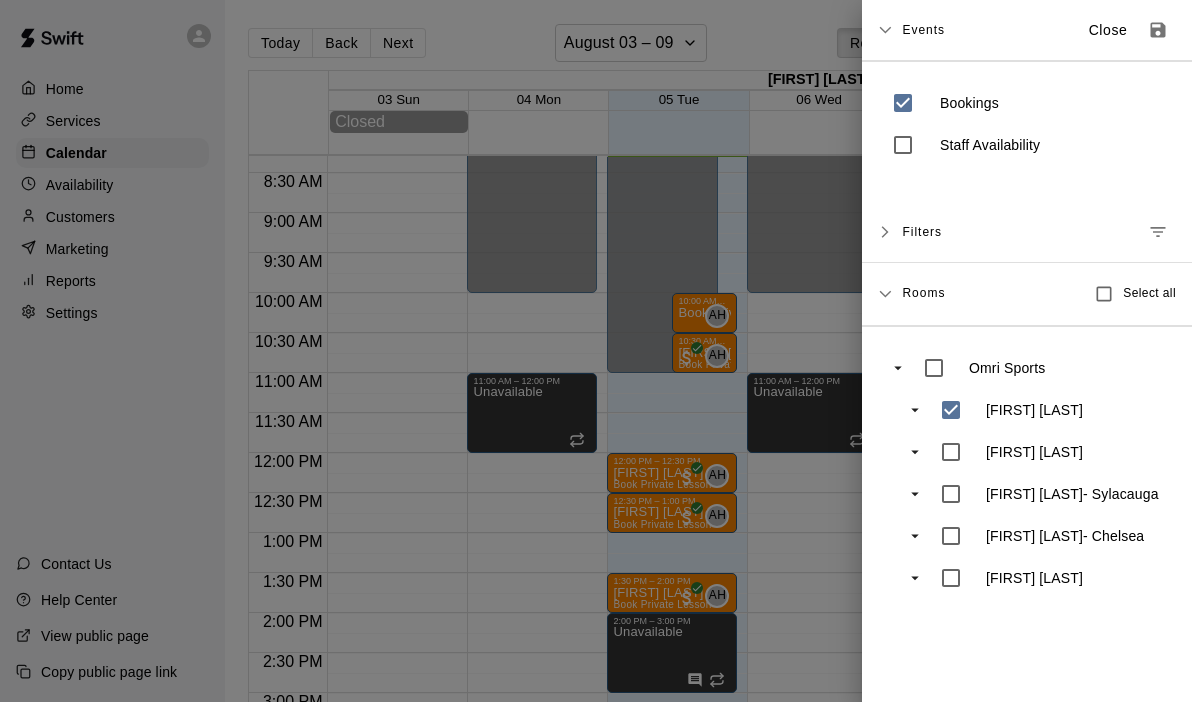 click at bounding box center (596, 351) 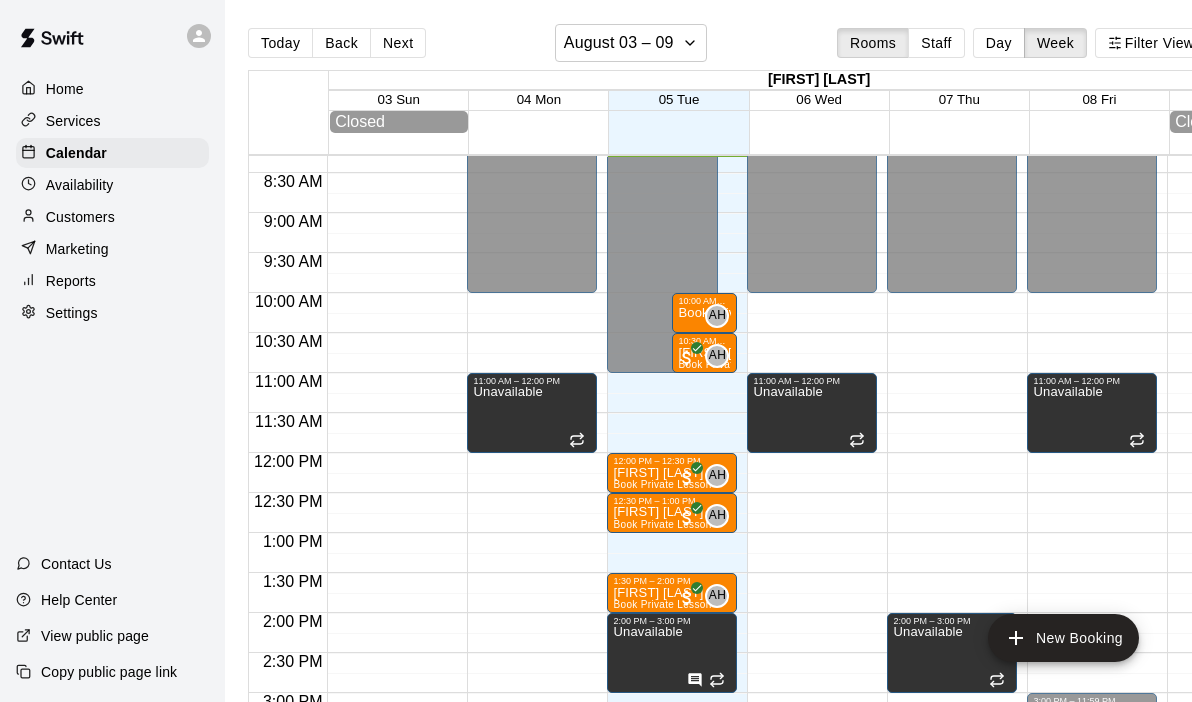 click on "[TIME] – [TIME] Closed [TIME] – [TIME] [FIRST] [LAST] Book Private Lesson AH 0 [TIME] – [TIME] Book Private Lesson AH 0 [TIME] – [TIME] [FIRST] [LAST] Book Private Lesson AH 0 [TIME] – [TIME] [FIRST] [LAST] Book Private Lesson AH 0 [TIME] – [TIME] Unavailable [TIME] – [TIME] [FIRST] [LAST] Book Private Lesson AH 0 [TIME] – [TIME] [FIRST] [LAST] Book Private Lesson AH 0 [TIME] – [TIME] Closed" at bounding box center [672, 453] 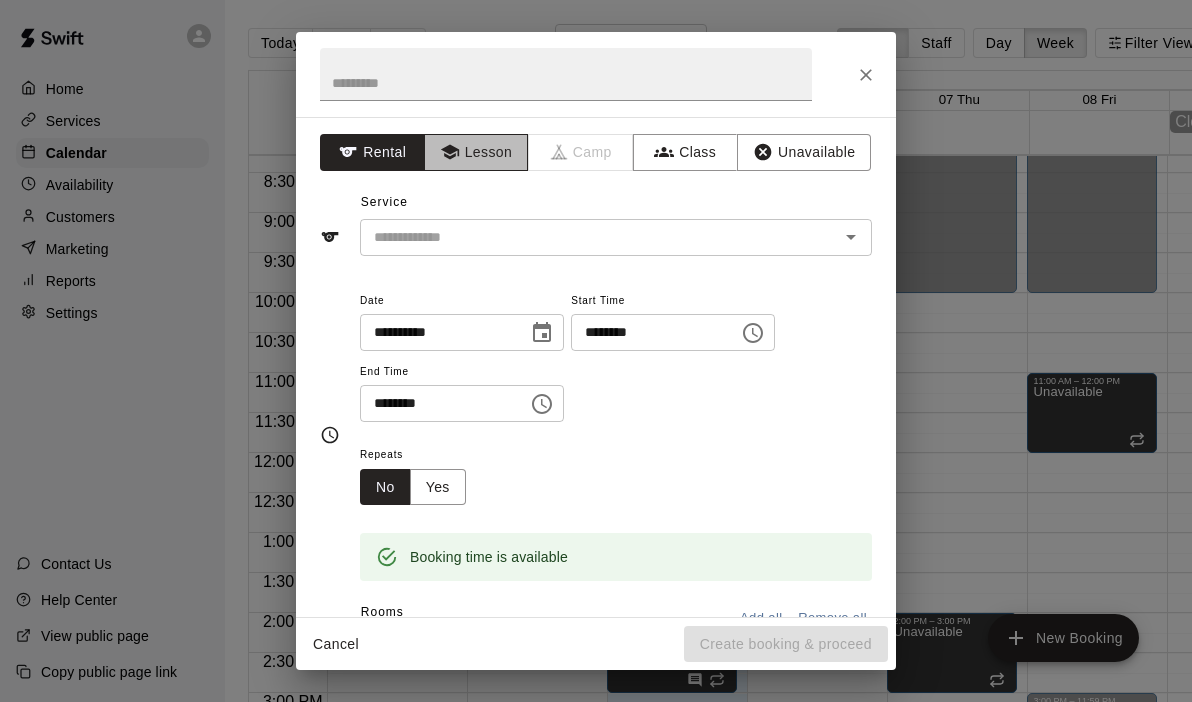 click 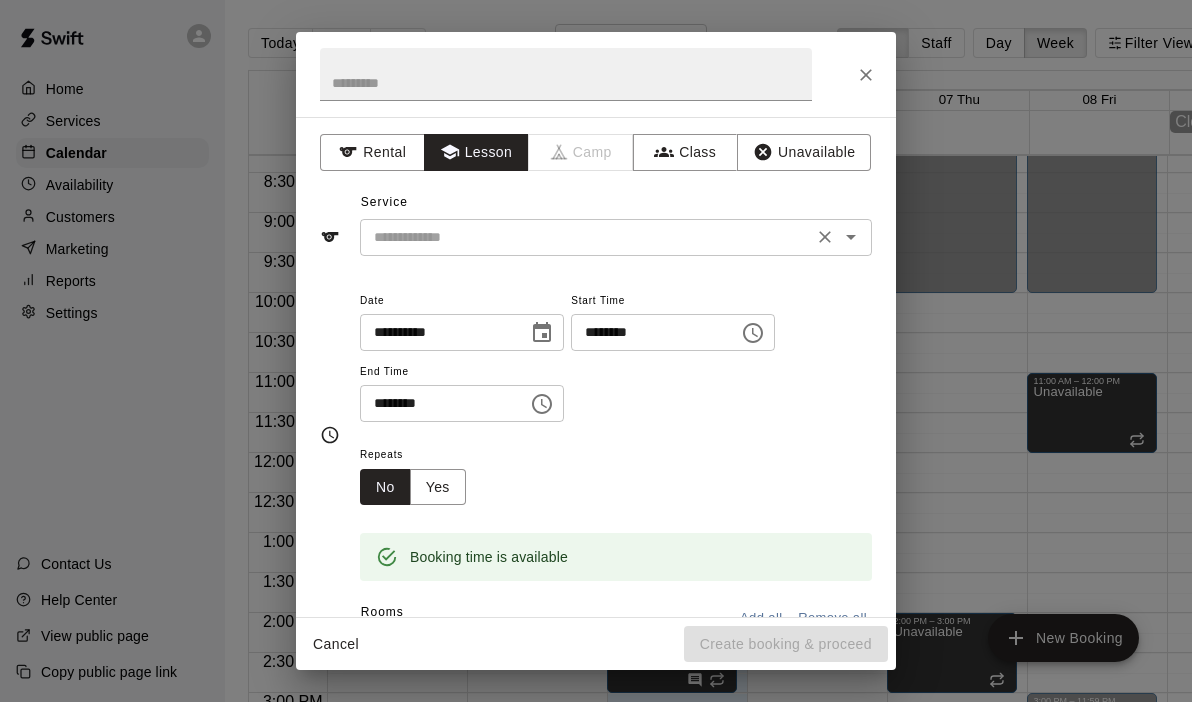 click 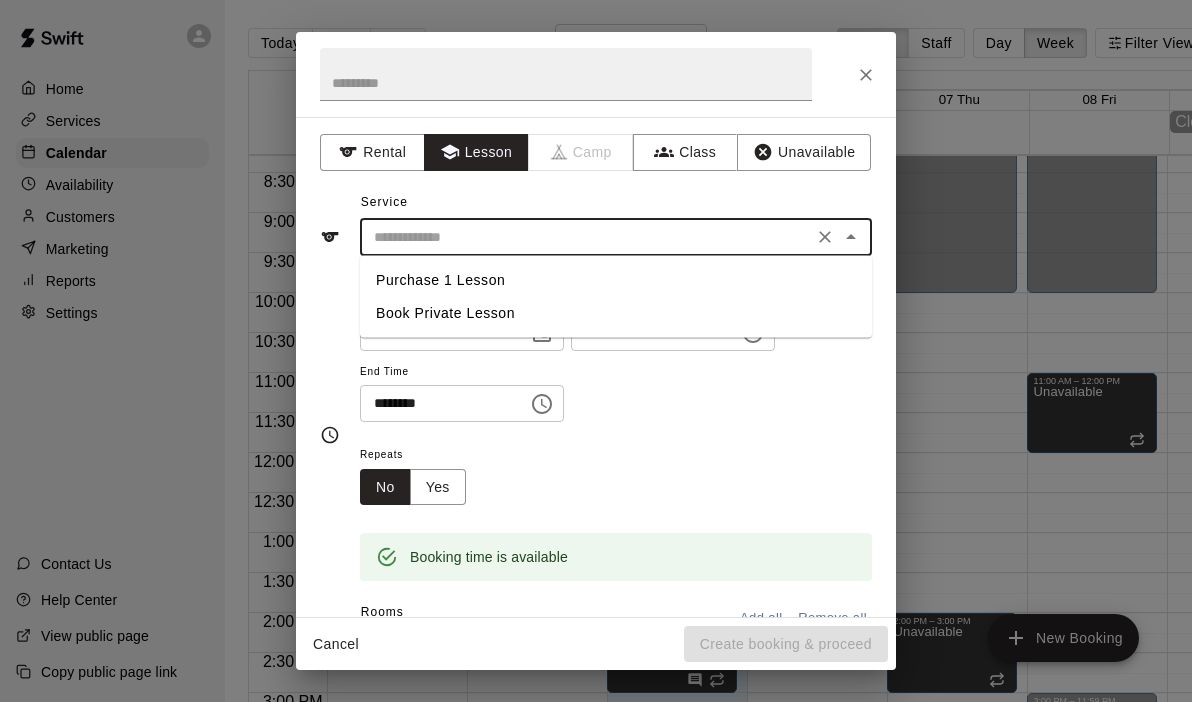 click on "Book Private Lesson" at bounding box center (616, 313) 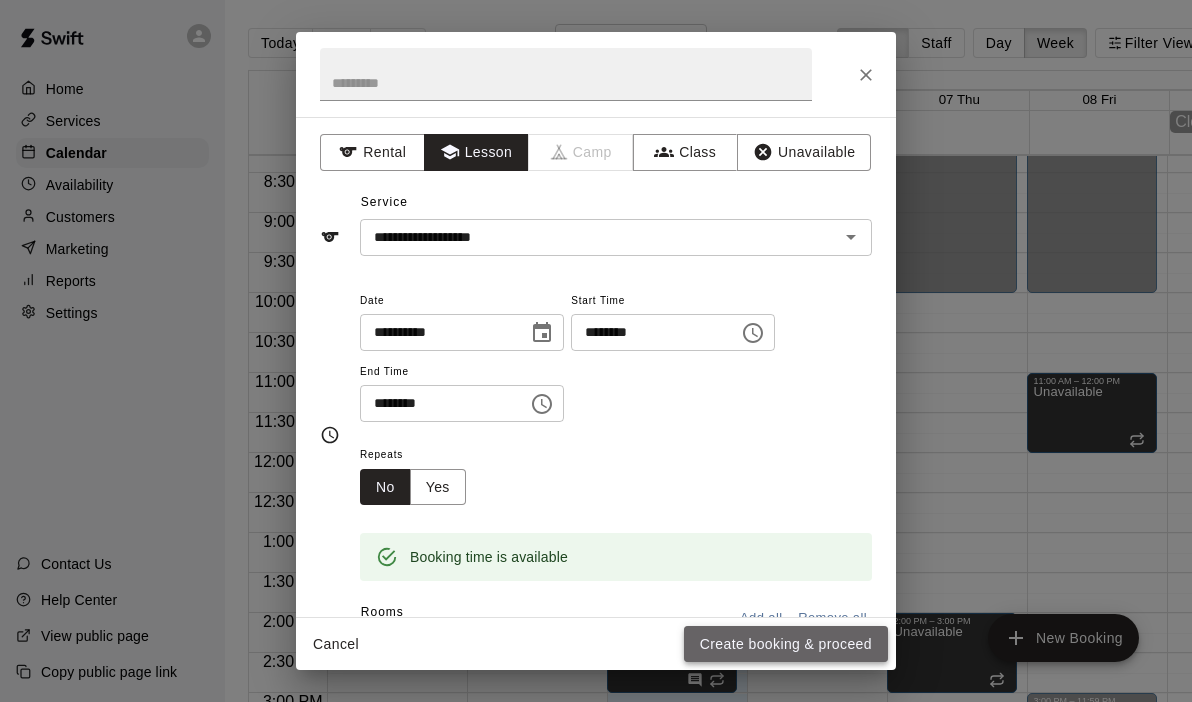 click on "Create booking & proceed" at bounding box center (786, 644) 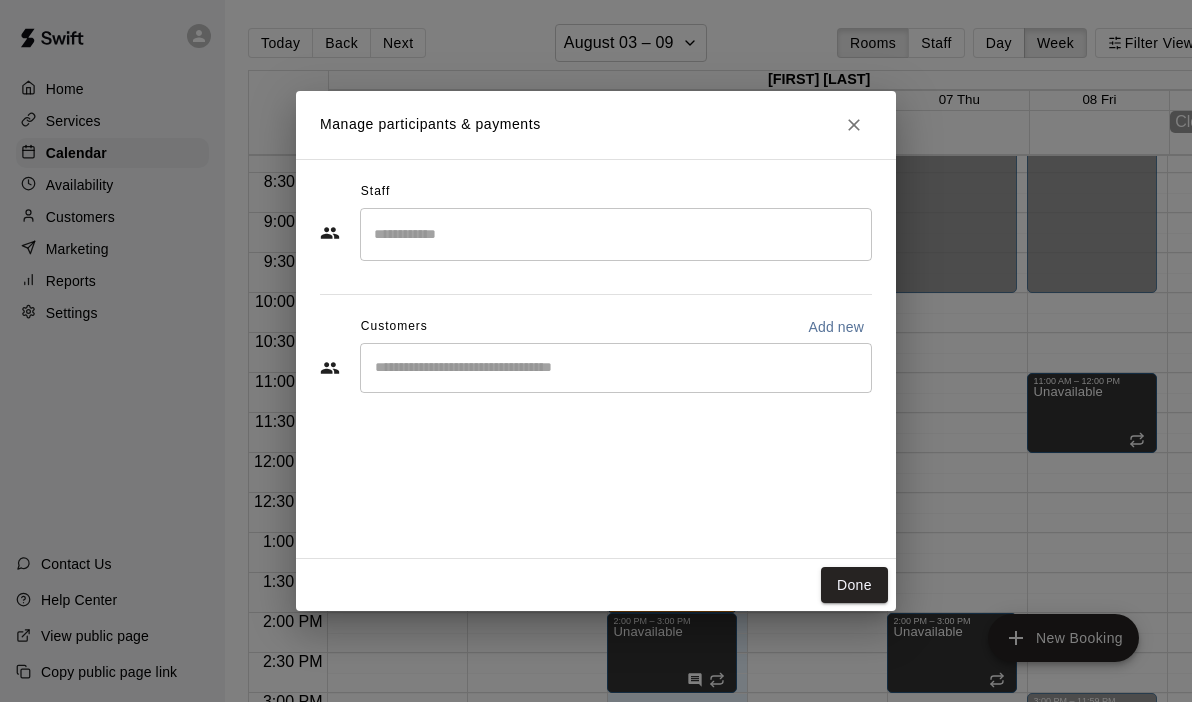 click at bounding box center (616, 234) 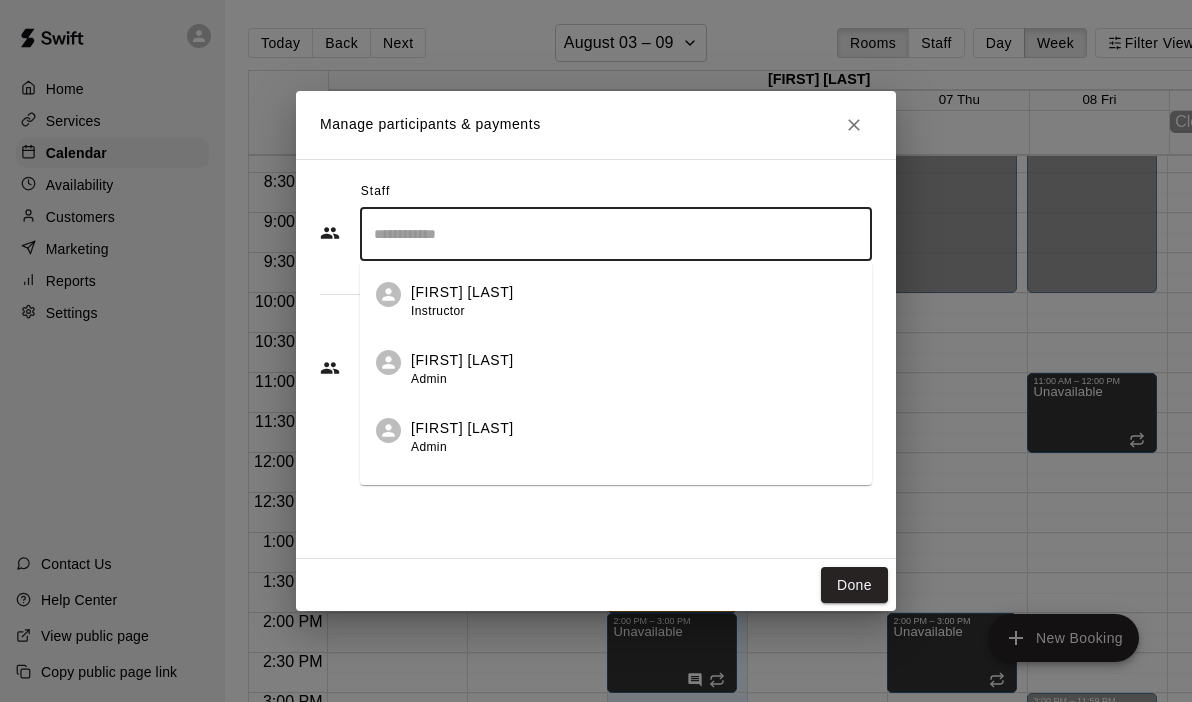 scroll, scrollTop: 47, scrollLeft: 0, axis: vertical 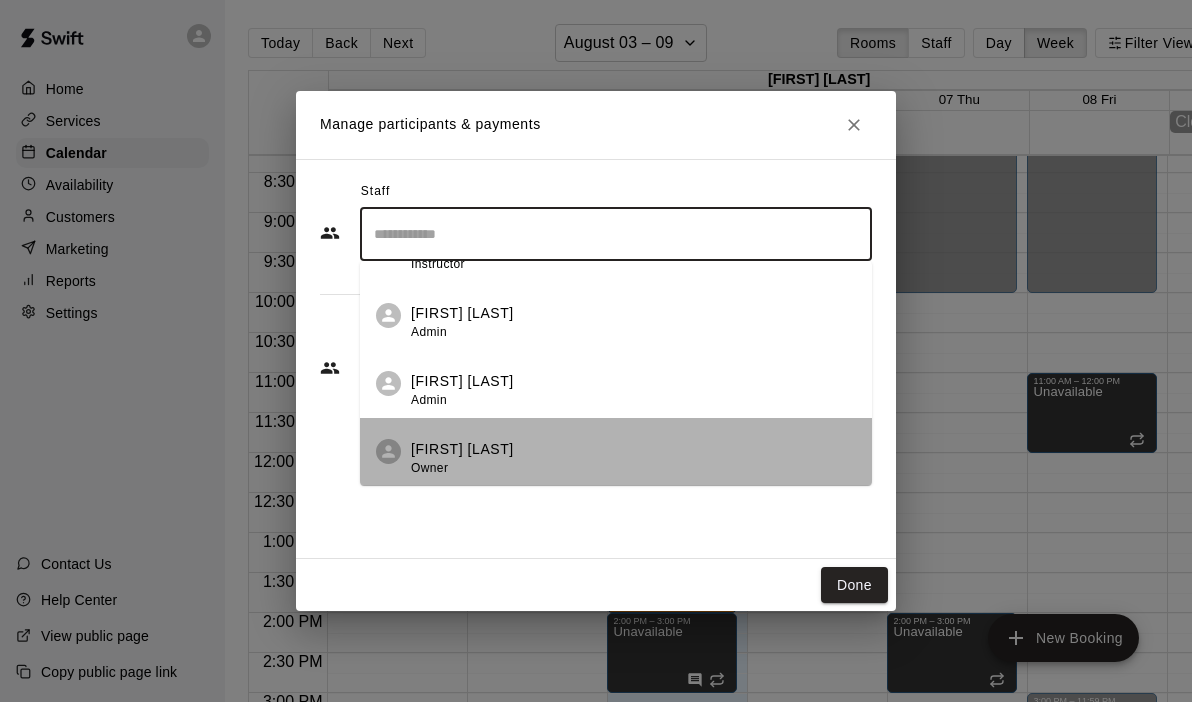 click on "[FIRST] [LAST] Owner" at bounding box center [462, 458] 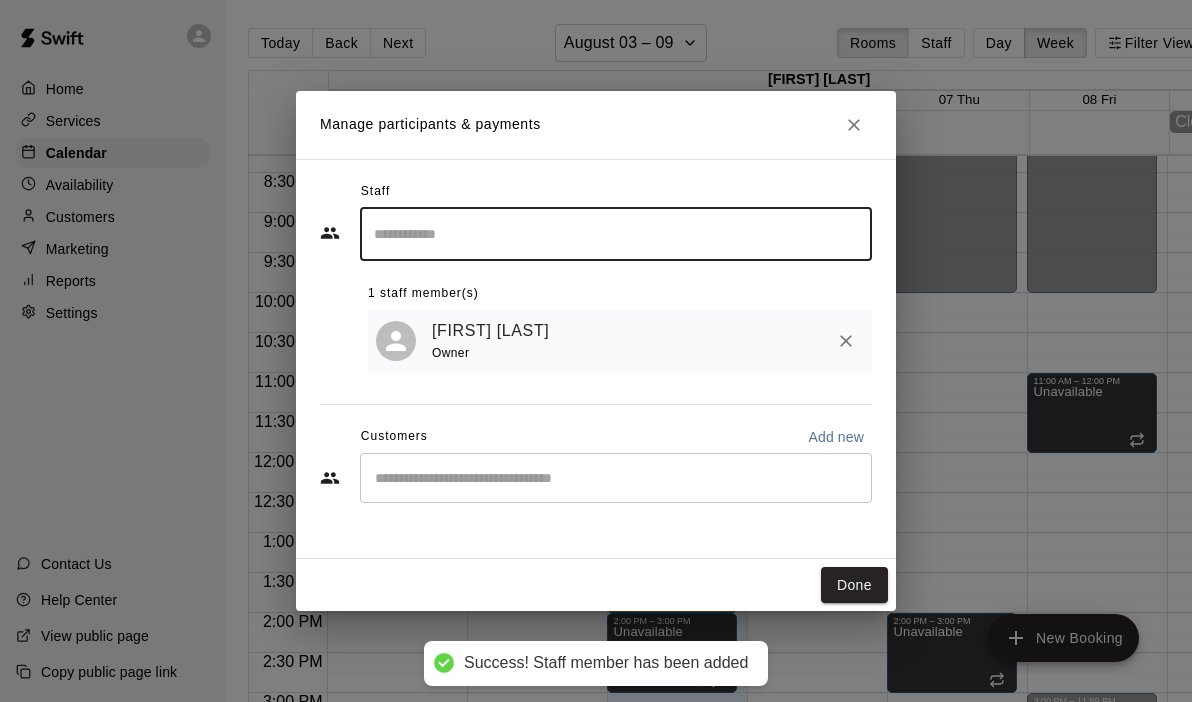 click on "​" at bounding box center (616, 478) 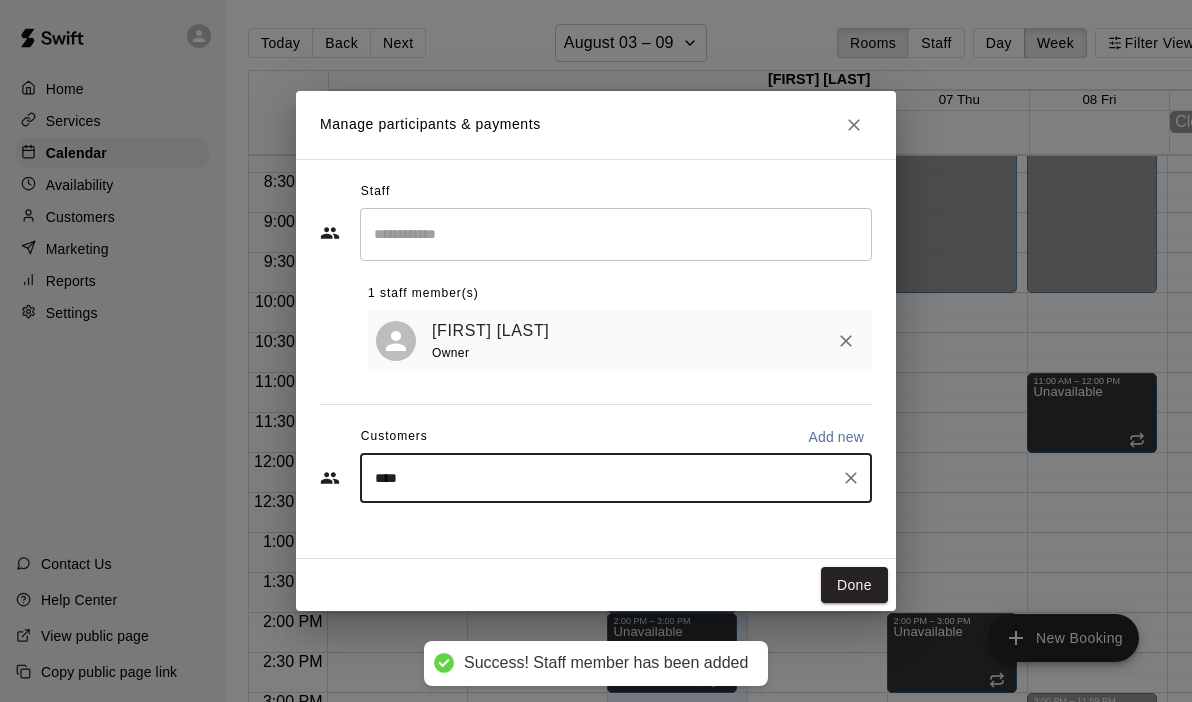 type on "*****" 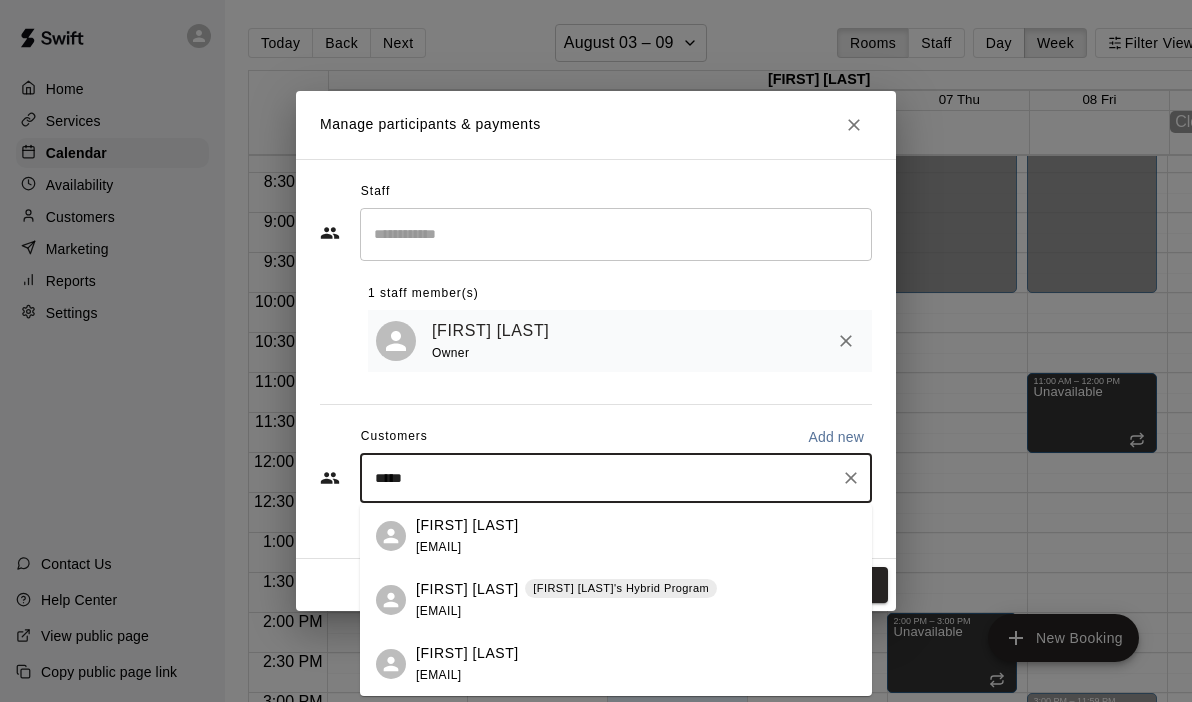 click on "[FIRST] [LAST]" at bounding box center [467, 589] 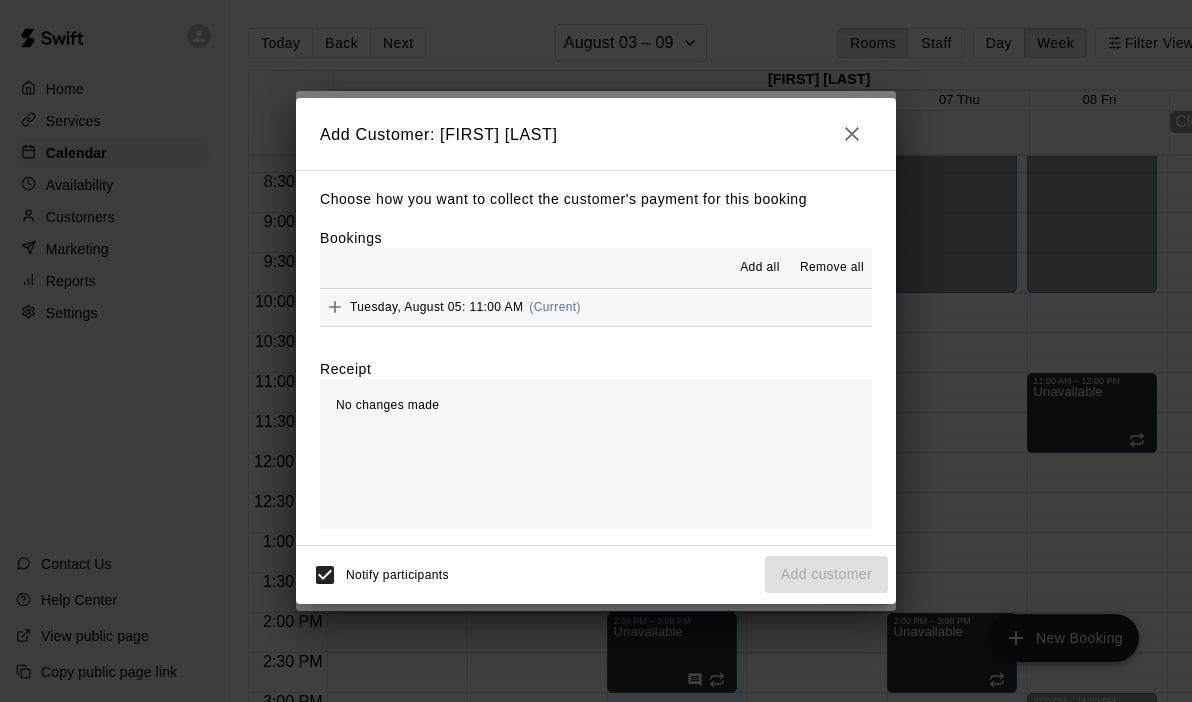 click on "[DAY], [MONTH] [NUMBER]: [TIME] (Current)" at bounding box center [596, 307] 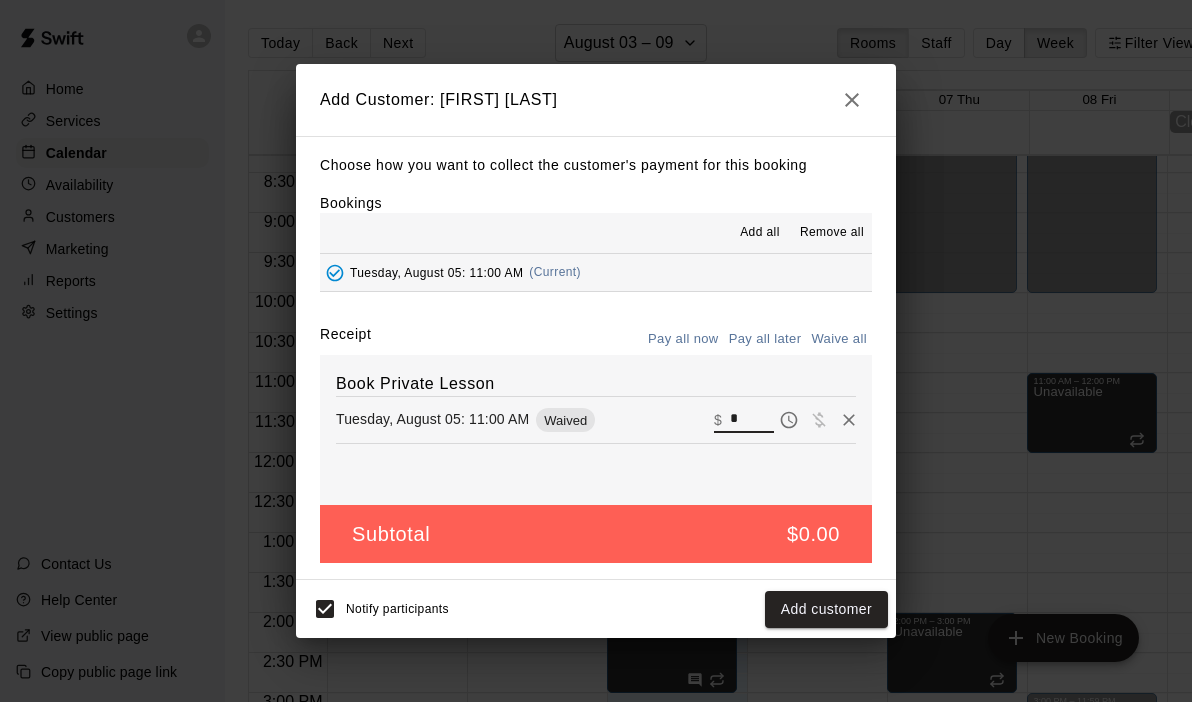 click on "*" at bounding box center (752, 420) 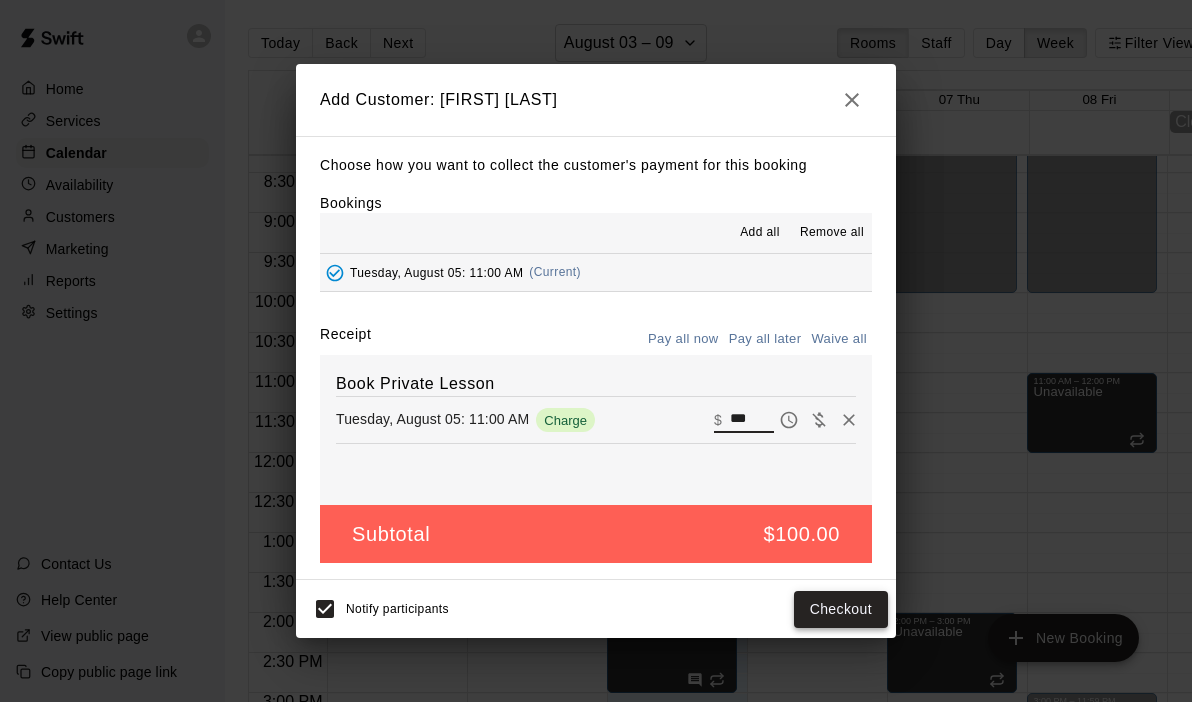 type on "***" 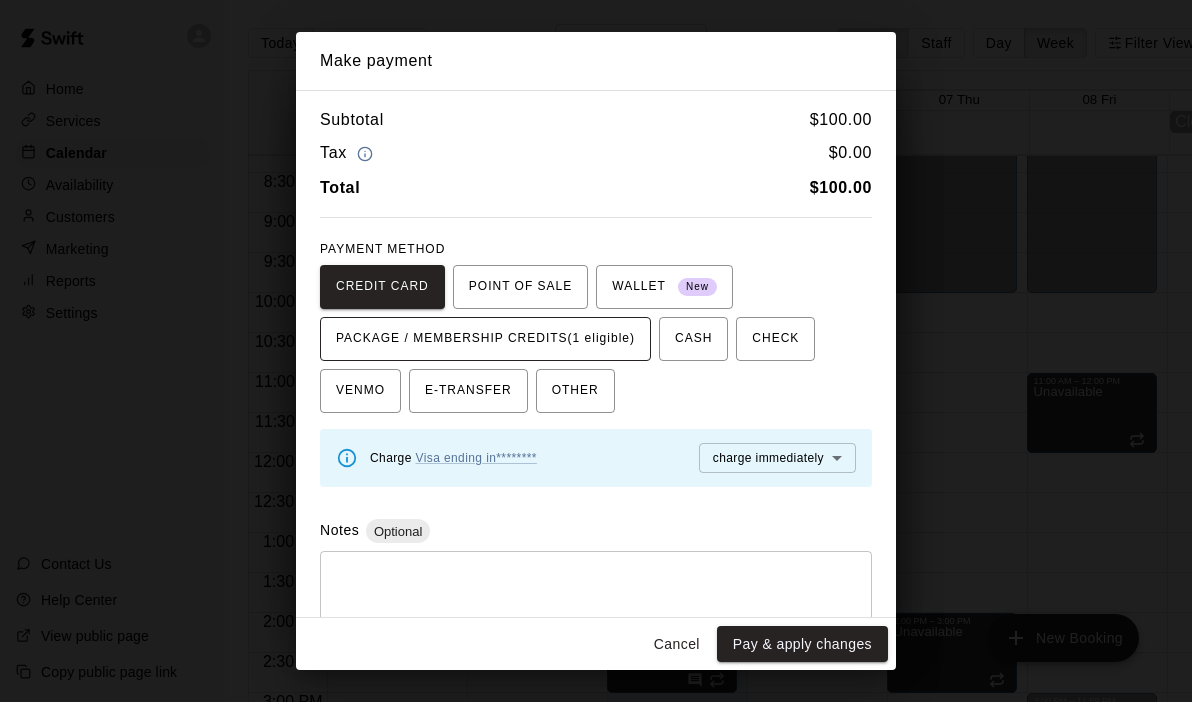 click on "PACKAGE / MEMBERSHIP CREDITS  (1 eligible)" at bounding box center [485, 339] 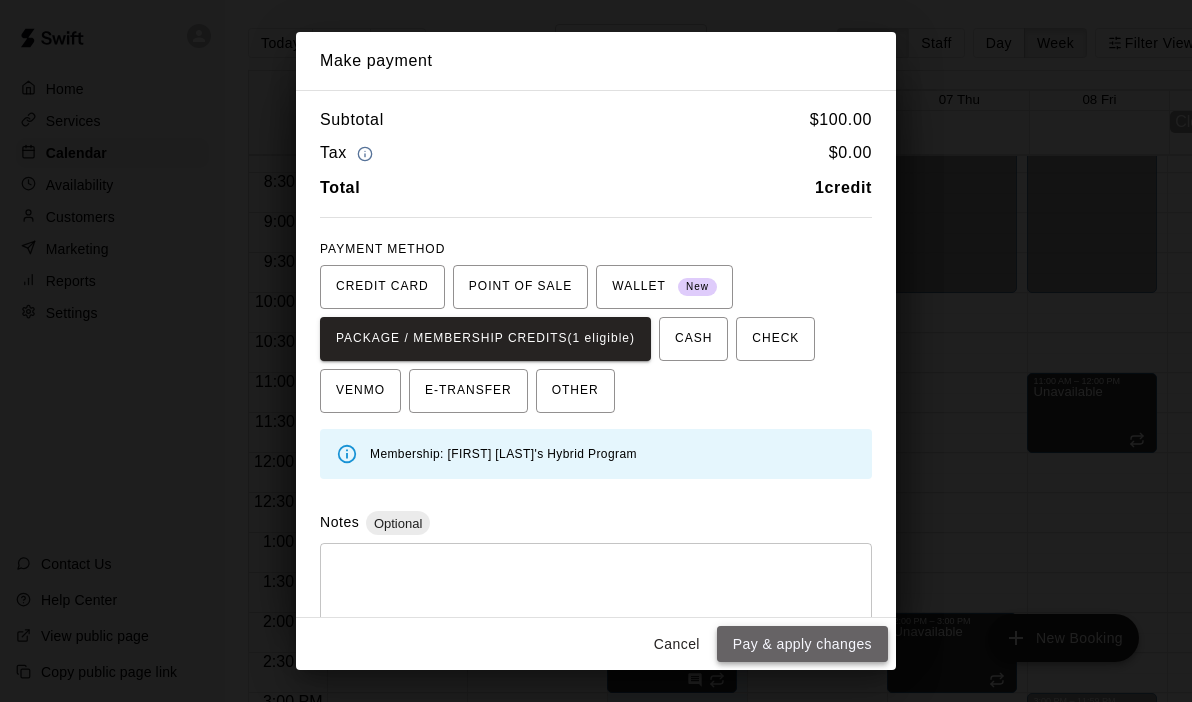 click on "Pay & apply changes" at bounding box center [802, 644] 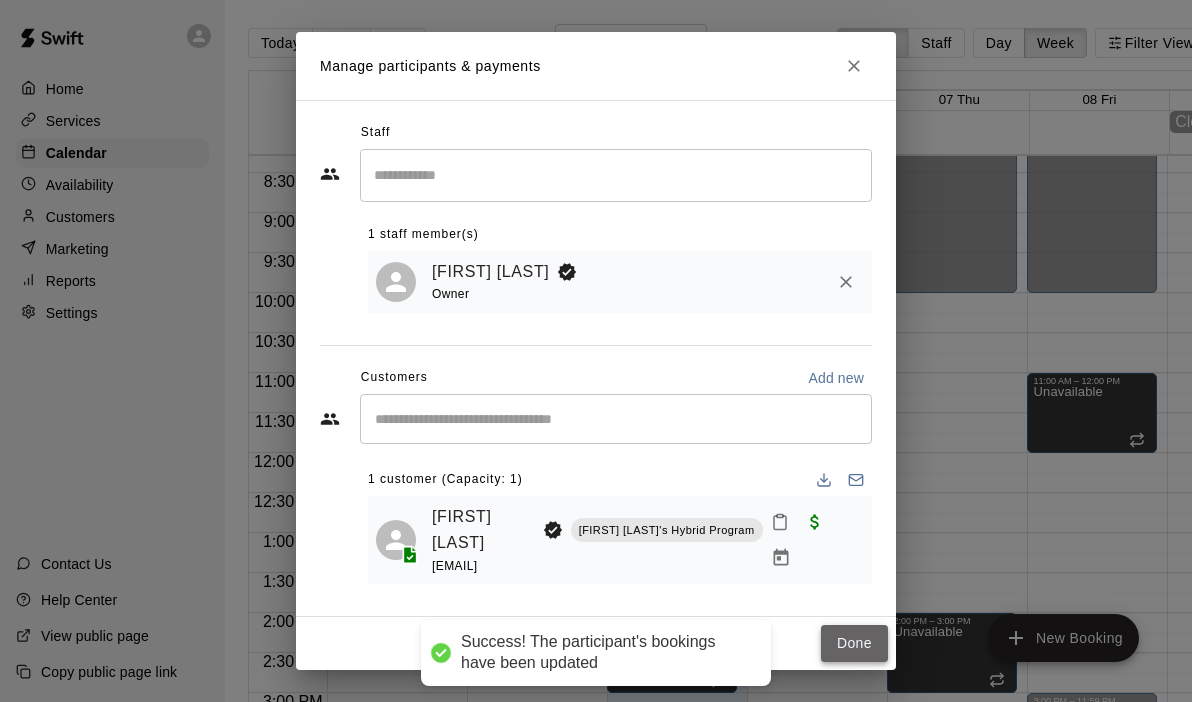 click on "Done" at bounding box center (854, 643) 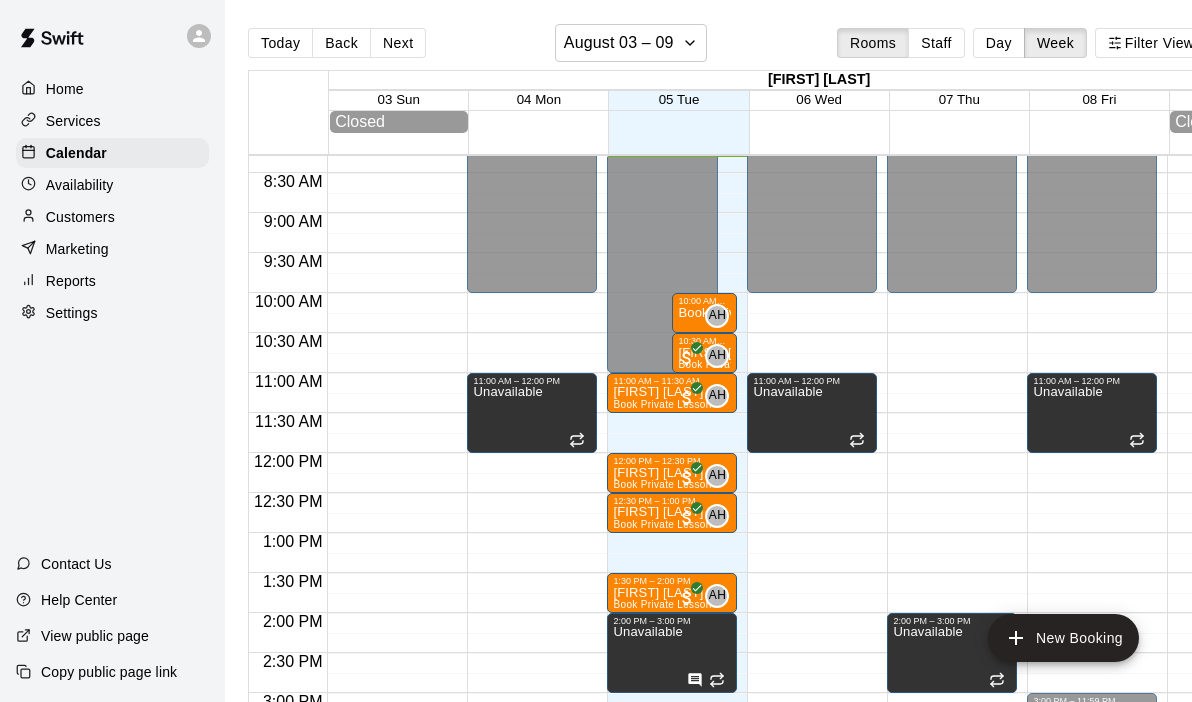 click on "12:00 AM – 11:00 AM Closed 11:00 AM – 11:30 AM [FIRST] [LAST] Book Private Lesson AH 0 10:00 AM – 10:30 AM Book Private Lesson AH 0 10:30 AM – 11:00 AM [FIRST] [LAST] Book Private Lesson AH 0 12:00 PM – 12:30 PM [FIRST] [LAST] Book Private Lesson AH 0 12:30 PM – 1:00 PM [FIRST] [LAST] Book Private Lesson AH 0 1:30 PM – 2:00 PM [FIRST] [LAST] Book Private Lesson AH 0 2:00 PM – 3:00 PM Unavailable 5:00 PM – 5:30 PM [FIRST] [LAST] Book Private Lesson AH 0 5:30 PM – 6:00 PM [FIRST] [LAST] Book Private Lesson AH 0 6:00 PM – 11:59 PM Closed" at bounding box center (672, 453) 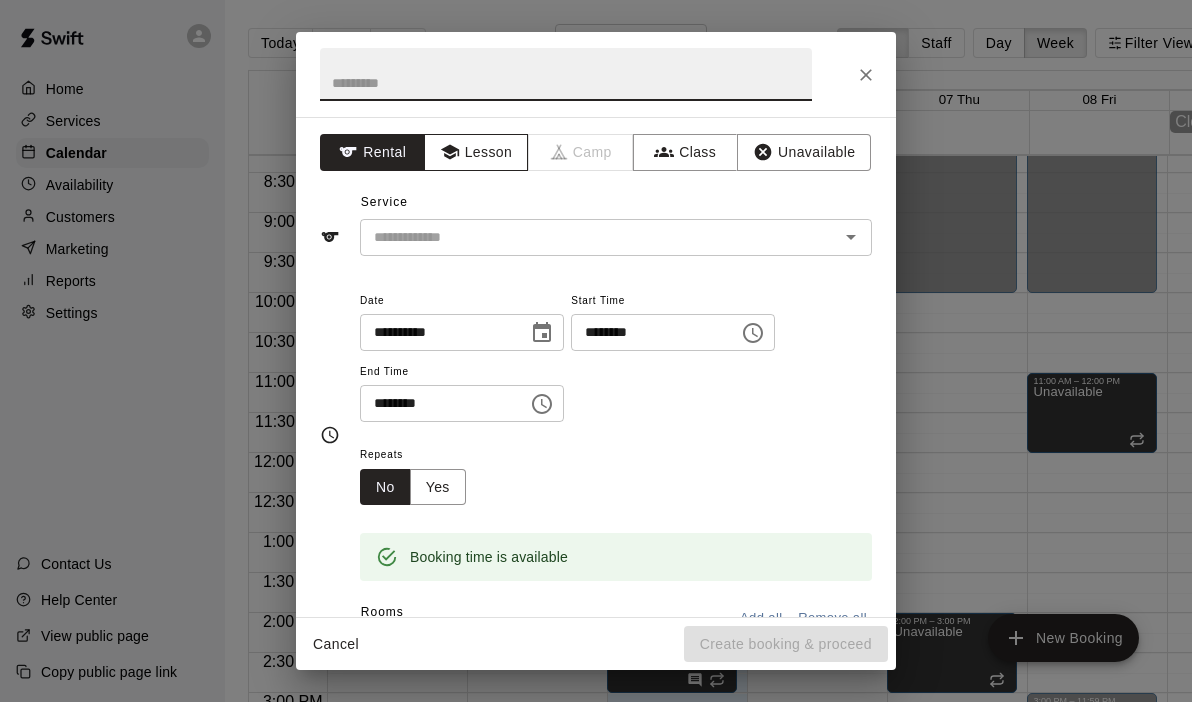 click on "Lesson" at bounding box center [476, 152] 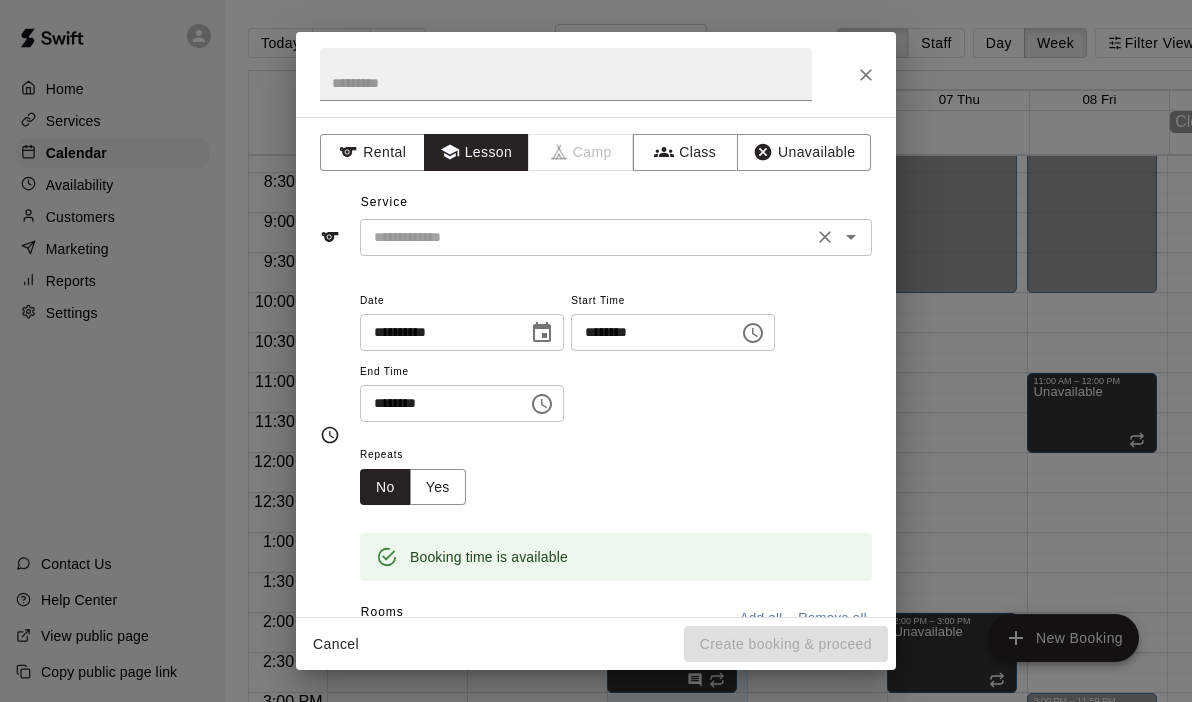 click 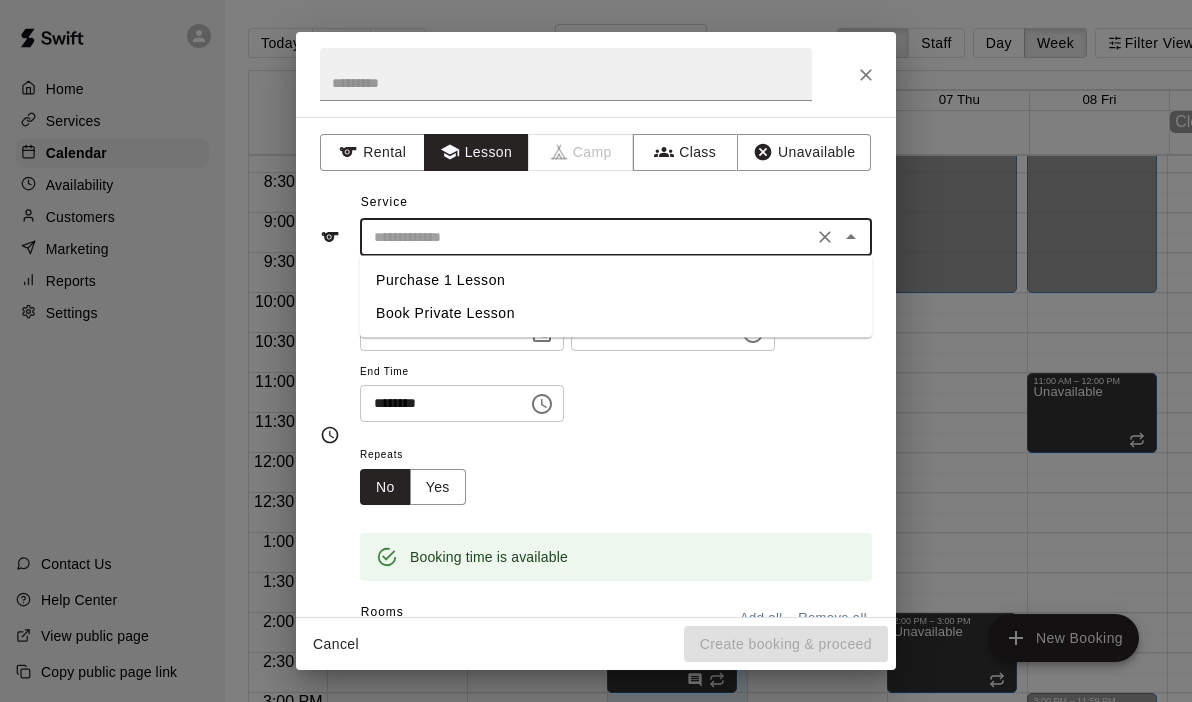 click on "Book Private Lesson" at bounding box center (616, 313) 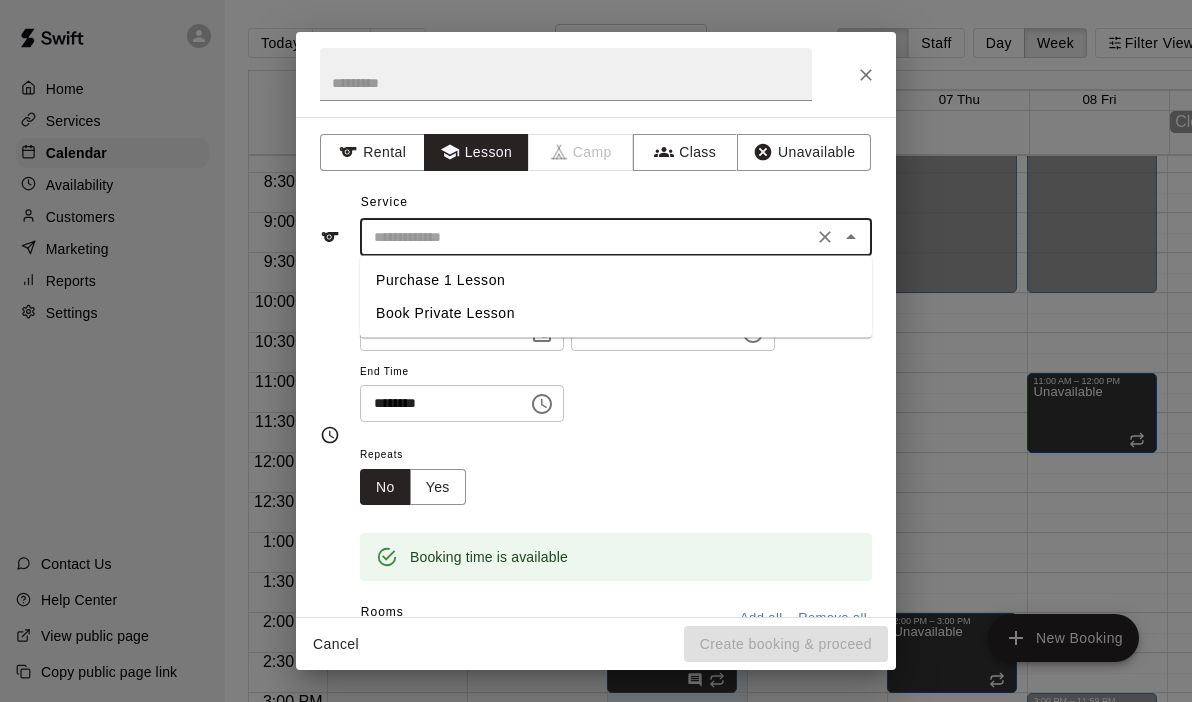 type on "**********" 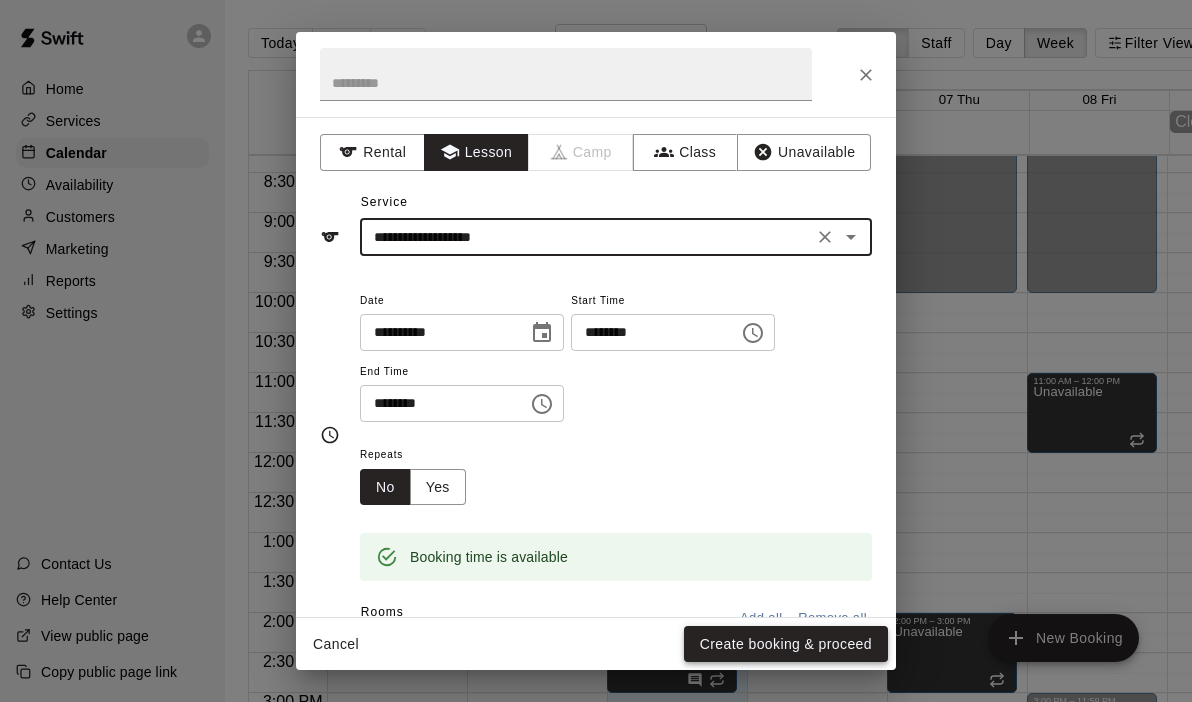 click on "Create booking & proceed" at bounding box center (786, 644) 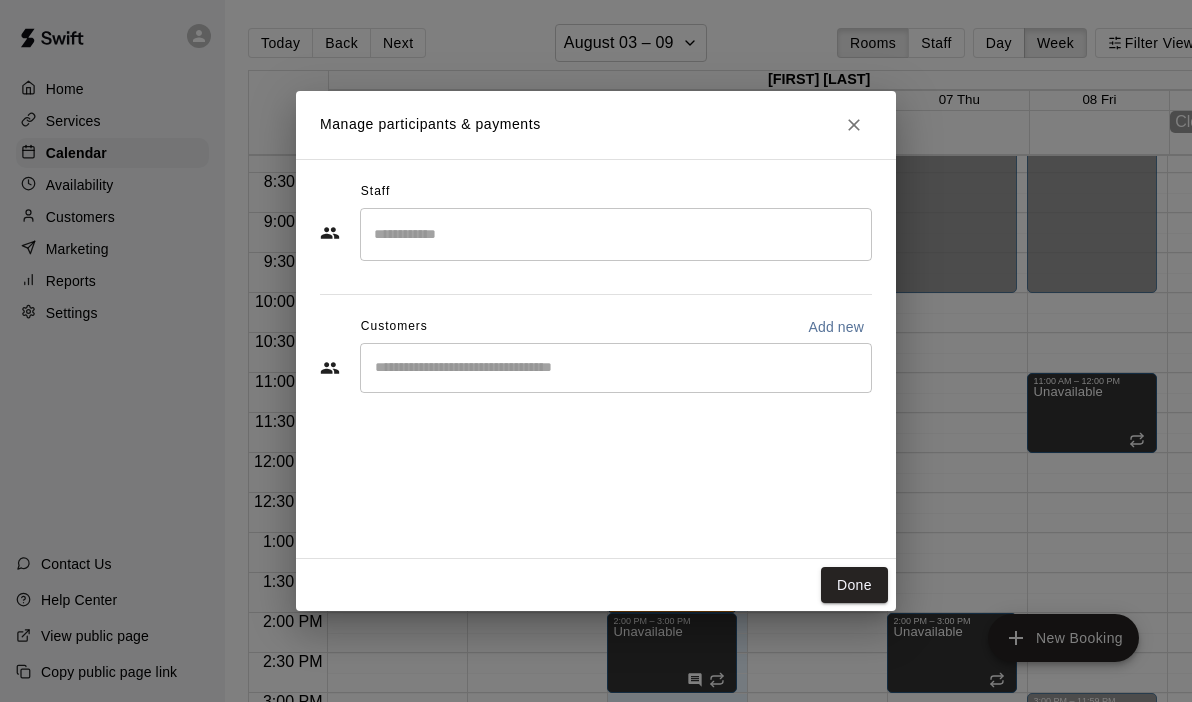 click at bounding box center [616, 234] 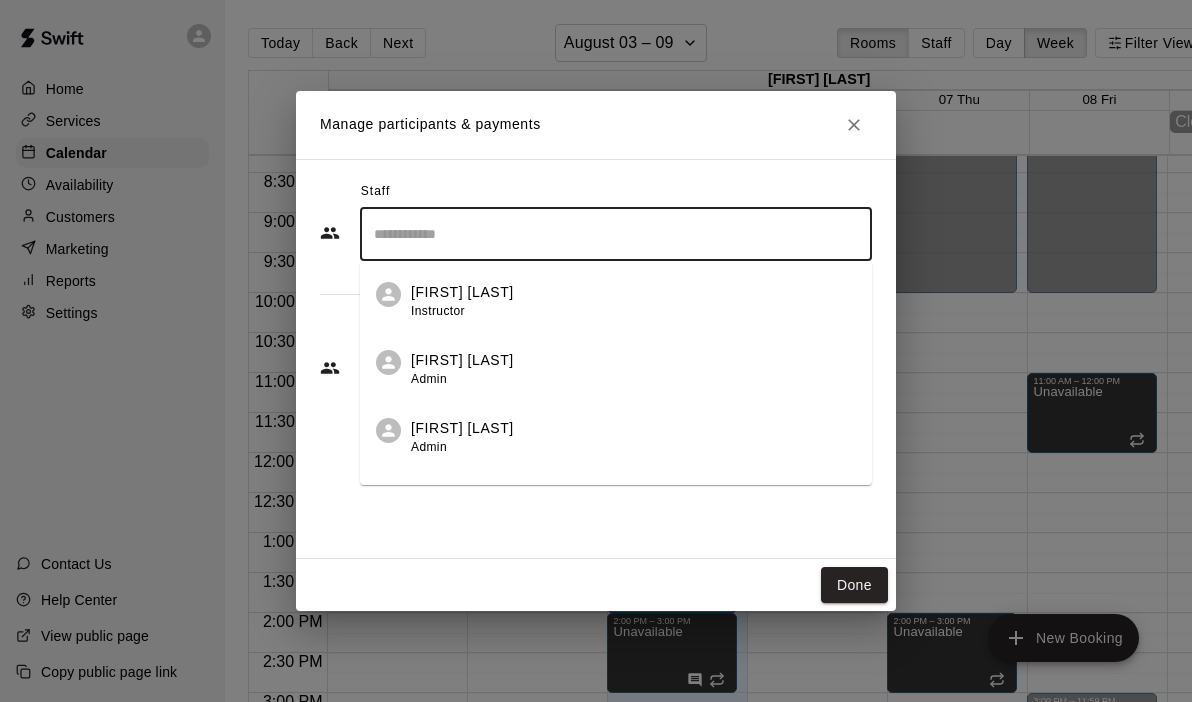scroll, scrollTop: 47, scrollLeft: 0, axis: vertical 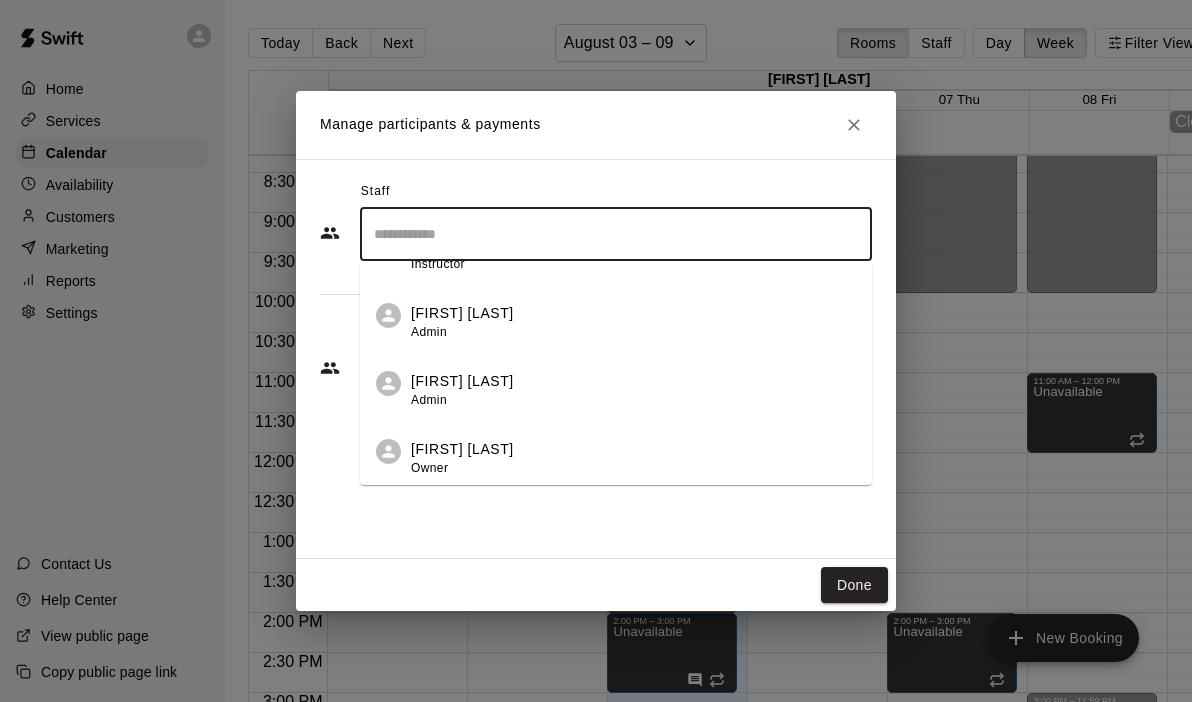 click on "[FIRST] [LAST] Owner" at bounding box center [462, 458] 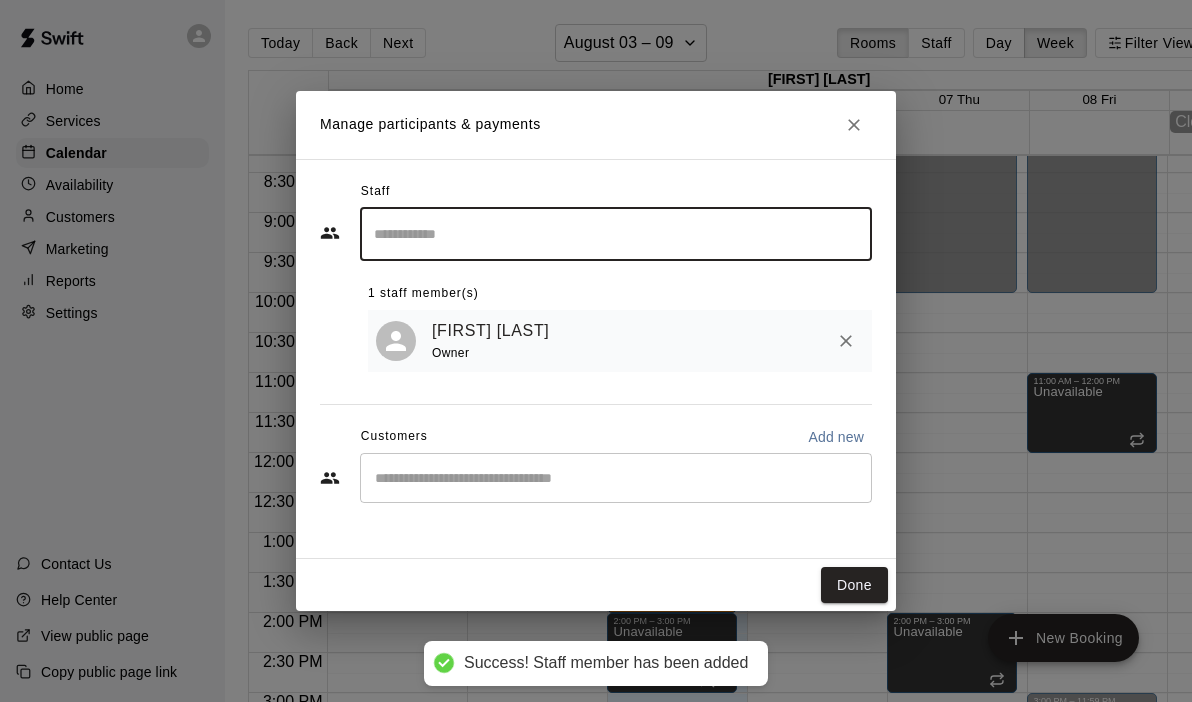 click on "​" at bounding box center [616, 478] 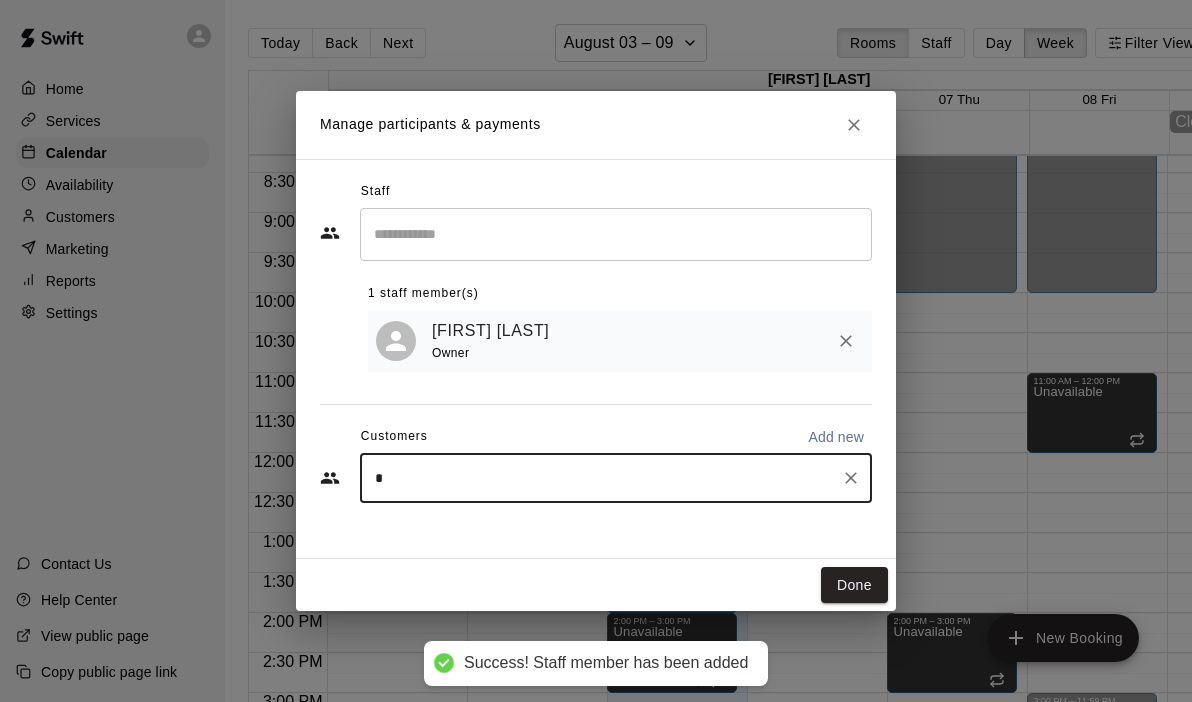 type on "**" 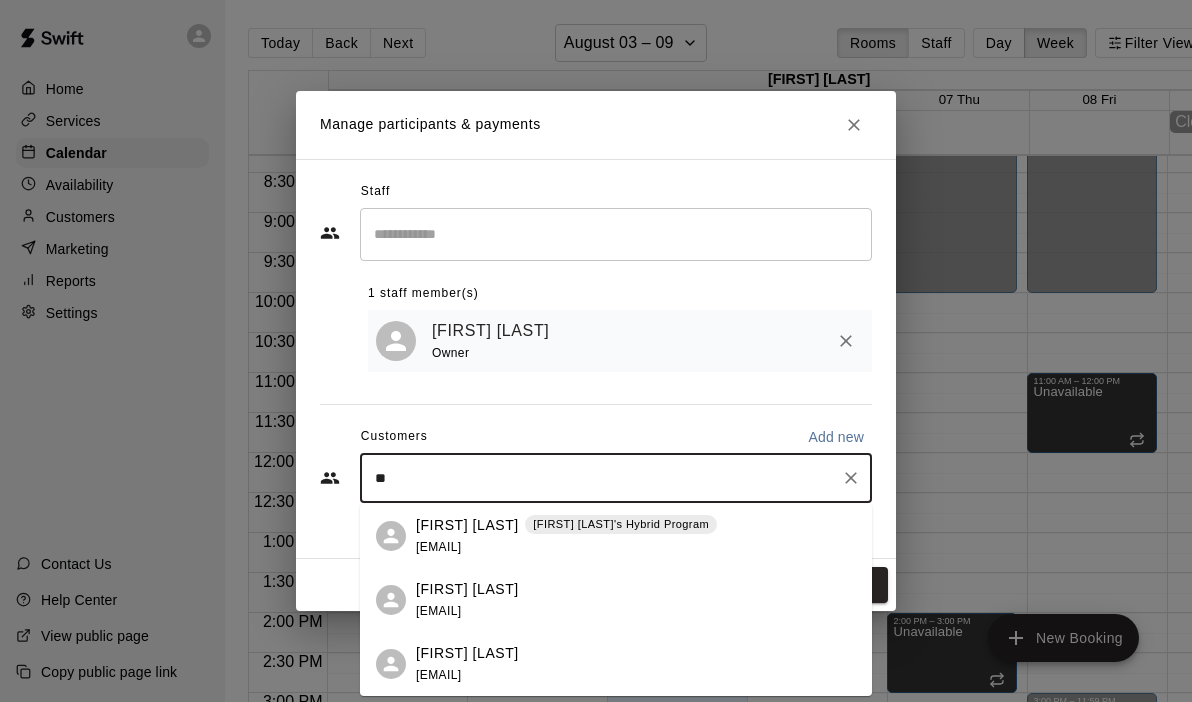 click on "[FIRST] [LAST]" at bounding box center (467, 525) 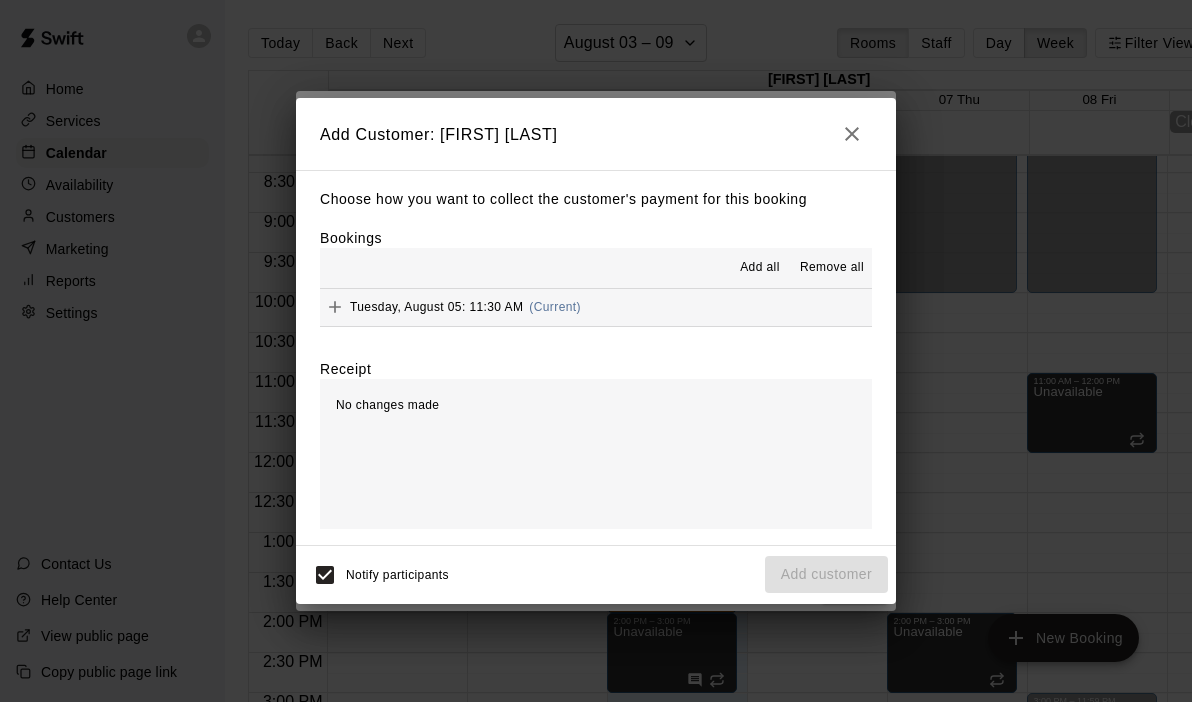 click on "Add all Remove all" at bounding box center (596, 268) 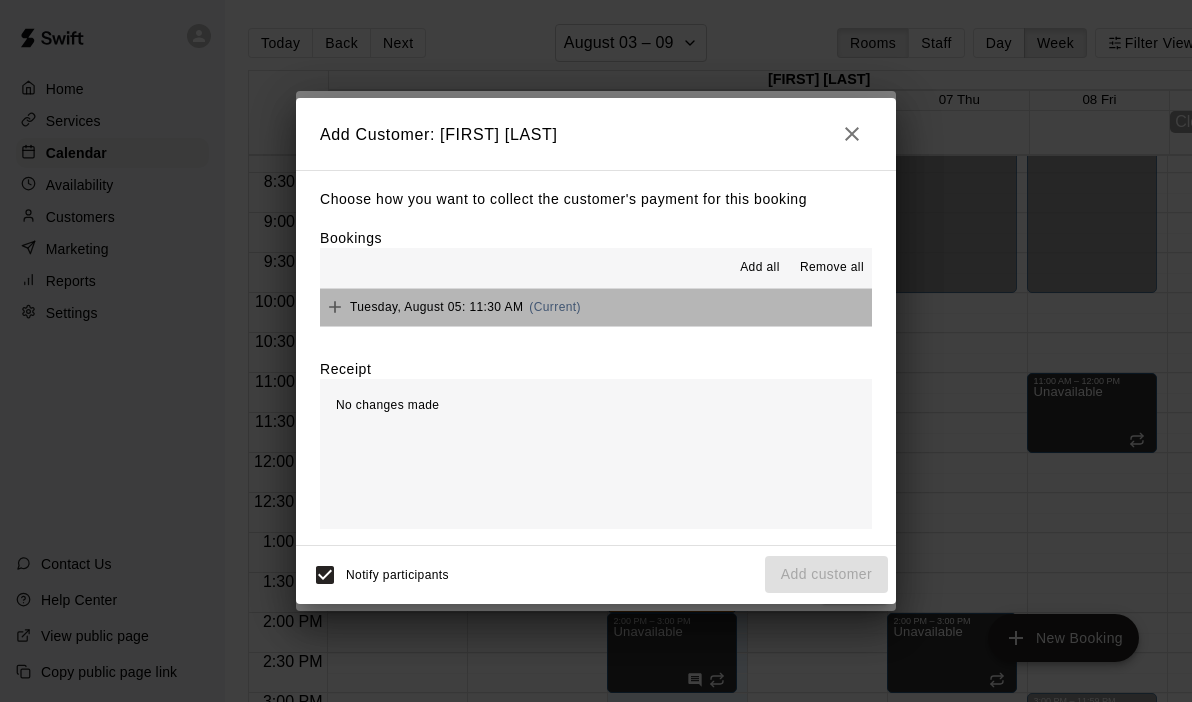 click on "[DAY], [MONTH] [NUMBER]: [TIME] ([AMPM])" at bounding box center (596, 307) 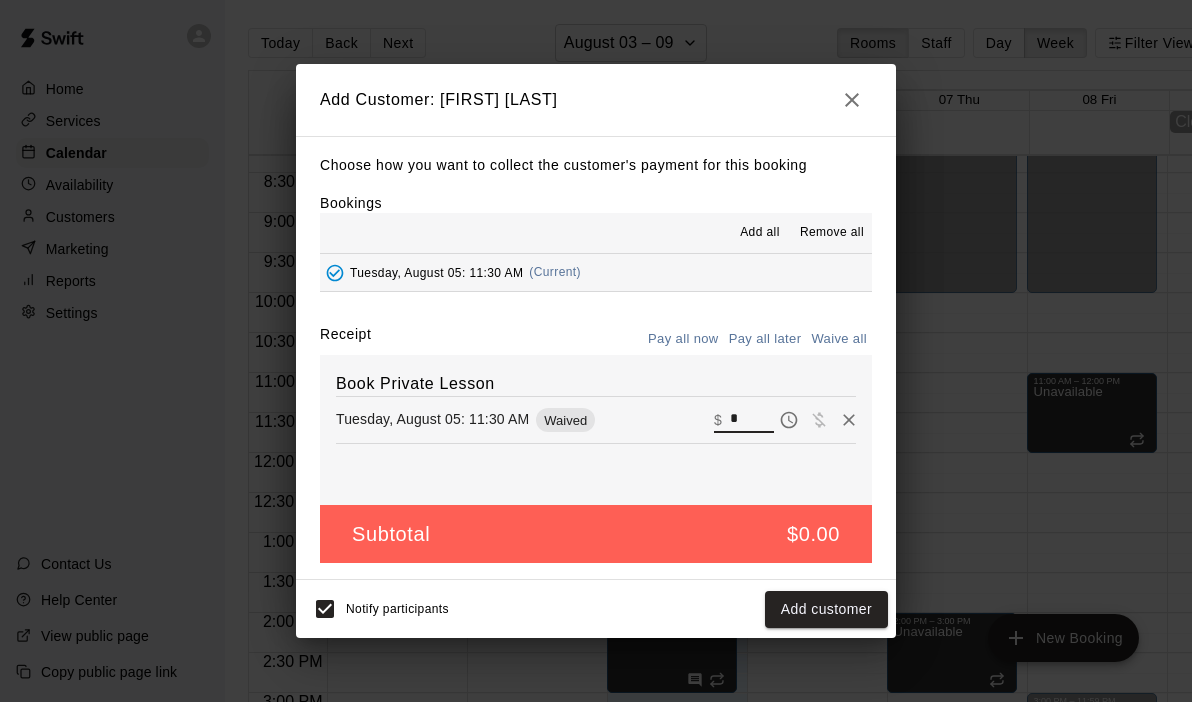 drag, startPoint x: 758, startPoint y: 422, endPoint x: 696, endPoint y: 420, distance: 62.03225 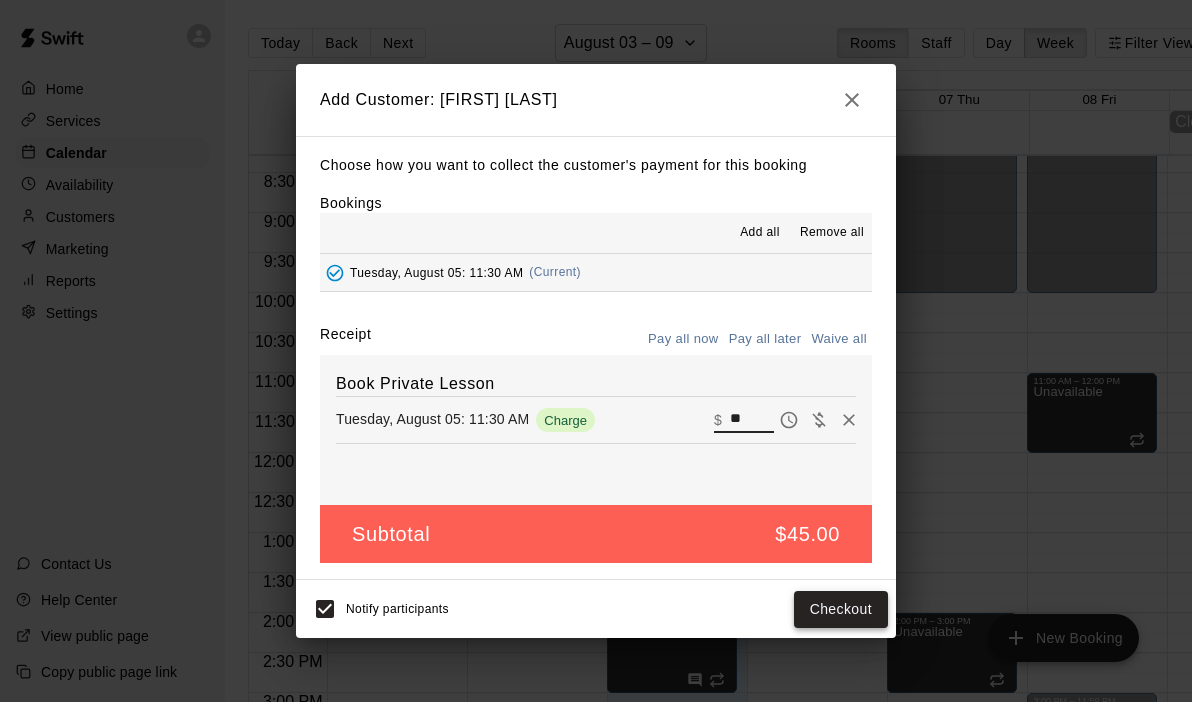 type on "**" 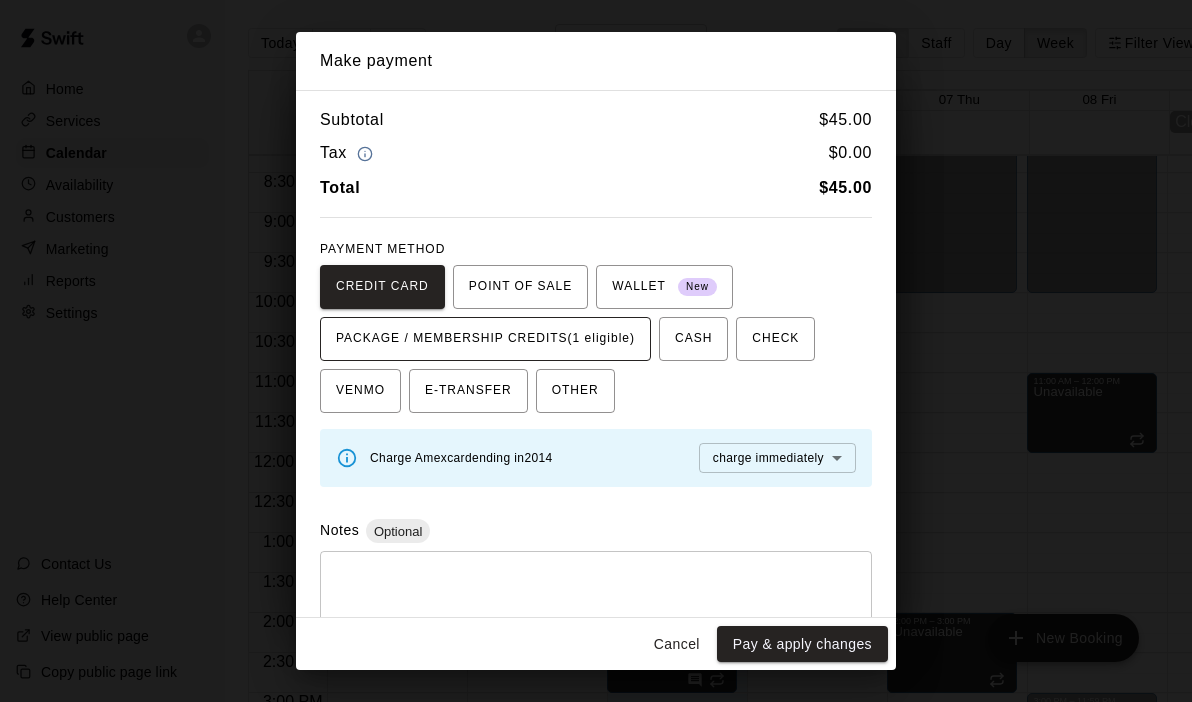 click on "PACKAGE / MEMBERSHIP CREDITS  (1 eligible)" at bounding box center [485, 339] 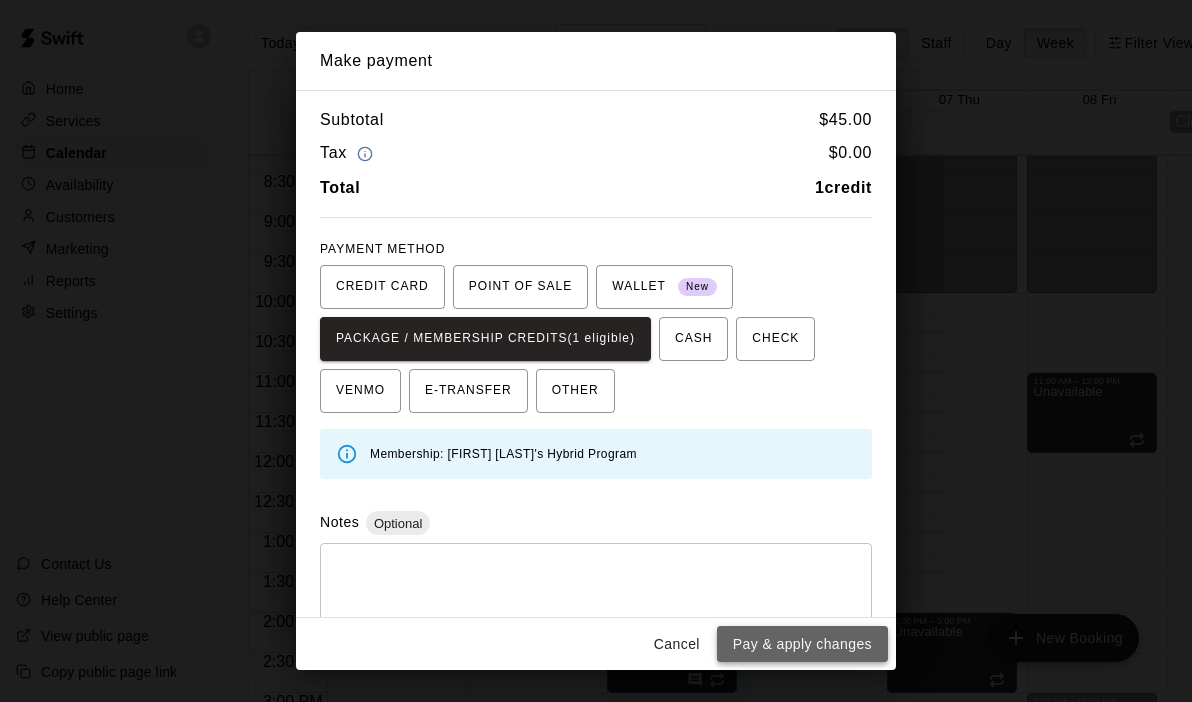 click on "Pay & apply changes" at bounding box center (802, 644) 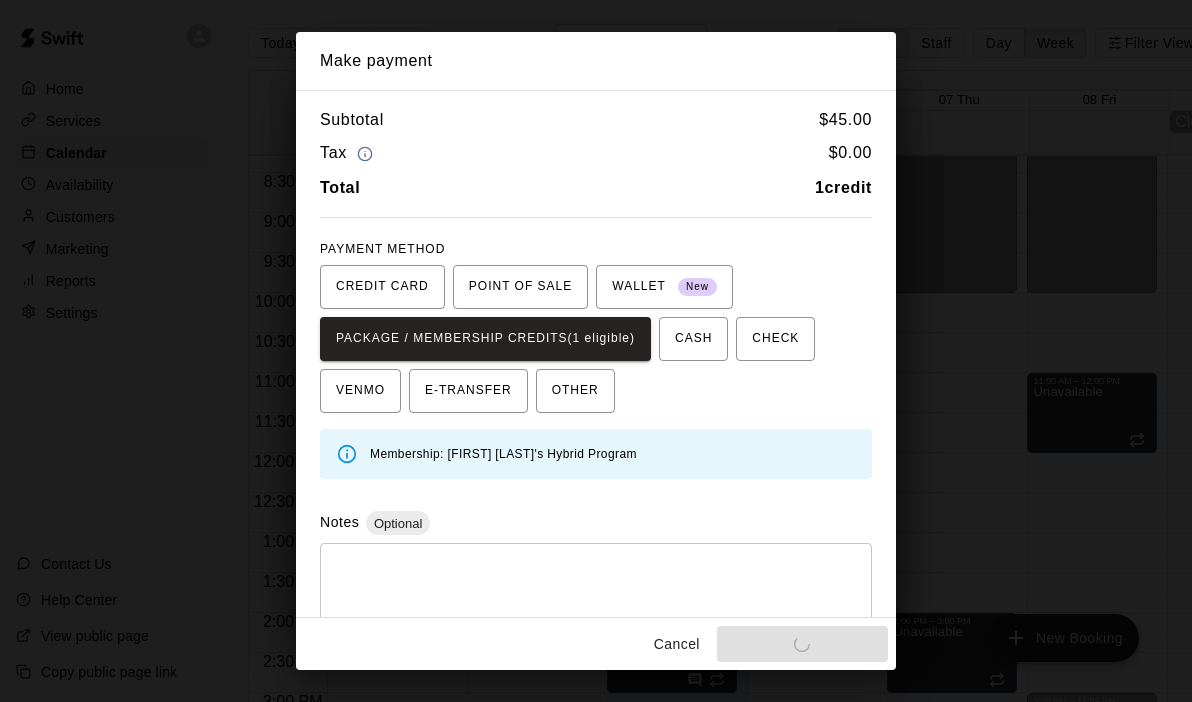 click on "Cancel Pay & apply changes" at bounding box center [596, 644] 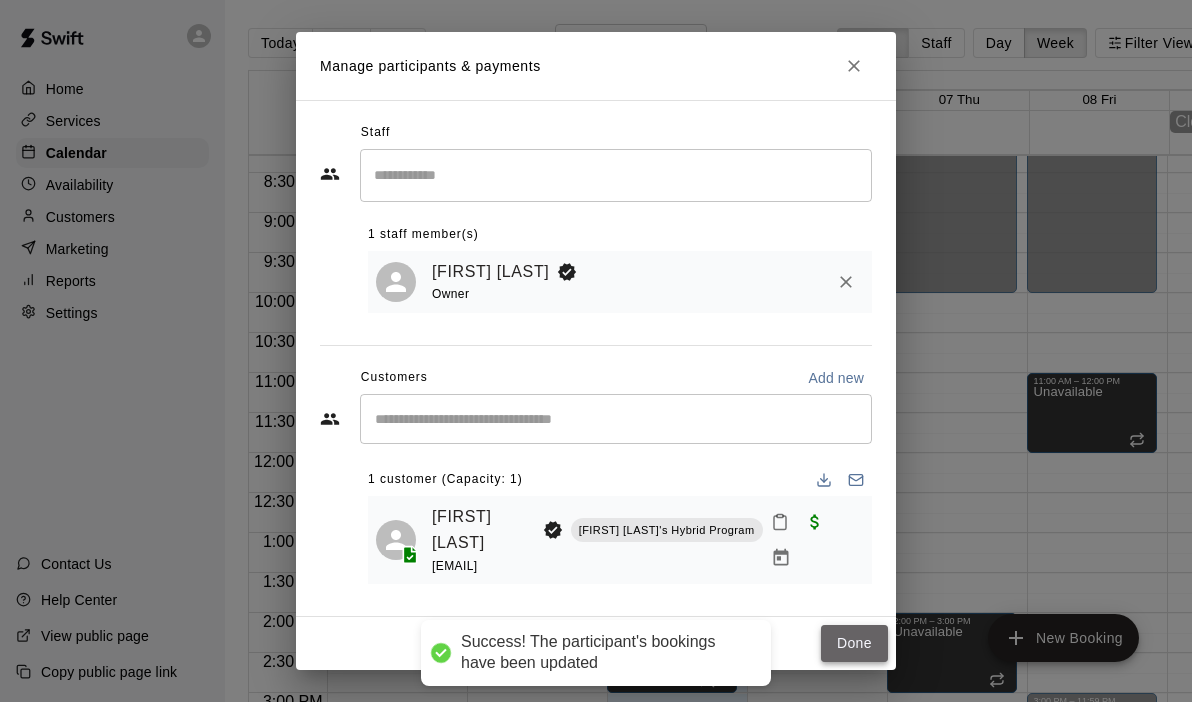 click on "Done" at bounding box center (854, 643) 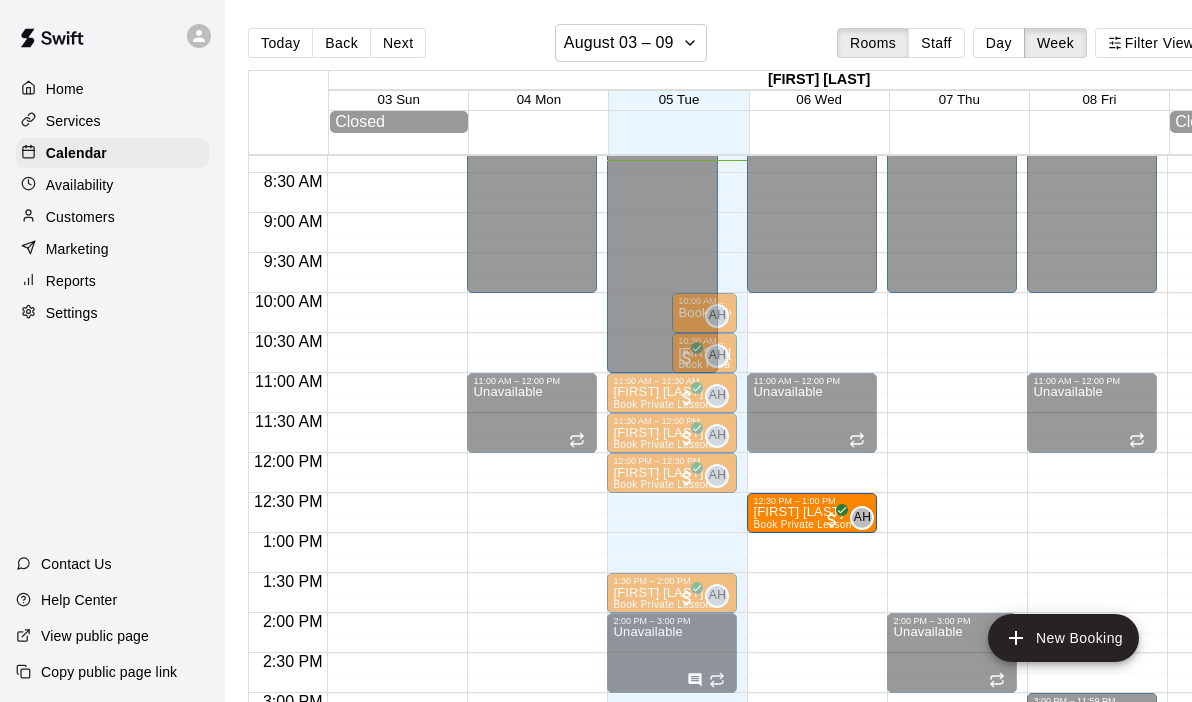 drag, startPoint x: 662, startPoint y: 513, endPoint x: 805, endPoint y: 527, distance: 143.68369 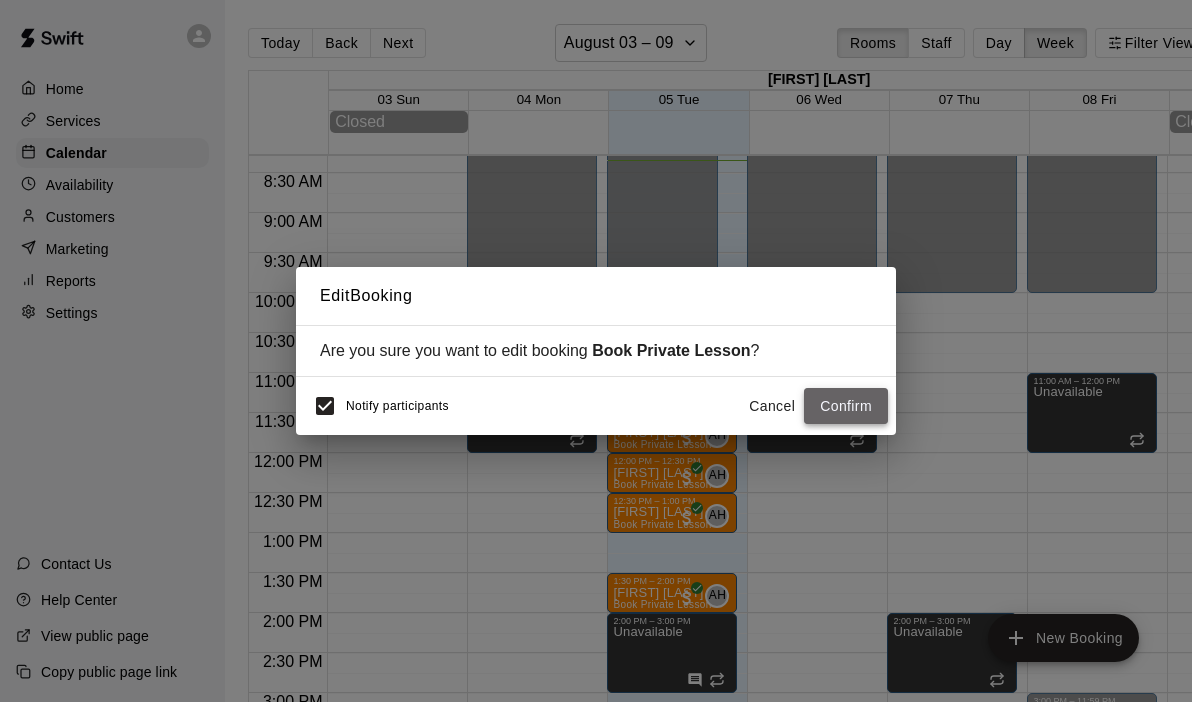 click on "Confirm" at bounding box center (846, 406) 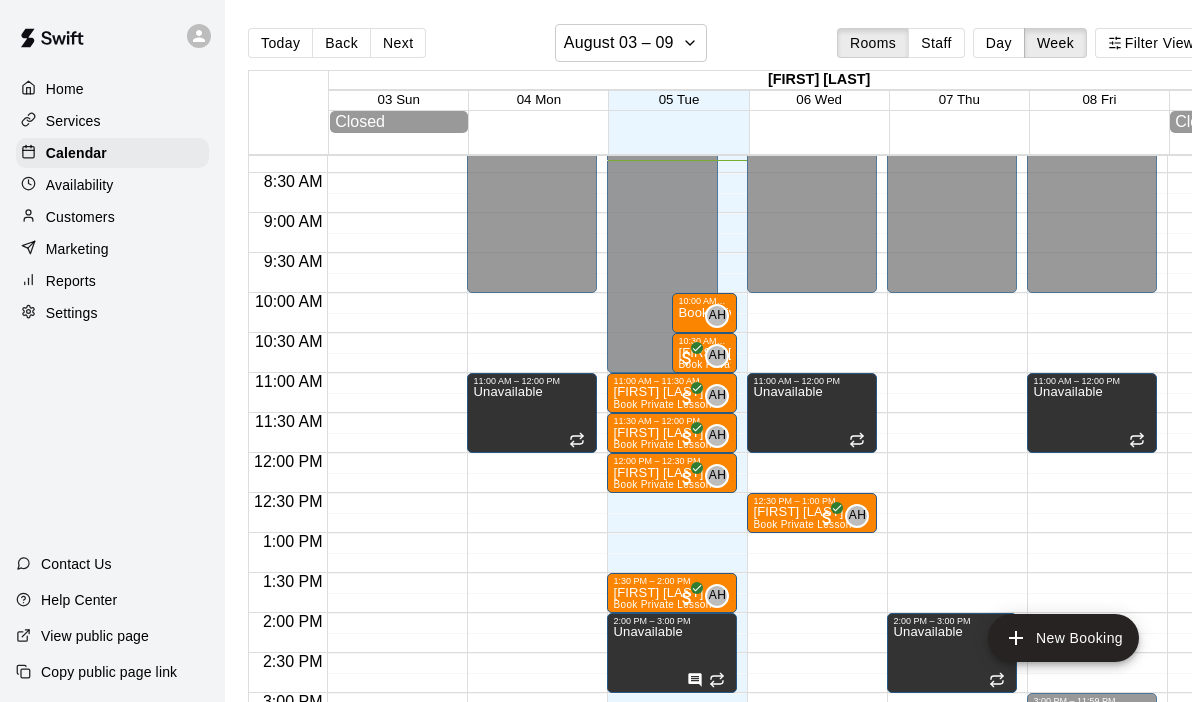 click on "[TIME] – [TIME] Closed [TIME] – [TIME] [FIRST] [LAST] Book Private Lesson AH 0 [TIME] – [TIME] Book Private Lesson AH 0 [TIME] – [TIME] [FIRST] [LAST] Book Private Lesson AH 0 [TIME] – [TIME] [FIRST] [LAST] Book Private Lesson AH 0 [TIME] – [TIME] [FIRST] [LAST] Book Private Lesson AH 0 [TIME] – [TIME] Unavailable [TIME] – [TIME] [FIRST] [LAST] Book Private Lesson AH 0 [TIME] – [TIME] [FIRST] [LAST] Book Private Lesson AH 0 [TIME] – [TIME] Closed" at bounding box center (672, 453) 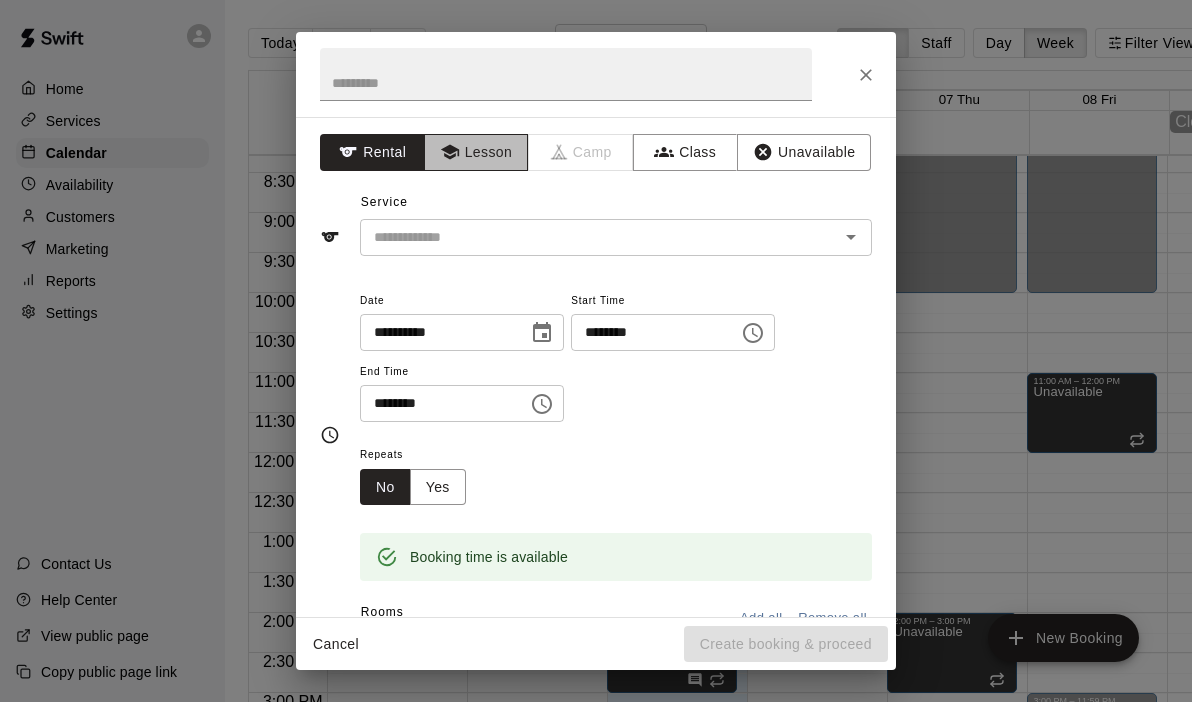 click on "Lesson" at bounding box center (476, 152) 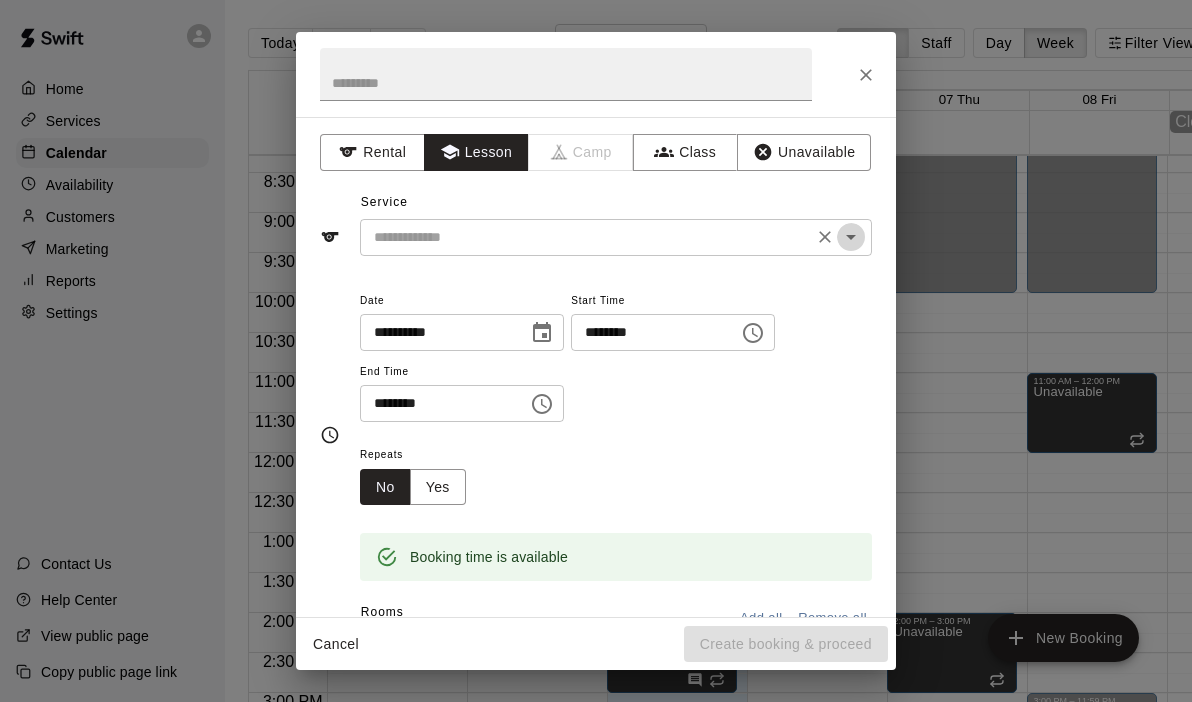 click 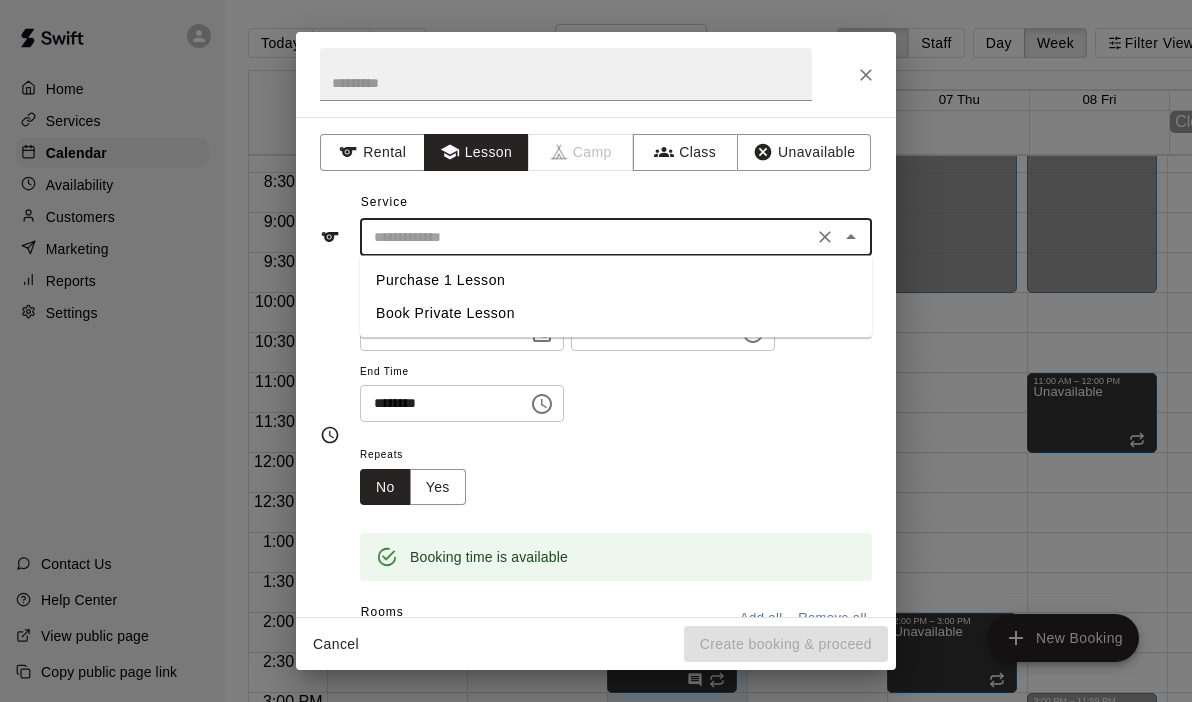 click on "Book Private Lesson" at bounding box center [616, 313] 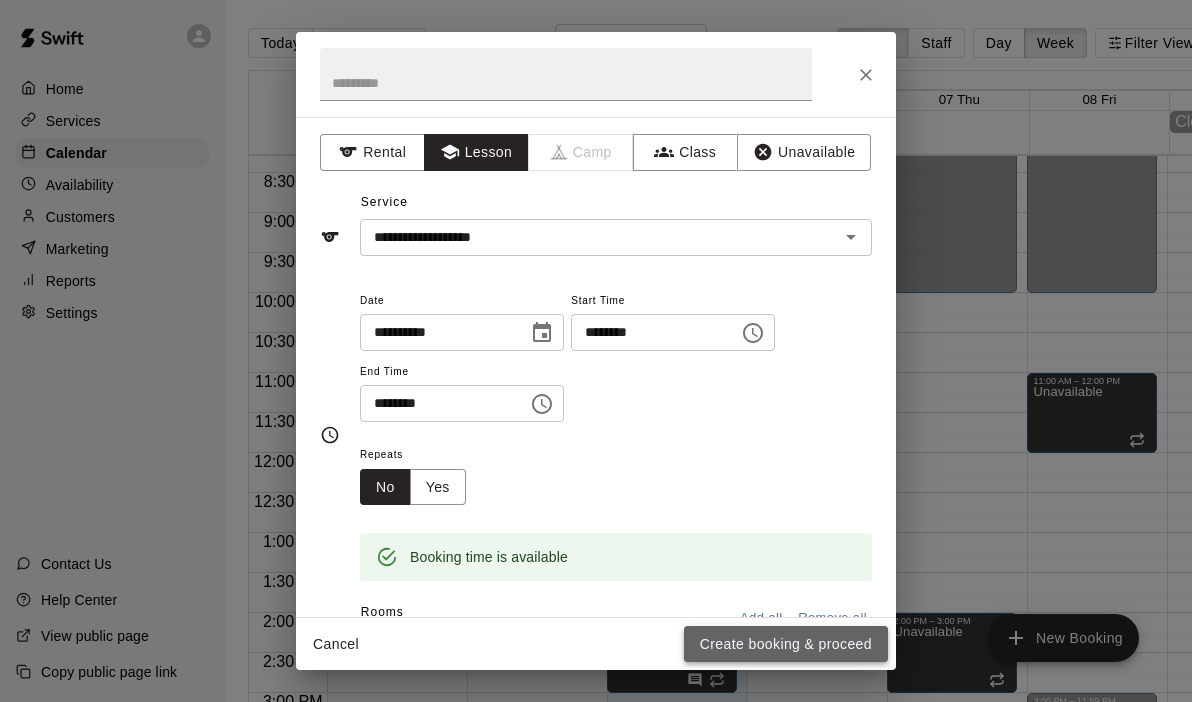 click on "Create booking & proceed" at bounding box center (786, 644) 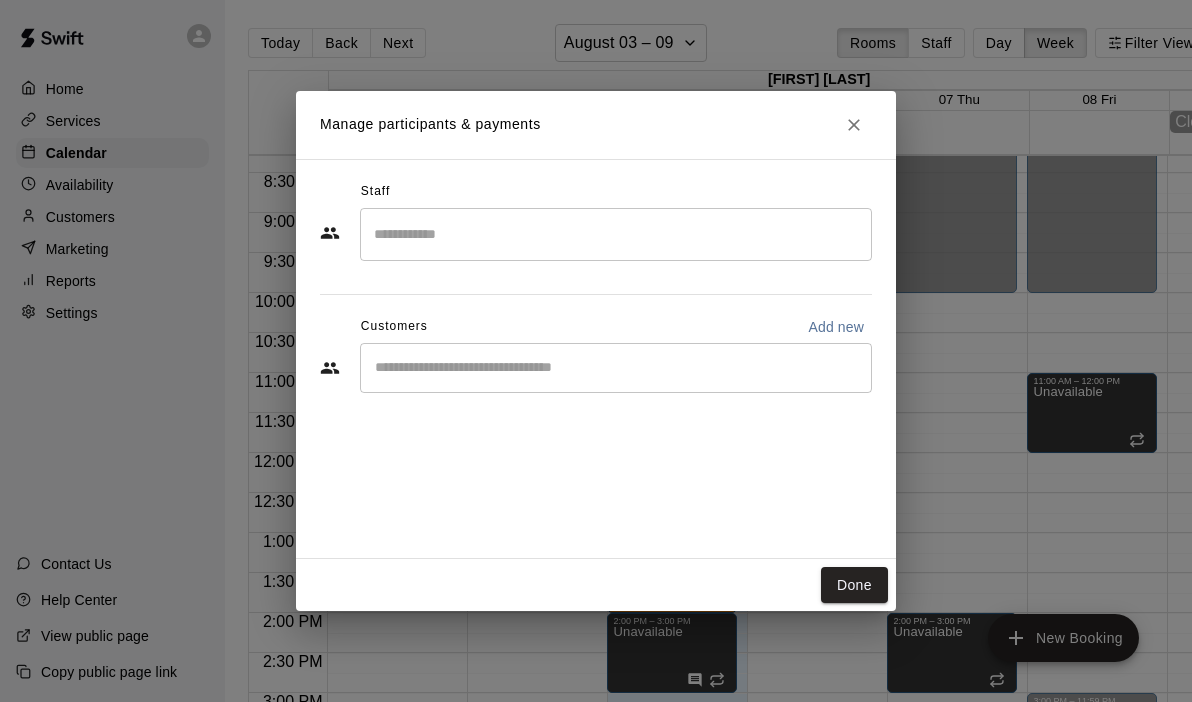 click at bounding box center (616, 234) 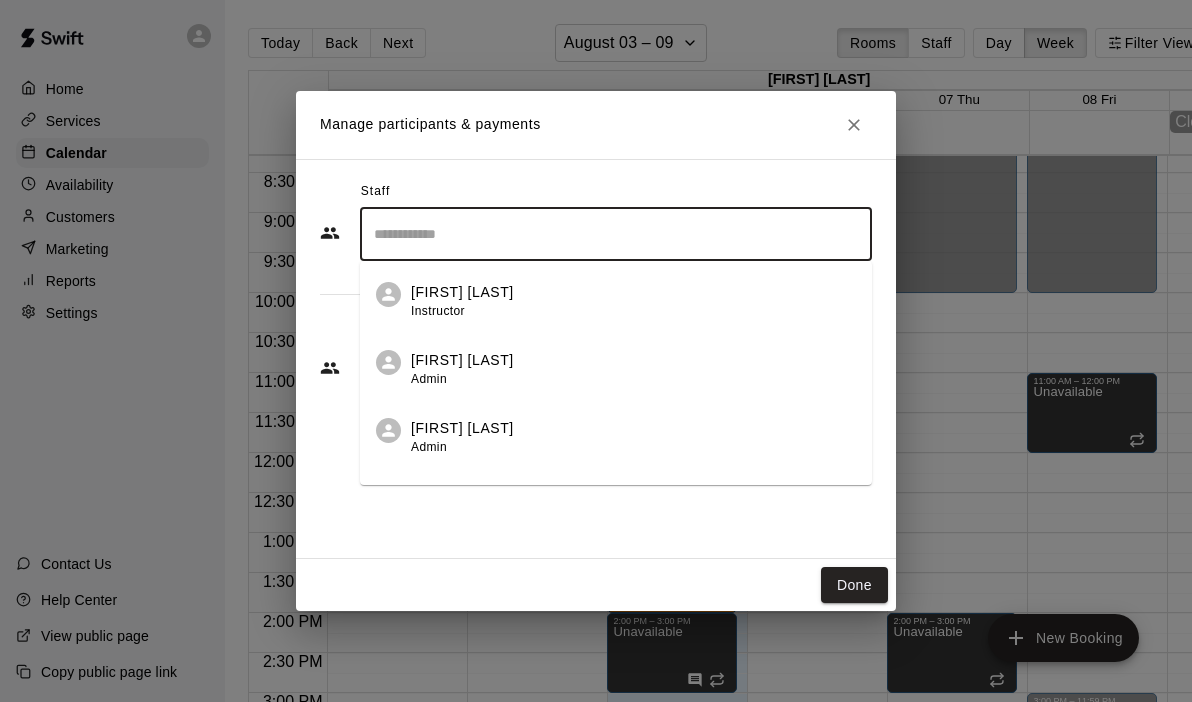 scroll, scrollTop: 47, scrollLeft: 0, axis: vertical 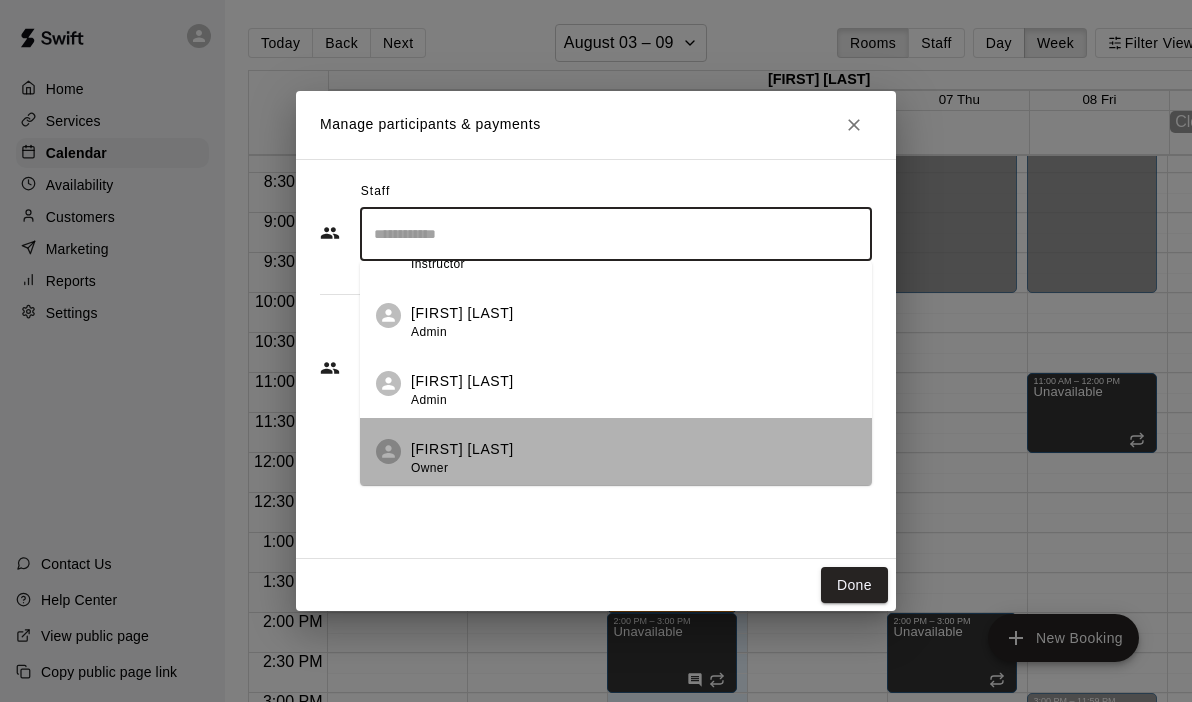 click on "[FIRST] [LAST] Owner" at bounding box center [633, 458] 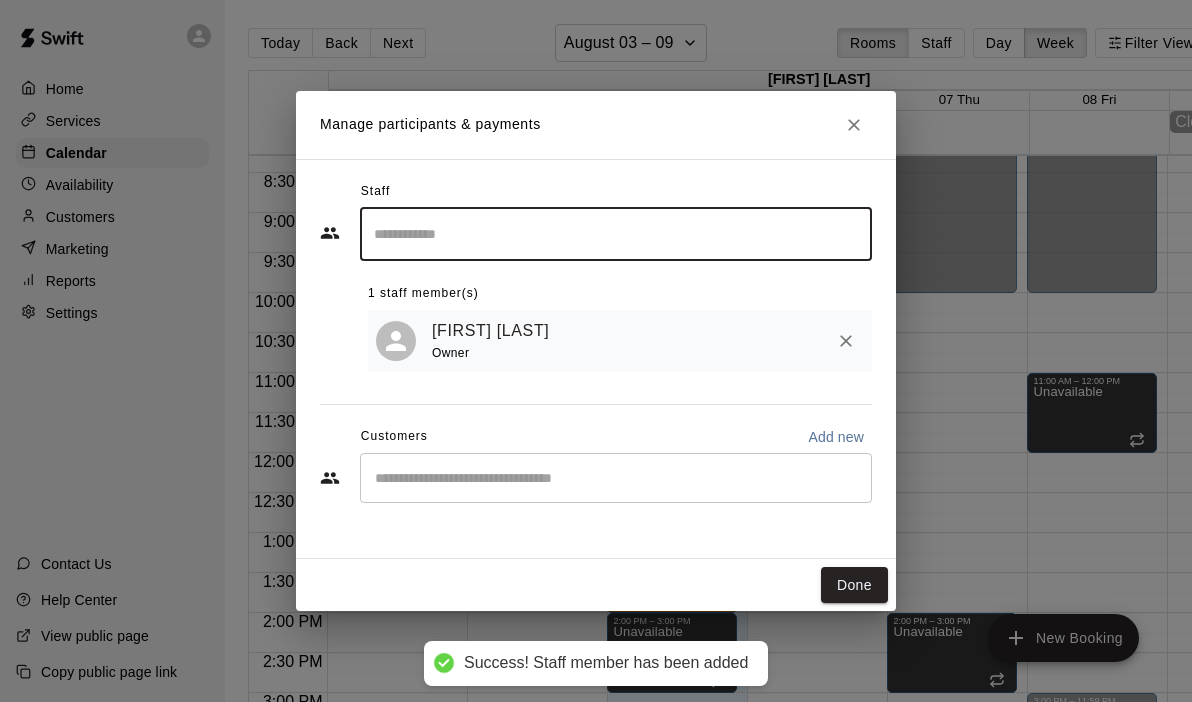 click on "​" at bounding box center [616, 478] 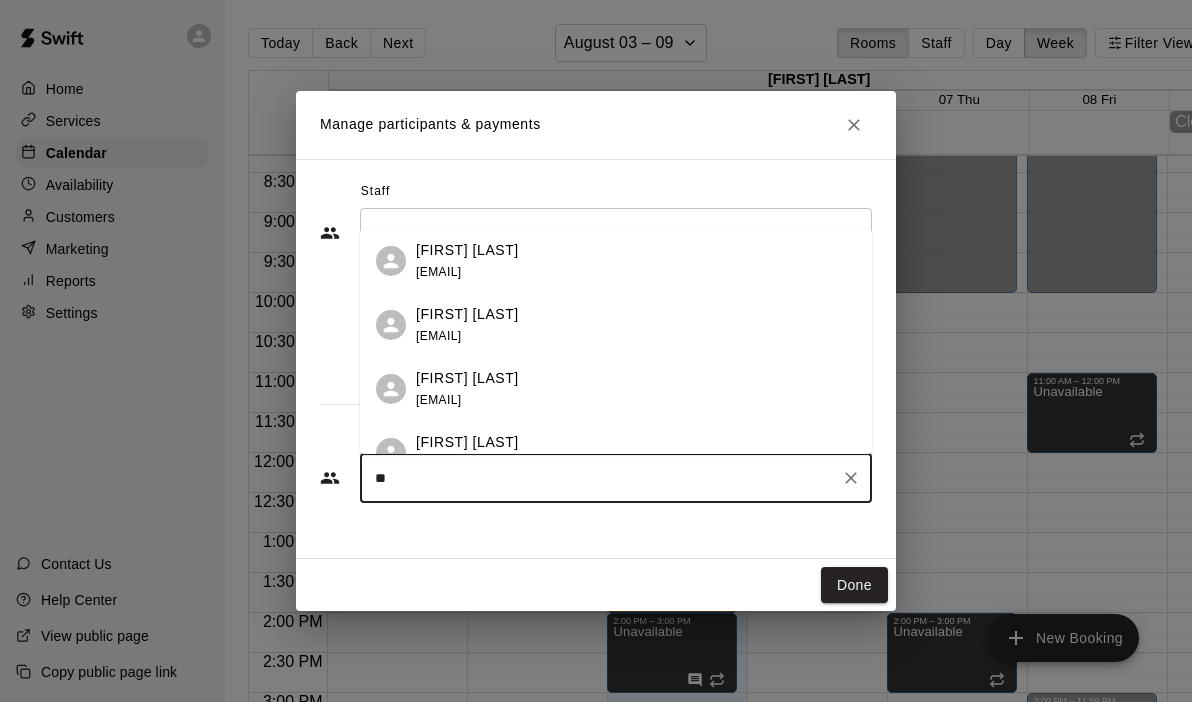 type on "*" 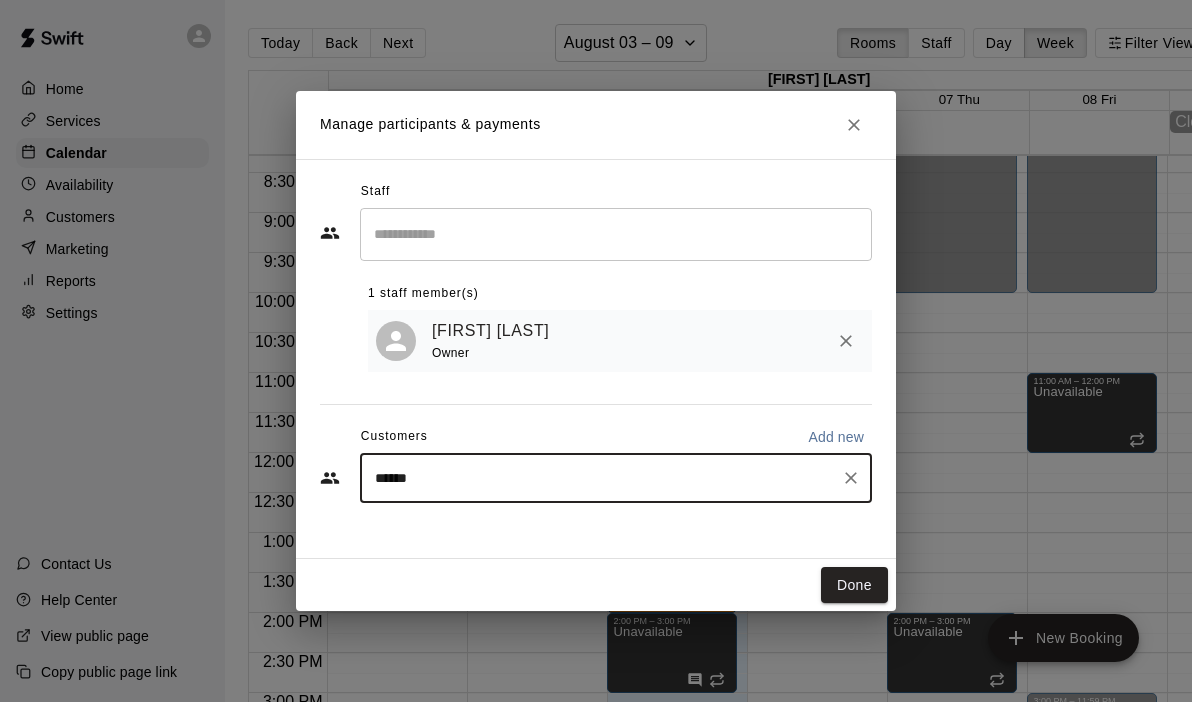 type on "*******" 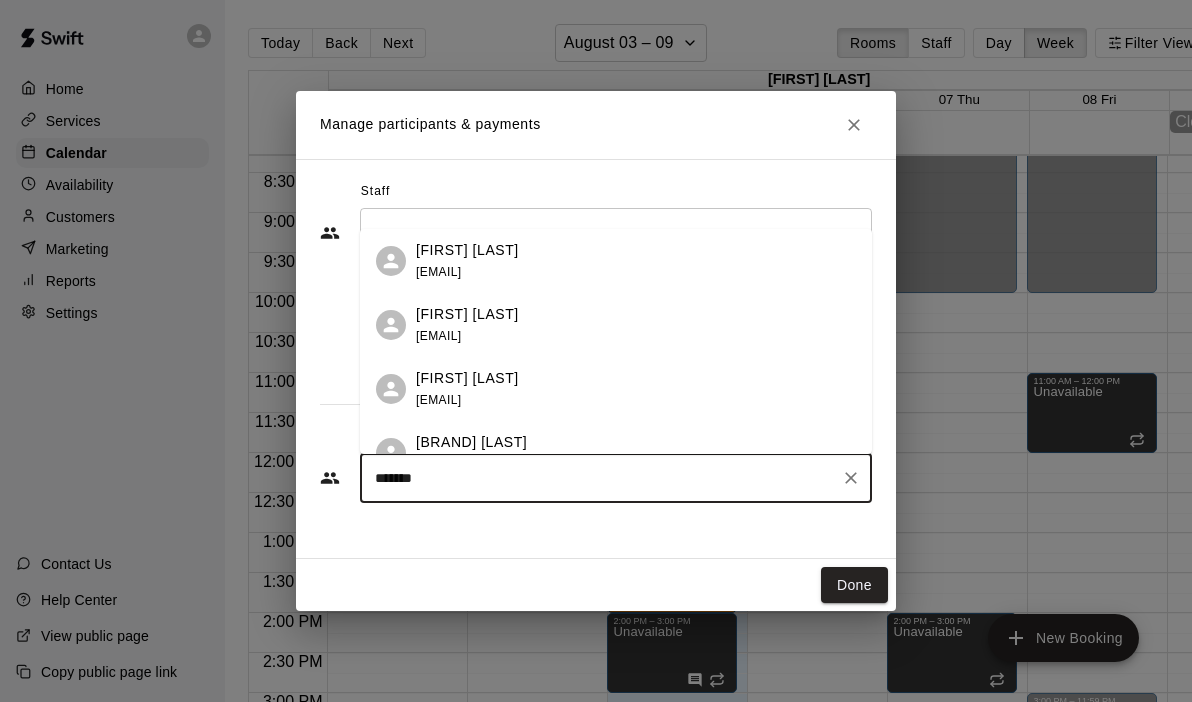 click on "[EMAIL]" at bounding box center (438, 272) 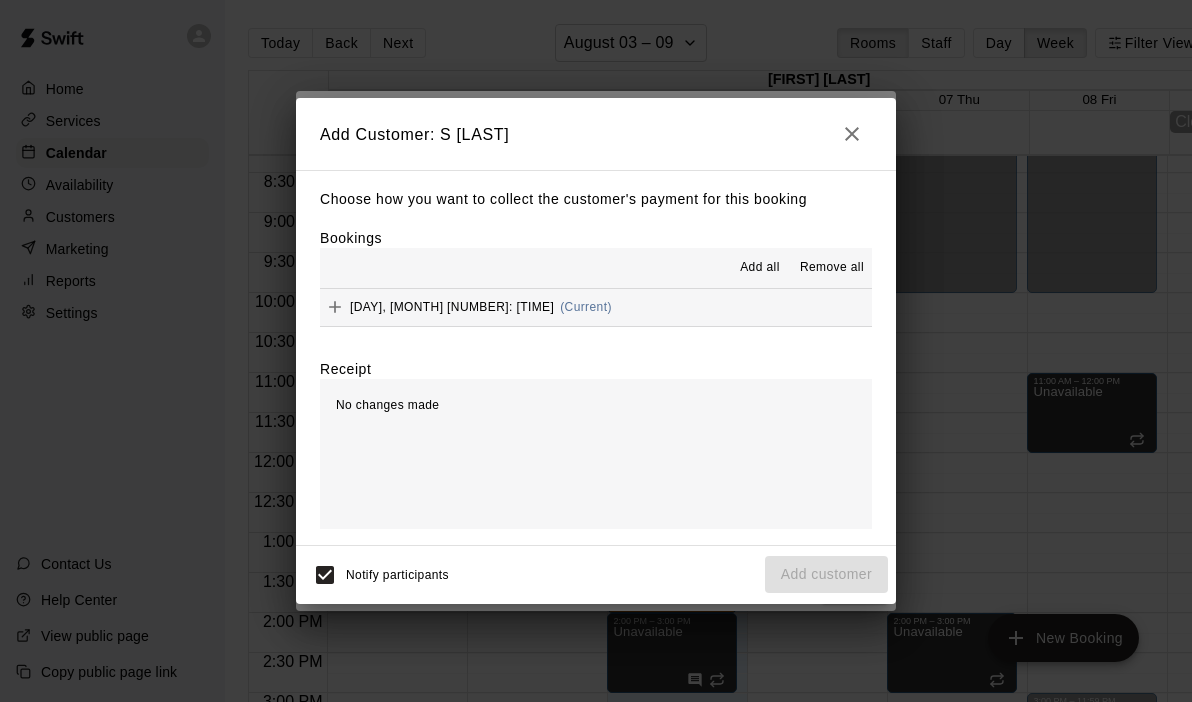 click on "[DAY], [MONTH] [NUMBER]: [TIME] (Current)" at bounding box center (596, 307) 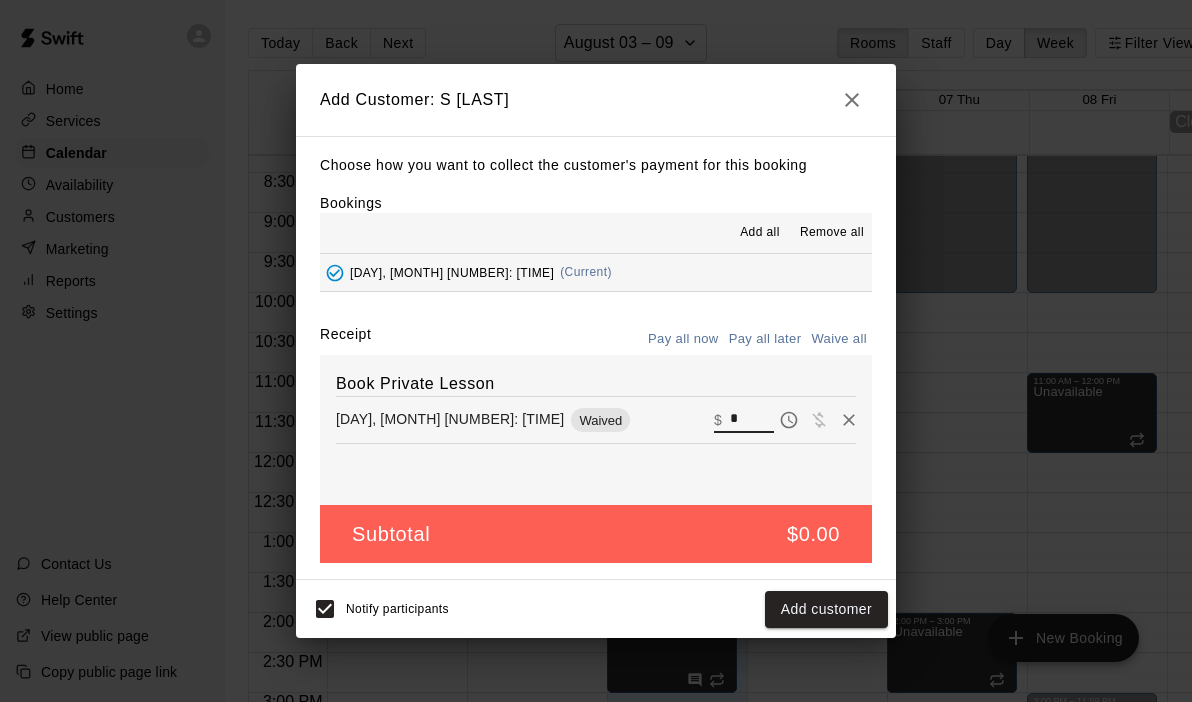 drag, startPoint x: 760, startPoint y: 426, endPoint x: 701, endPoint y: 408, distance: 61.68468 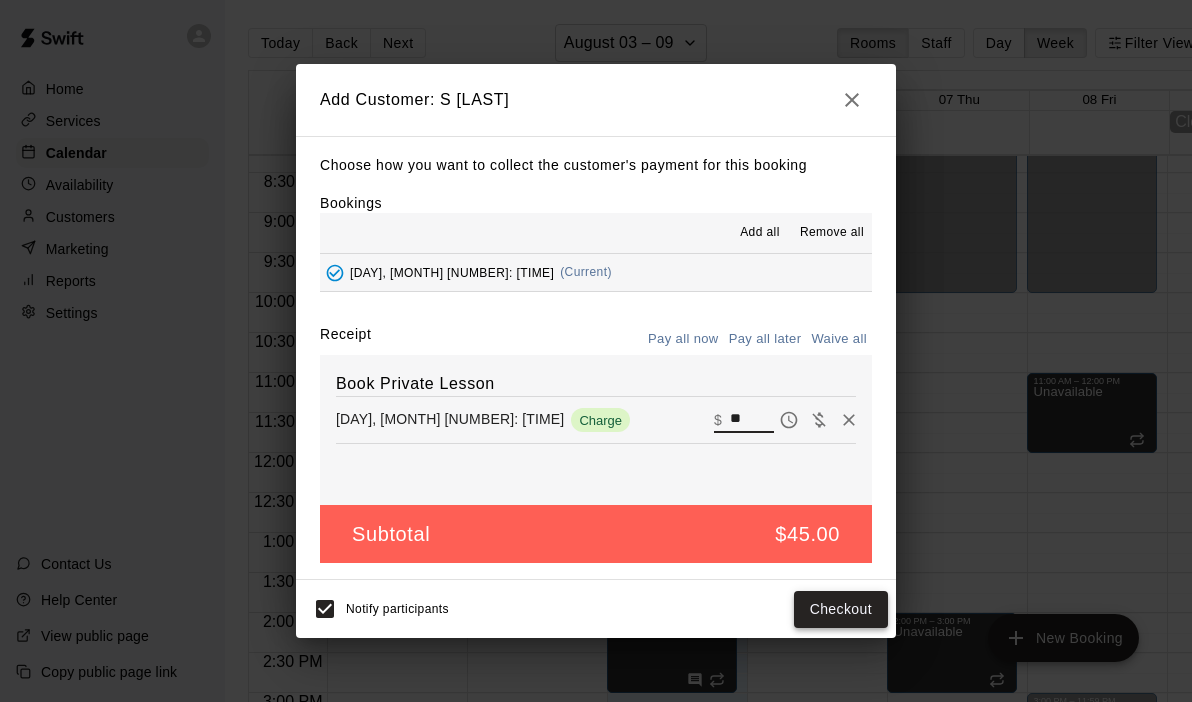type on "**" 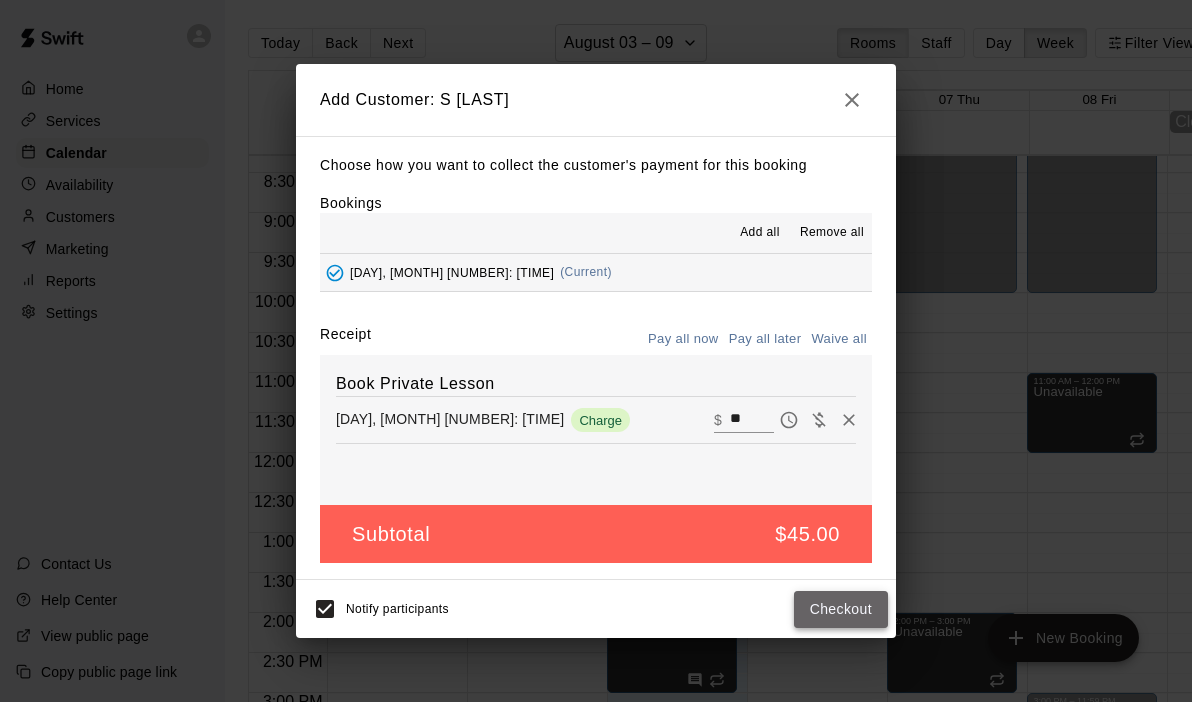 click on "Checkout" at bounding box center (841, 609) 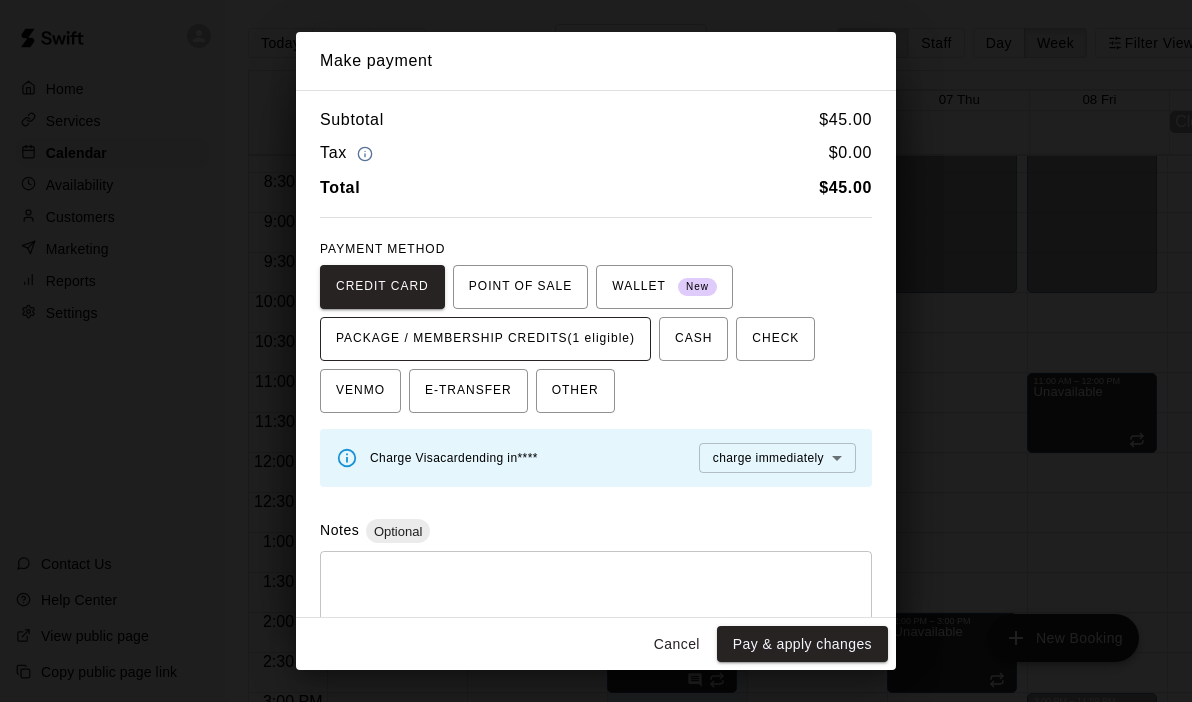 click on "PACKAGE / MEMBERSHIP CREDITS  (1 eligible)" at bounding box center (485, 339) 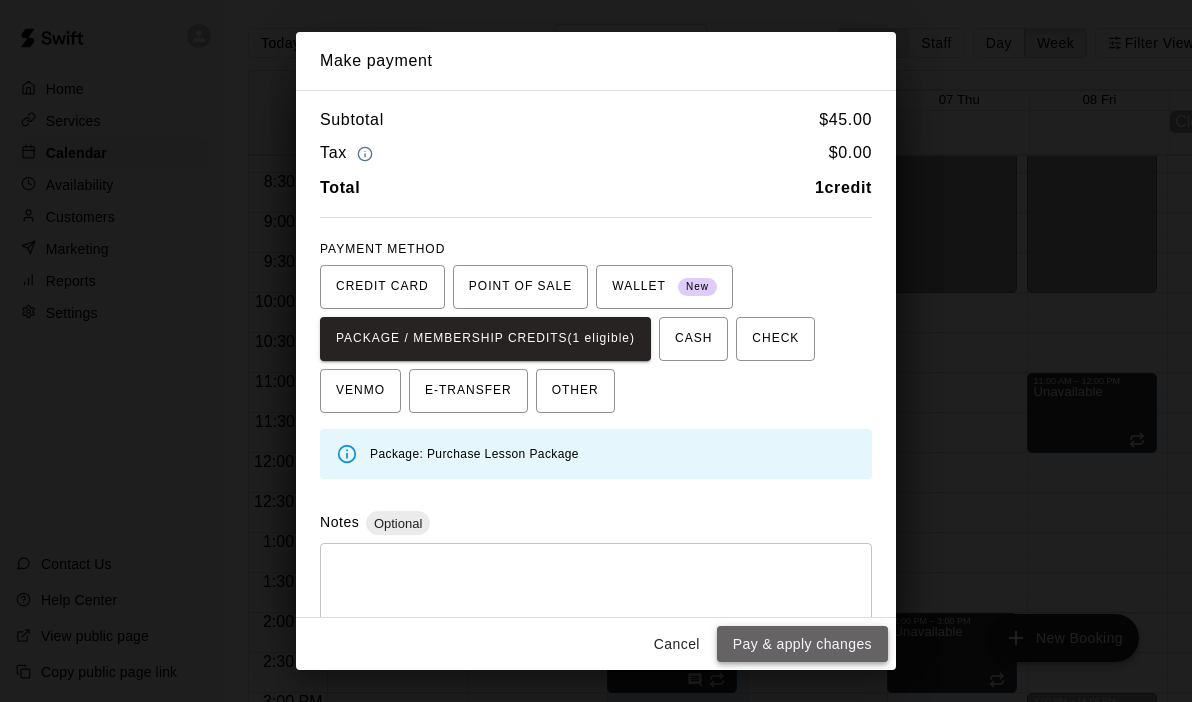 click on "Pay & apply changes" at bounding box center [802, 644] 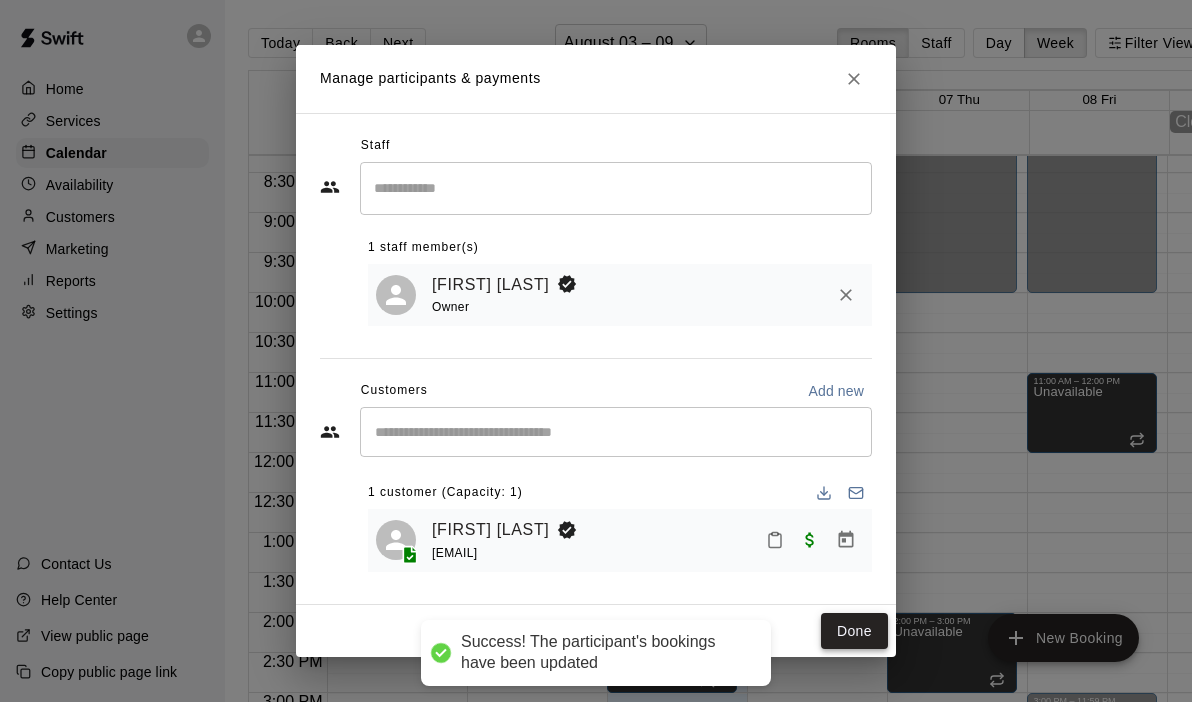 click on "Done" at bounding box center (854, 631) 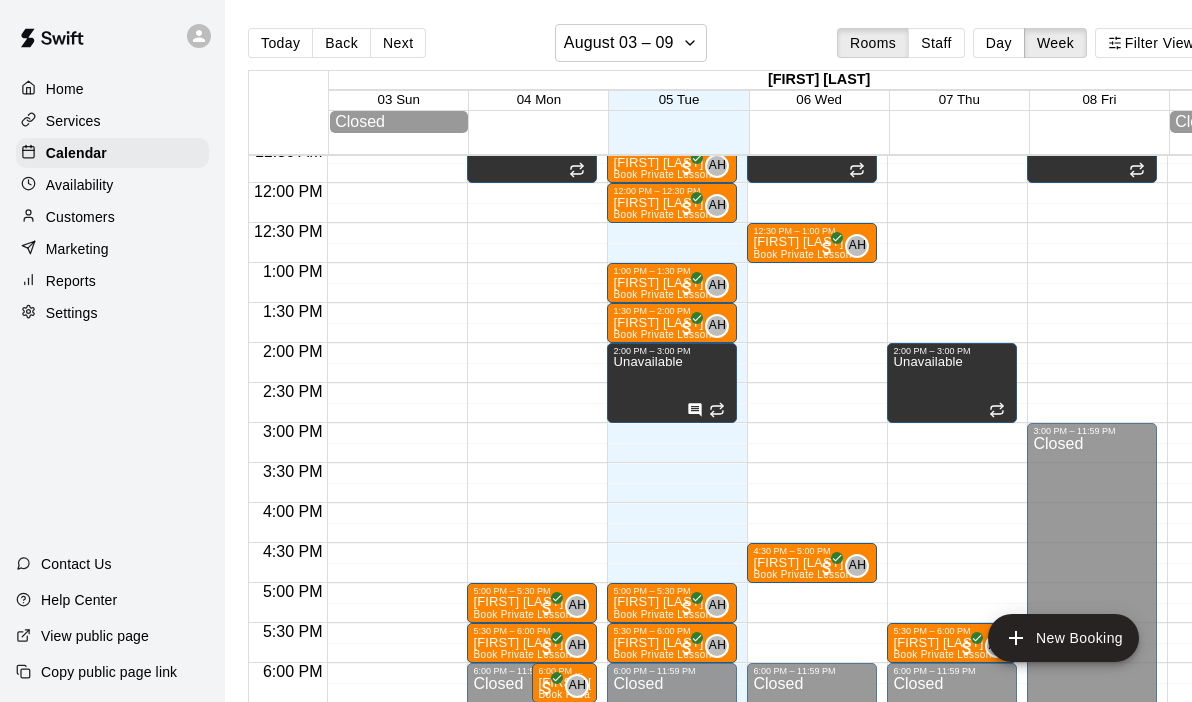 scroll, scrollTop: 934, scrollLeft: 0, axis: vertical 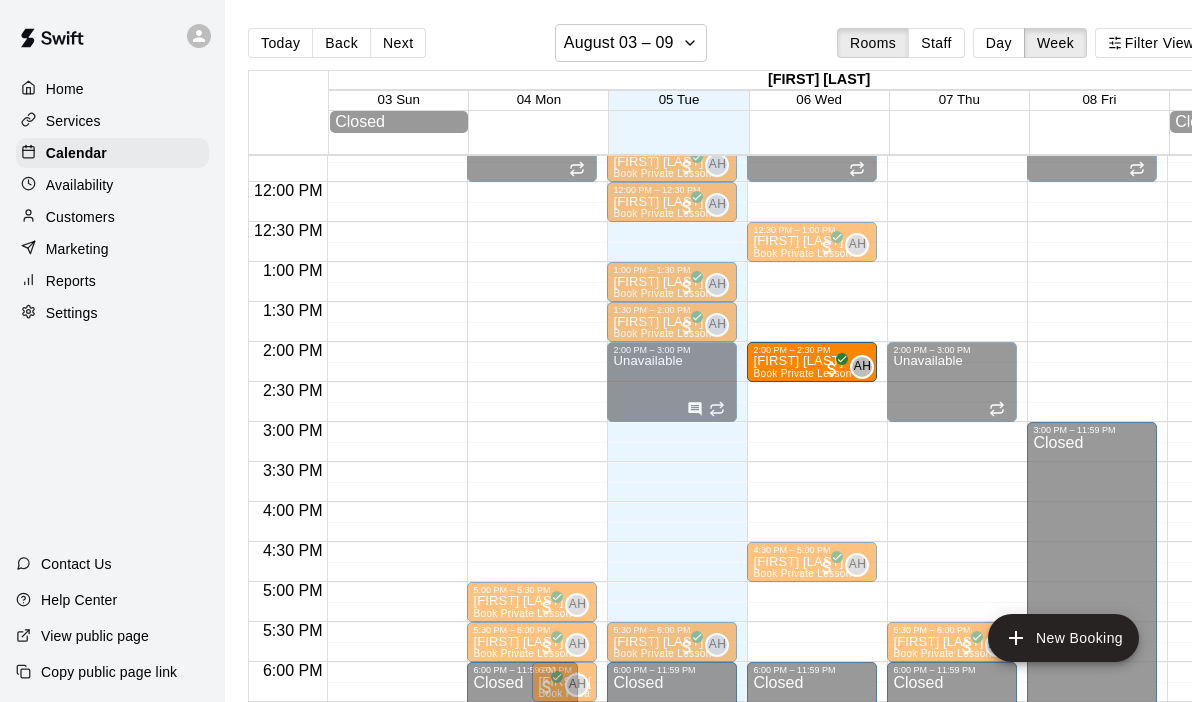 drag, startPoint x: 658, startPoint y: 598, endPoint x: 801, endPoint y: 369, distance: 269.98148 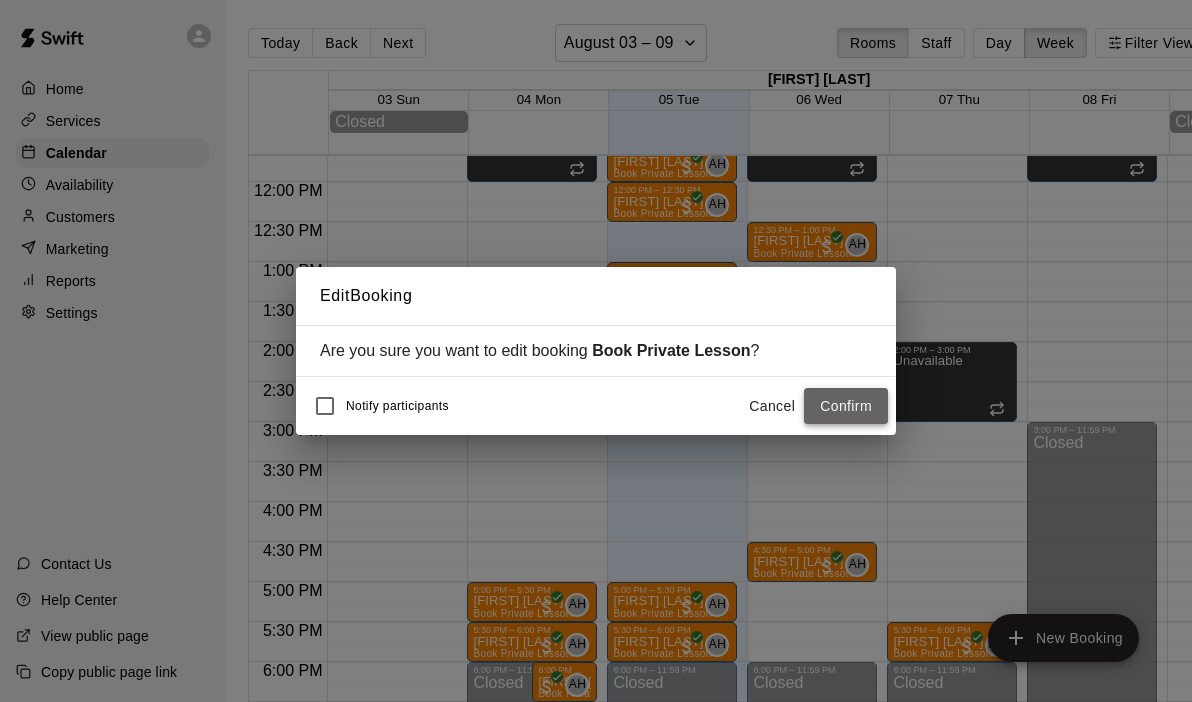 click on "Confirm" at bounding box center [846, 406] 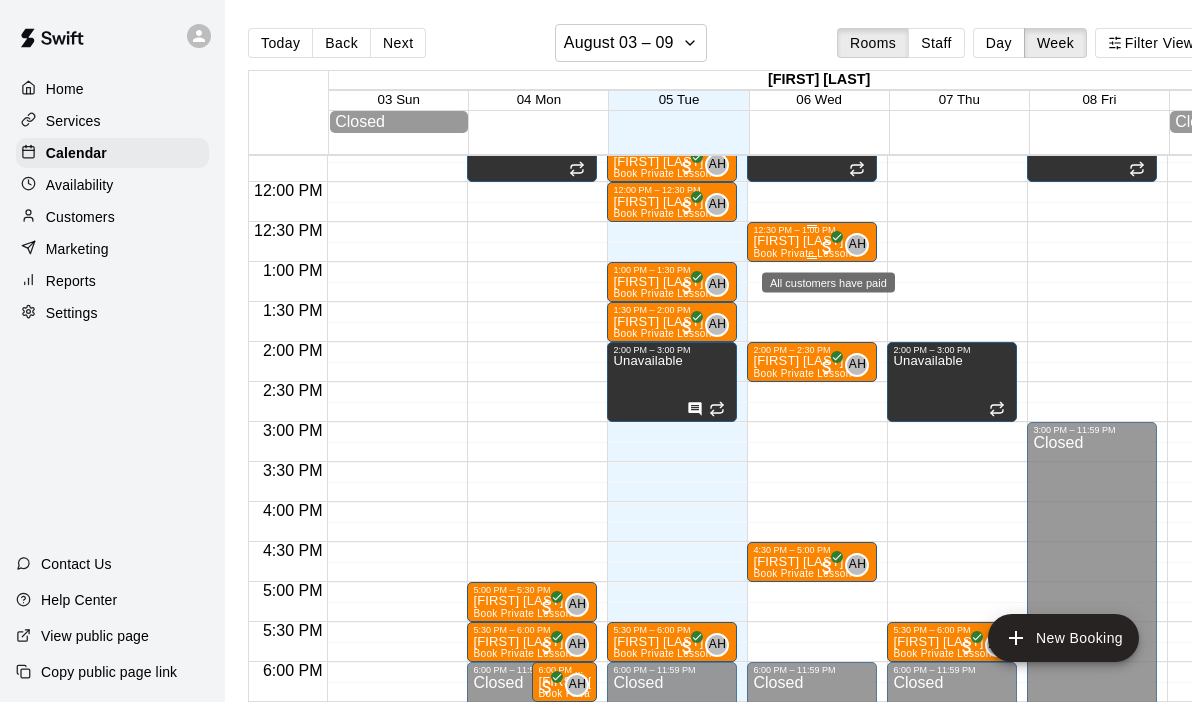 scroll, scrollTop: 923, scrollLeft: 0, axis: vertical 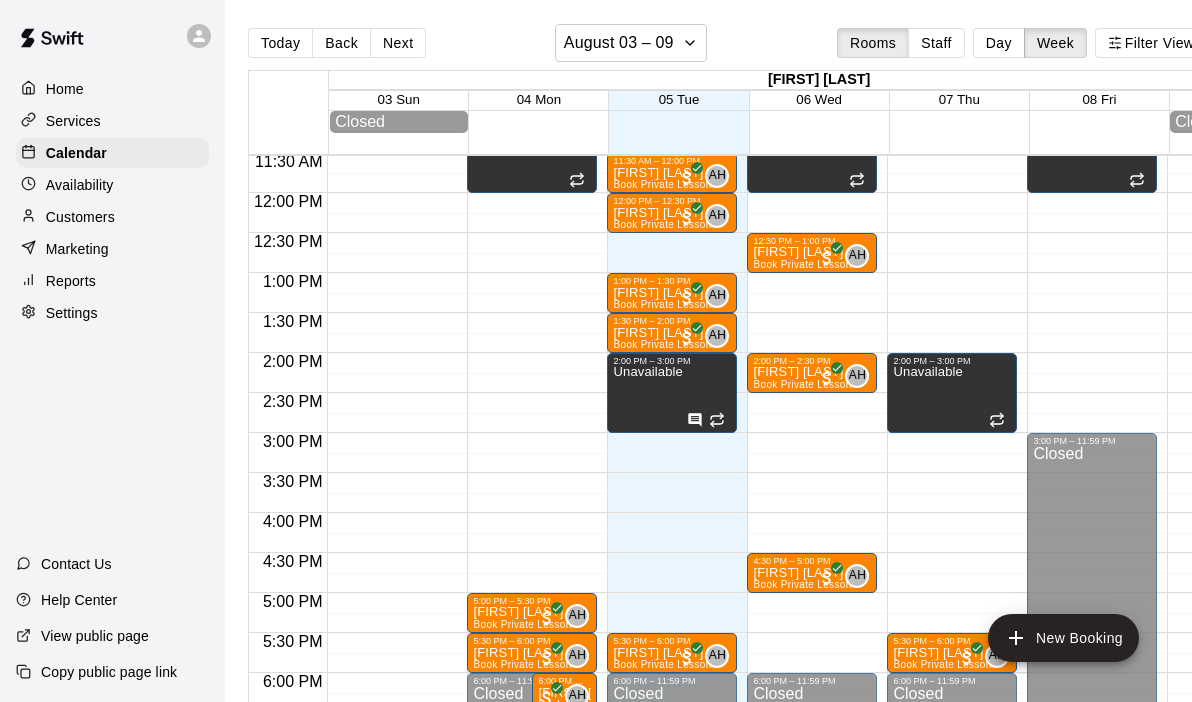 click on "[TIME] – [TIME] Closed [TIME] – [TIME] Unavailable [TIME] – [TIME] Book Private Lesson AH 0 [TIME] – [TIME] [FIRST] [LAST] Book Private Lesson AH 0 [TIME] – [TIME] [FIRST] [LAST] Book Private Lesson AH 0 [TIME] – [TIME] Closed" at bounding box center [812, 193] 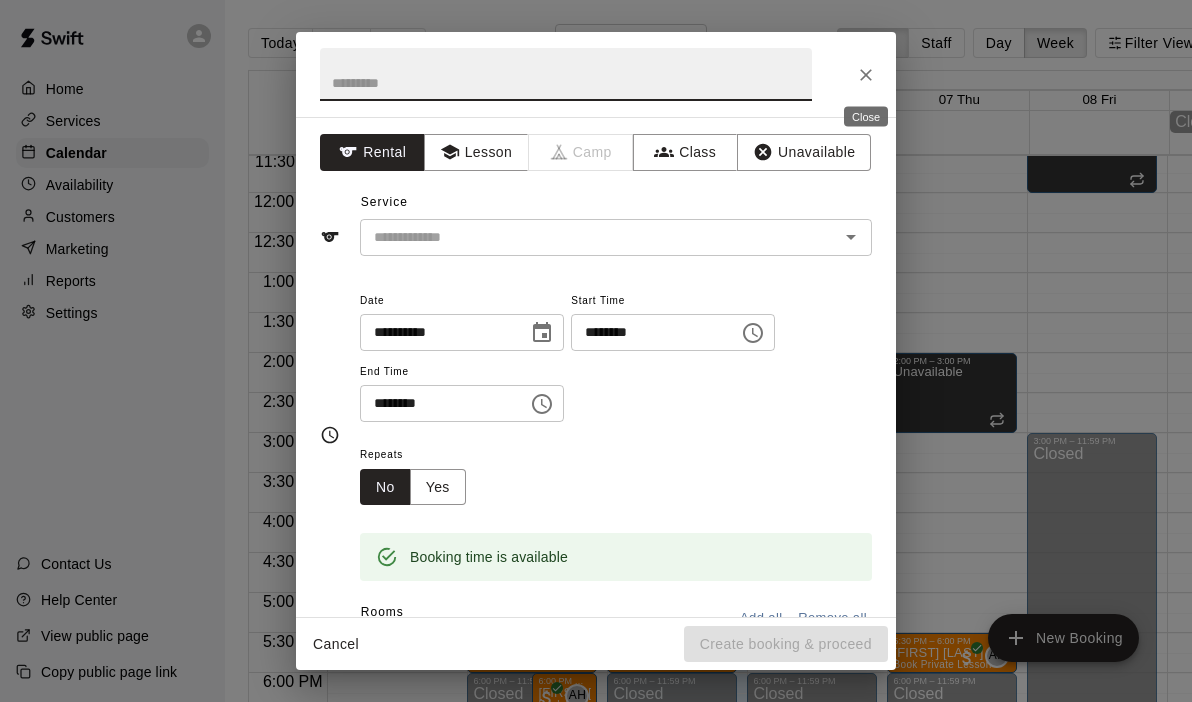 click 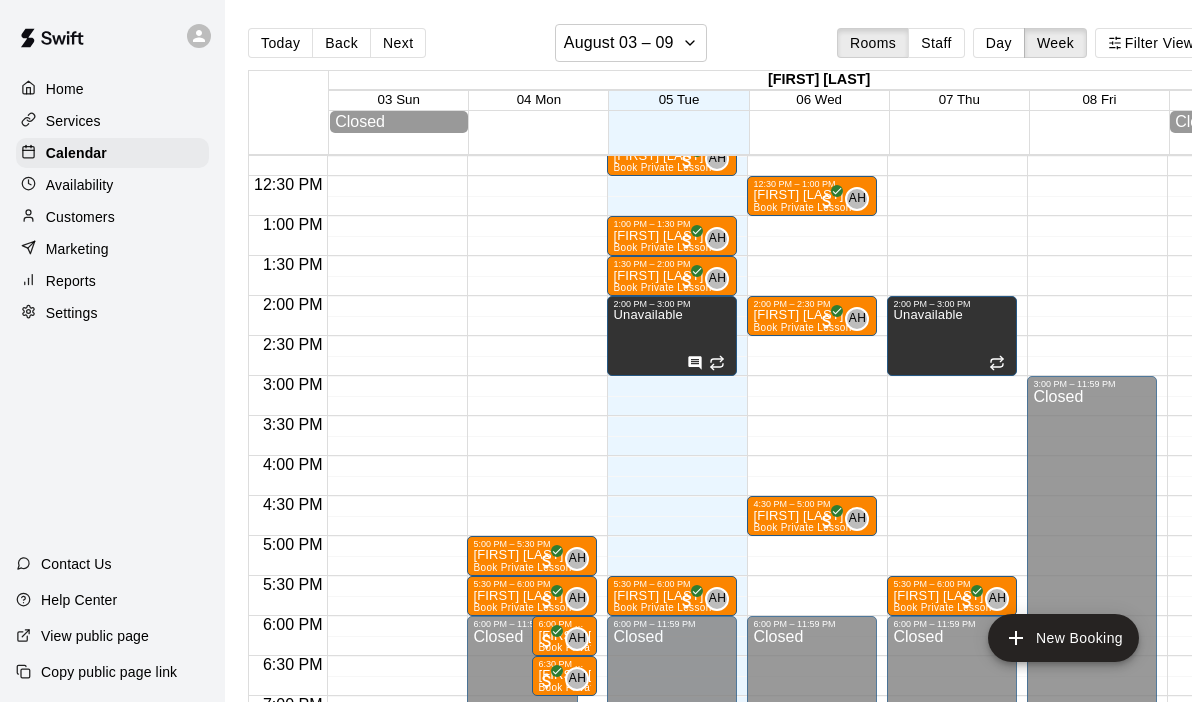 scroll, scrollTop: 860, scrollLeft: 0, axis: vertical 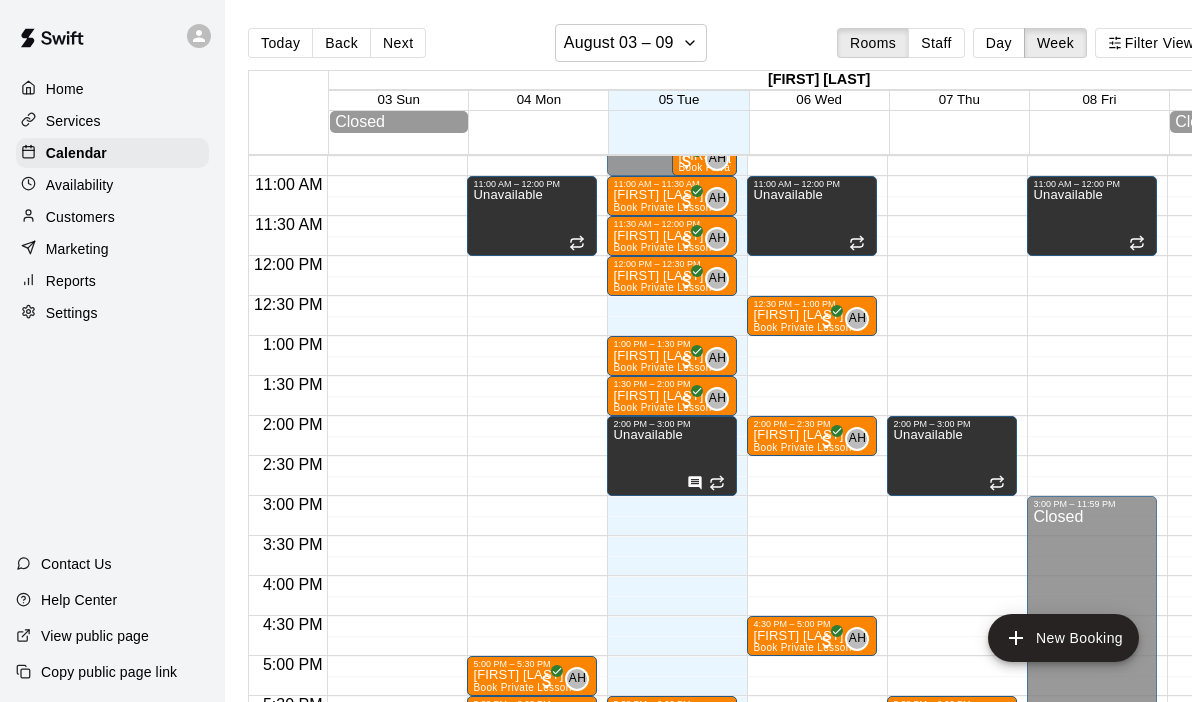 click on "[TIME] – [TIME] Closed [TIME] – [TIME] Unavailable [TIME] – [TIME] Book Private Lesson AH 0 [TIME] – [TIME] [FIRST] [LAST] Book Private Lesson AH 0 [TIME] – [TIME] [FIRST] [LAST] Book Private Lesson AH 0 [TIME] – [TIME] Closed" at bounding box center [812, 256] 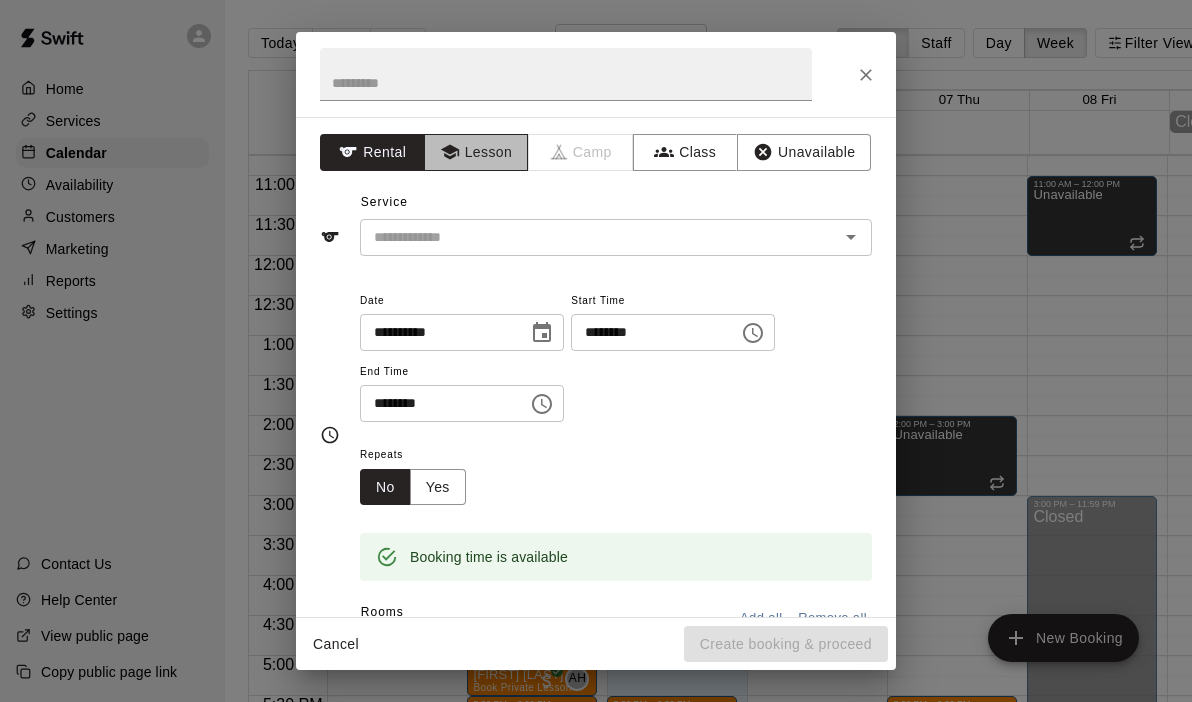 click on "Lesson" at bounding box center (476, 152) 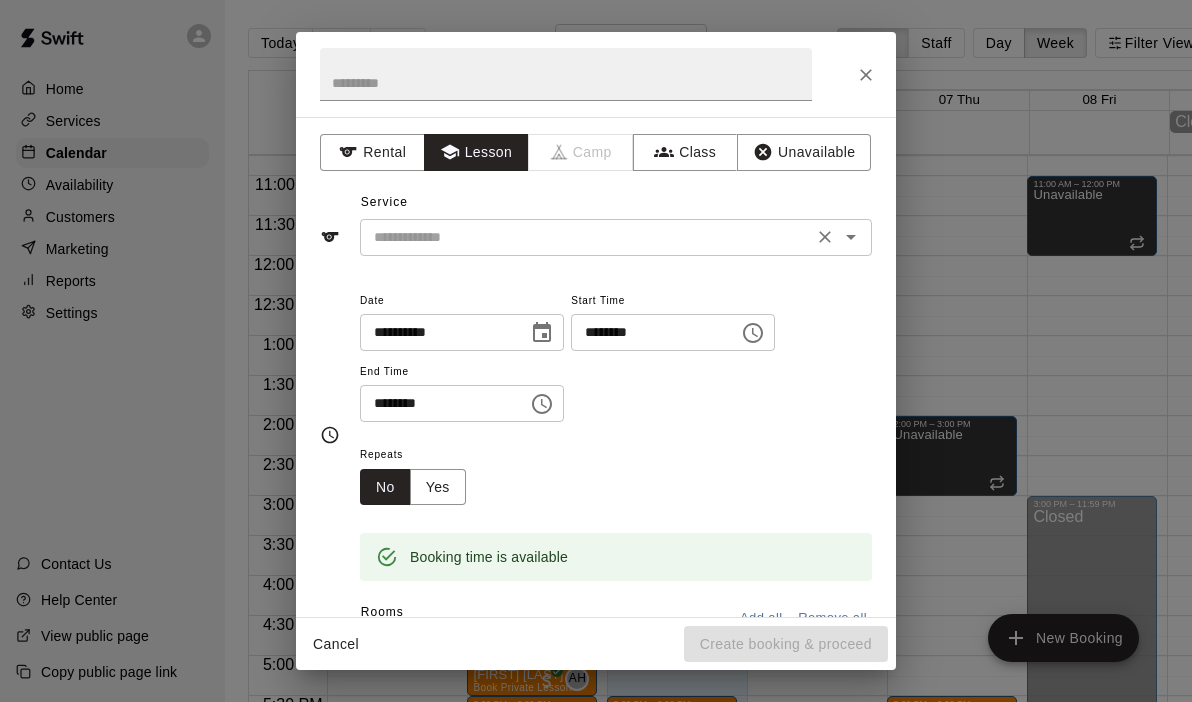 click 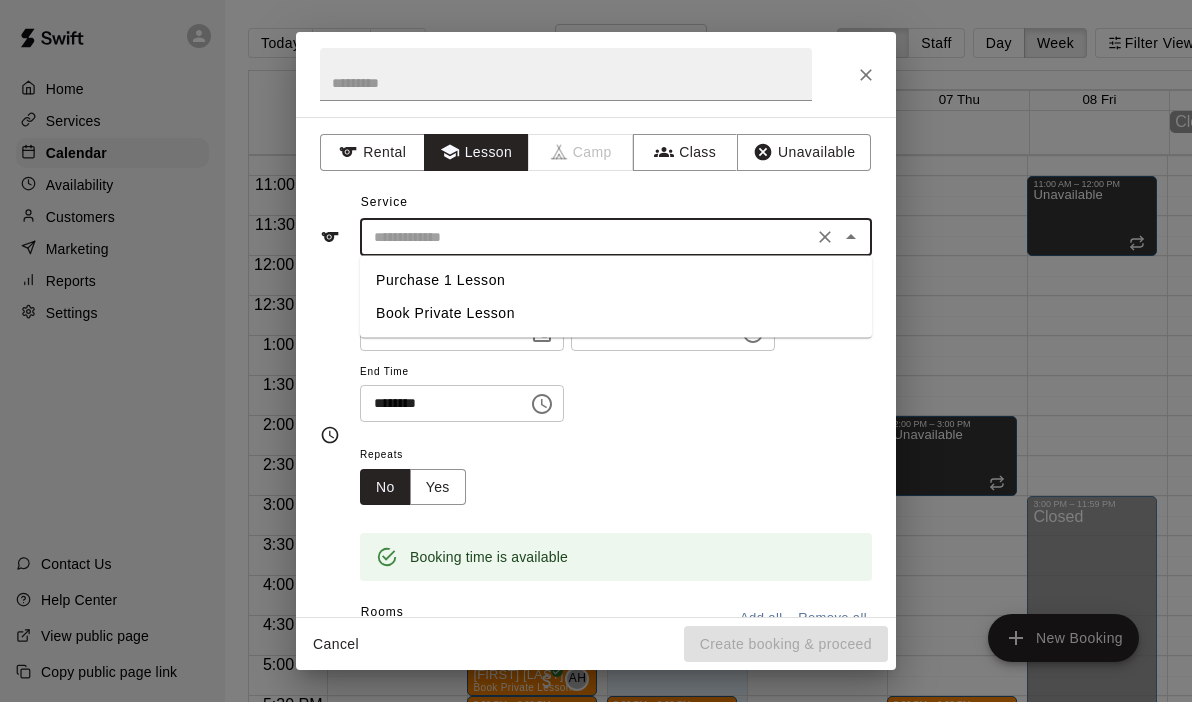 click on "Book Private Lesson" at bounding box center [616, 313] 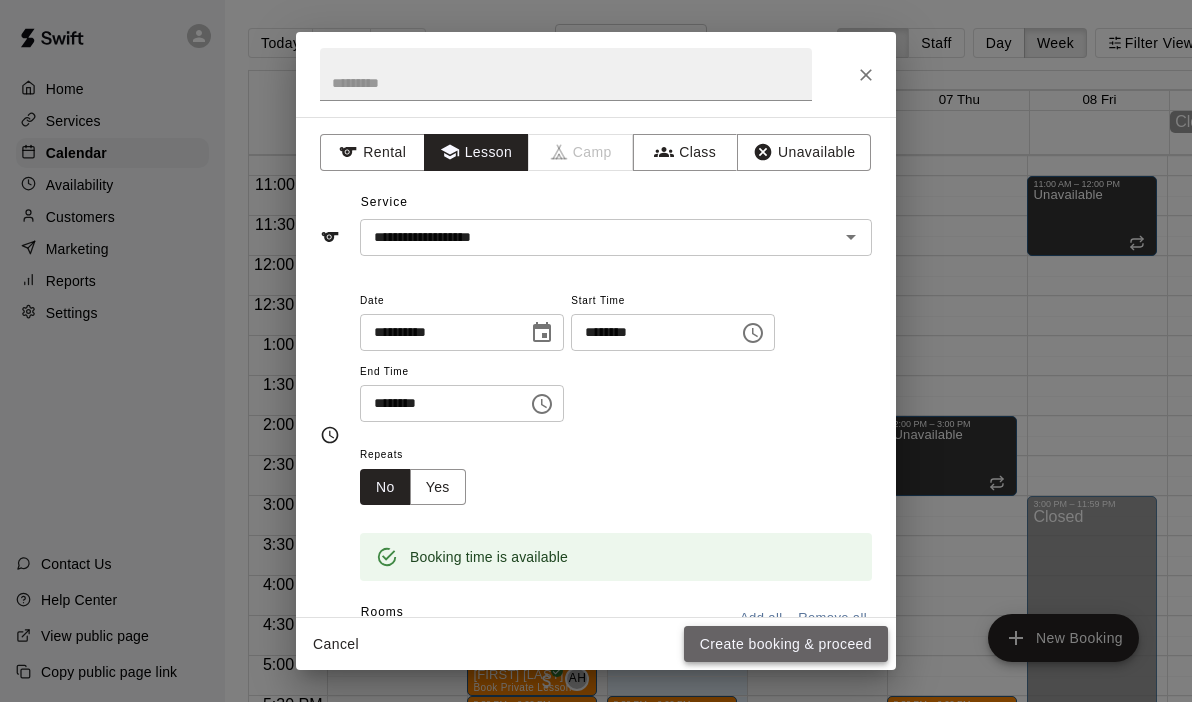 click on "Create booking & proceed" at bounding box center (786, 644) 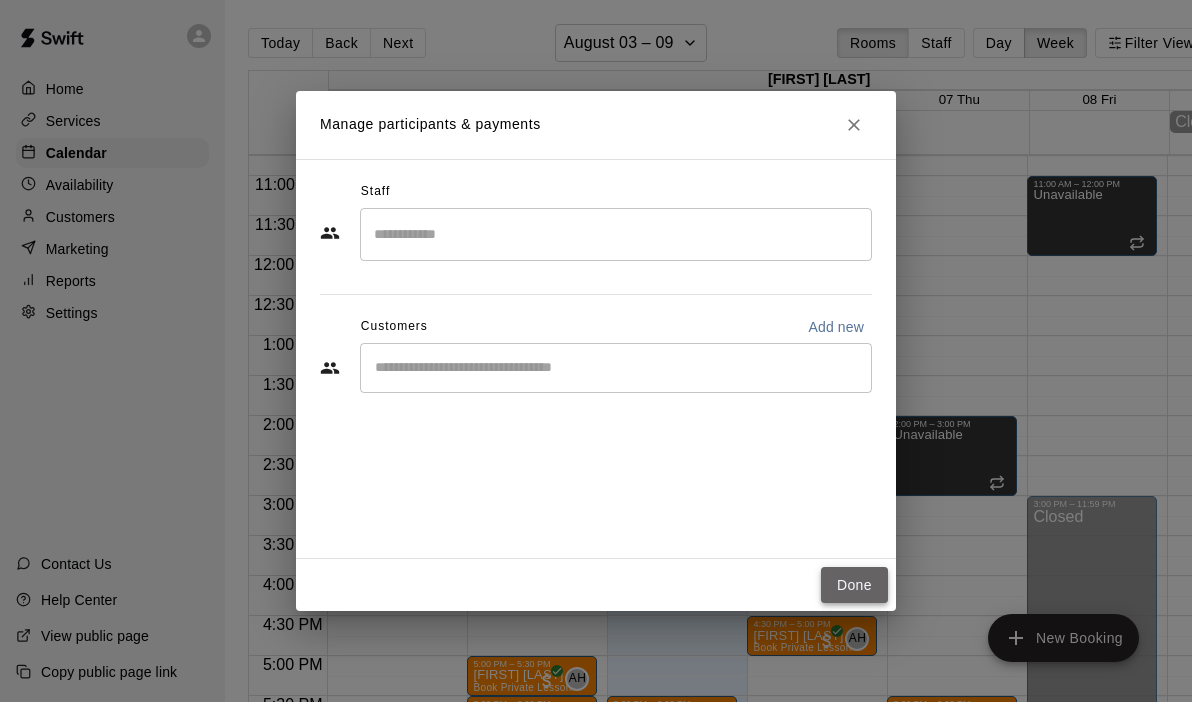 click on "Done" at bounding box center (854, 585) 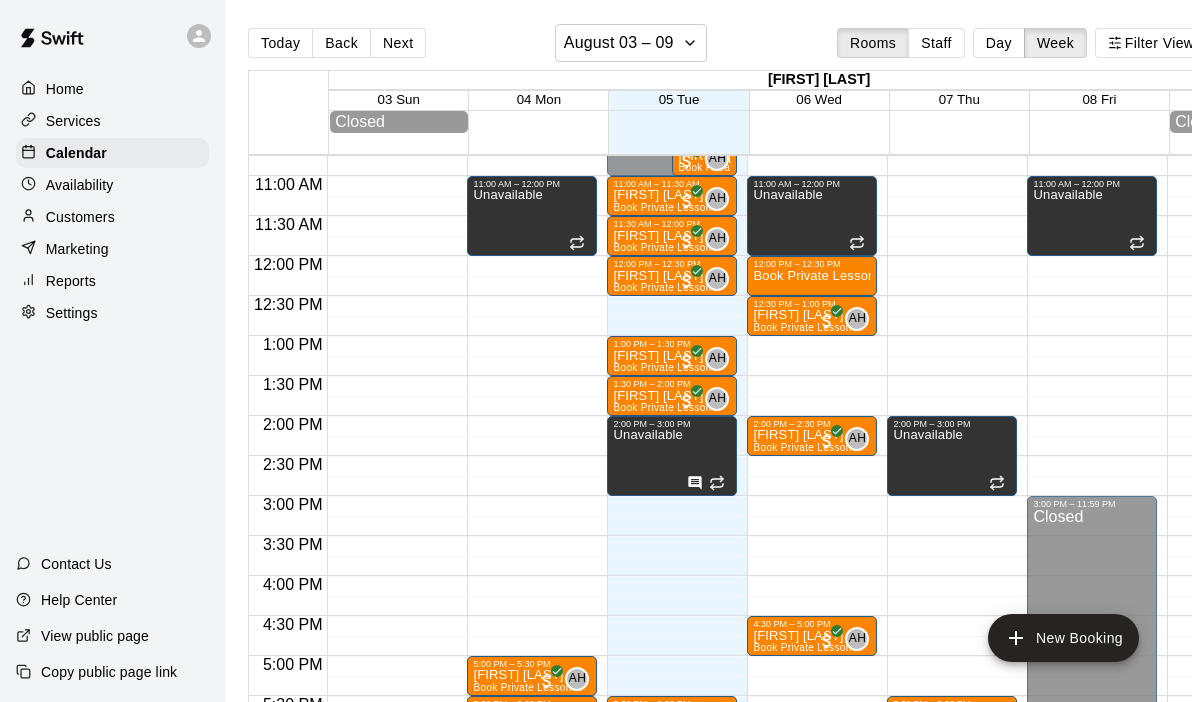 click on "[TIME] – [TIME] Closed [TIME] – [TIME] Unavailable [TIME] – [TIME] Book Private Lesson [TIME] – [TIME] [FIRST] [LAST] Book Private Lesson AH 0 [TIME] – [TIME] [FIRST] [LAST] Book Private Lesson AH 0 [TIME] – [TIME] [FIRST] [LAST] Book Private Lesson AH 0 [TIME] – [TIME] Closed" at bounding box center [812, 256] 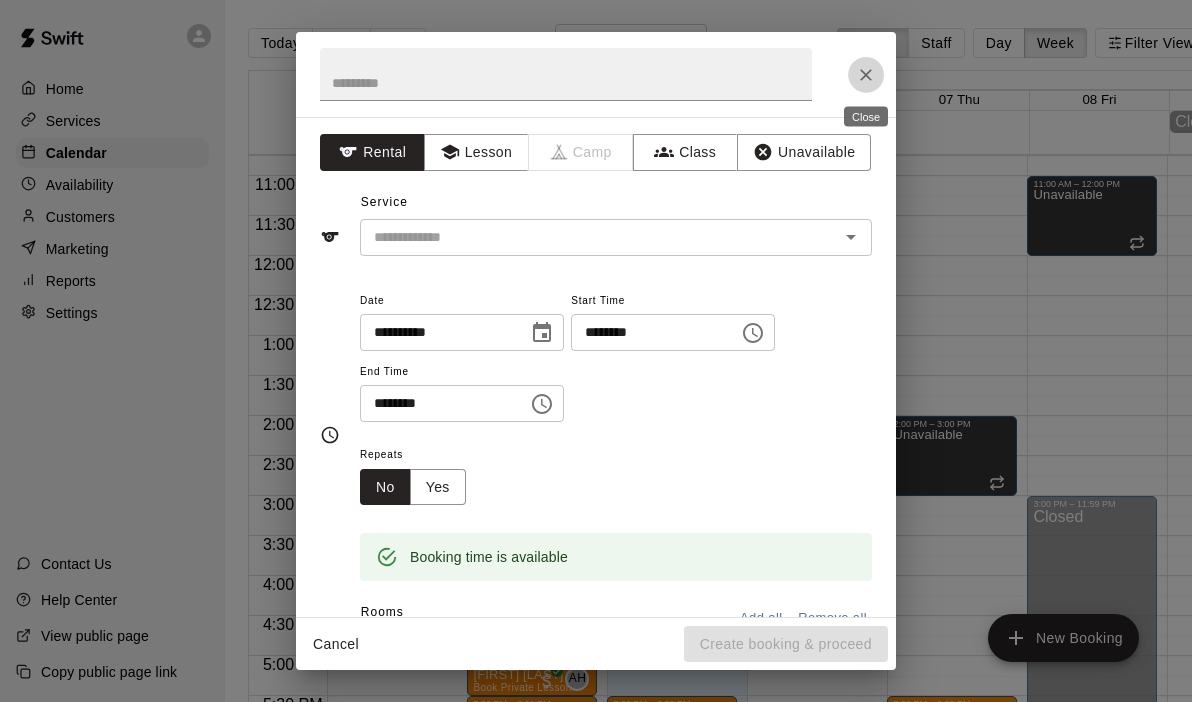 click 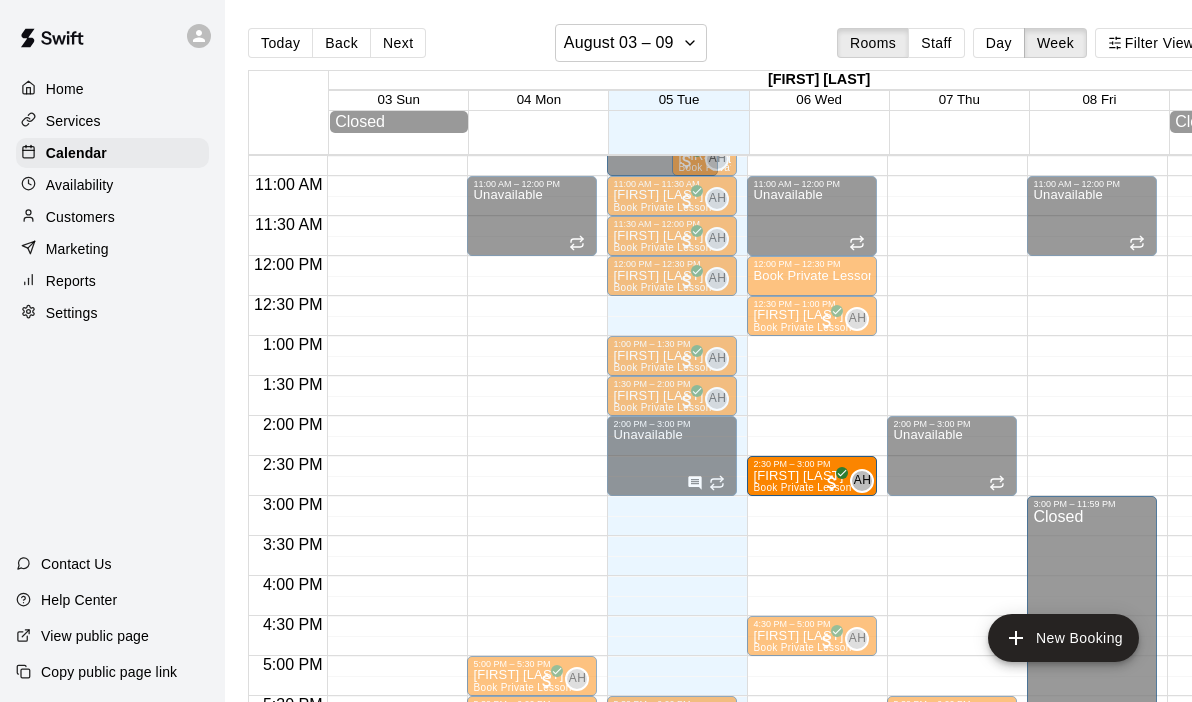 drag, startPoint x: 792, startPoint y: 468, endPoint x: 792, endPoint y: 480, distance: 12 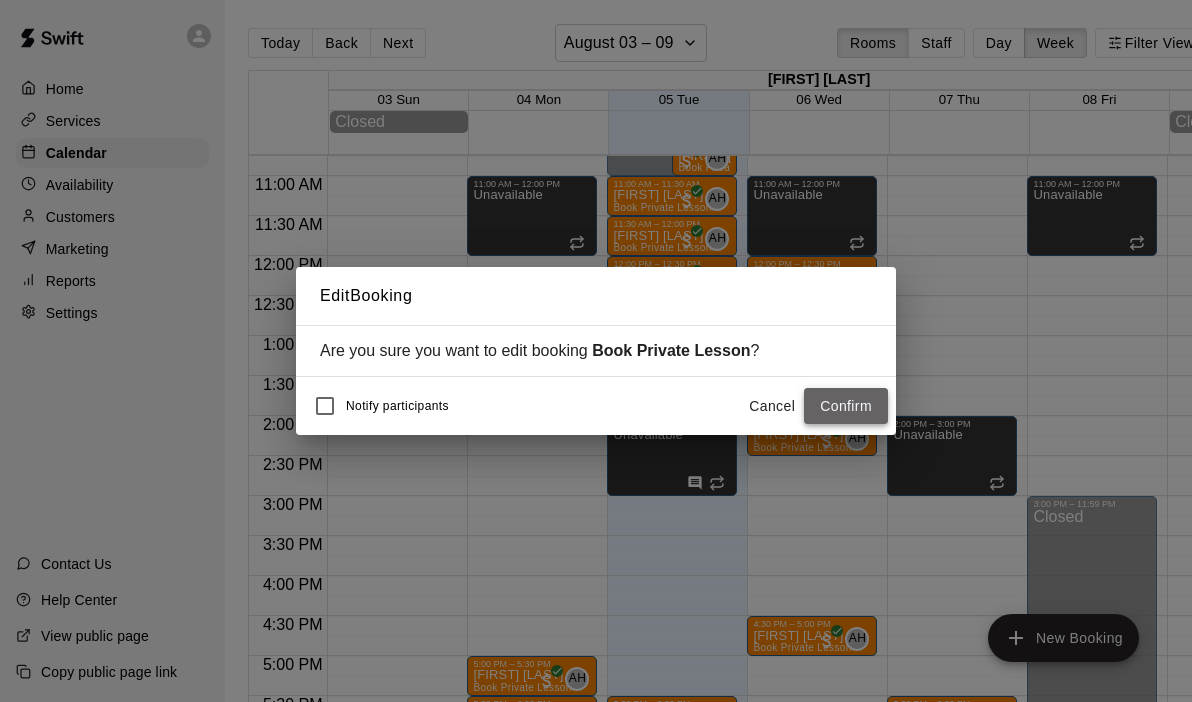 click on "Confirm" at bounding box center [846, 406] 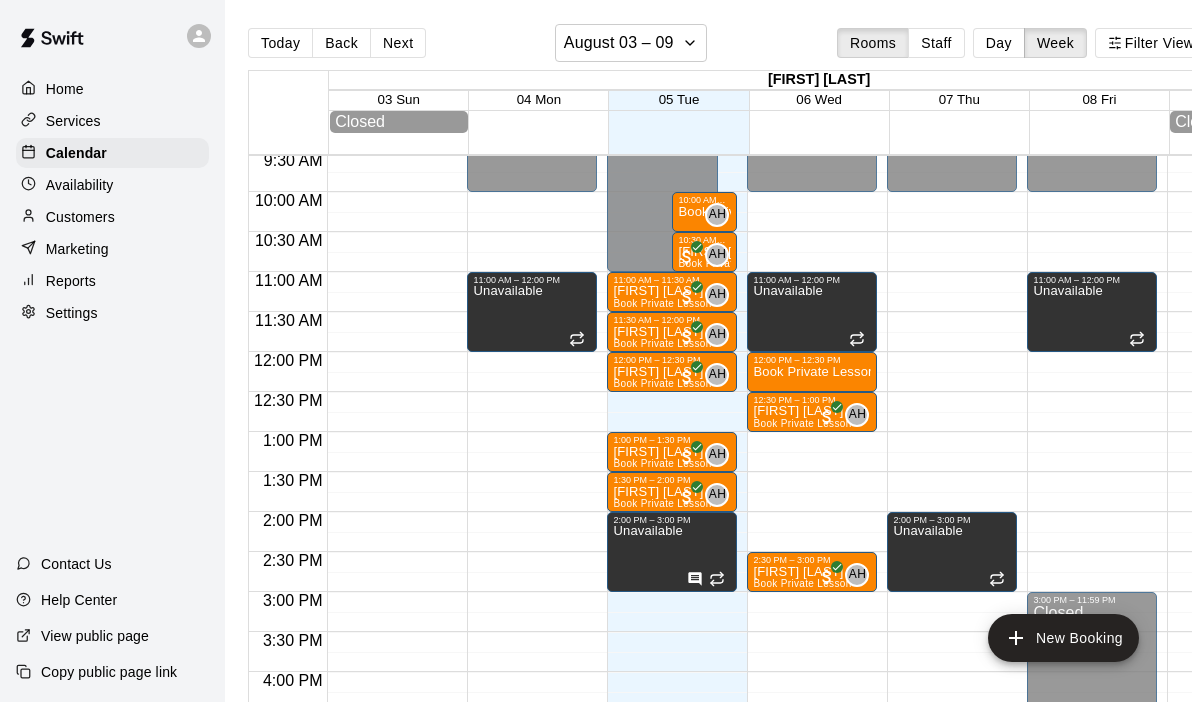 scroll, scrollTop: 760, scrollLeft: 0, axis: vertical 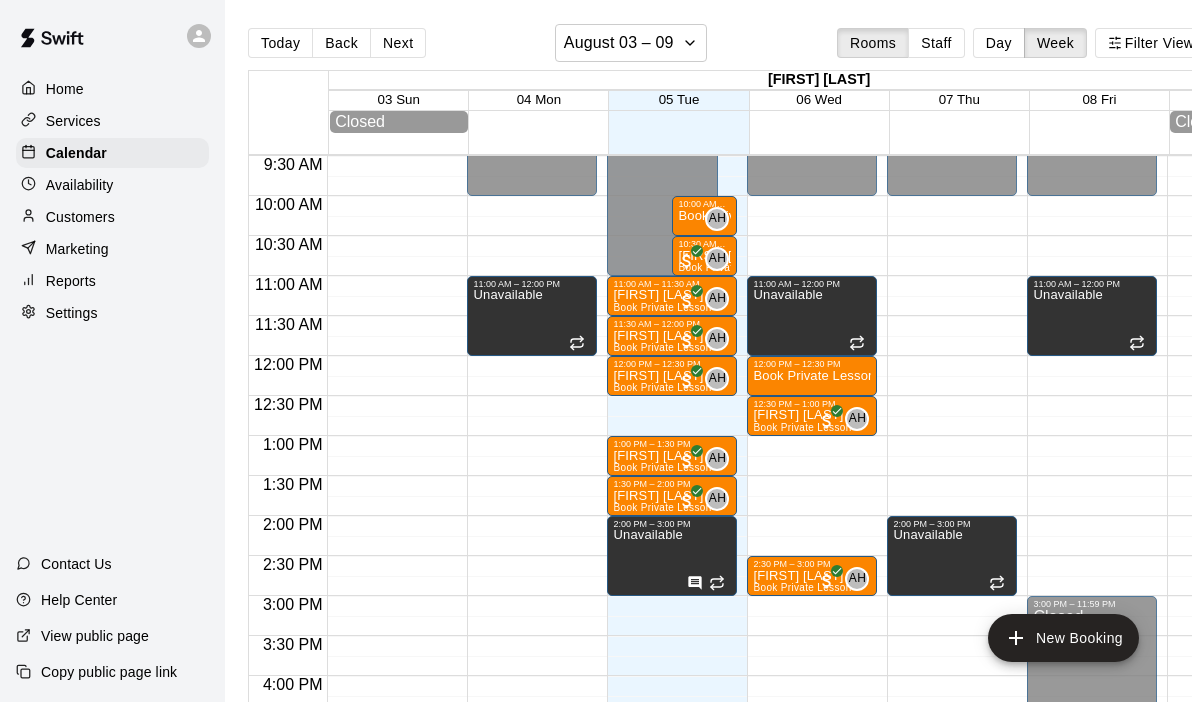 click on "[TIME] – [TIME] Closed [TIME] – [TIME] [FIRST] [LAST] Book Private Lesson AH 0 [TIME] – [TIME] Book Private Lesson AH 0 [TIME] – [TIME] [FIRST] [LAST] Book Private Lesson AH 0 [TIME] – [TIME] [FIRST] [LAST] Book Private Lesson AH 0 [TIME] – [TIME] [FIRST] [LAST] Book Private Lesson AH 0 [TIME] – [TIME] S Tolbert Book Private Lesson AH 0 [TIME] – [TIME] [FIRST] [LAST] Book Private Lesson AH 0 [TIME] – [TIME] Unavailable [TIME] – [TIME] [FIRST] [LAST] Book Private Lesson AH 0 [TIME] – [TIME] Closed" at bounding box center [672, 356] 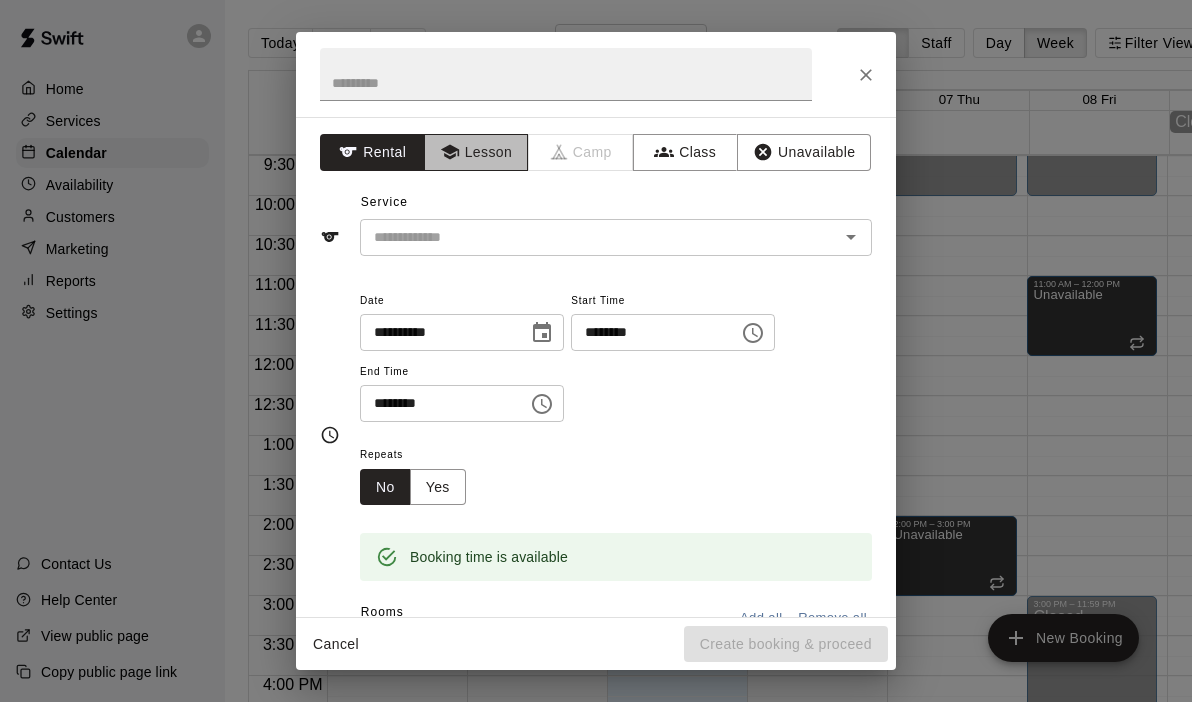 click on "Lesson" at bounding box center (476, 152) 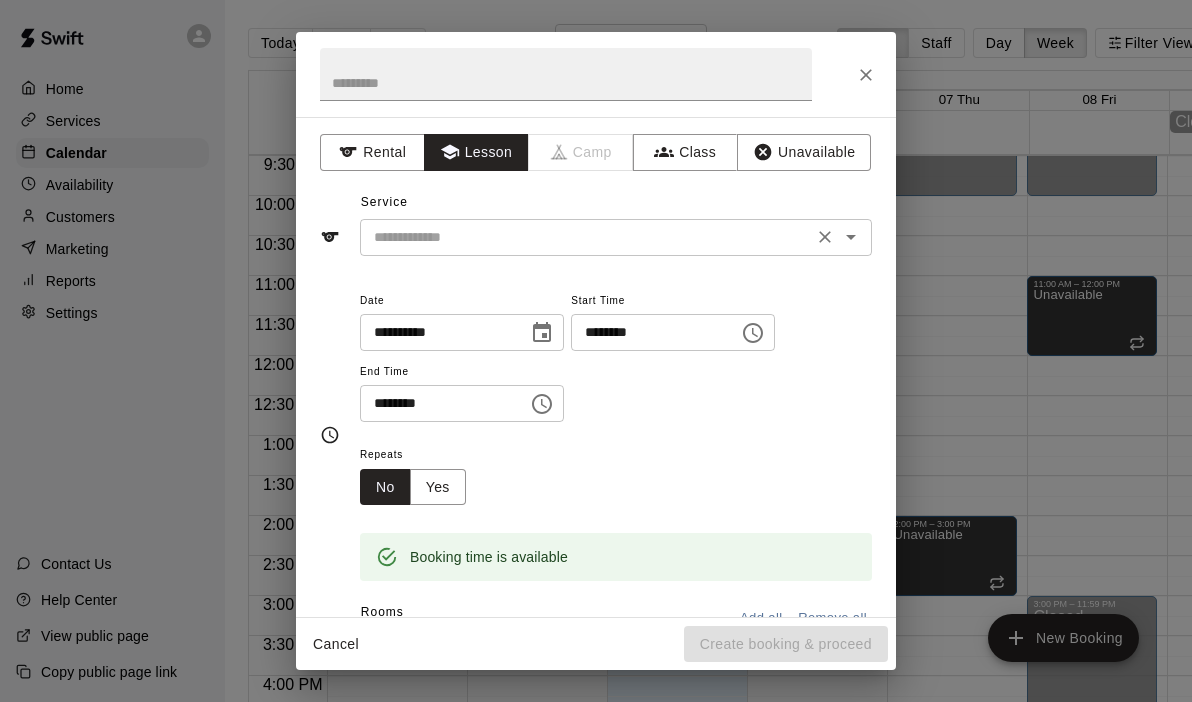 click on "​" at bounding box center (616, 237) 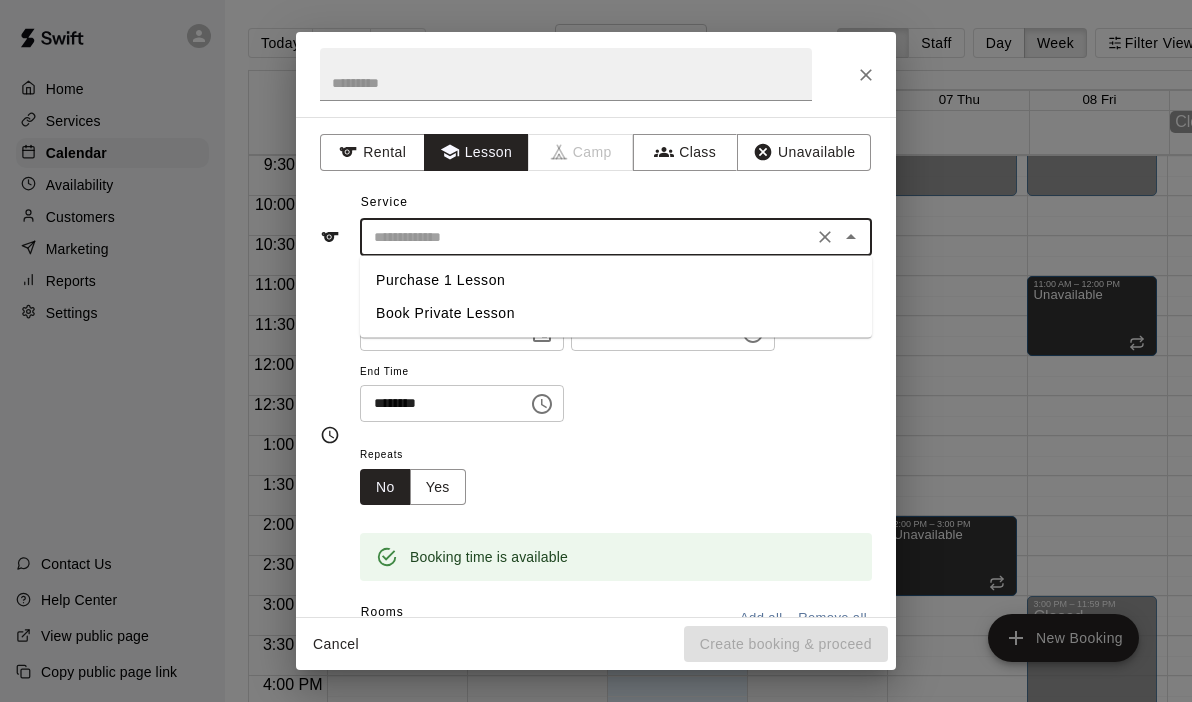 click on "Book Private Lesson" at bounding box center (616, 313) 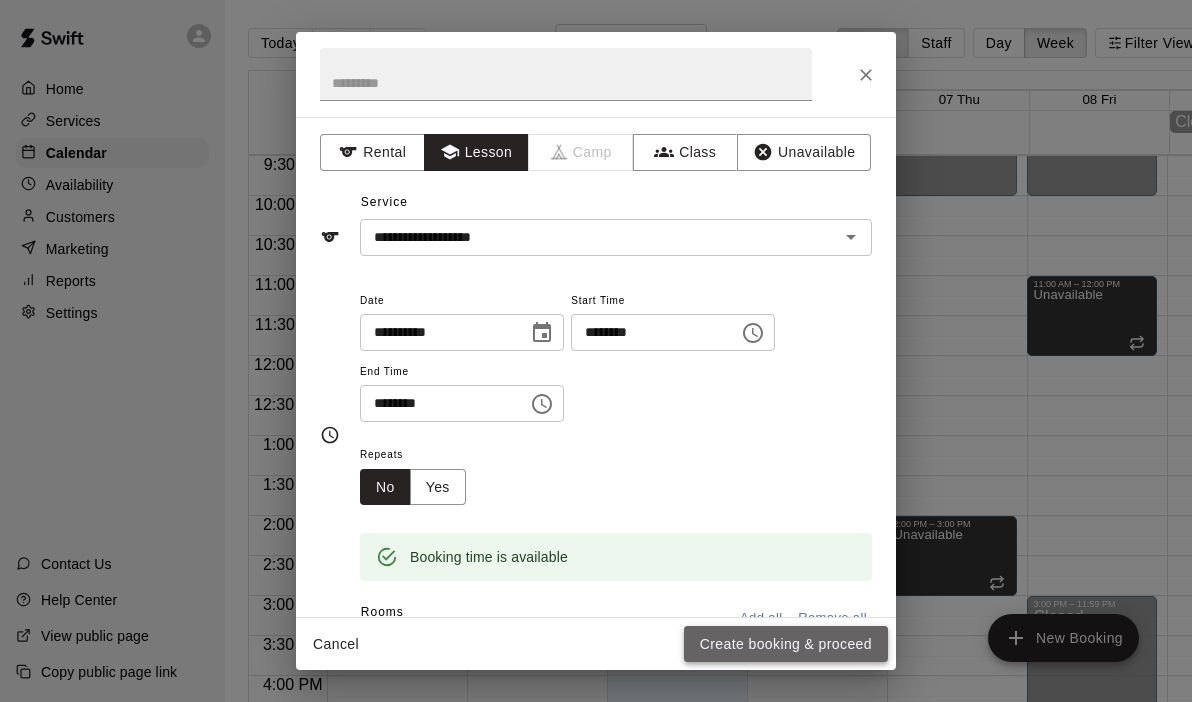 click on "Create booking & proceed" at bounding box center [786, 644] 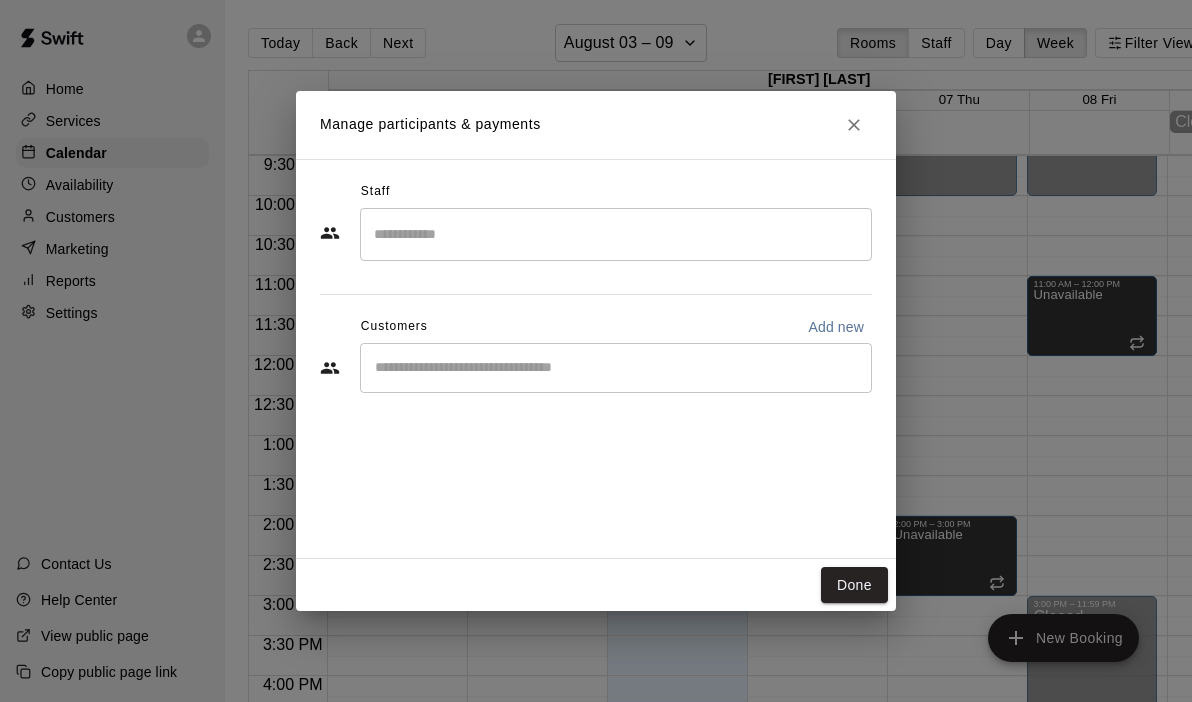 click at bounding box center (616, 234) 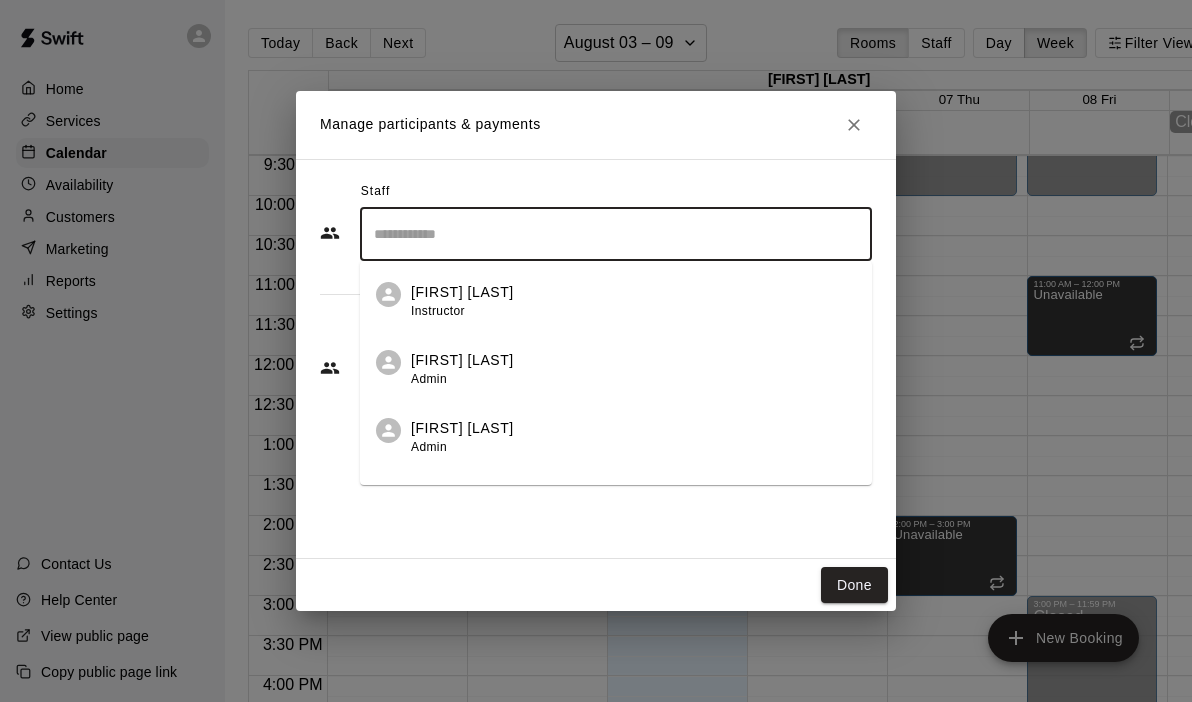 scroll, scrollTop: 47, scrollLeft: 0, axis: vertical 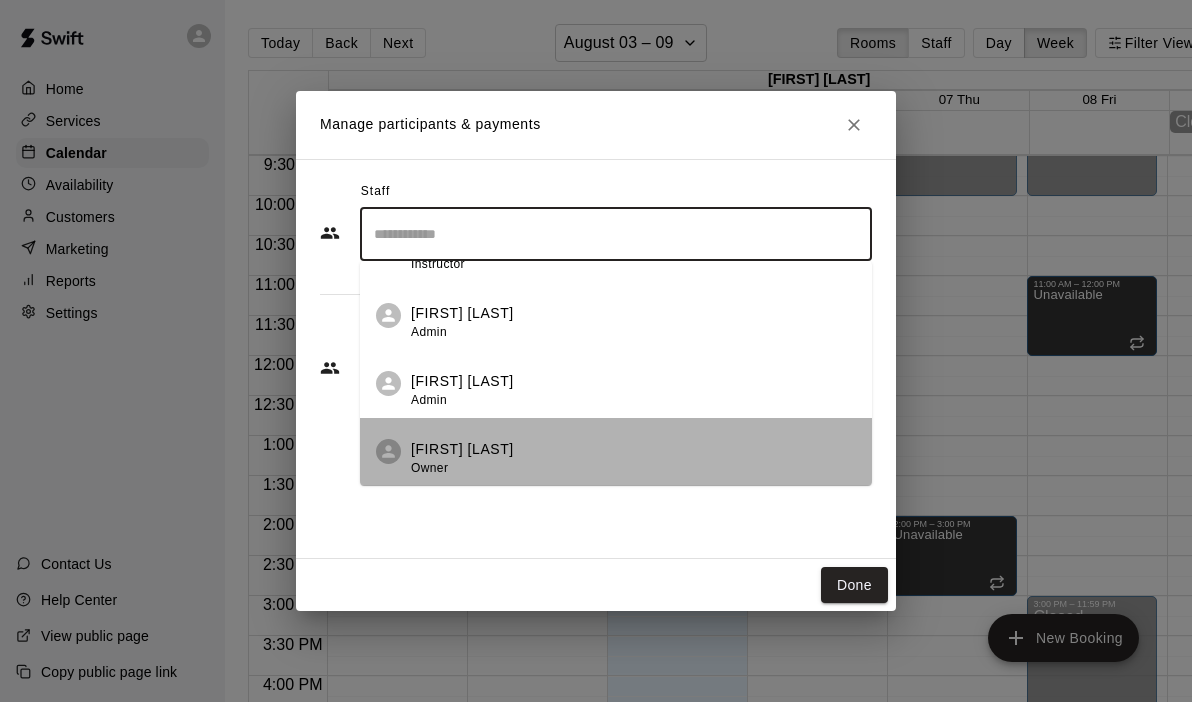 click on "[FIRST] [LAST] Owner" at bounding box center (633, 458) 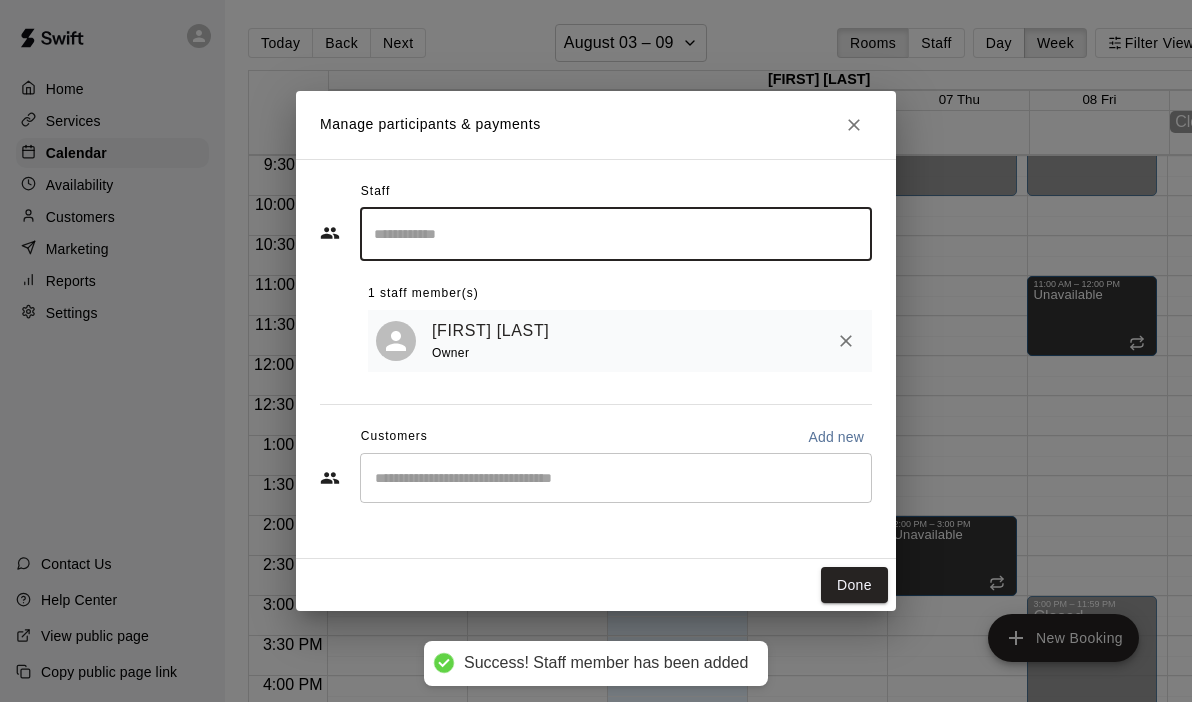 click at bounding box center [616, 478] 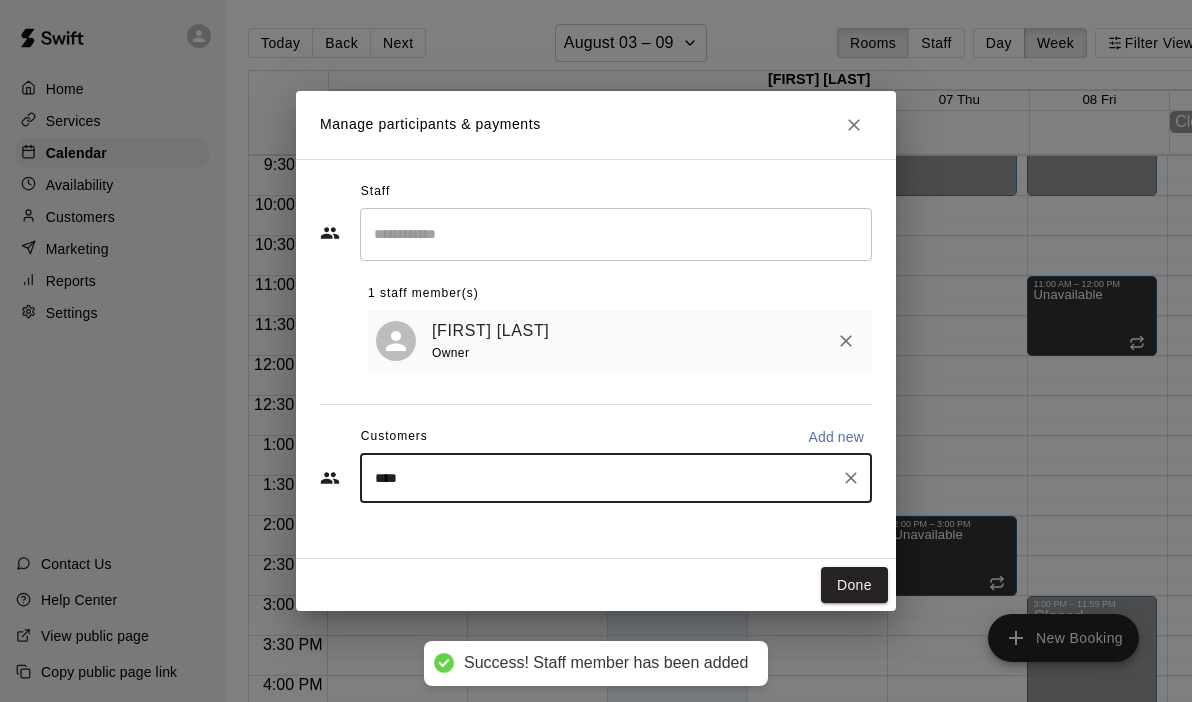 type on "*****" 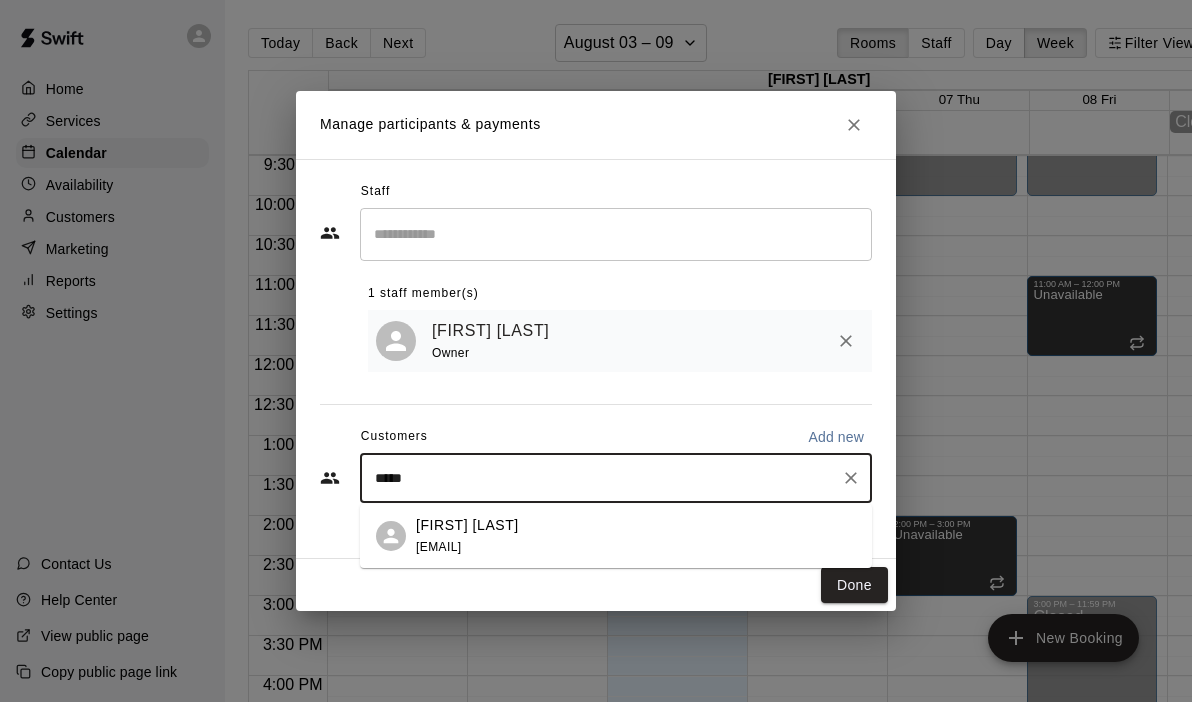 click on "[EMAIL]" at bounding box center (438, 547) 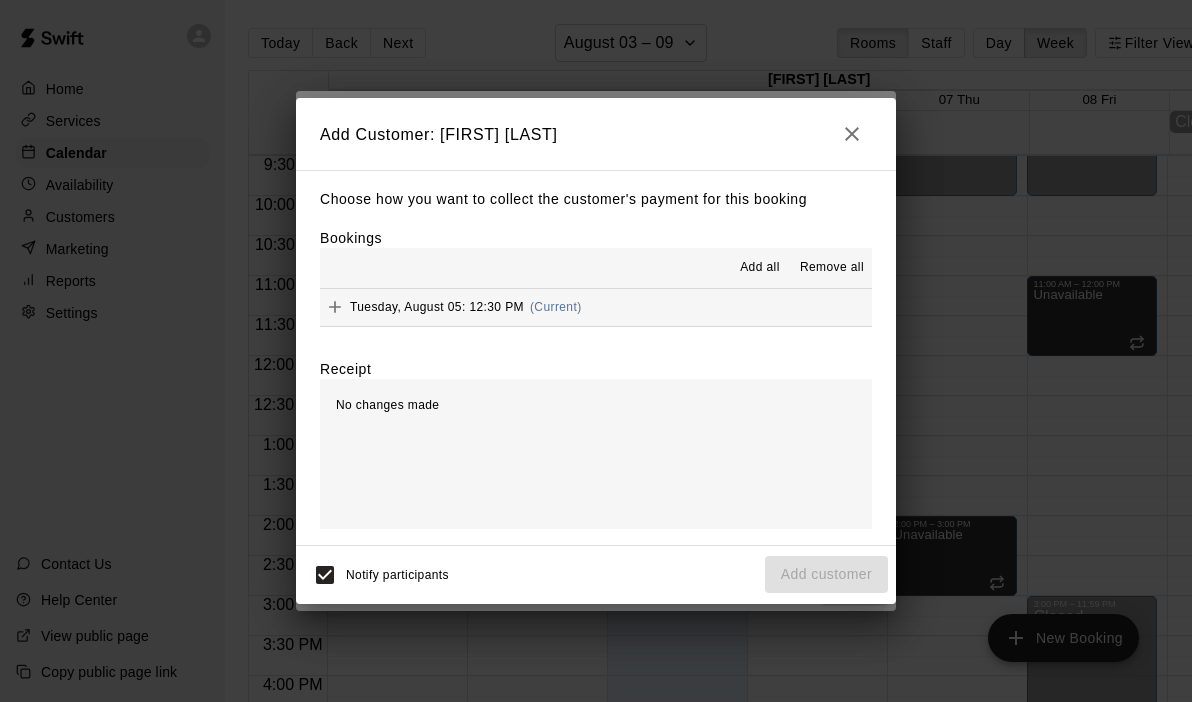 click on "Tuesday, August 05: 12:30 PM (Current)" at bounding box center [596, 307] 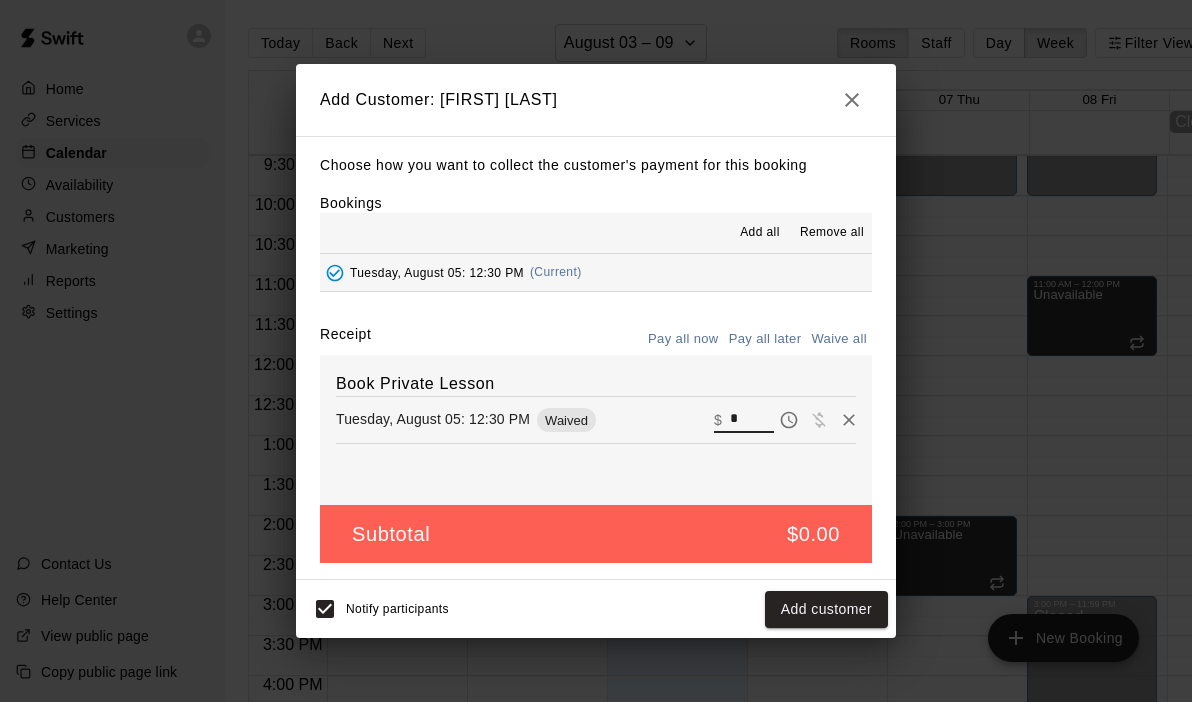 drag, startPoint x: 754, startPoint y: 422, endPoint x: 693, endPoint y: 421, distance: 61.008198 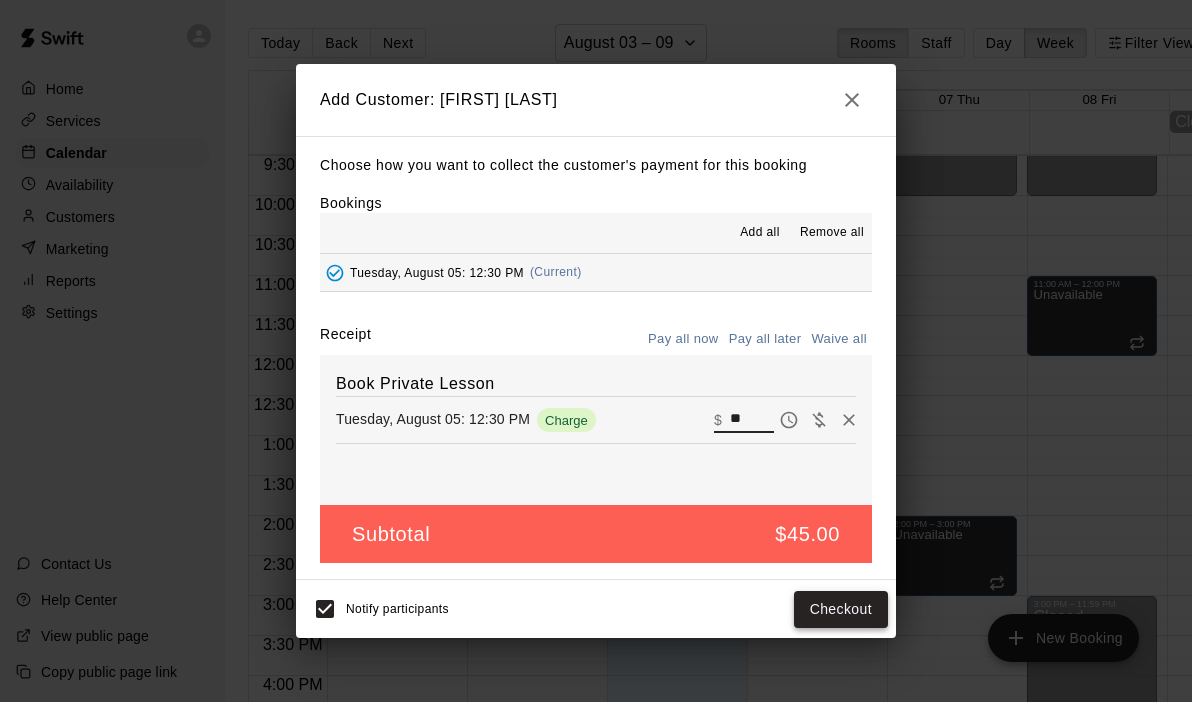 type on "**" 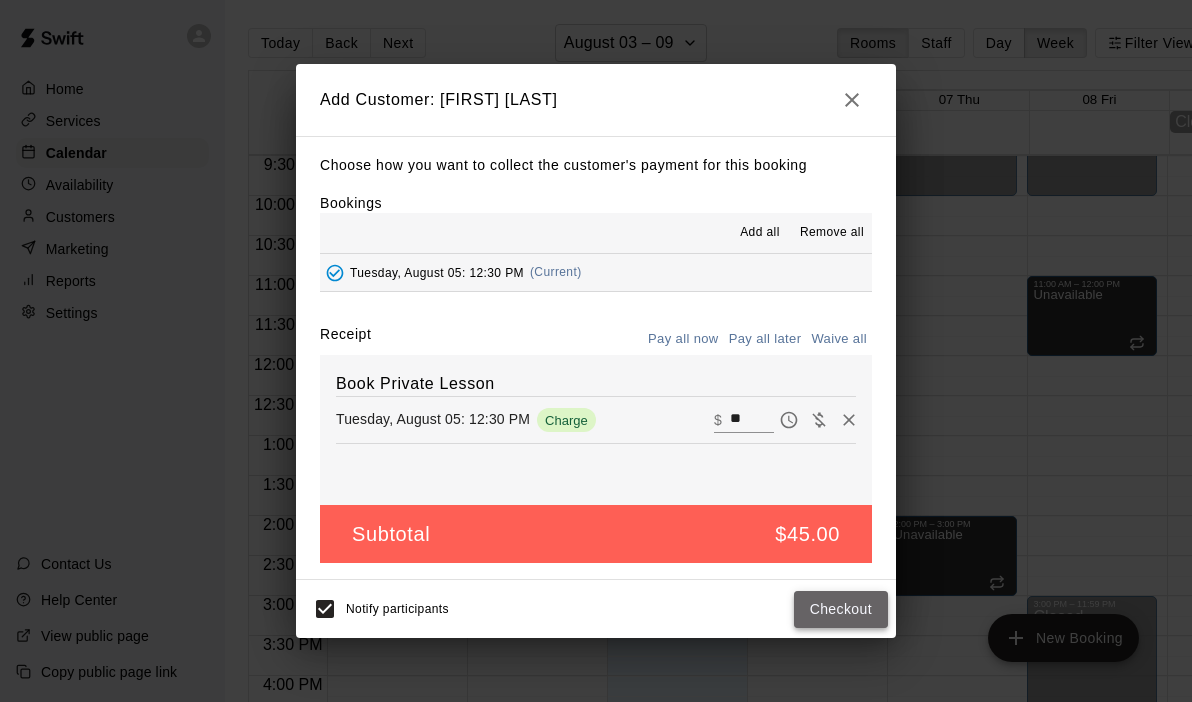 click on "Checkout" at bounding box center [841, 609] 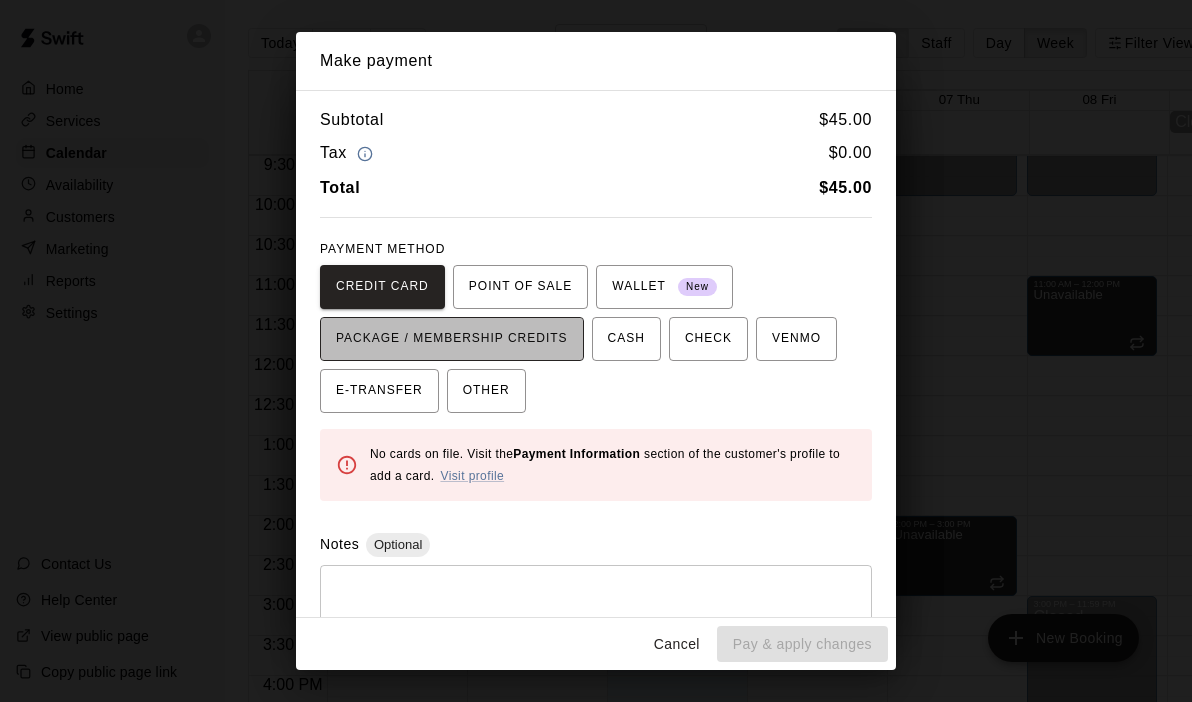 click on "PACKAGE / MEMBERSHIP CREDITS" at bounding box center [452, 339] 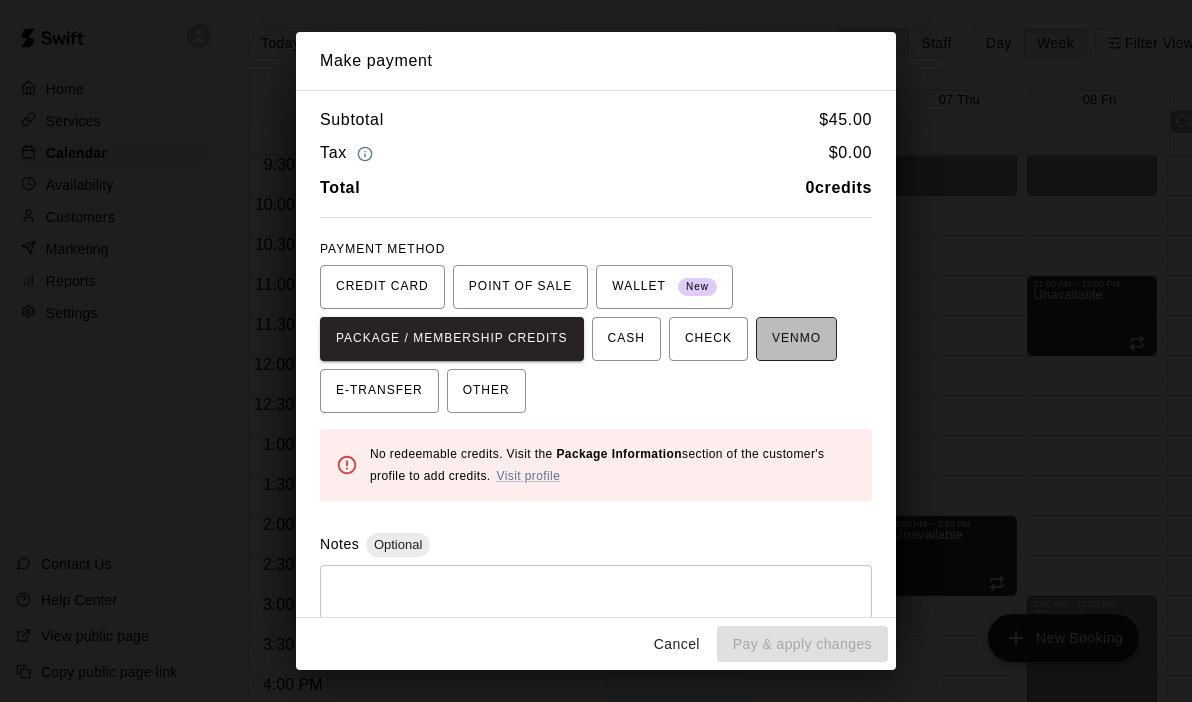 click on "VENMO" at bounding box center (796, 339) 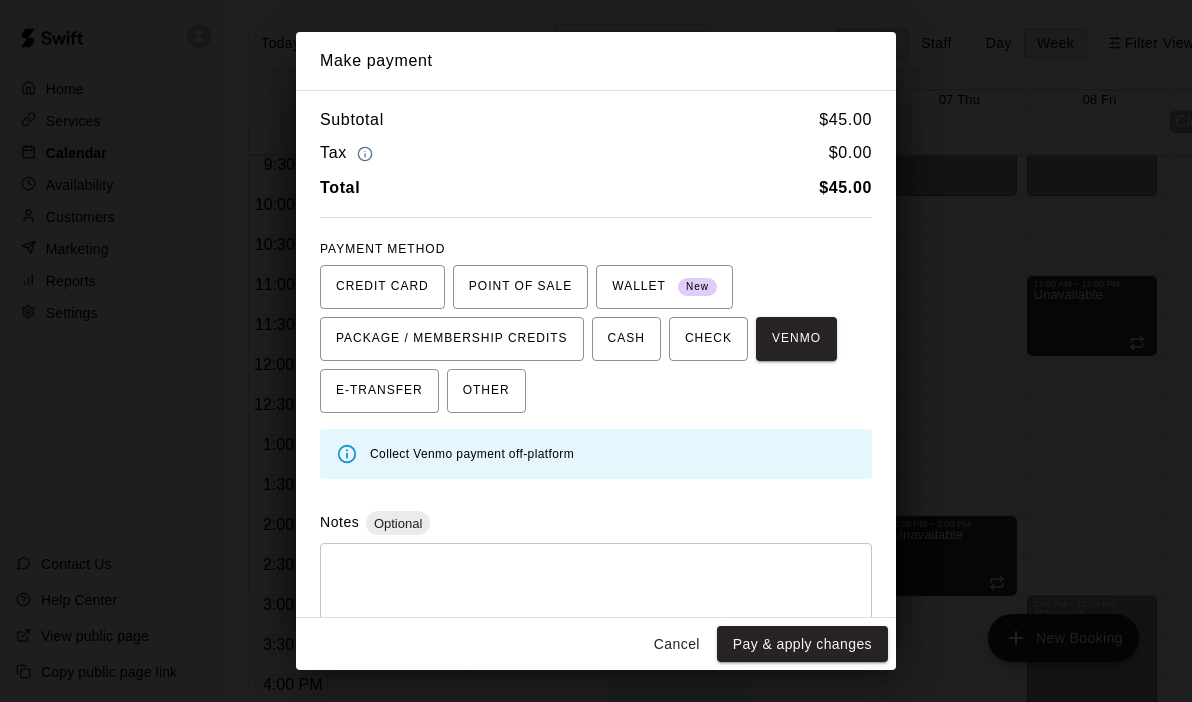 click on "Cancel" at bounding box center (677, 644) 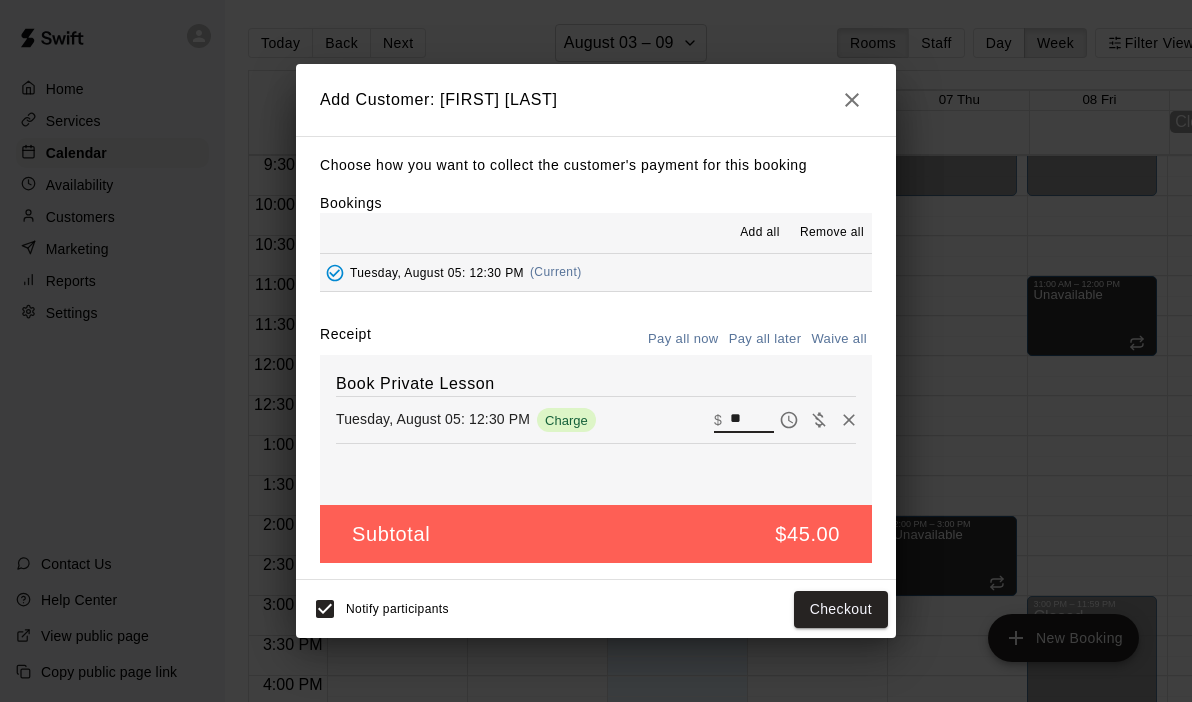 drag, startPoint x: 755, startPoint y: 415, endPoint x: 698, endPoint y: 412, distance: 57.07889 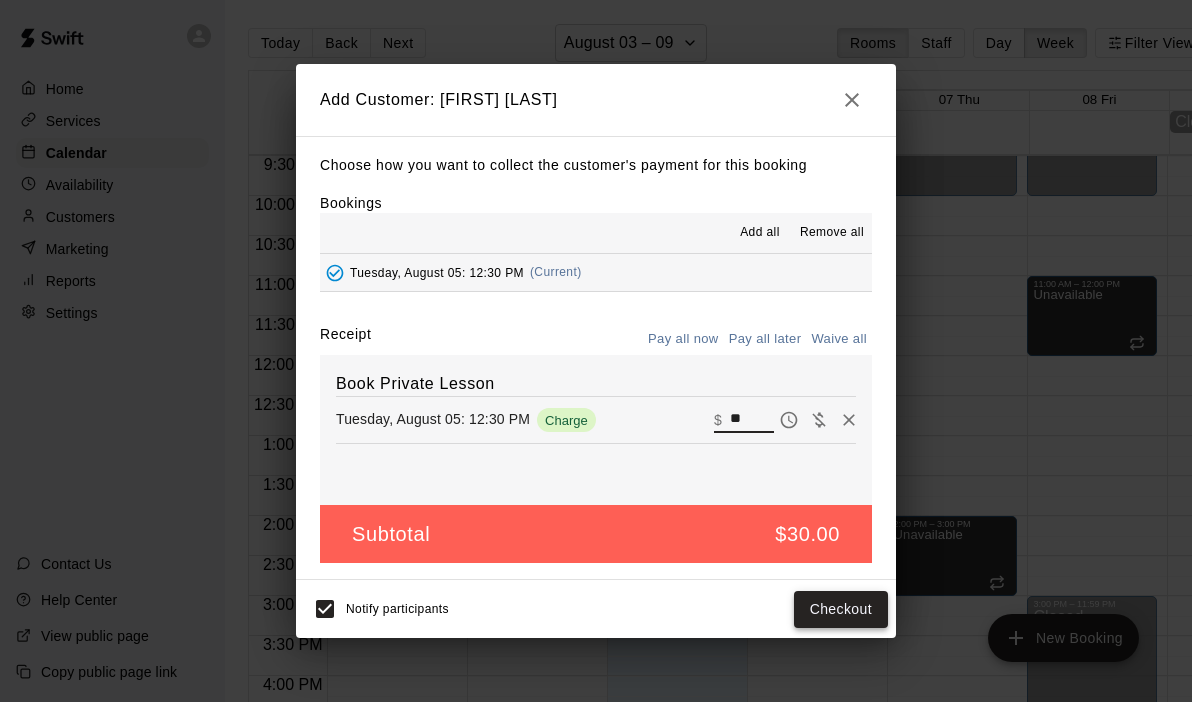 type on "**" 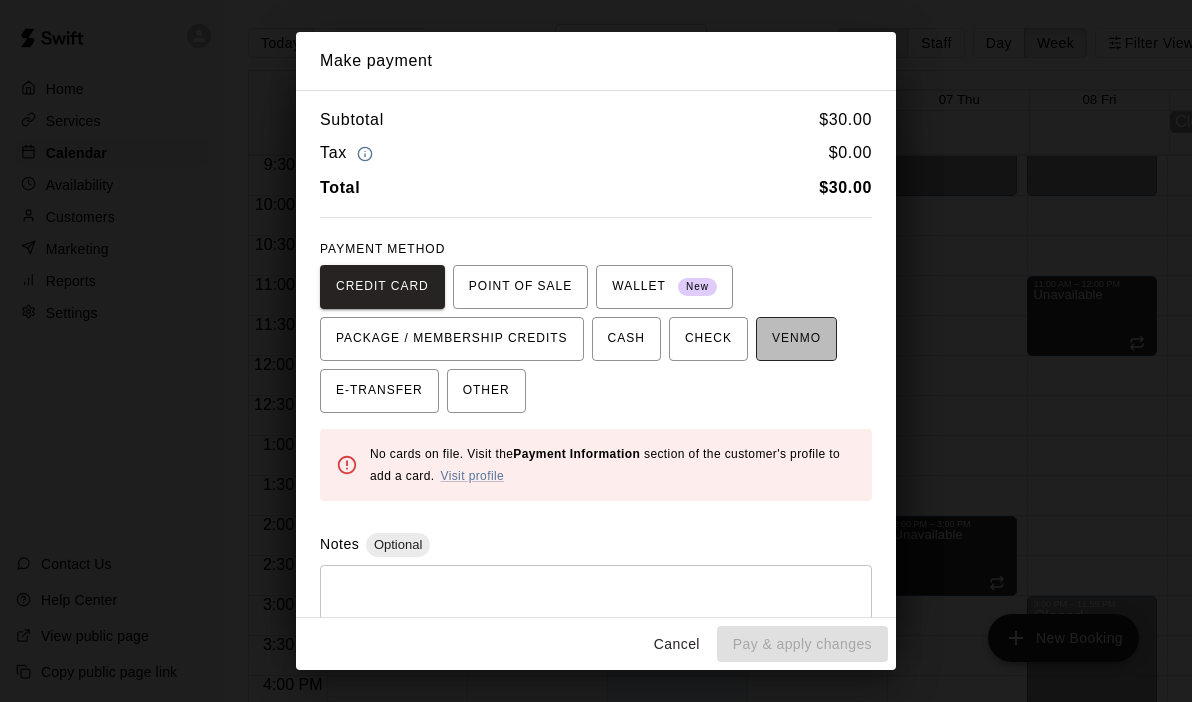 click on "VENMO" at bounding box center (796, 339) 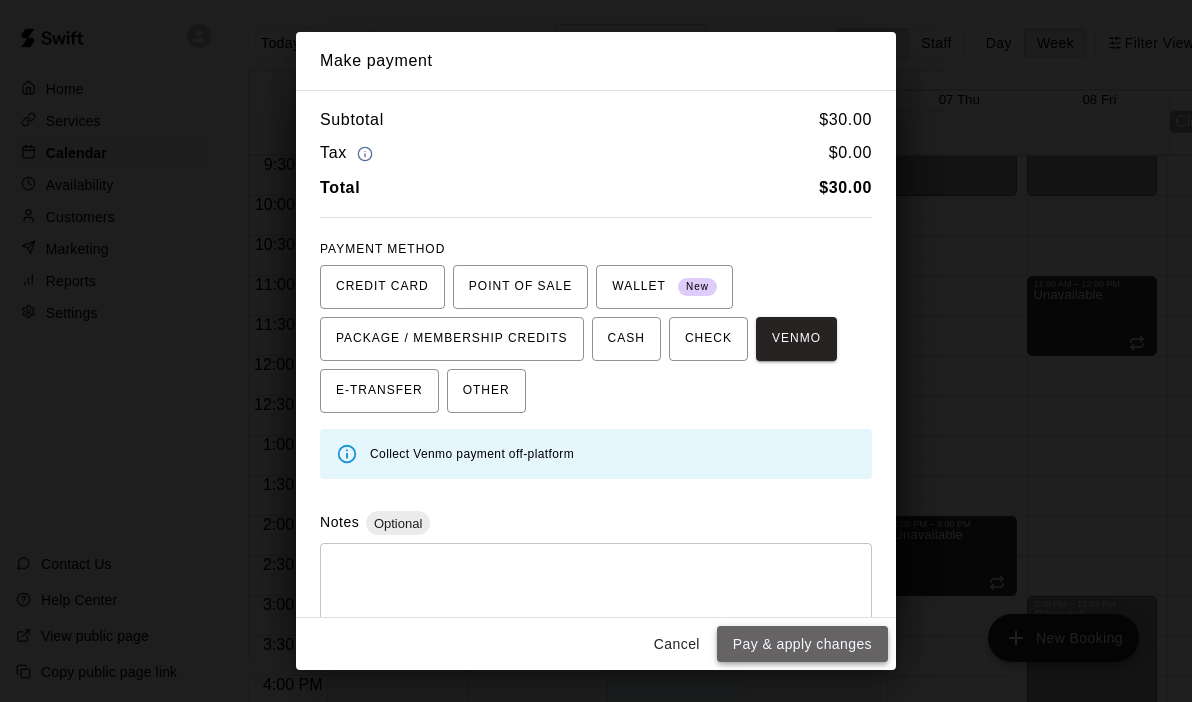 click on "Pay & apply changes" at bounding box center [802, 644] 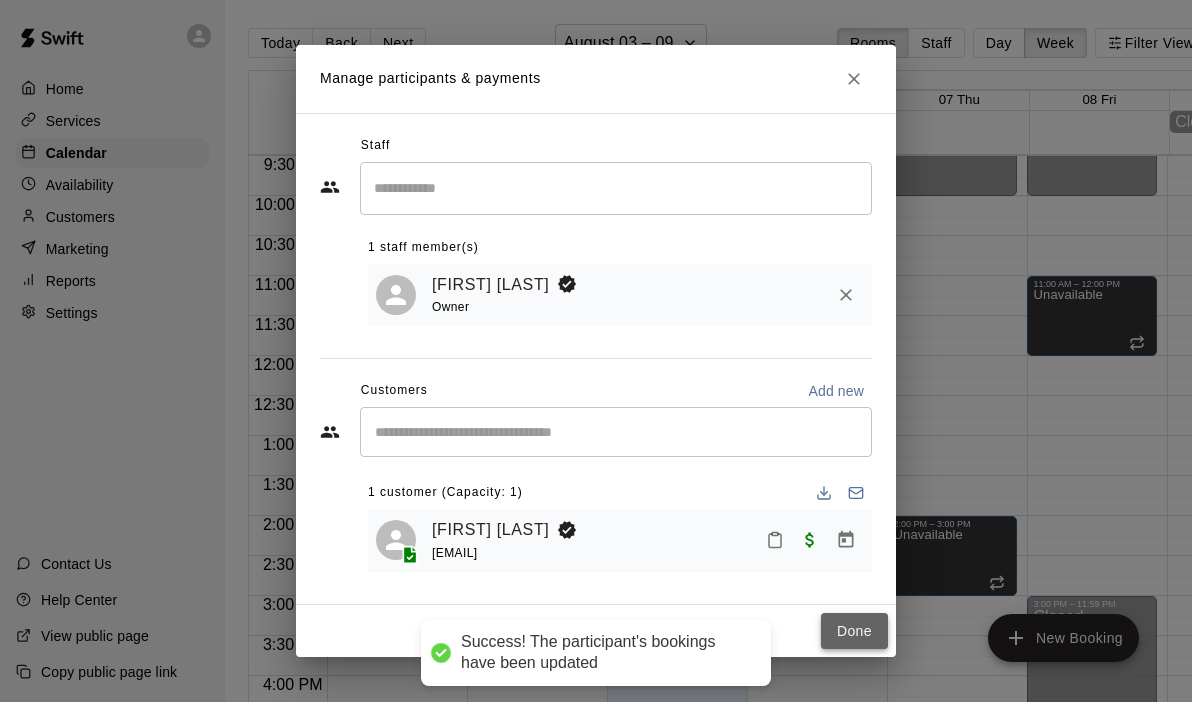 click on "Done" at bounding box center (854, 631) 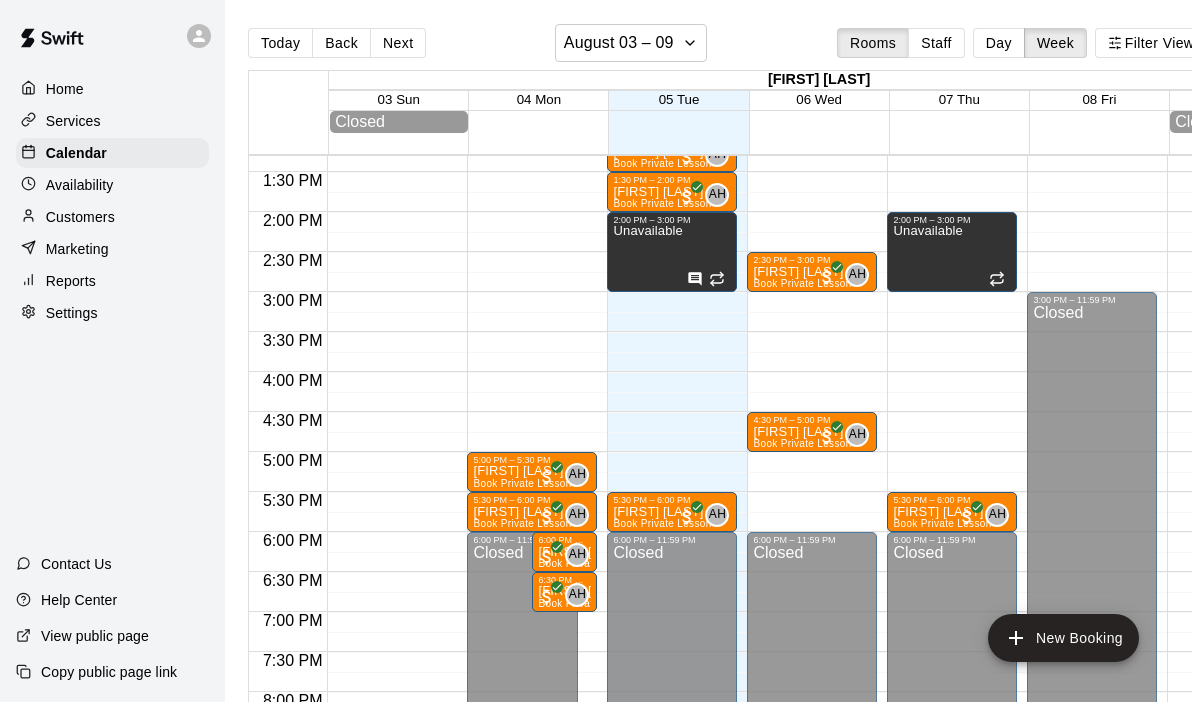 scroll, scrollTop: 1066, scrollLeft: 0, axis: vertical 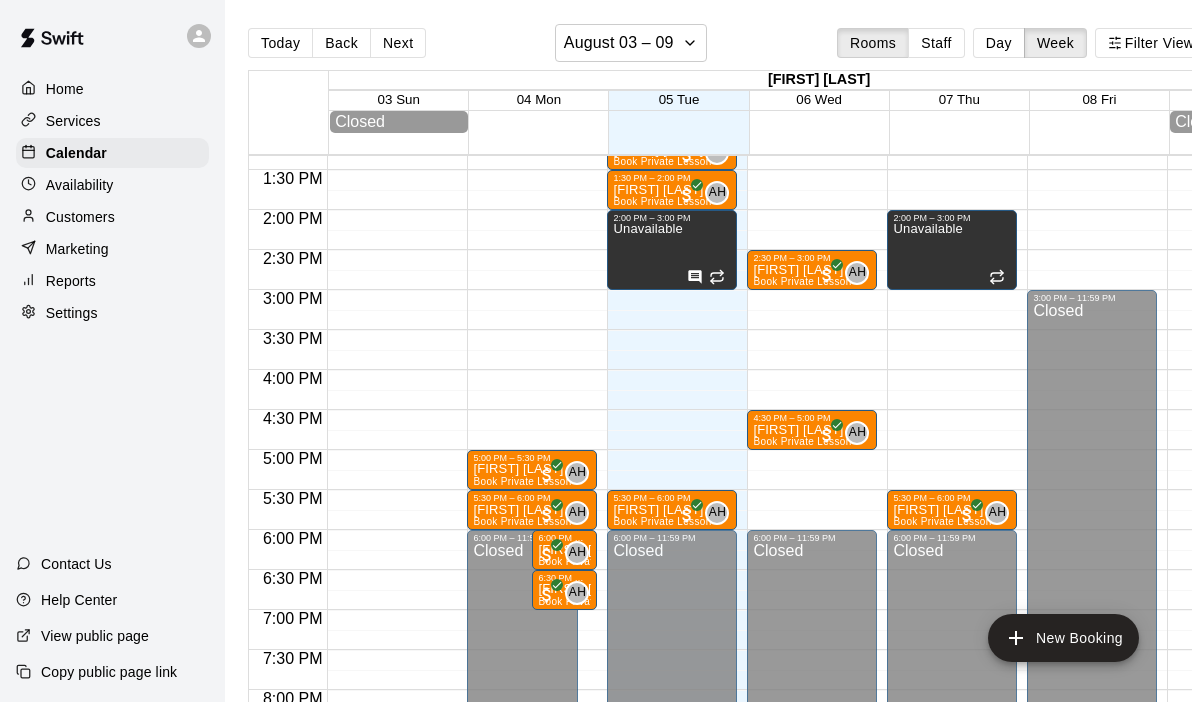 click on "12:00 AM – 11:00 AM Closed 11:00 AM – 11:30 AM [FIRST] [LAST] Book Private Lesson AH 0 10:00 AM – 10:30 AM Book Private Lesson AH 0 10:30 AM – 11:00 AM [FIRST] [LAST] Book Private Lesson AH 0 11:30 AM – 12:00 PM [FIRST] [LAST] Book Private Lesson AH 0 12:00 PM – 12:30 PM [FIRST] [LAST] Book Private Lesson AH 0 12:30 PM – 1:00 PM [FIRST] [LAST] Book Private Lesson AH 0 1:00 PM – 1:30 PM [FIRST] [LAST] Book Private Lesson AH 0 1:30 PM – 2:00 PM [FIRST] [LAST] Book Private Lesson AH 0 2:00 PM – 3:00 PM Unavailable 5:30 PM – 6:00 PM [FIRST] [LAST] Book Private Lesson AH 0 6:00 PM – 11:59 PM Closed" at bounding box center [672, 50] 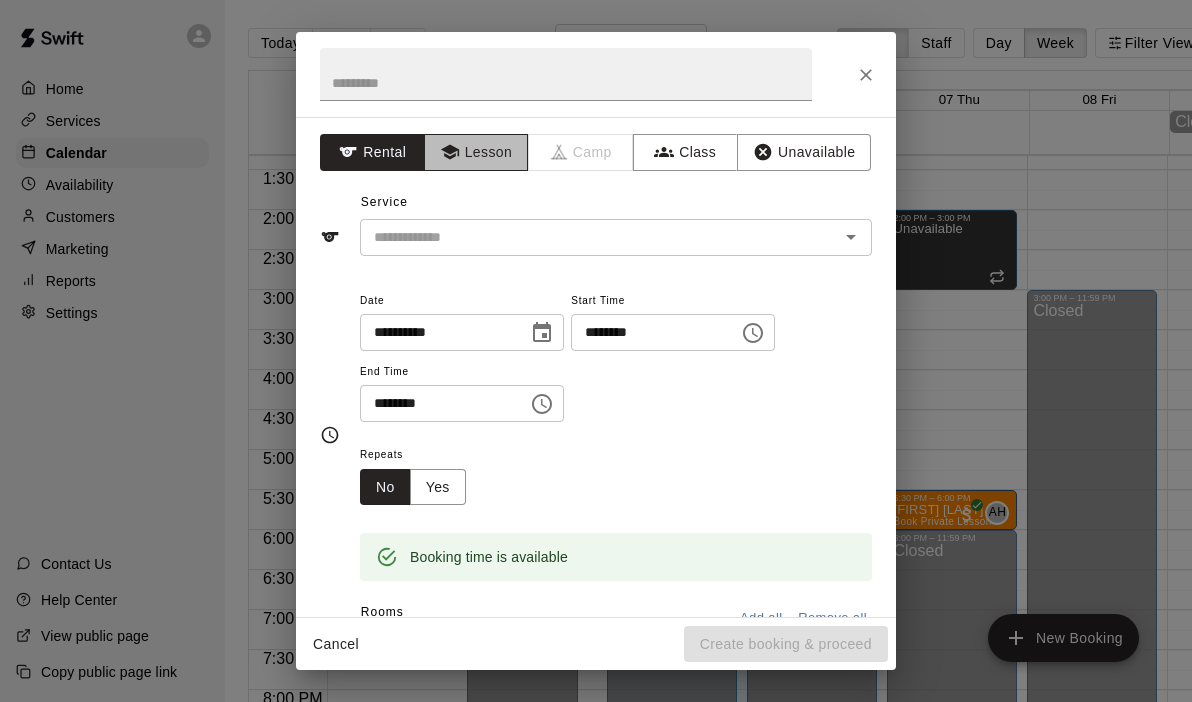 click on "Lesson" at bounding box center [476, 152] 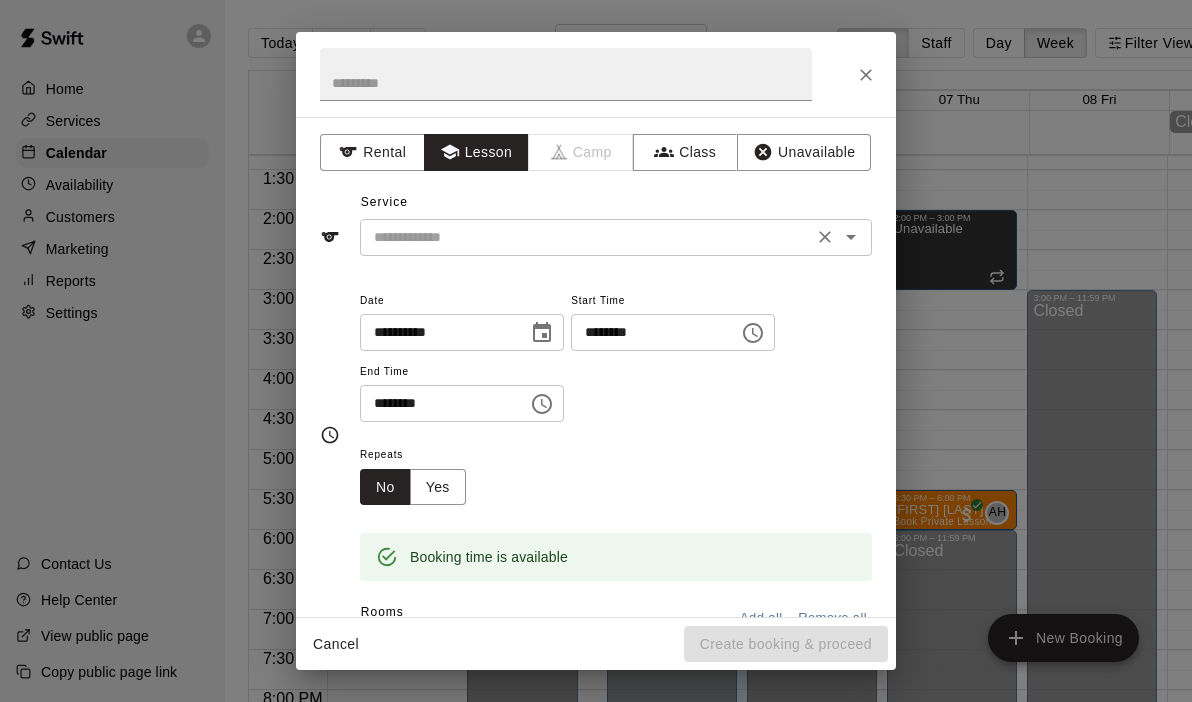 click 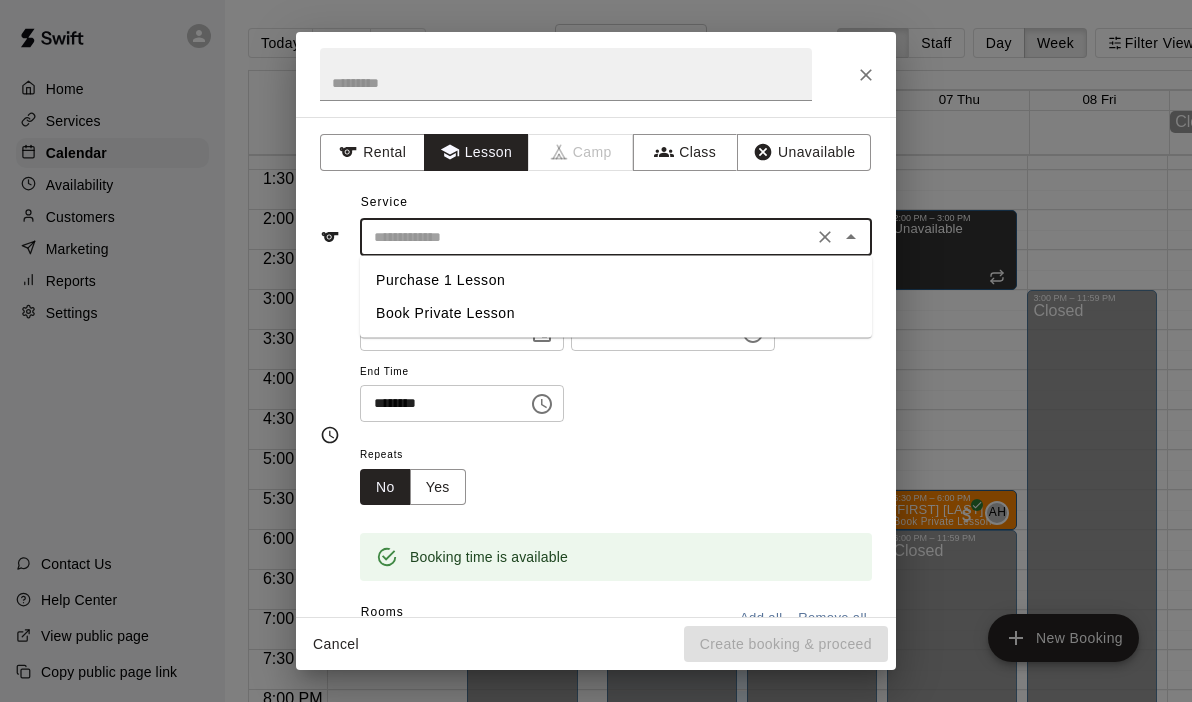 click on "Book Private Lesson" at bounding box center (616, 313) 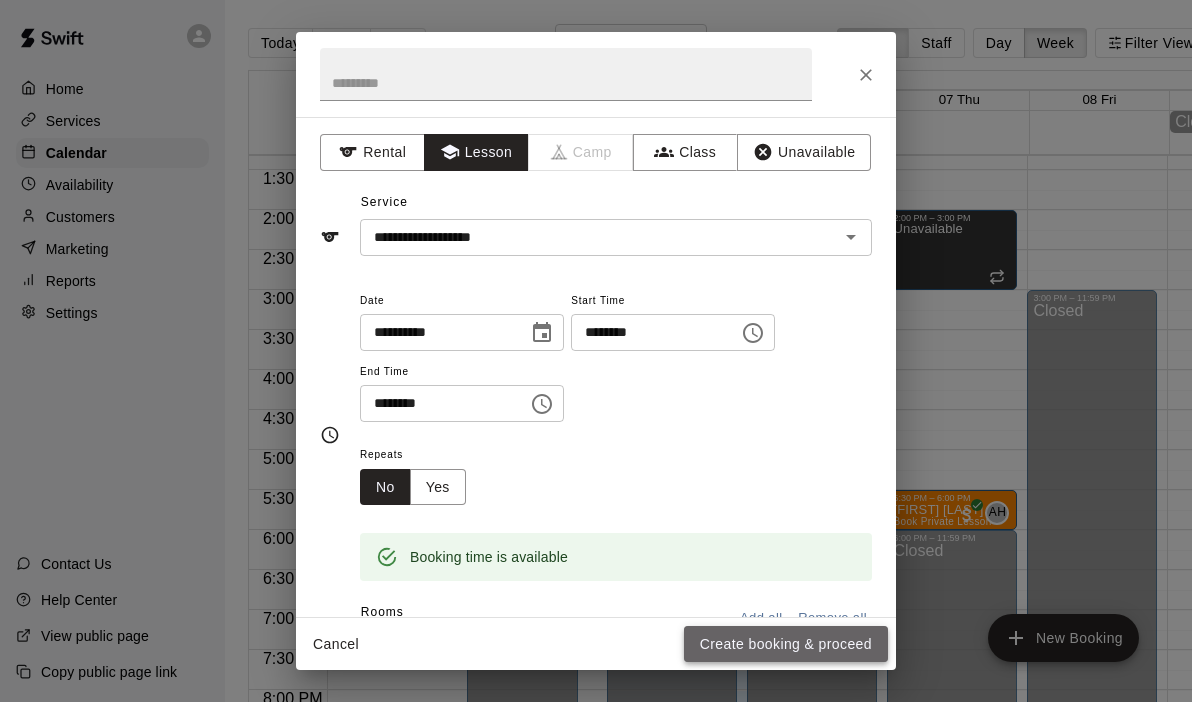 click on "Create booking & proceed" at bounding box center [786, 644] 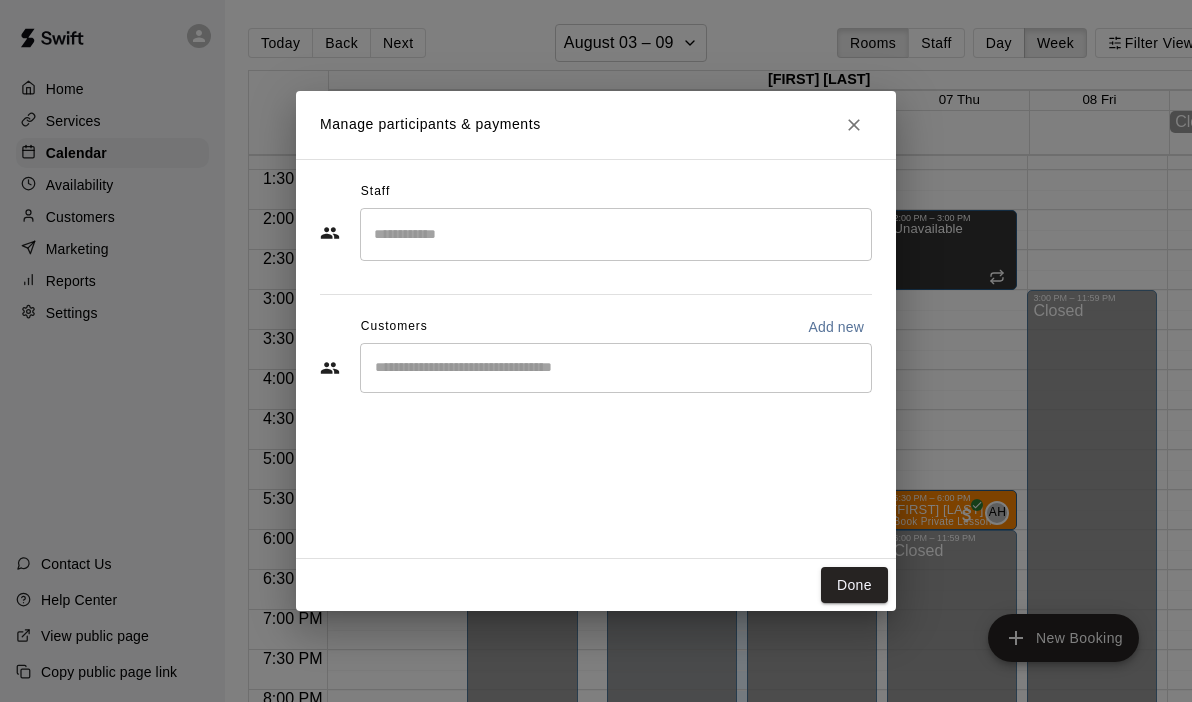 click at bounding box center (616, 234) 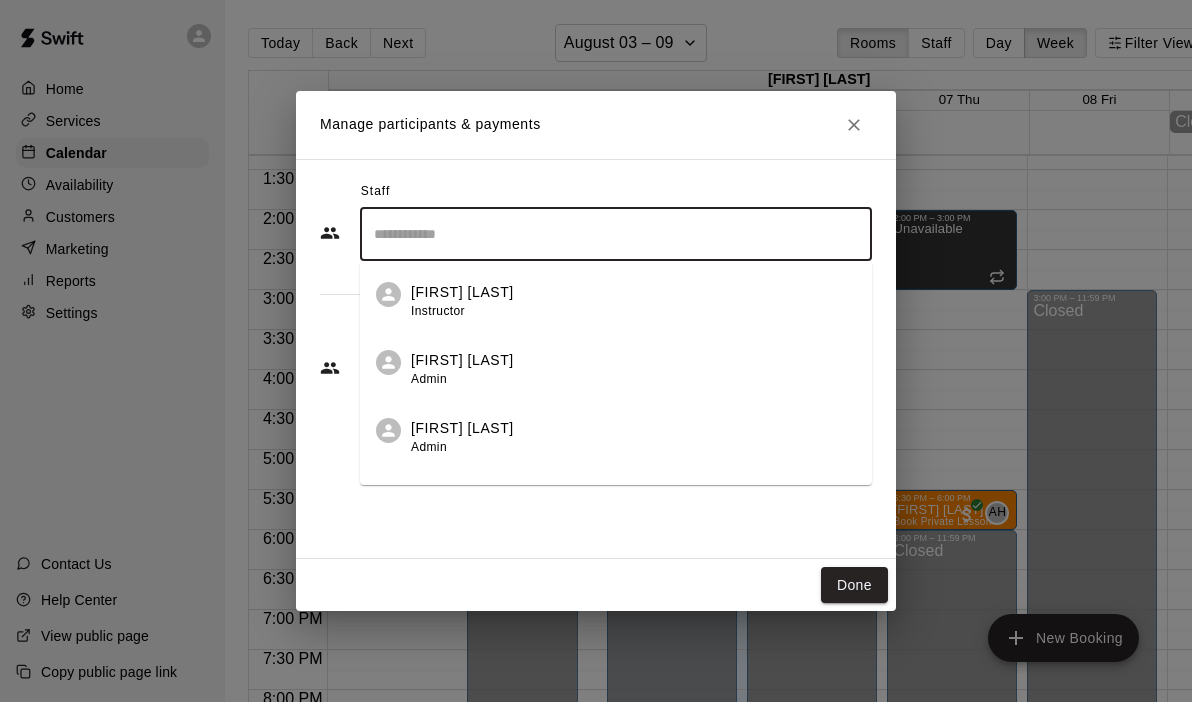 scroll, scrollTop: 47, scrollLeft: 0, axis: vertical 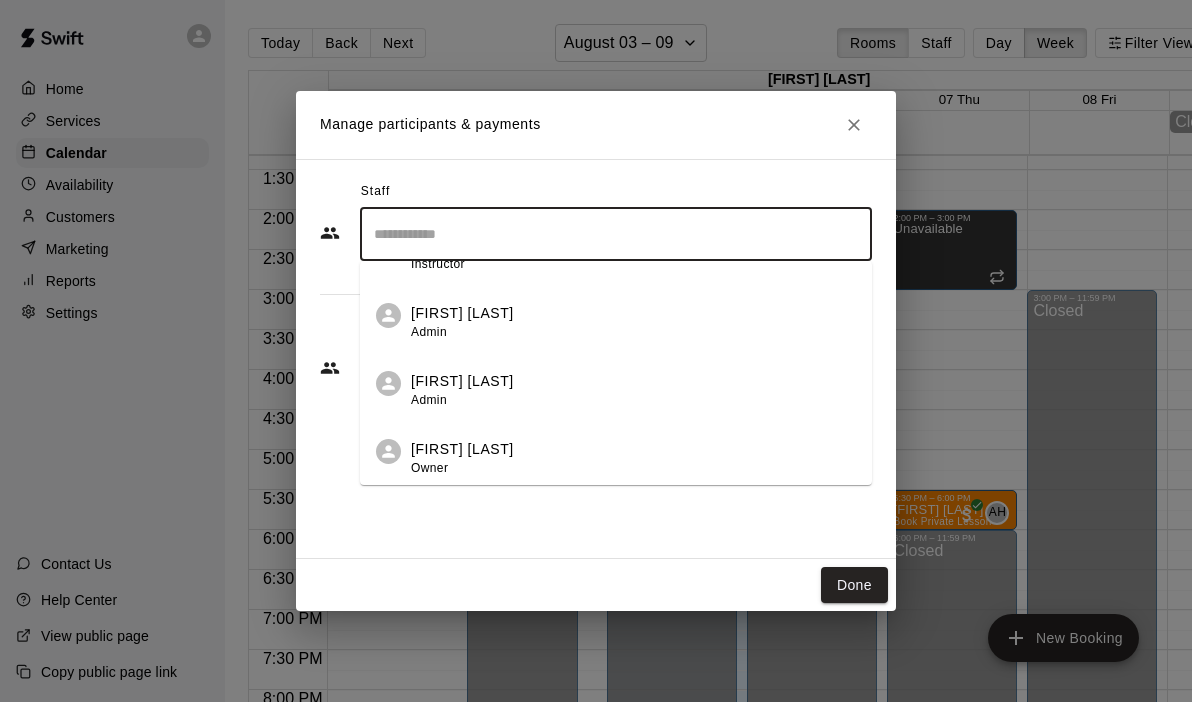 click on "[FIRST] [LAST] Owner" at bounding box center [462, 458] 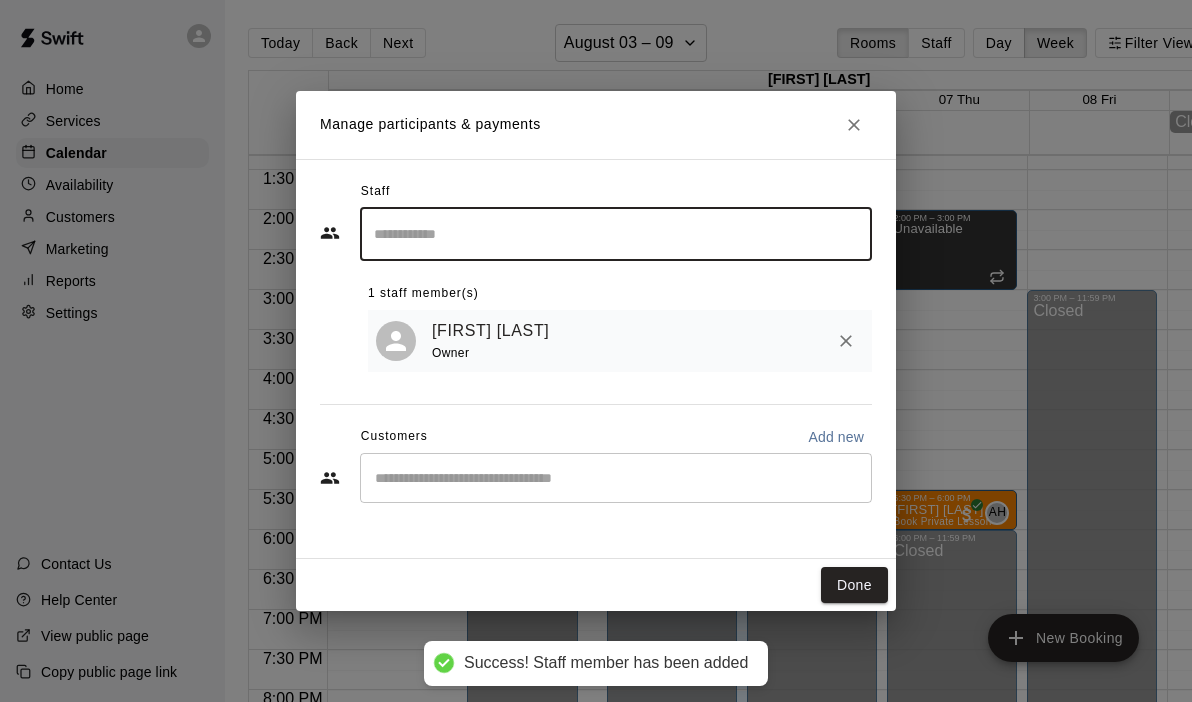 click on "​" at bounding box center (616, 478) 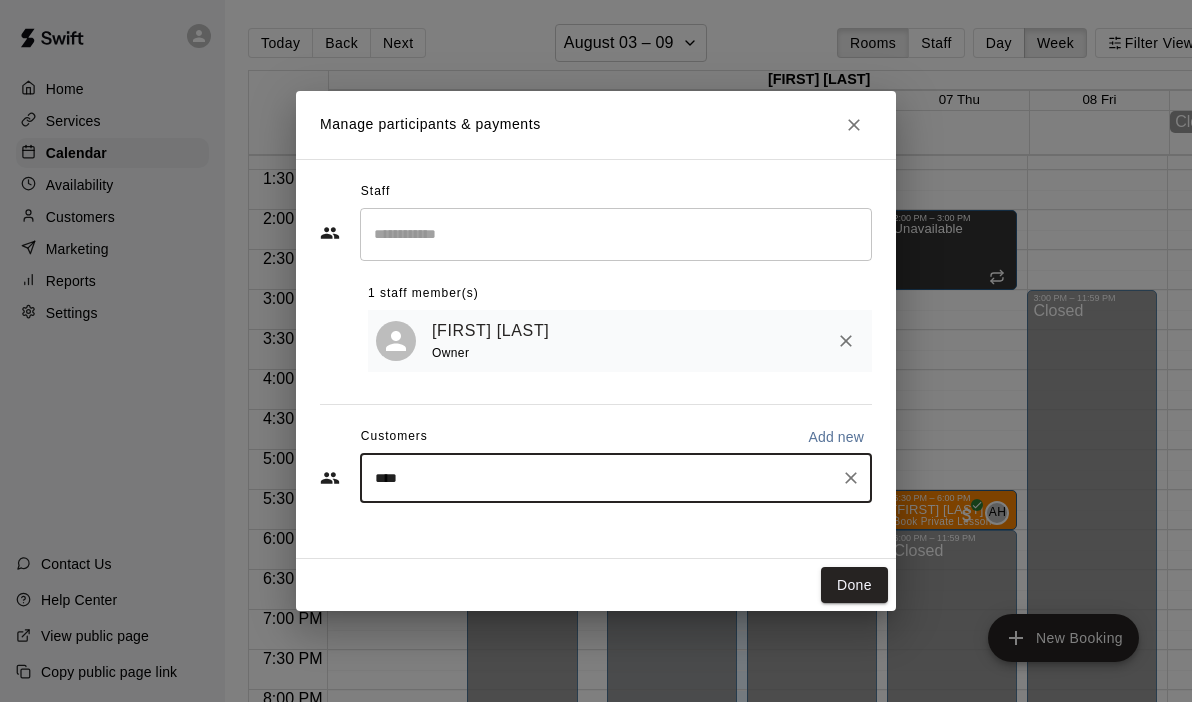 type on "*****" 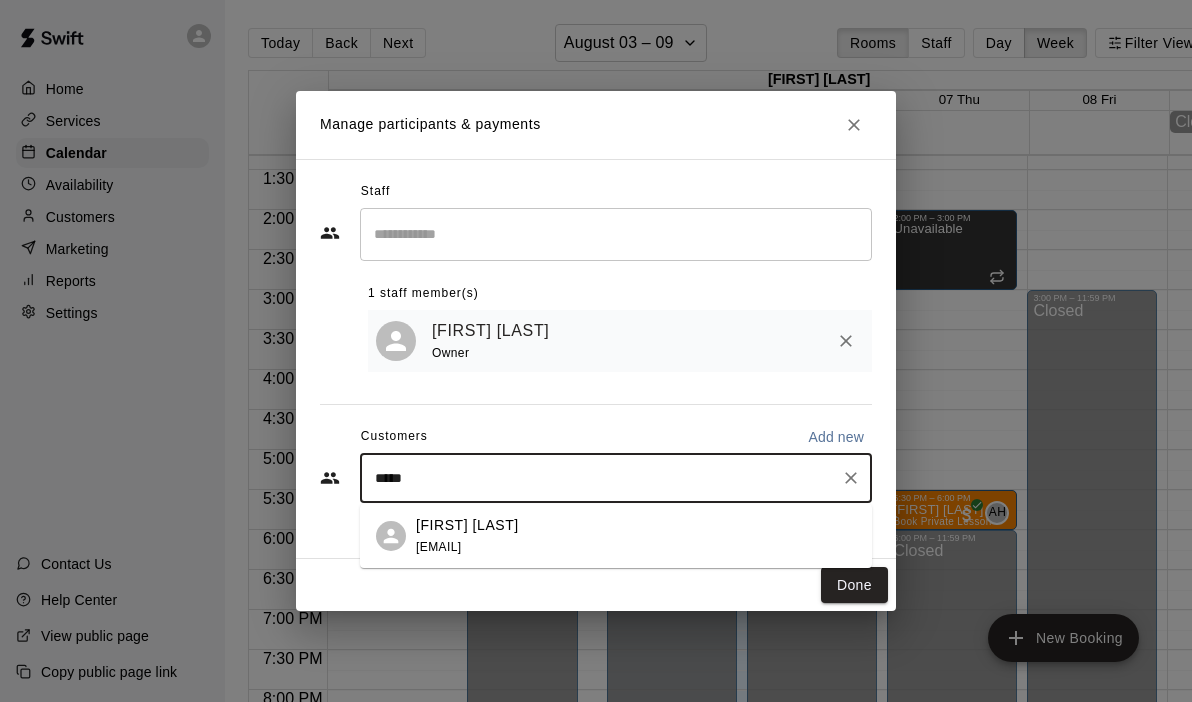 click on "[FIRST] [LAST] [EMAIL]" at bounding box center (467, 536) 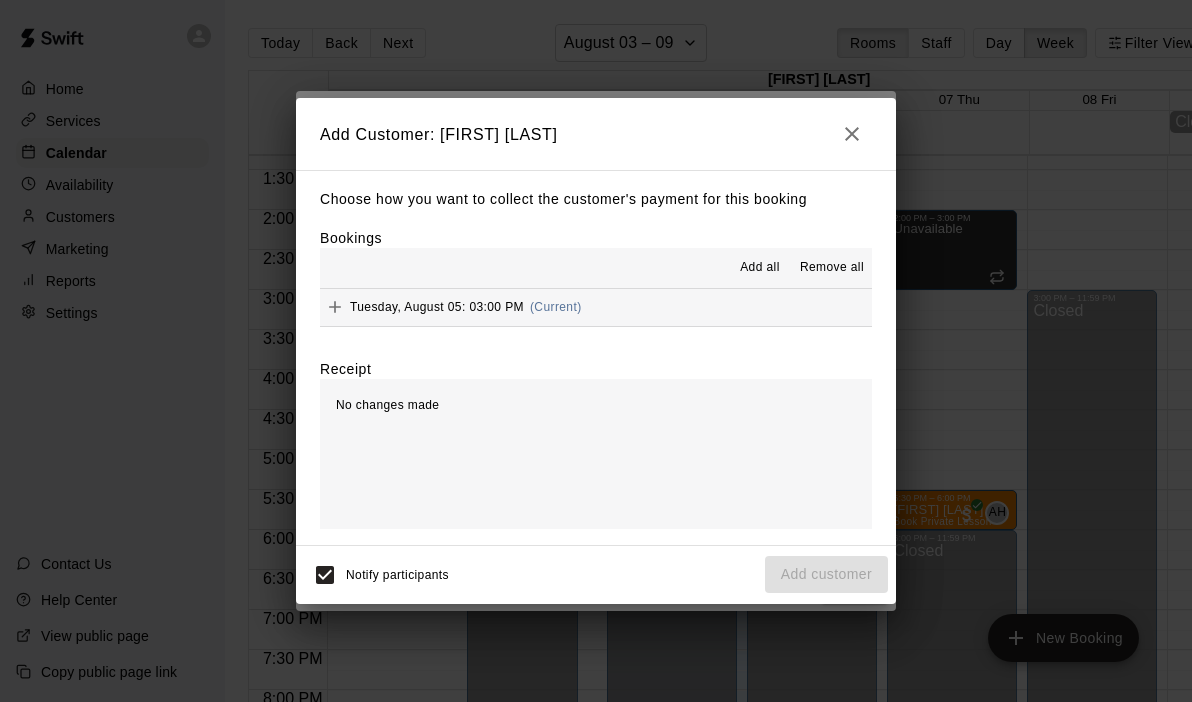 click on "Tuesday, August 05: 03:00 PM (Current)" at bounding box center (596, 307) 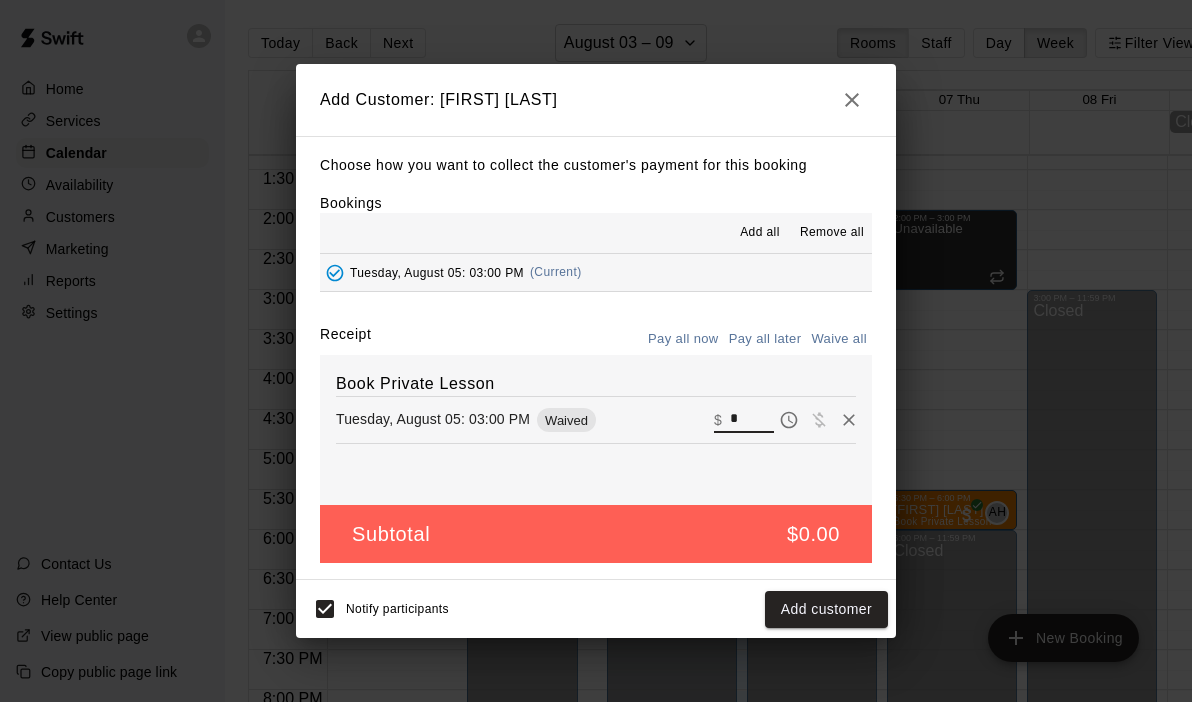 drag, startPoint x: 755, startPoint y: 418, endPoint x: 693, endPoint y: 410, distance: 62.514 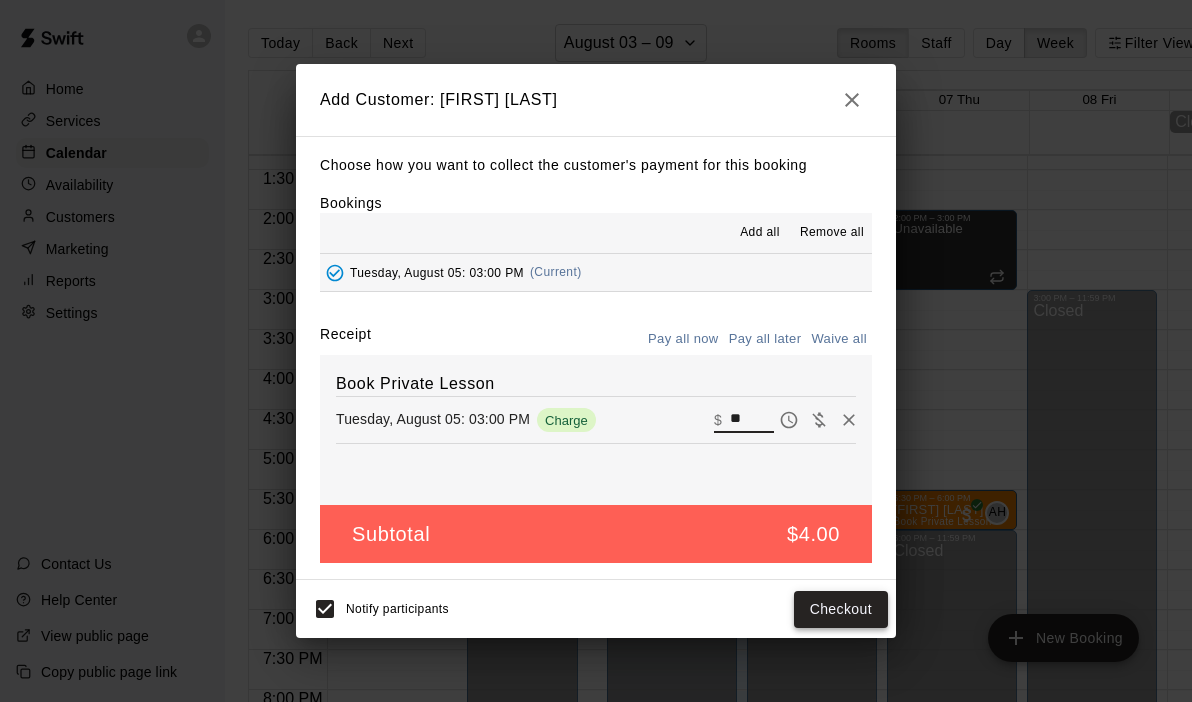 type on "**" 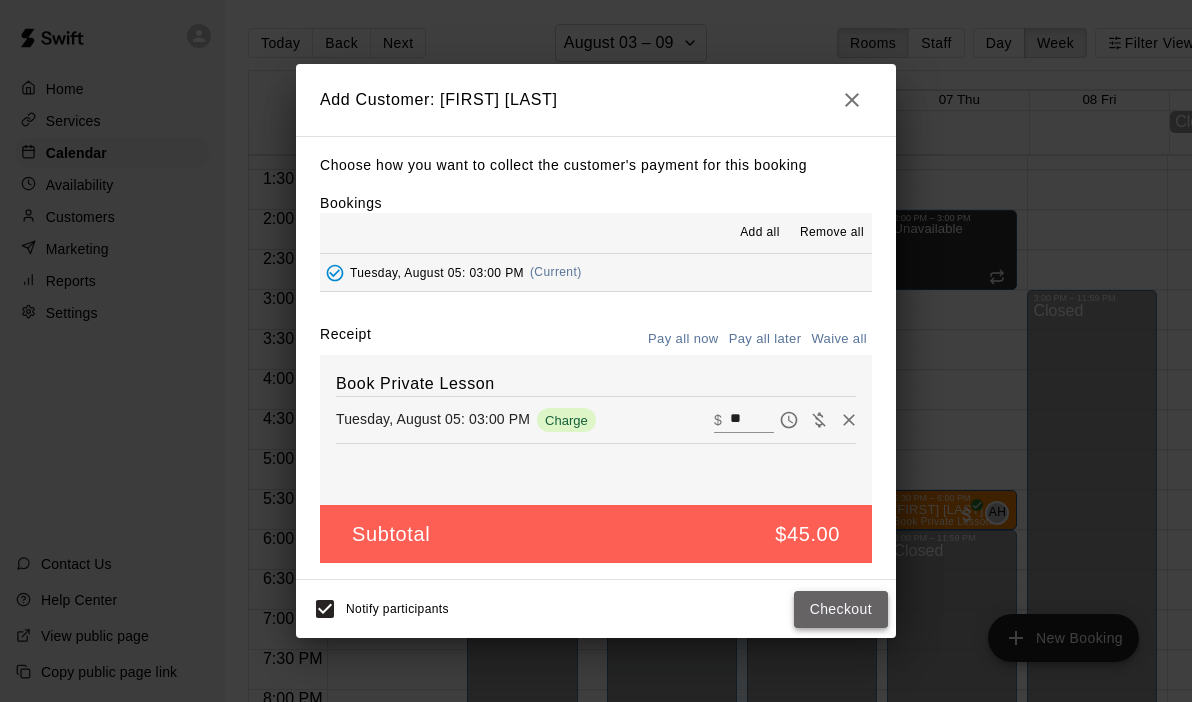 click on "Checkout" at bounding box center (841, 609) 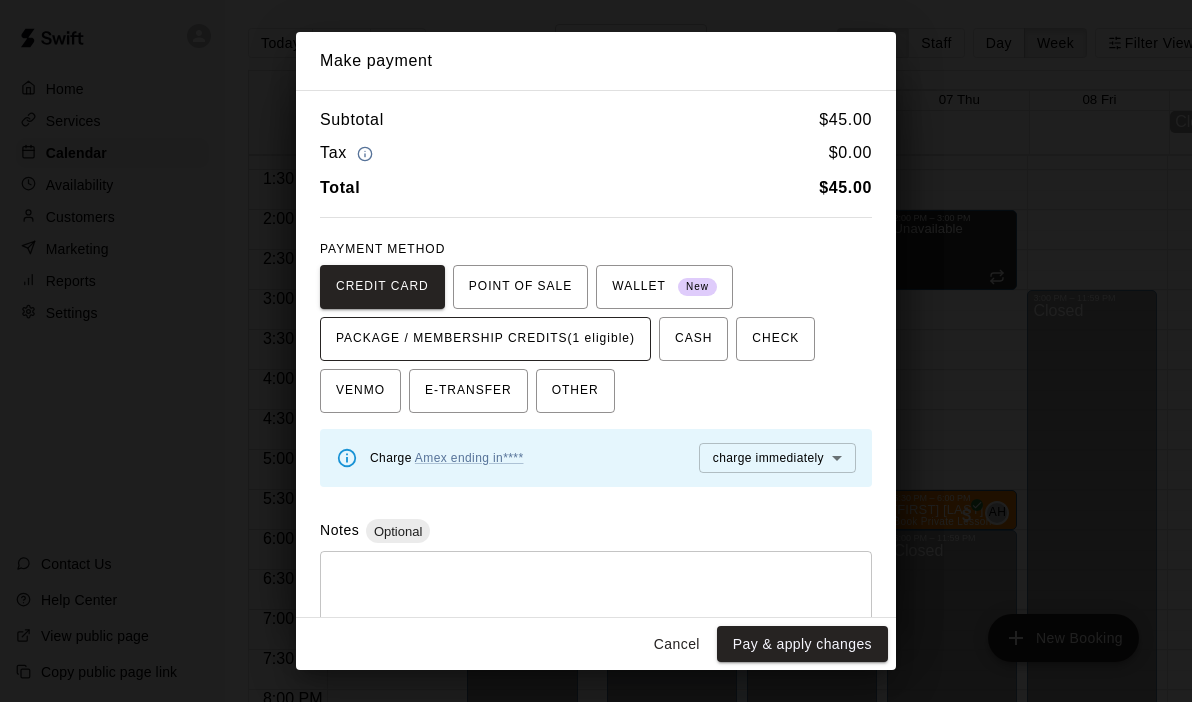 click on "PACKAGE / MEMBERSHIP CREDITS  (1 eligible)" at bounding box center (485, 339) 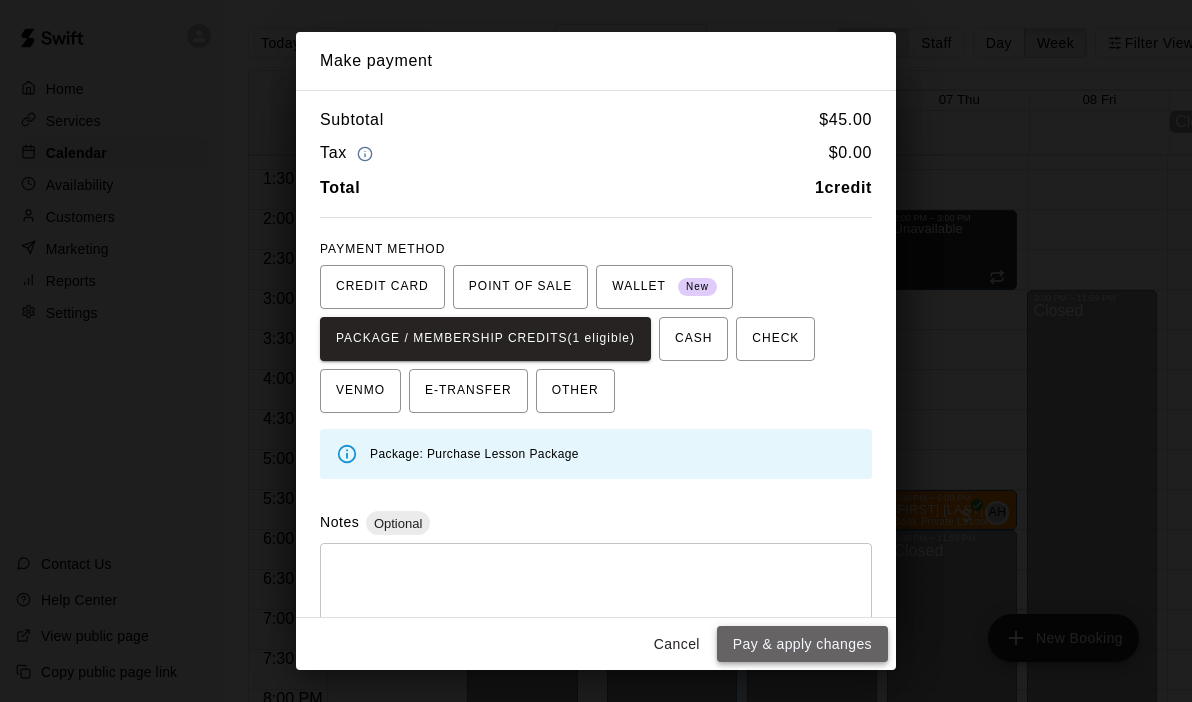click on "Pay & apply changes" at bounding box center [802, 644] 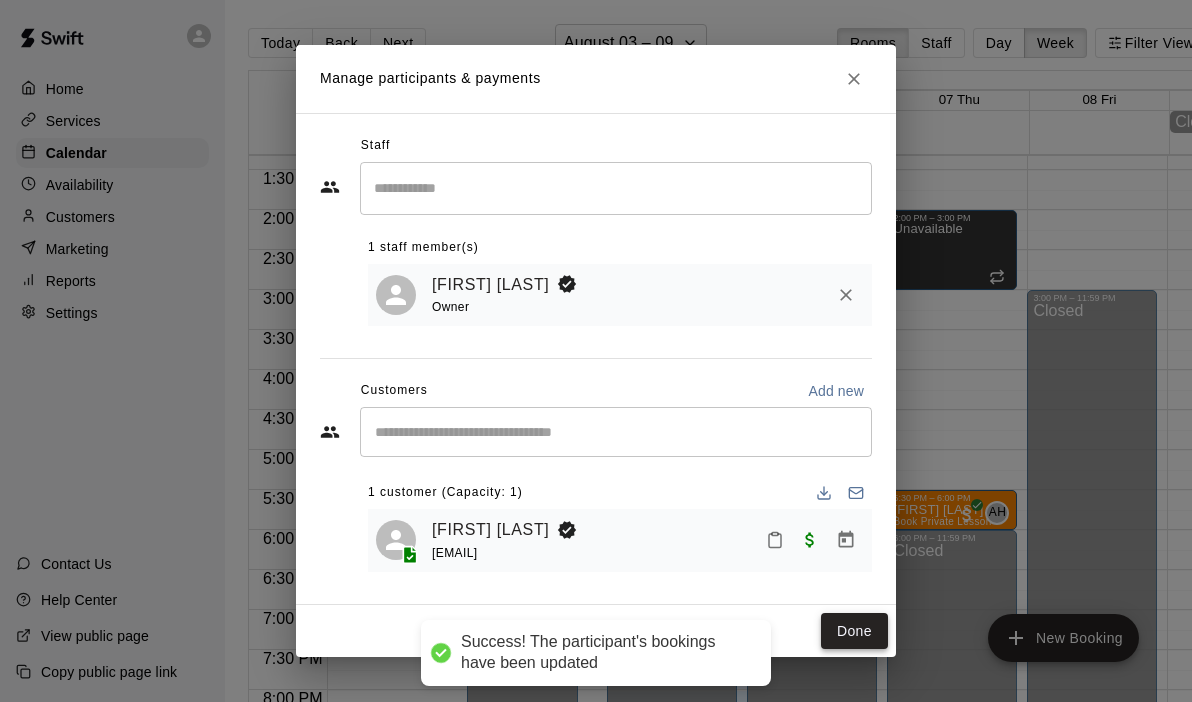 click on "Done" at bounding box center (854, 631) 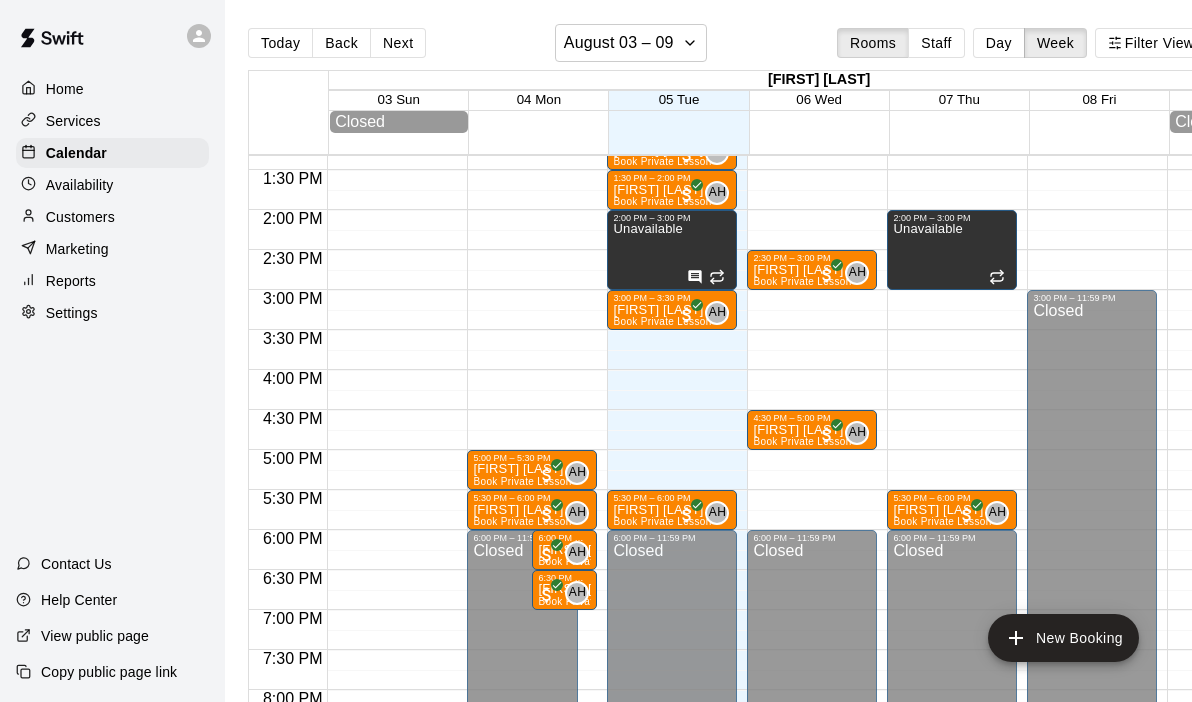 click on "[TIME] – [TIME] Closed [TIME] – [TIME] [FIRST] [LAST] Book Private Lesson AH 0 [TIME] – [TIME] Book Private Lesson AH 0 [TIME] – [TIME] [FIRST] [LAST] Book Private Lesson AH 0 [TIME] – [TIME] [FIRST] [LAST] Book Private Lesson AH 0 [TIME] – [TIME] [FIRST] [LAST] Book Private Lesson AH 0 [TIME] – [TIME] Unavailable [TIME] – [TIME] [FIRST] [LAST] Book Private Lesson AH 0 [TIME] – [TIME] [FIRST] [LAST] Book Private Lesson AH 0 [TIME] – [TIME] Closed" at bounding box center (672, 50) 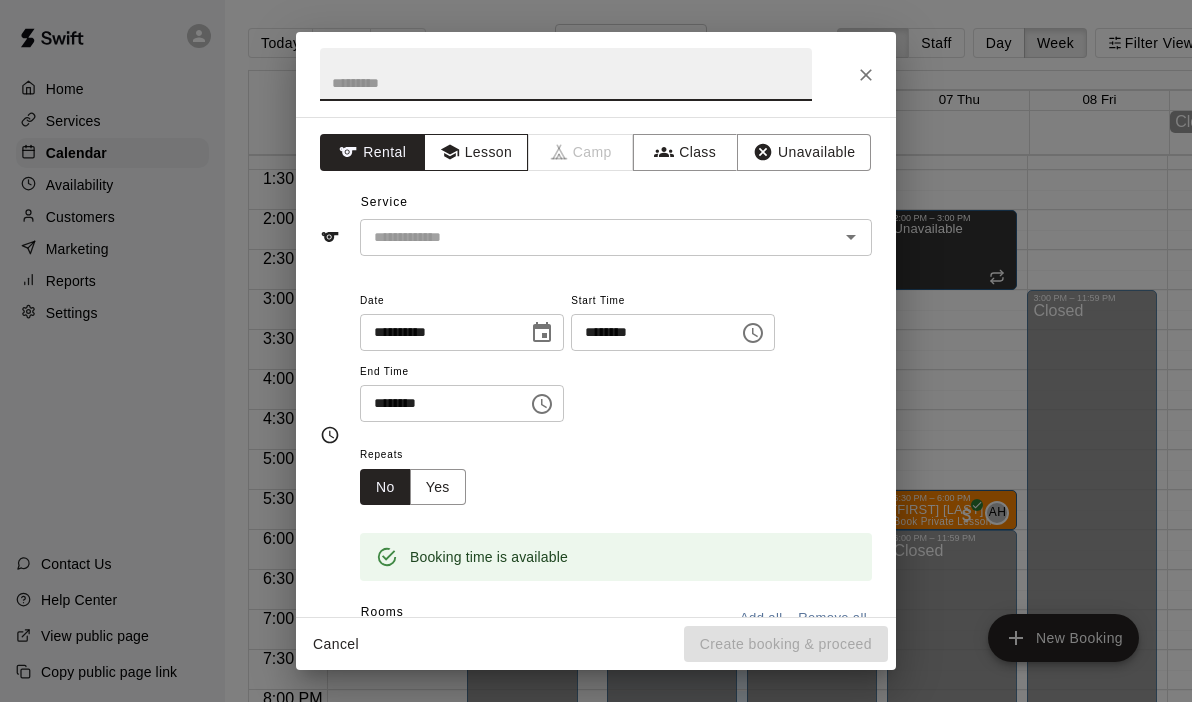 click on "Lesson" at bounding box center [476, 152] 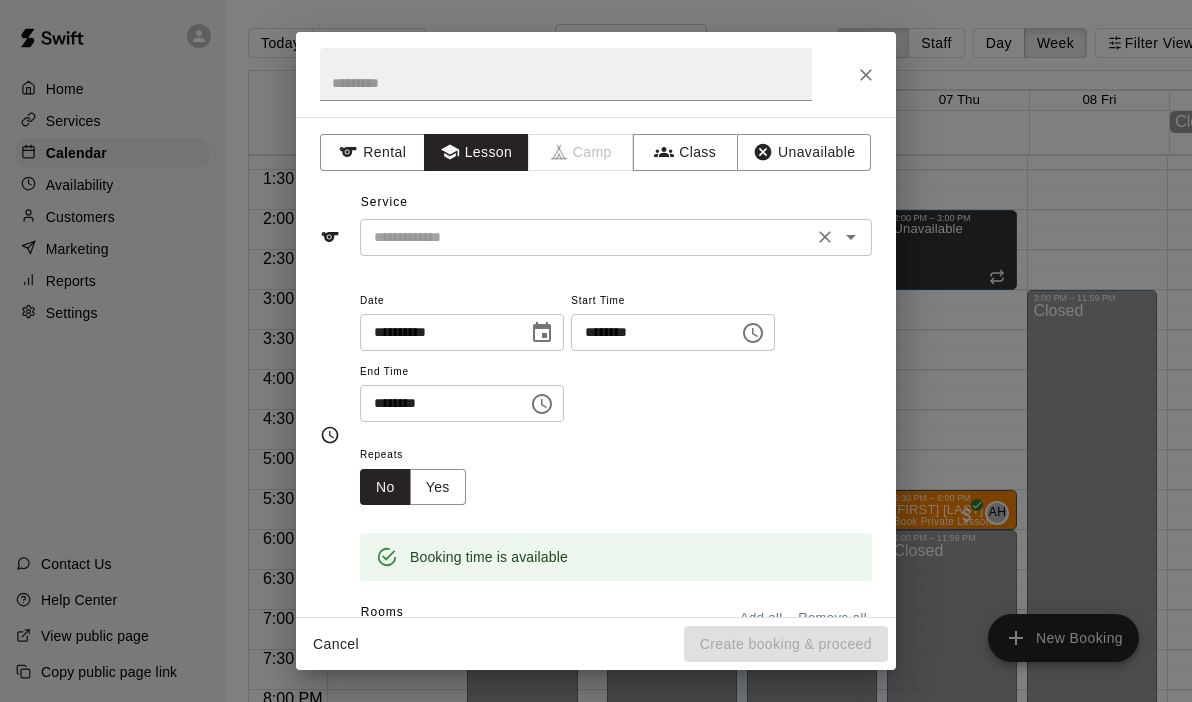 click 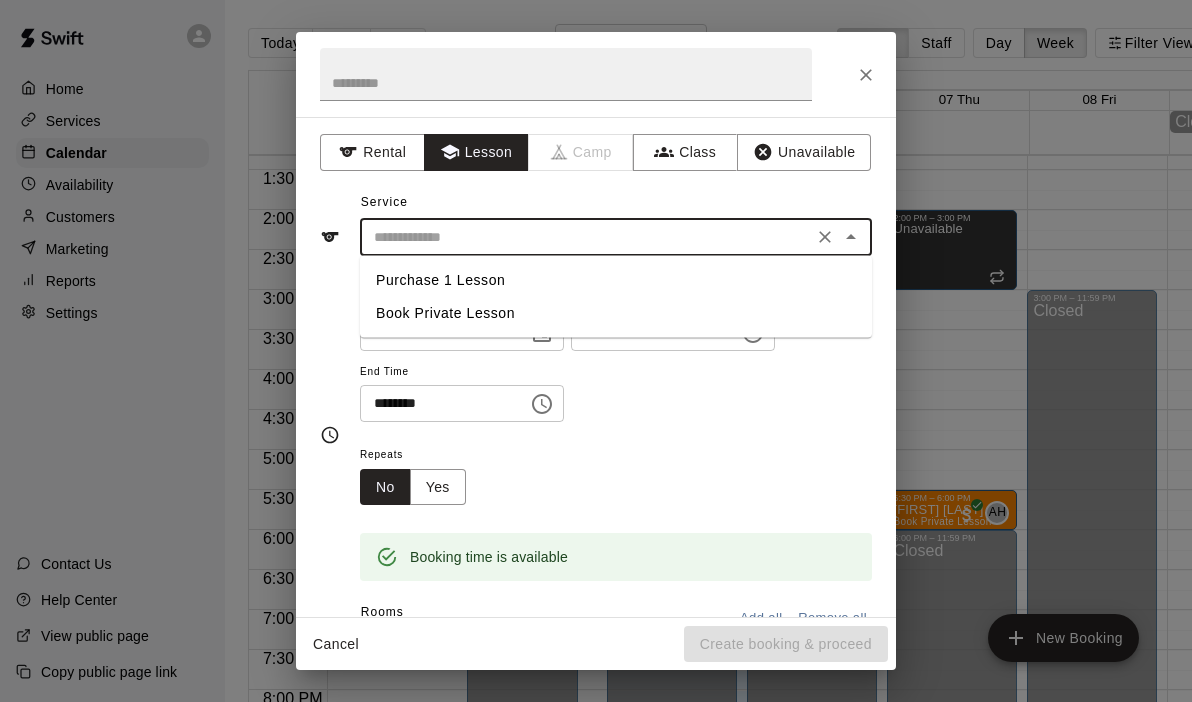 click on "Book Private Lesson" at bounding box center [616, 313] 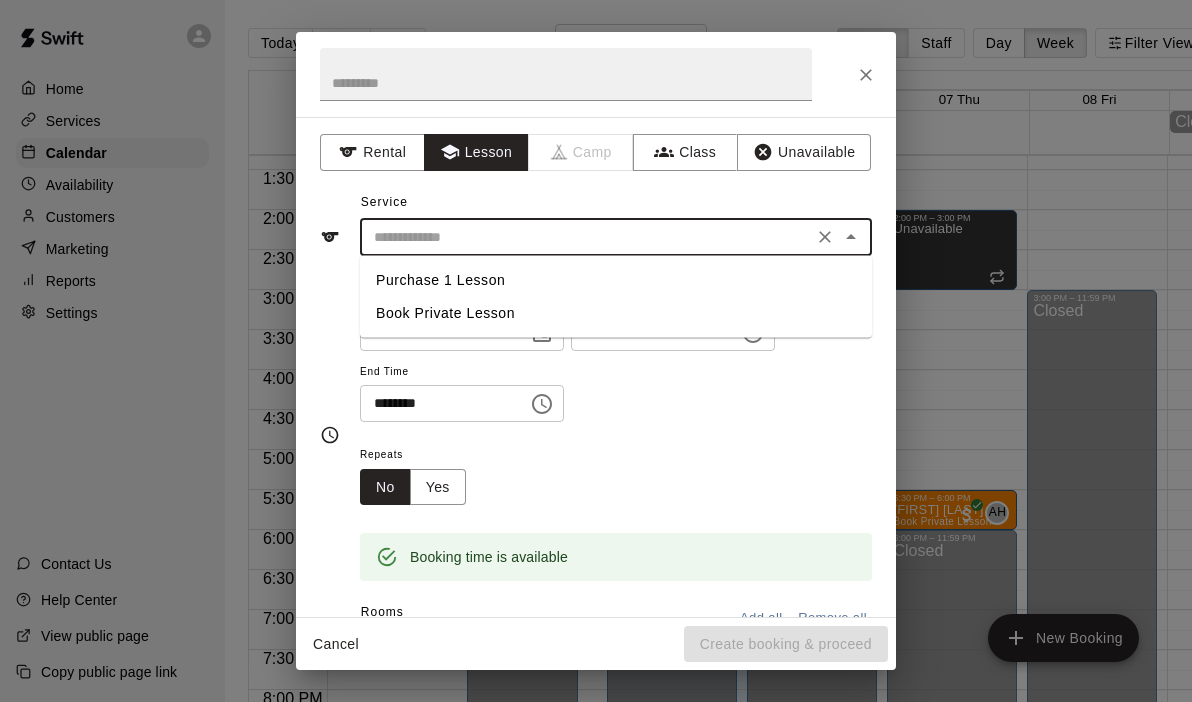 type on "**********" 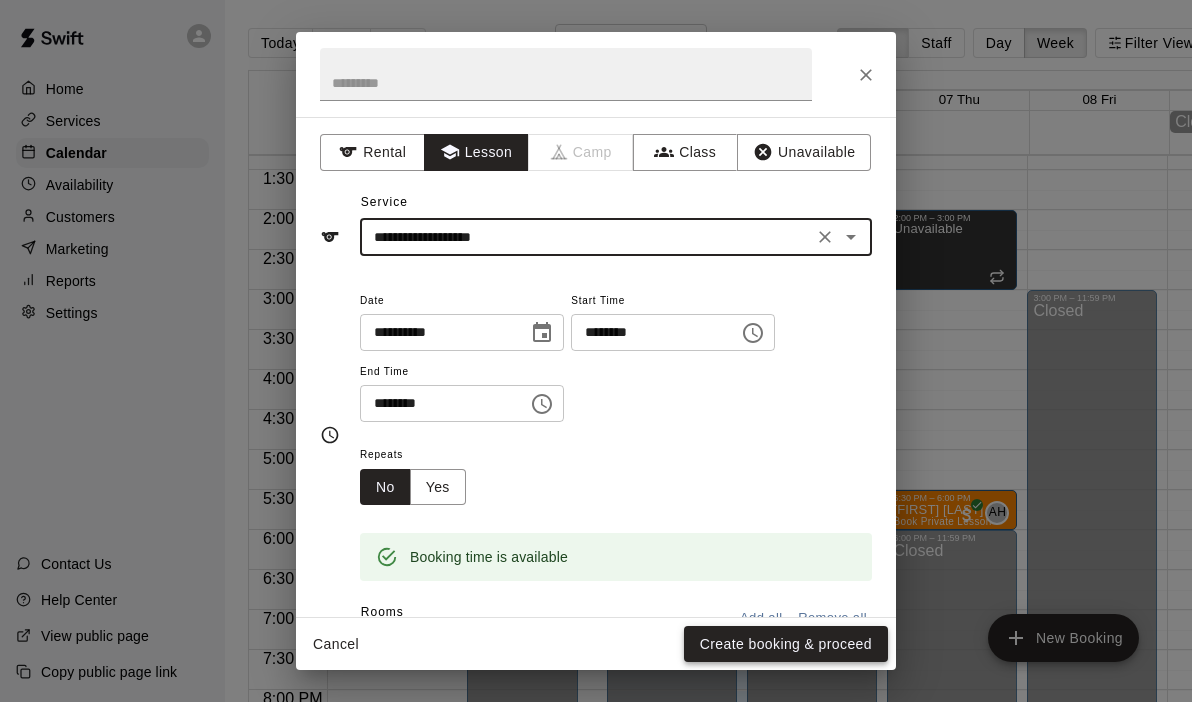 click on "Create booking & proceed" at bounding box center [786, 644] 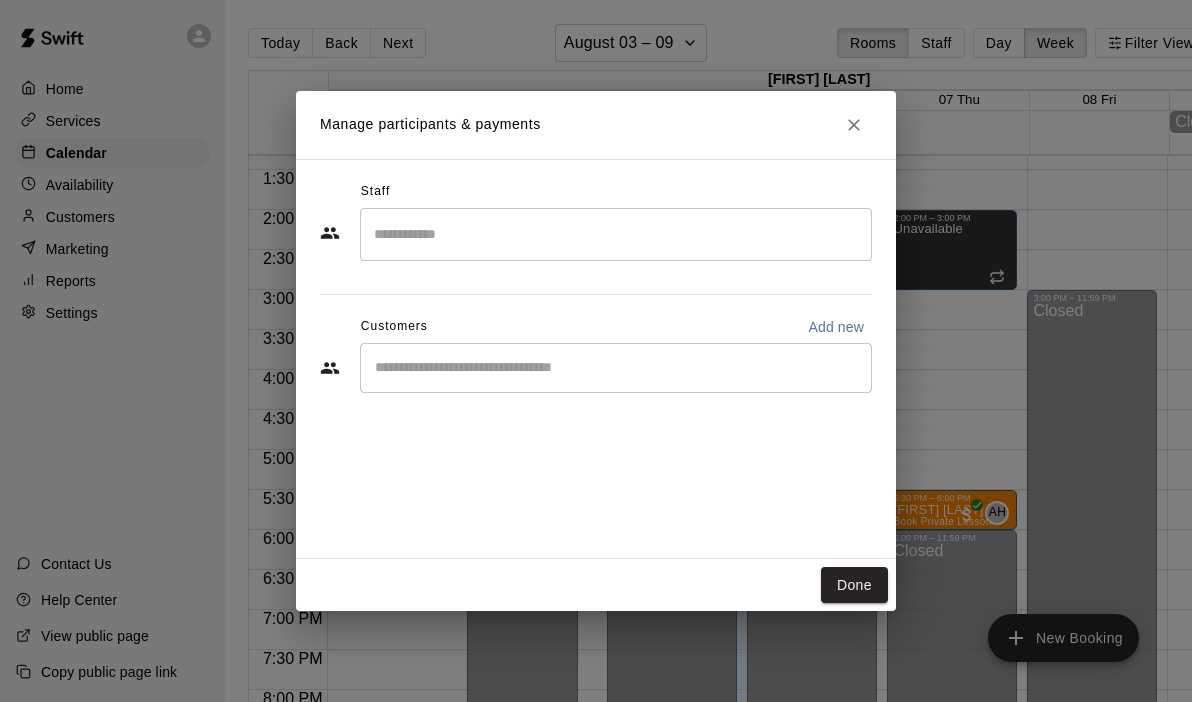 click on "​" at bounding box center [616, 234] 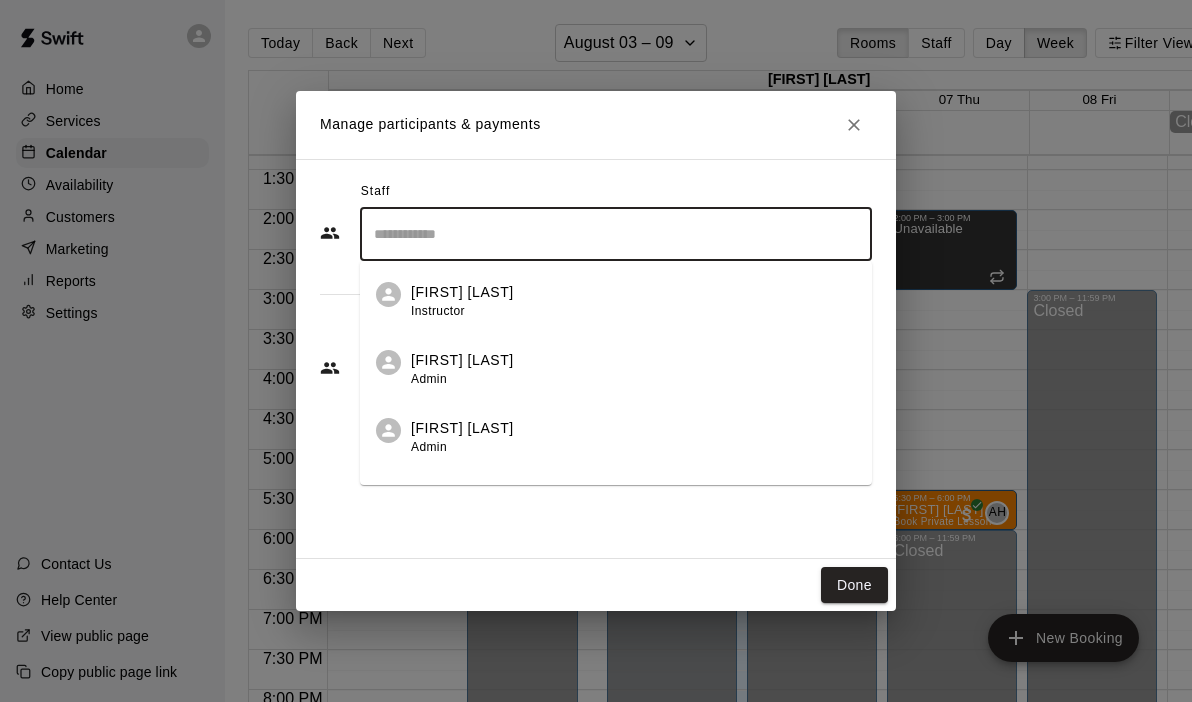 scroll, scrollTop: 47, scrollLeft: 0, axis: vertical 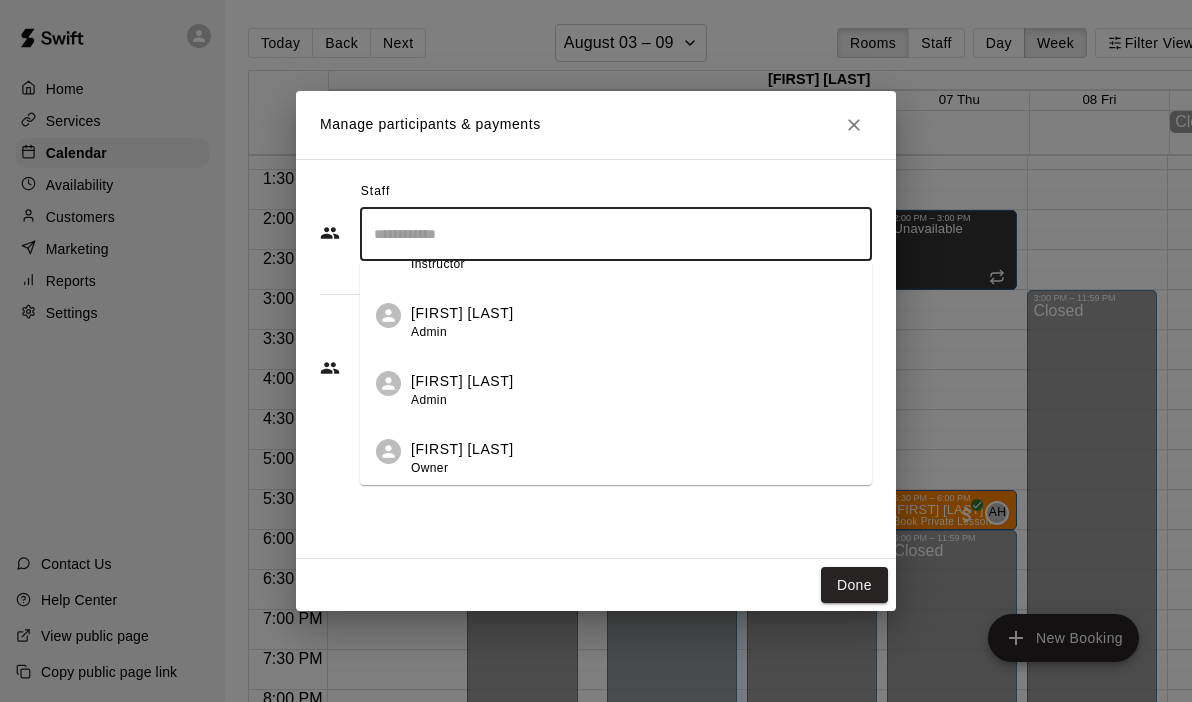 click on "[FIRST] [LAST] Owner" at bounding box center (633, 458) 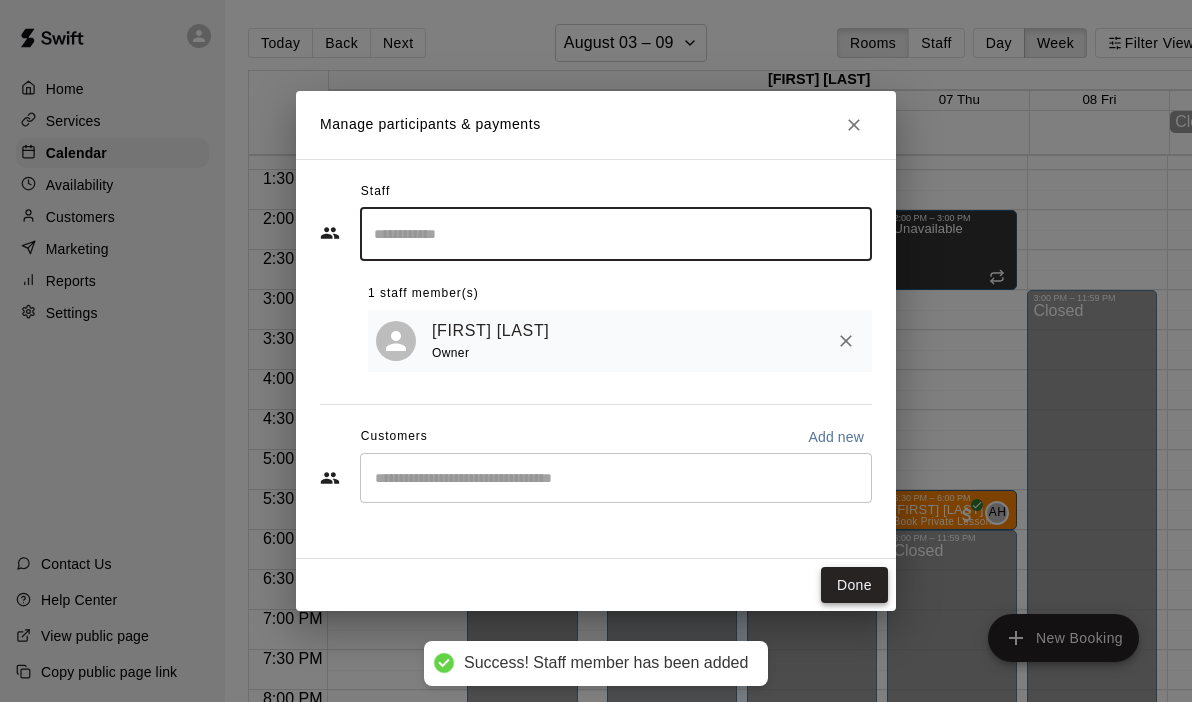 click on "Done" at bounding box center (854, 585) 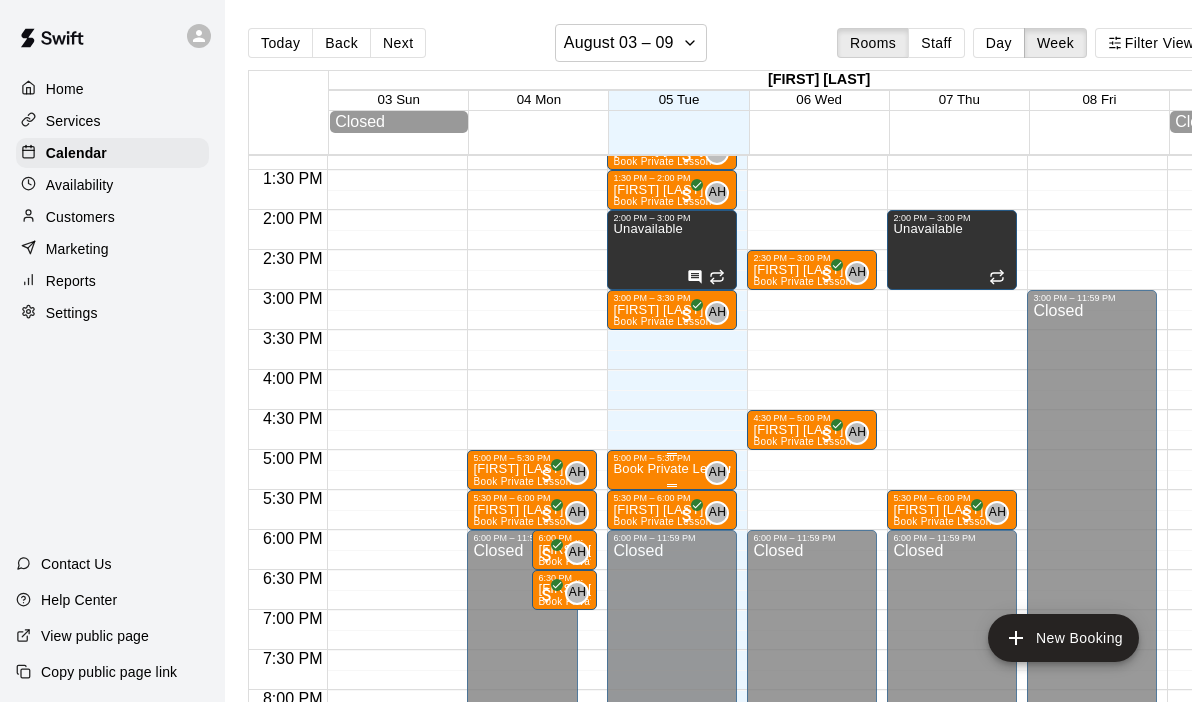 click on "AH" at bounding box center (717, 473) 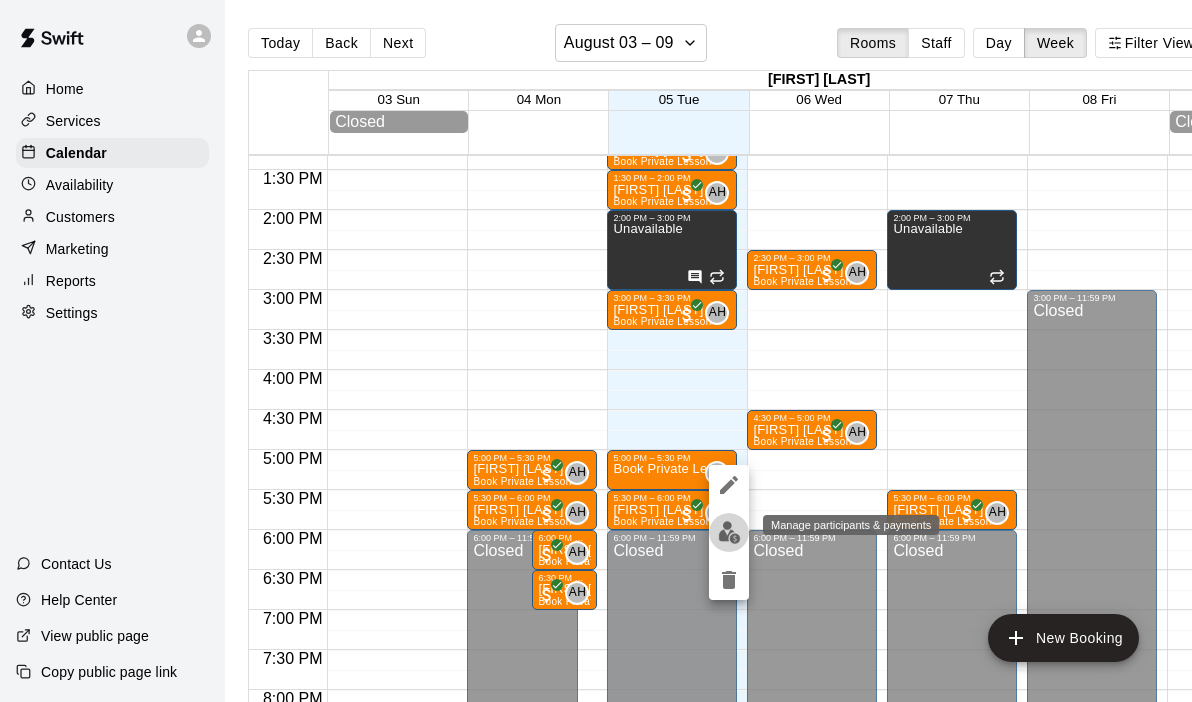 click at bounding box center [729, 532] 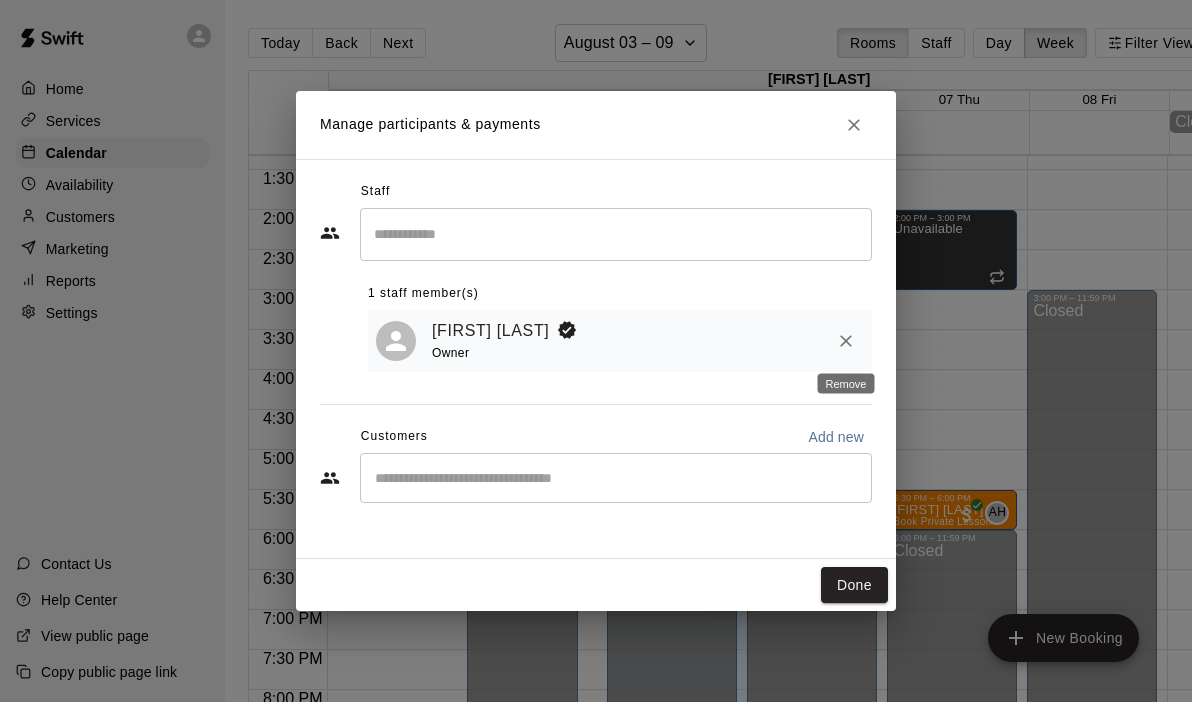 click 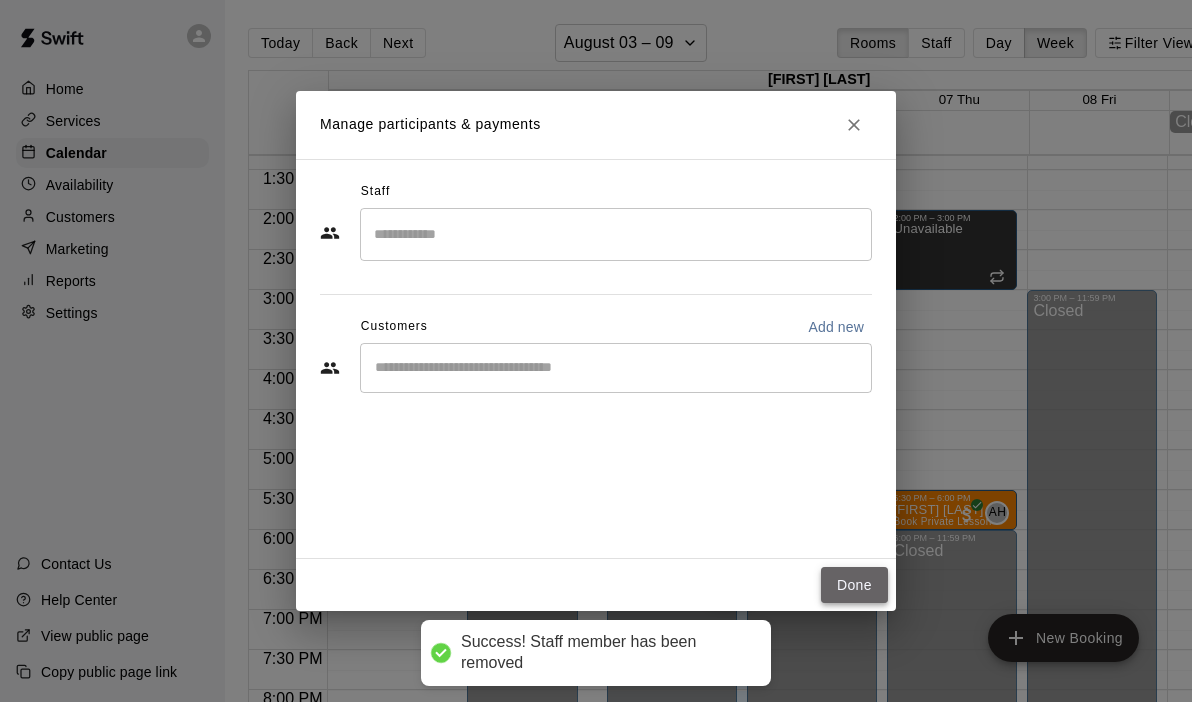 click on "Done" at bounding box center (854, 585) 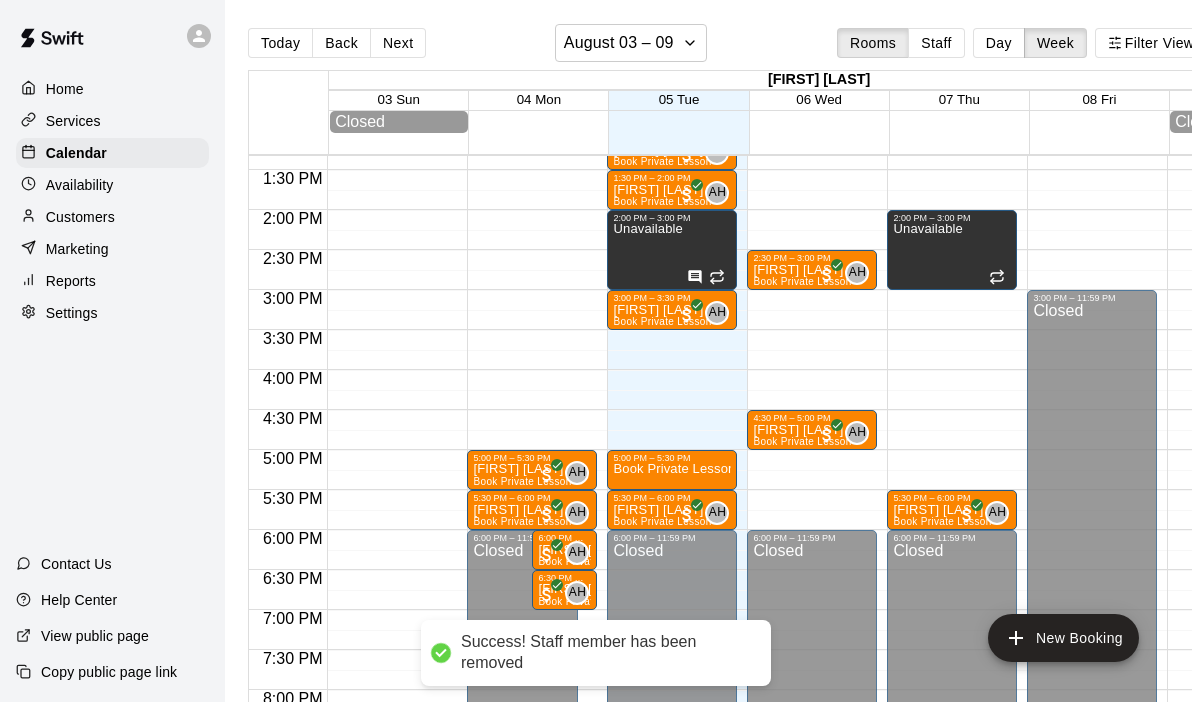 click on "[TIME] – [TIME] Closed [TIME] – [TIME] [FIRST] [LAST] Book Private Lesson AH 0 [TIME] – [TIME] Book Private Lesson AH 0 [TIME] – [TIME] [FIRST] [LAST] Book Private Lesson AH 0 [TIME] – [TIME] [FIRST] [LAST] Book Private Lesson AH 0 [TIME] – [TIME] [FIRST] [LAST] Book Private Lesson AH 0 [TIME] – [TIME] Unavailable [TIME] – [TIME] [FIRST] [LAST] Book Private Lesson AH 0 [TIME] – [TIME] Book Private Lesson [TIME] – [TIME] [FIRST] [LAST] Book Private Lesson AH 0 [TIME] – [TIME] Closed" at bounding box center (672, 50) 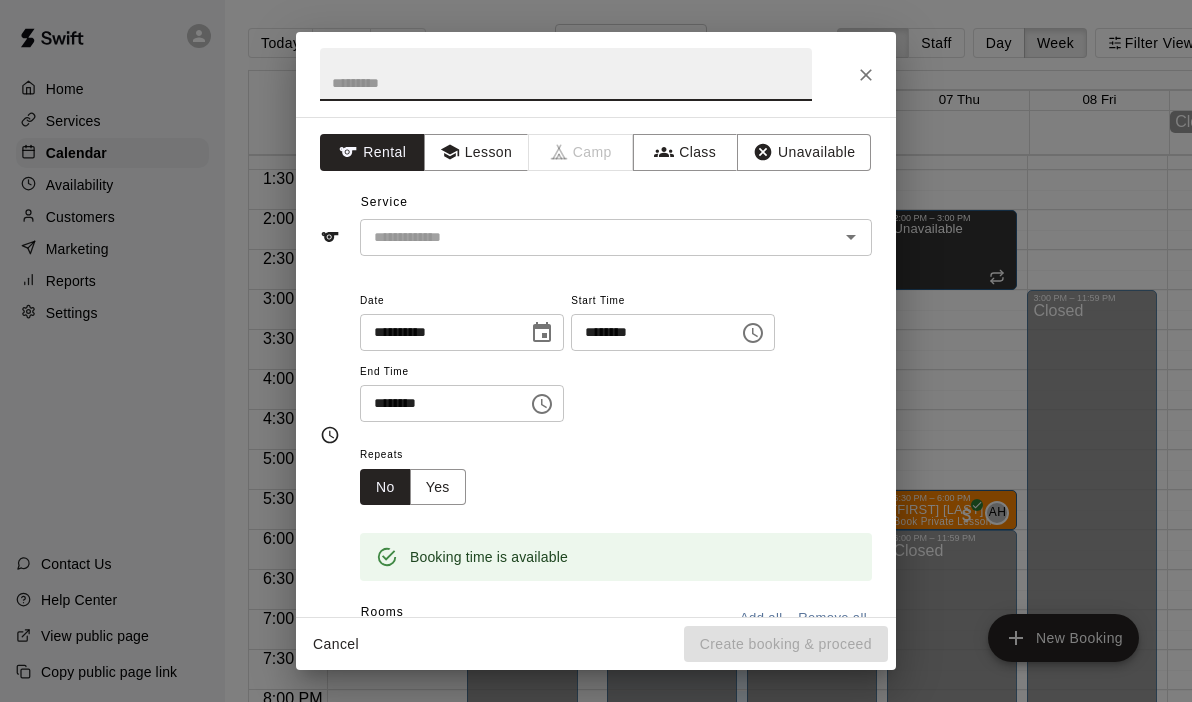 click 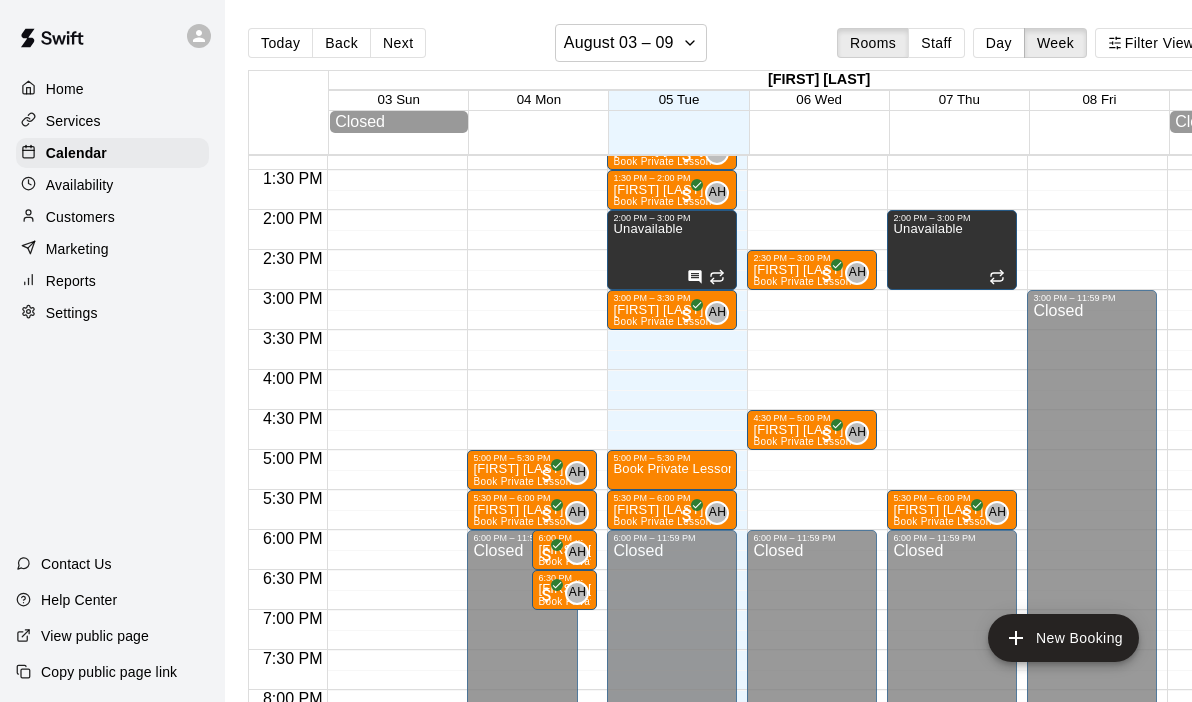 click on "[TIME] – [TIME] Closed [TIME] – [TIME] [FIRST] [LAST] Book Private Lesson AH 0 [TIME] – [TIME] Book Private Lesson AH 0 [TIME] – [TIME] [FIRST] [LAST] Book Private Lesson AH 0 [TIME] – [TIME] [FIRST] [LAST] Book Private Lesson AH 0 [TIME] – [TIME] [FIRST] [LAST] Book Private Lesson AH 0 [TIME] – [TIME] Unavailable [TIME] – [TIME] [FIRST] [LAST] Book Private Lesson AH 0 [TIME] – [TIME] Book Private Lesson [TIME] – [TIME] [FIRST] [LAST] Book Private Lesson AH 0 [TIME] – [TIME] Closed" at bounding box center (672, 50) 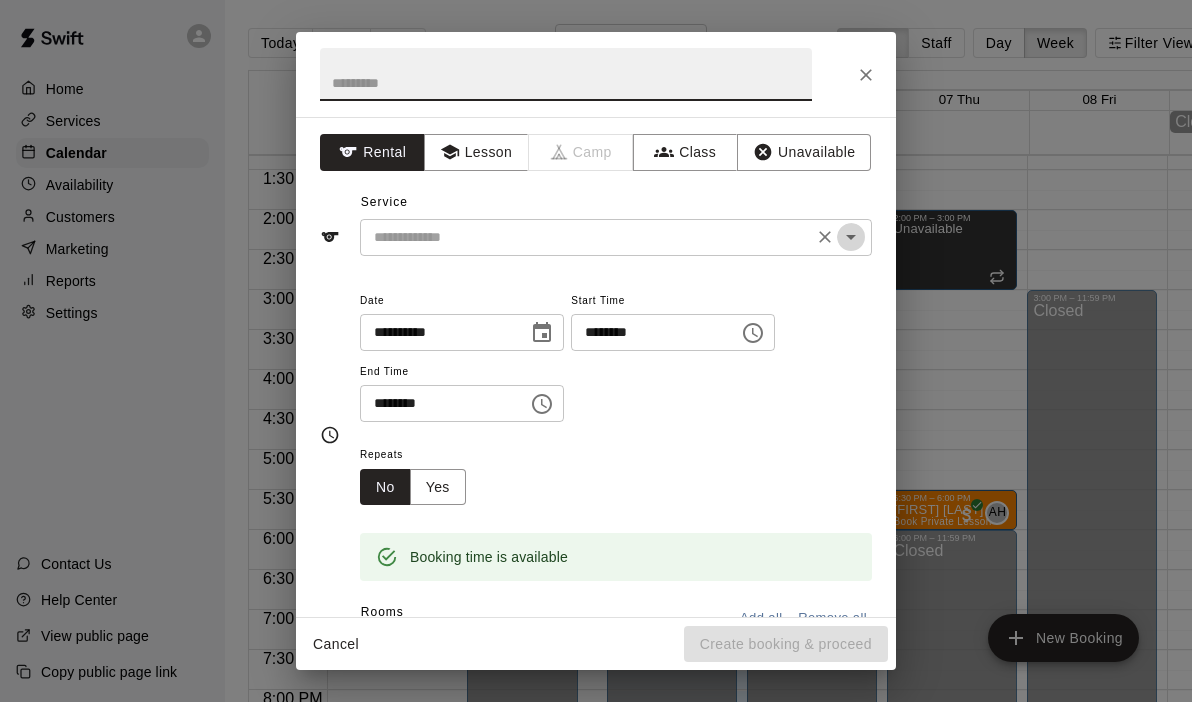 click 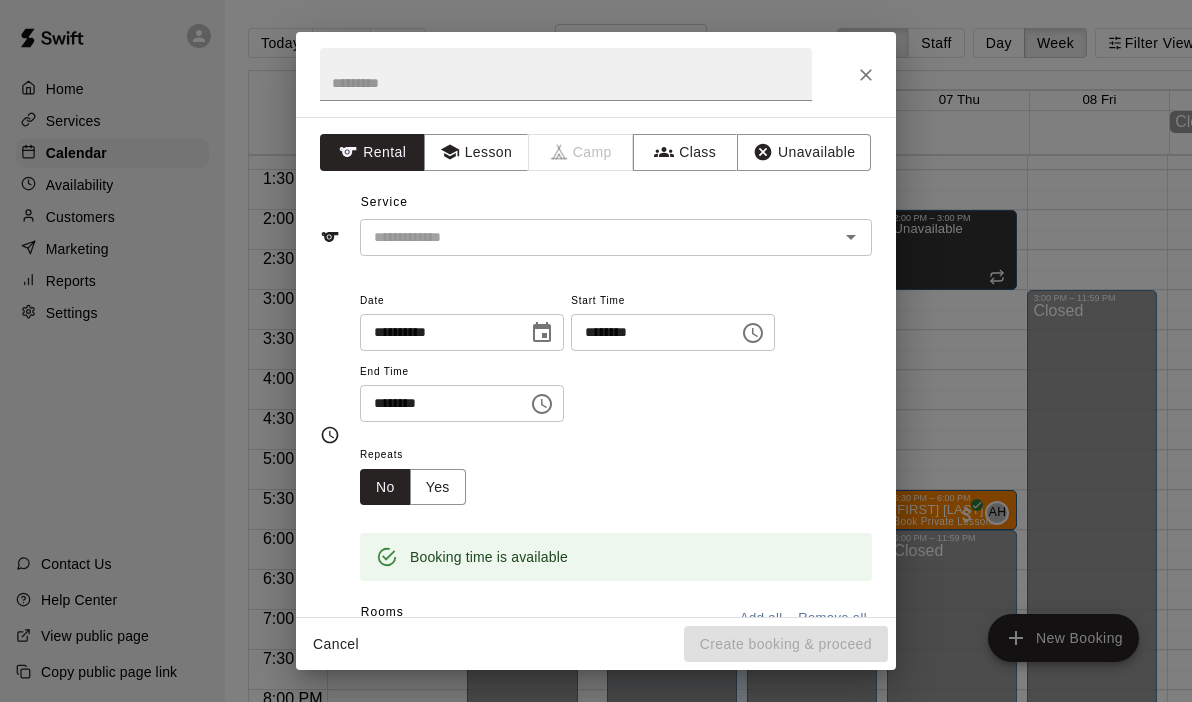 click on "**********" at bounding box center (596, 435) 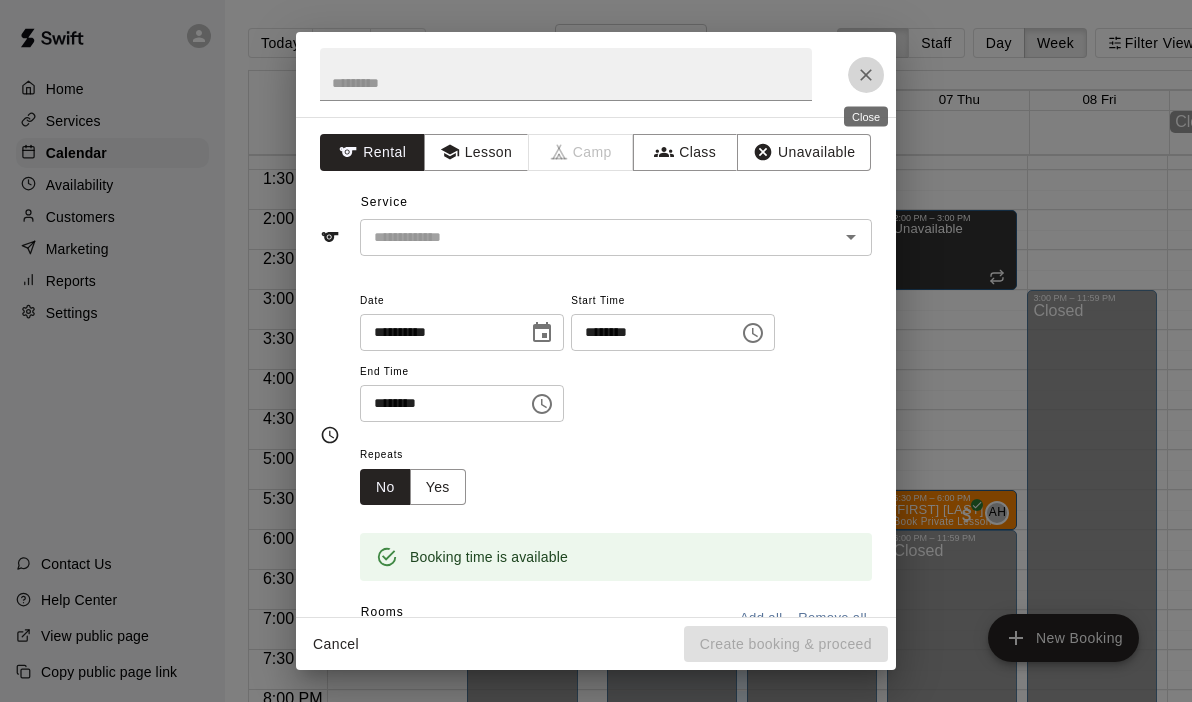 click 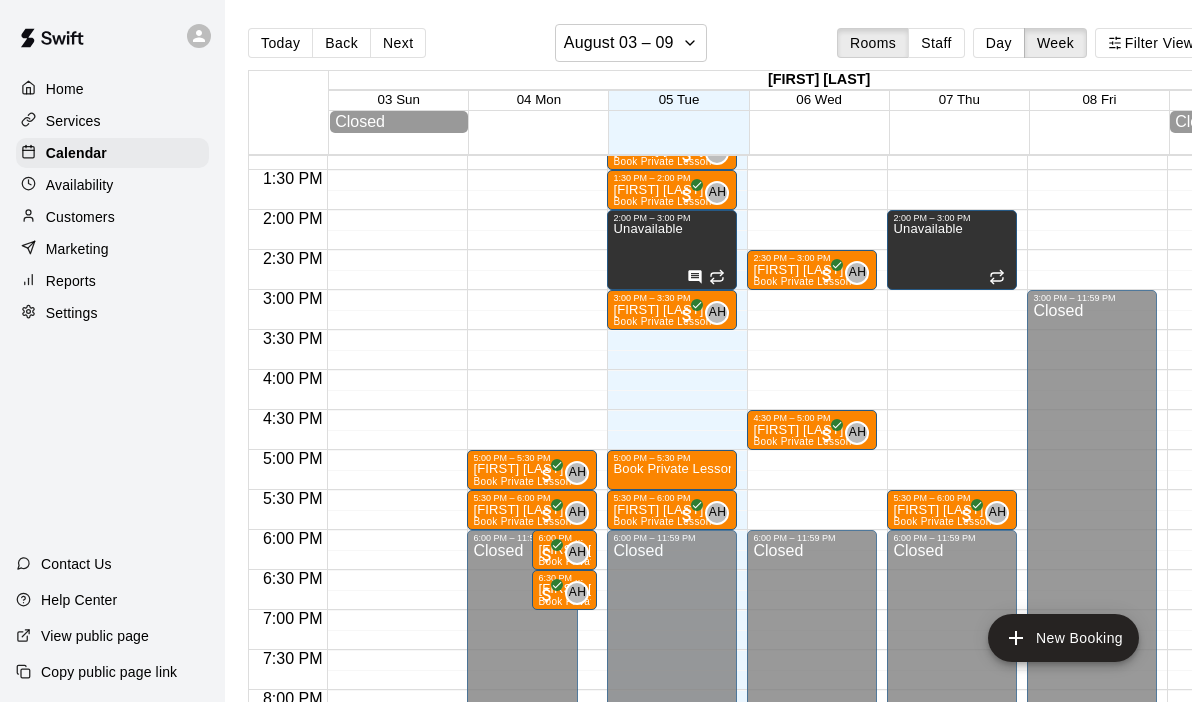 click on "[TIME] – [TIME] Closed [TIME] – [TIME] [FIRST] [LAST] Book Private Lesson AH 0 [TIME] – [TIME] Book Private Lesson AH 0 [TIME] – [TIME] [FIRST] [LAST] Book Private Lesson AH 0 [TIME] – [TIME] [FIRST] [LAST] Book Private Lesson AH 0 [TIME] – [TIME] [FIRST] [LAST] Book Private Lesson AH 0 [TIME] – [TIME] Unavailable [TIME] – [TIME] [FIRST] [LAST] Book Private Lesson AH 0 [TIME] – [TIME] Book Private Lesson [TIME] – [TIME] [FIRST] [LAST] Book Private Lesson AH 0 [TIME] – [TIME] Closed" at bounding box center [672, 50] 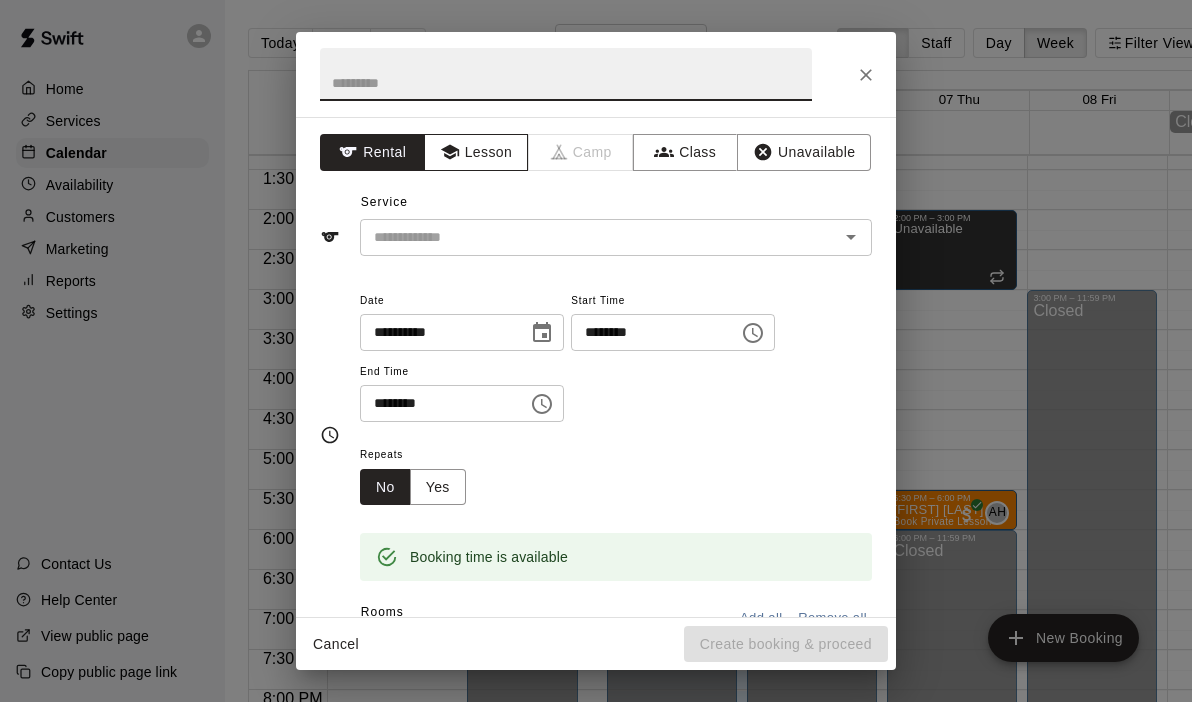 click on "Lesson" at bounding box center [476, 152] 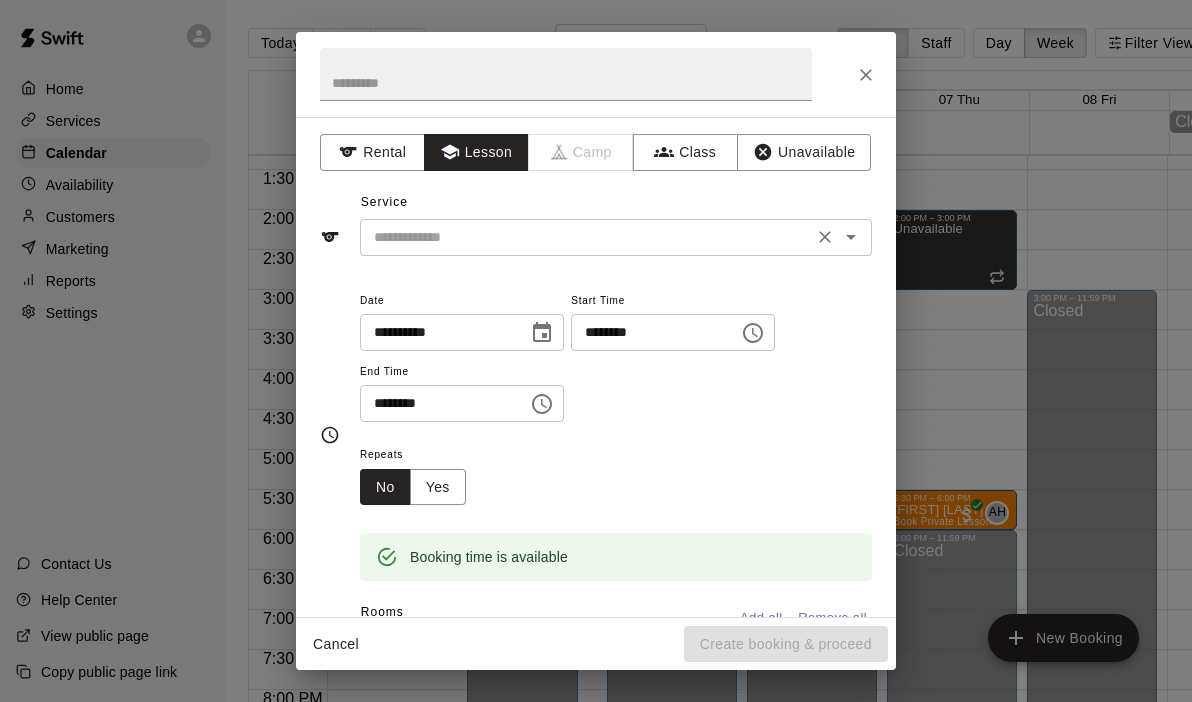 click 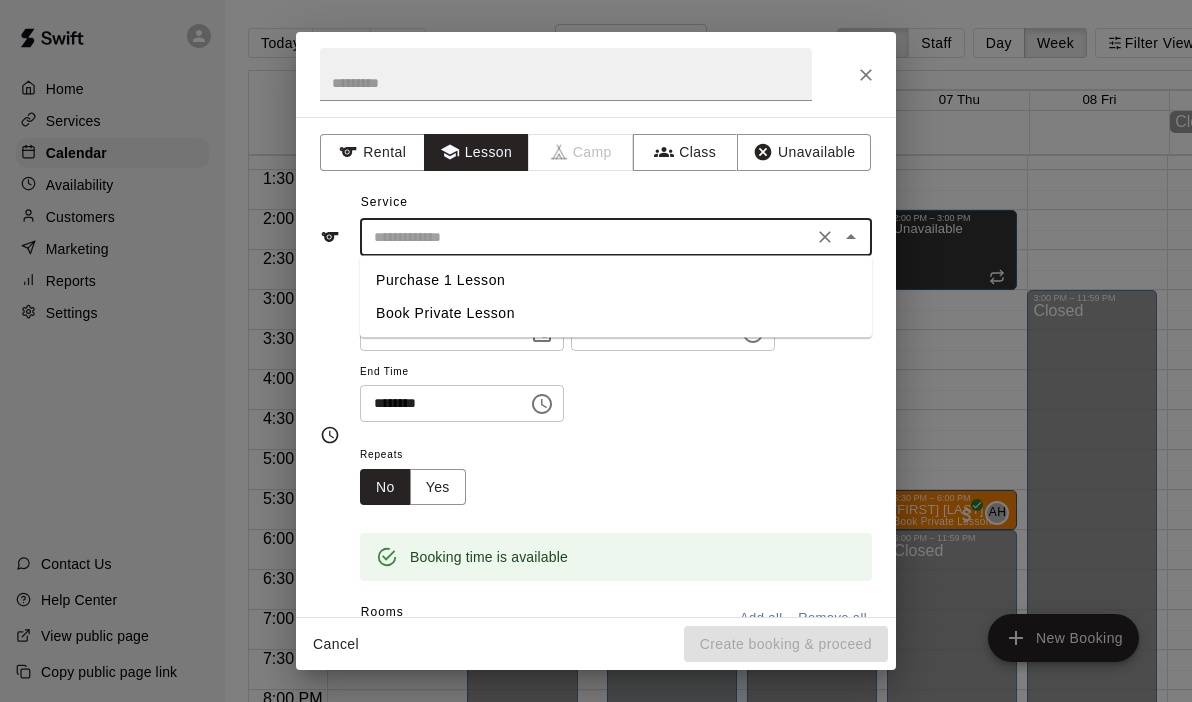 click on "Book Private Lesson" at bounding box center [616, 313] 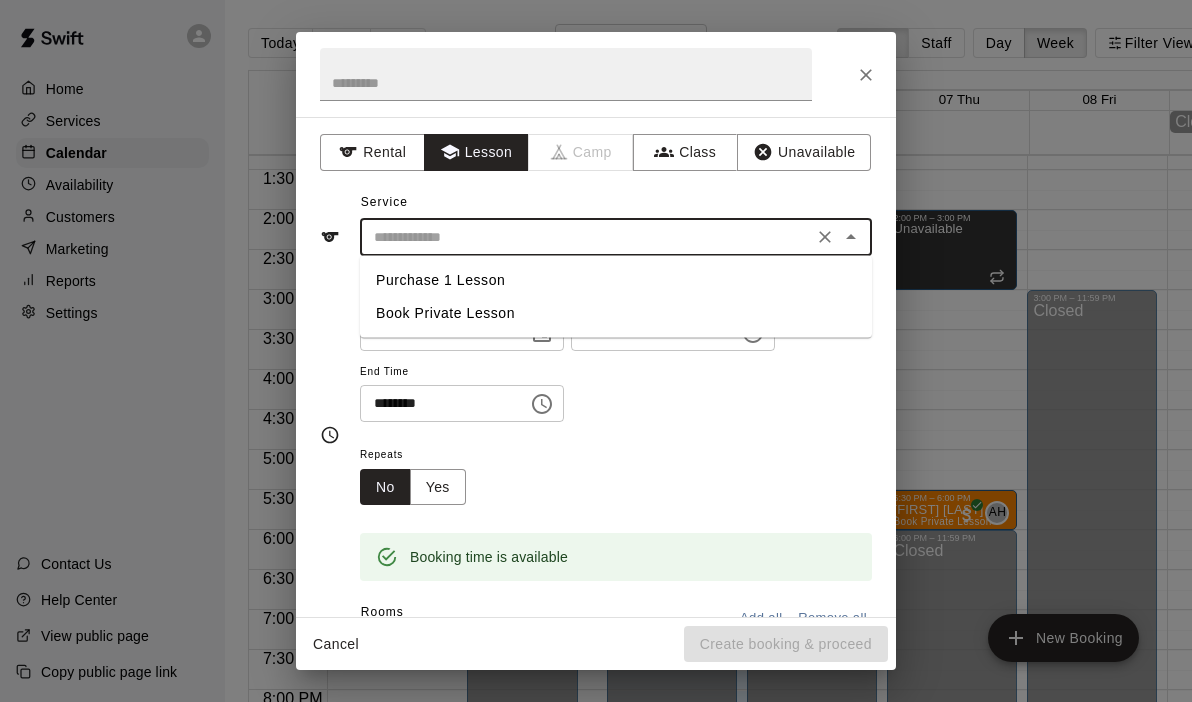 type on "**********" 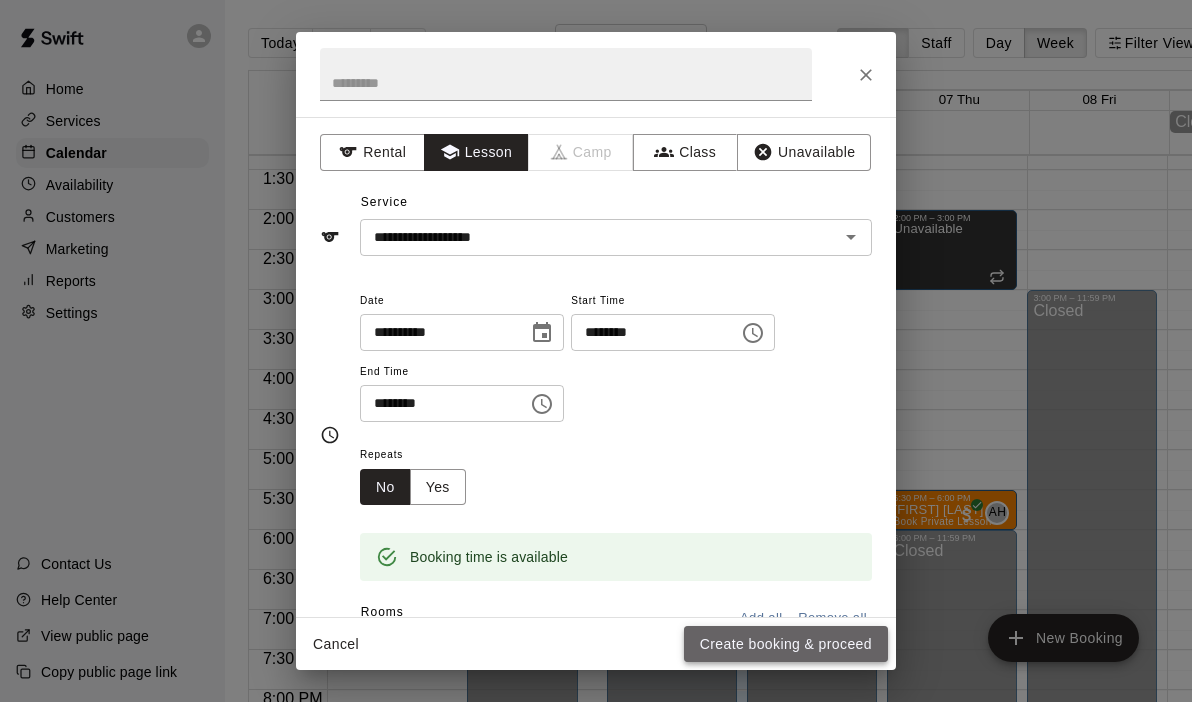 click on "Create booking & proceed" at bounding box center (786, 644) 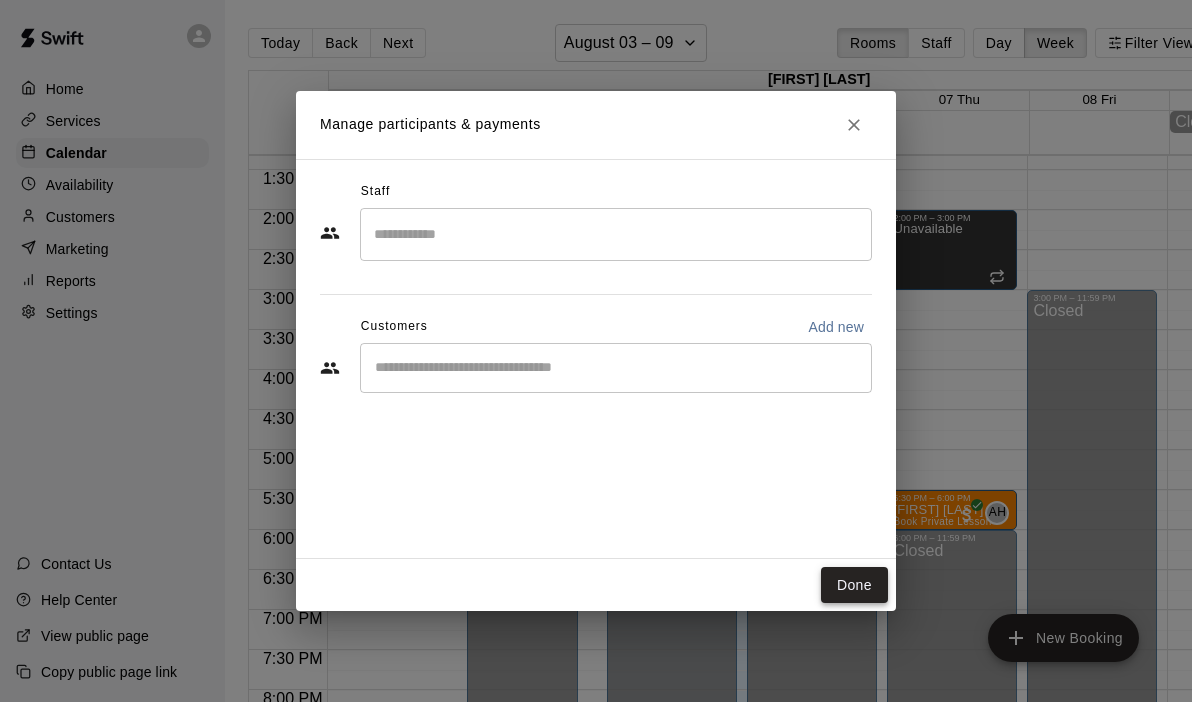 click on "Done" at bounding box center [854, 585] 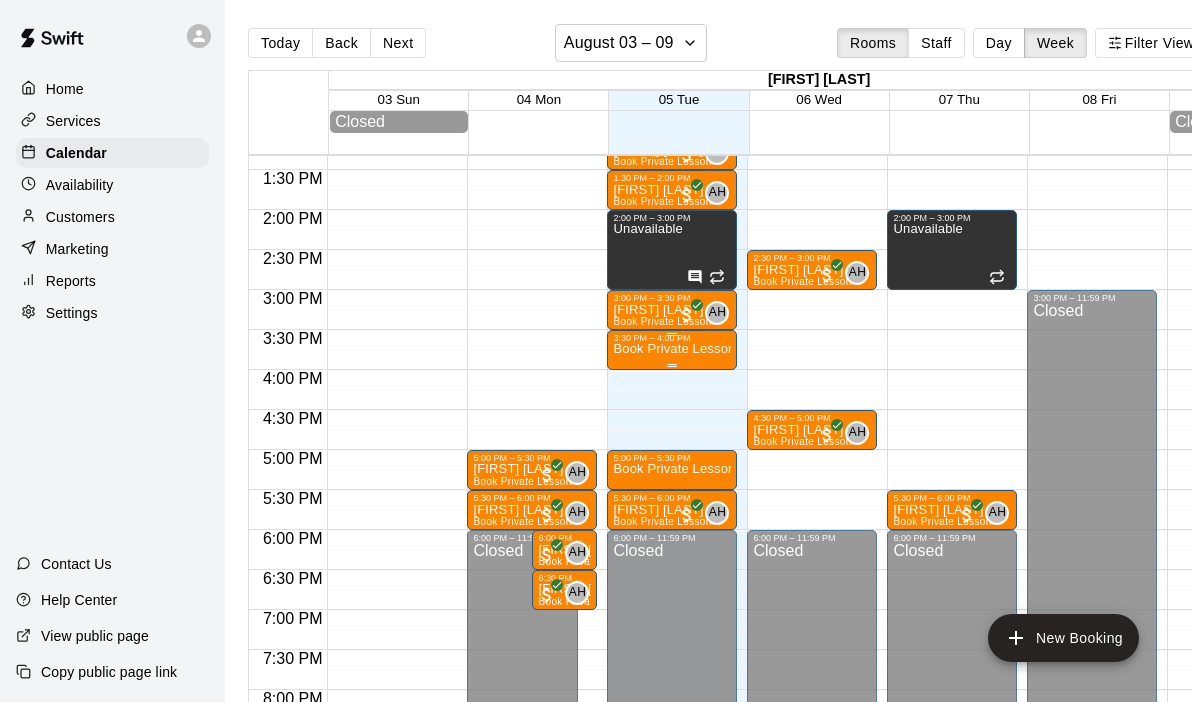 click on "Book Private Lesson" at bounding box center [672, 349] 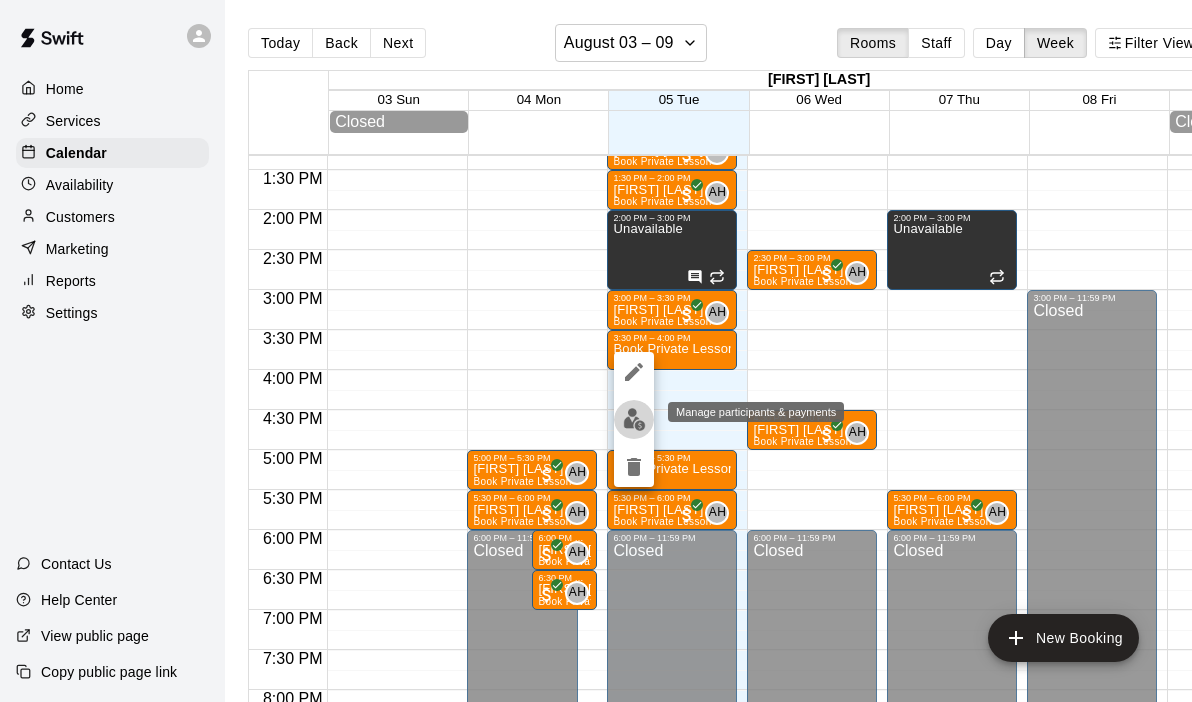 click at bounding box center (634, 419) 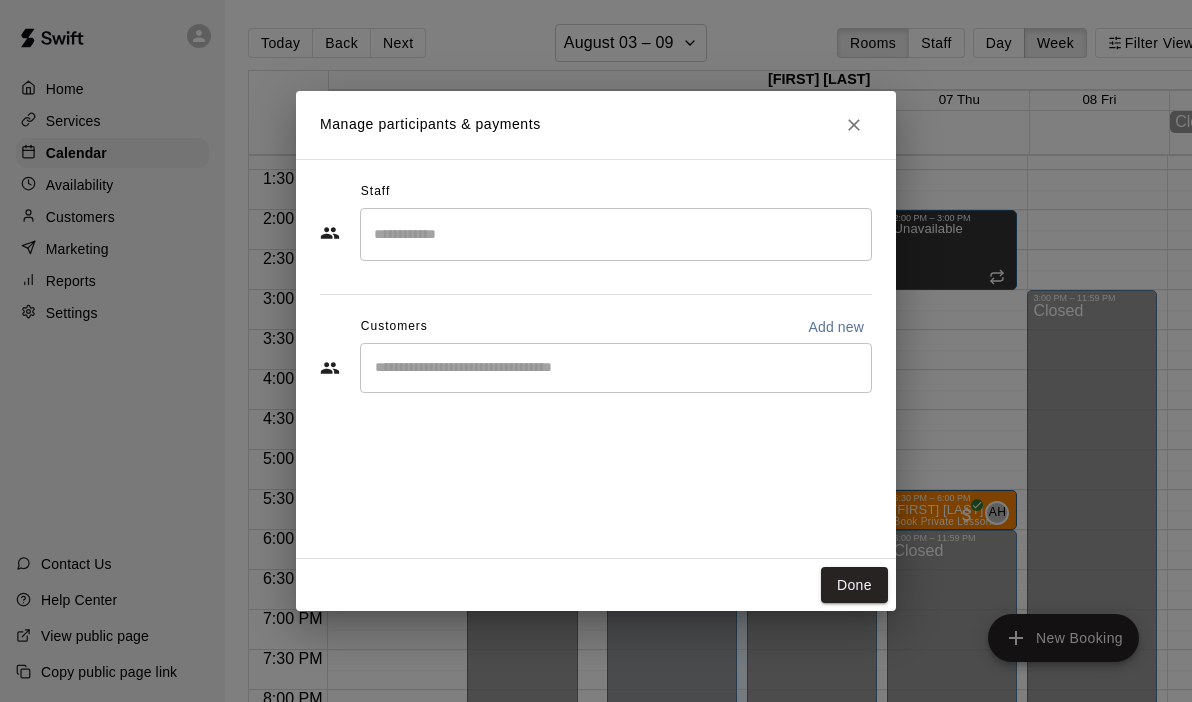 click at bounding box center (616, 234) 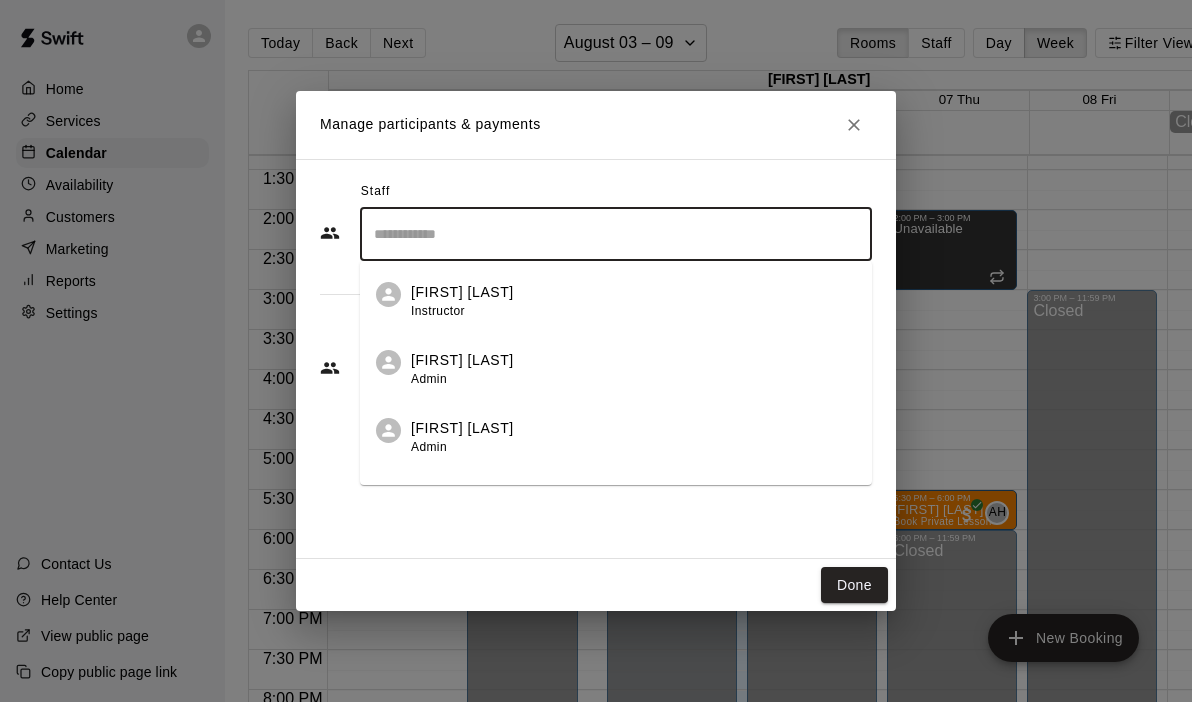 scroll, scrollTop: 47, scrollLeft: 0, axis: vertical 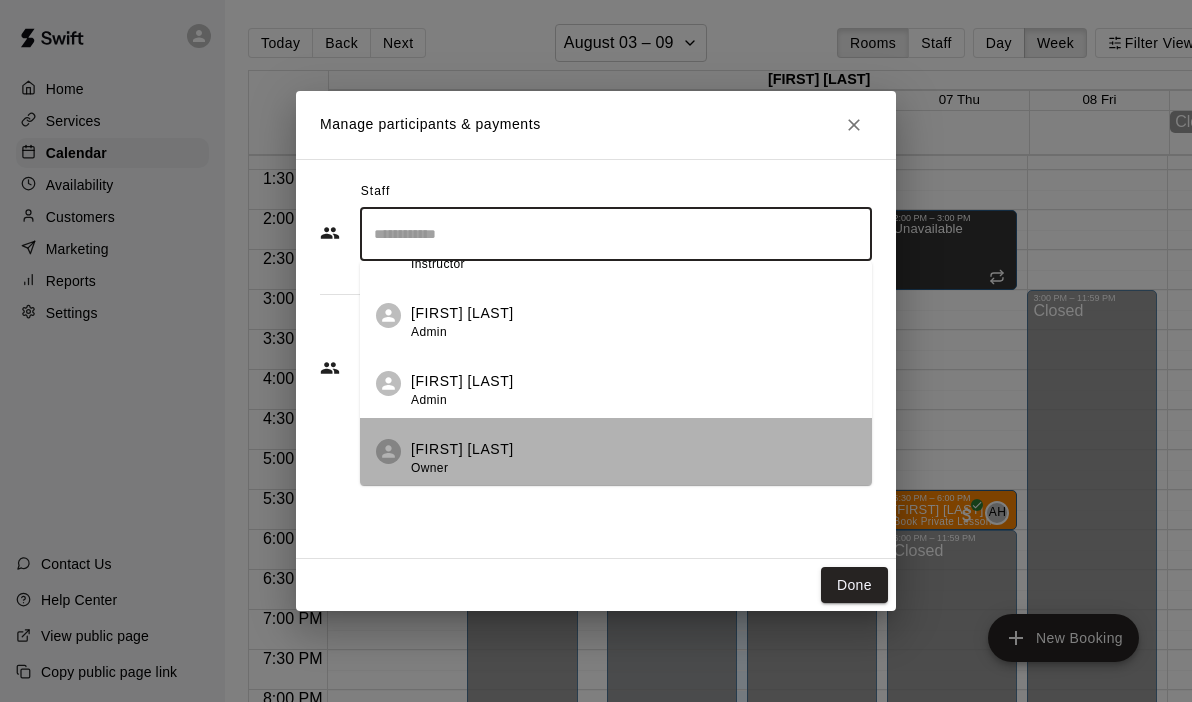 click on "[FIRST] [LAST]" at bounding box center (462, 449) 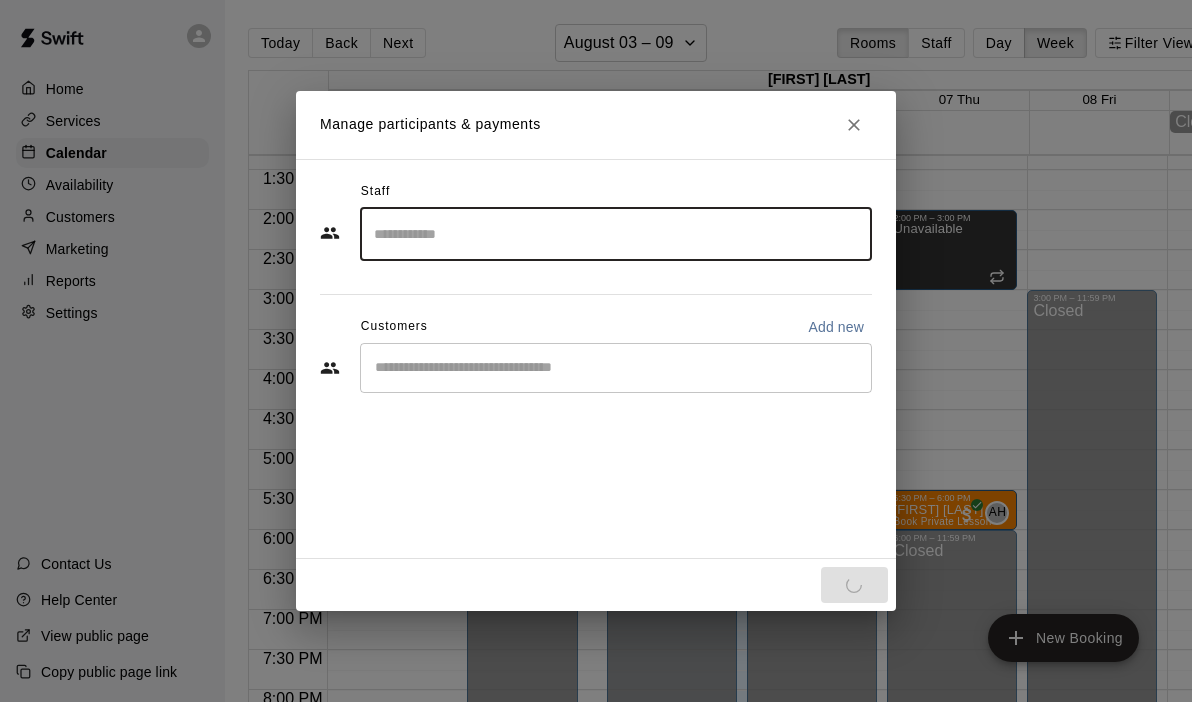 click at bounding box center (616, 368) 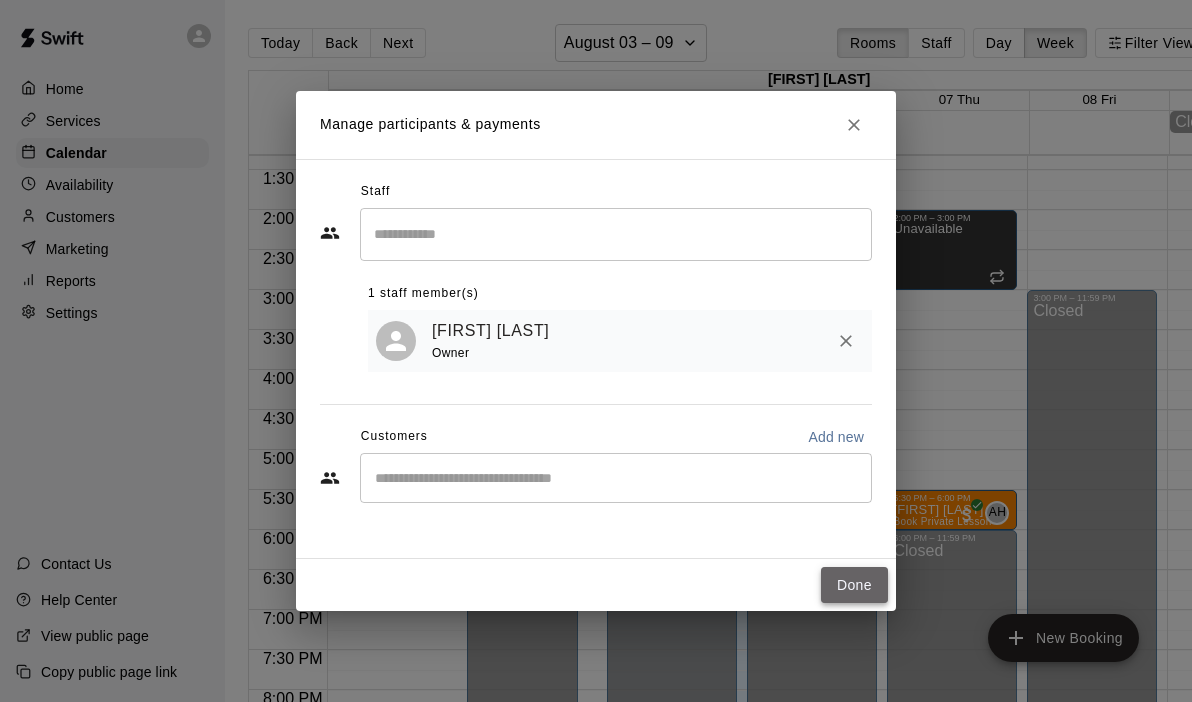 click on "Done" at bounding box center [854, 585] 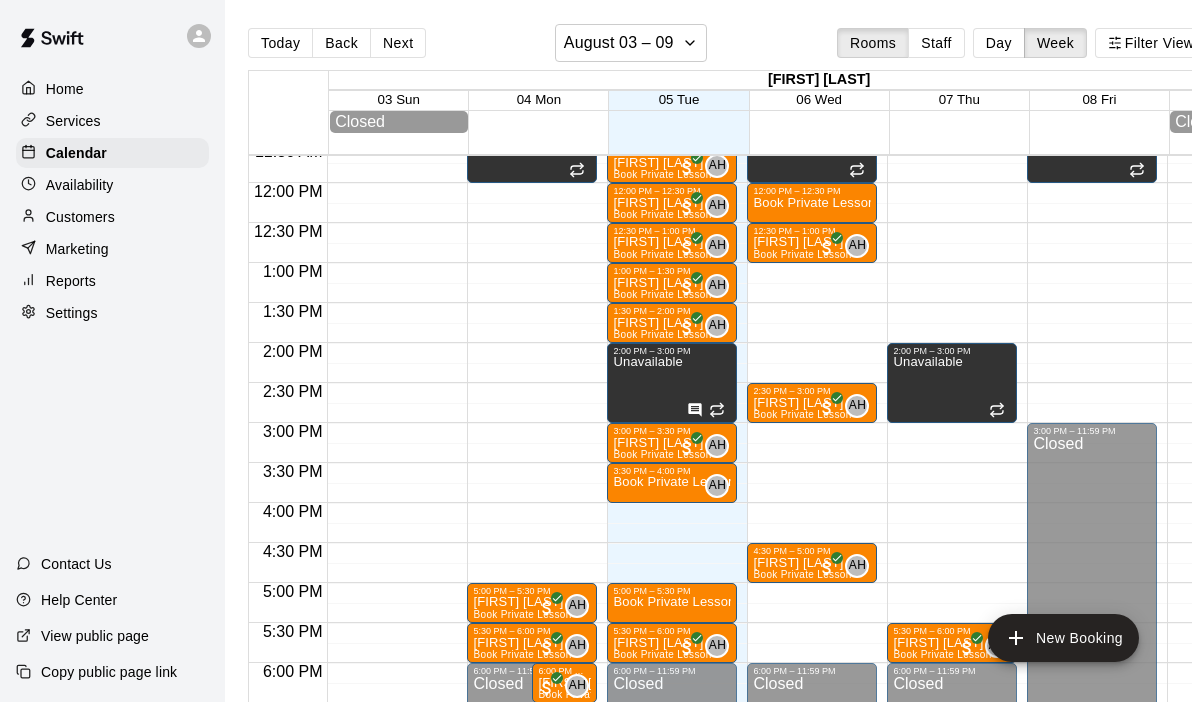scroll, scrollTop: 930, scrollLeft: 0, axis: vertical 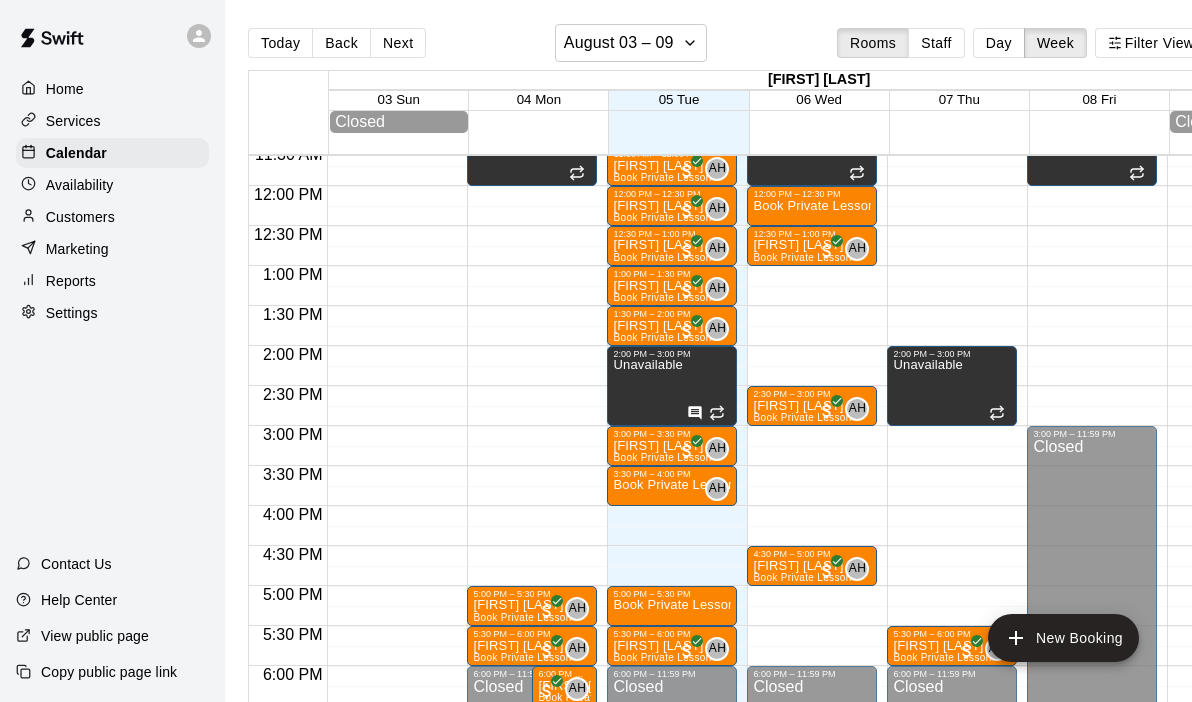 click on "[TIME] – [TIME] Closed [TIME] – [TIME] Unavailable [TIME] – [TIME] Book Private Lesson [TIME] – [TIME] [FIRST] [LAST] Book Private Lesson AH 0 [TIME] – [TIME] [FIRST] [LAST] Book Private Lesson AH 0 [TIME] – [TIME] [FIRST] [LAST] Book Private Lesson AH 0 [TIME] – [TIME] Closed" at bounding box center [812, 186] 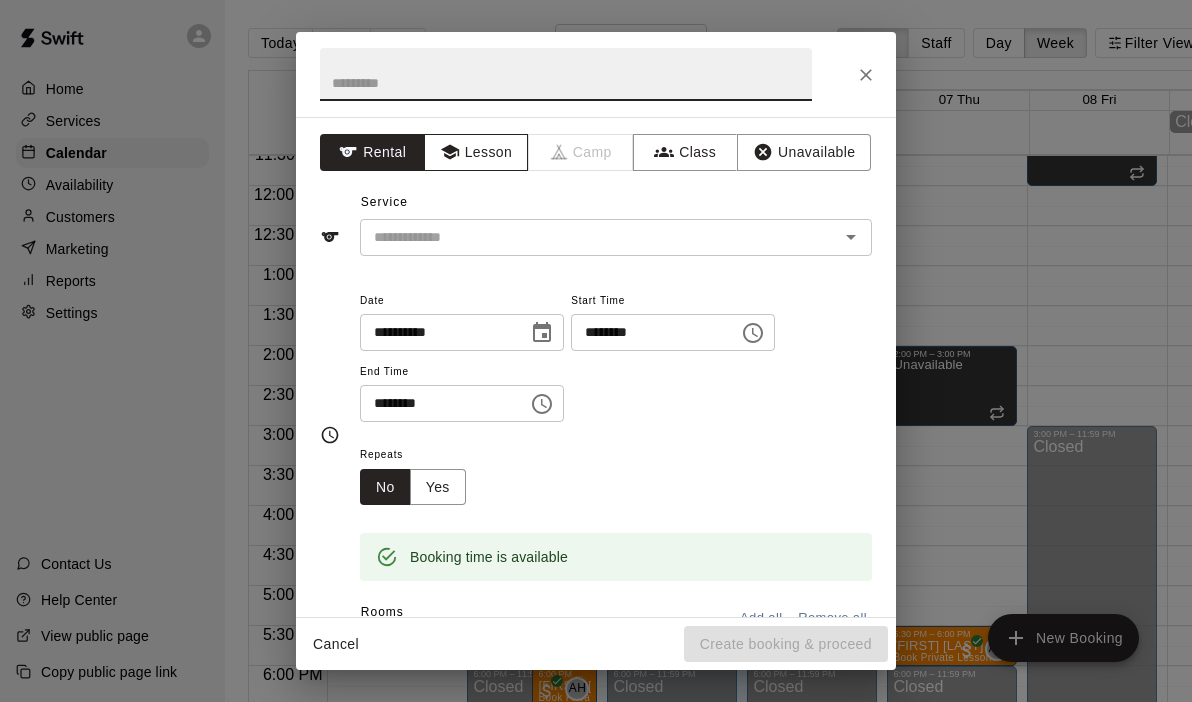 click on "Lesson" at bounding box center [476, 152] 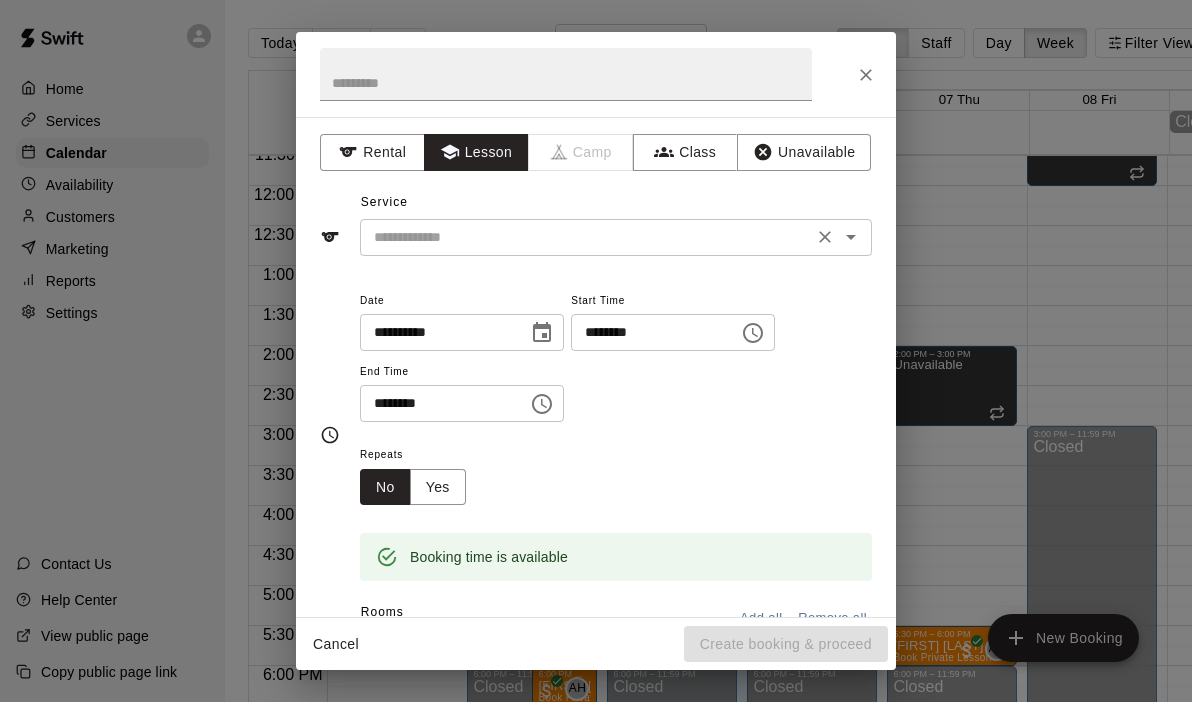 click 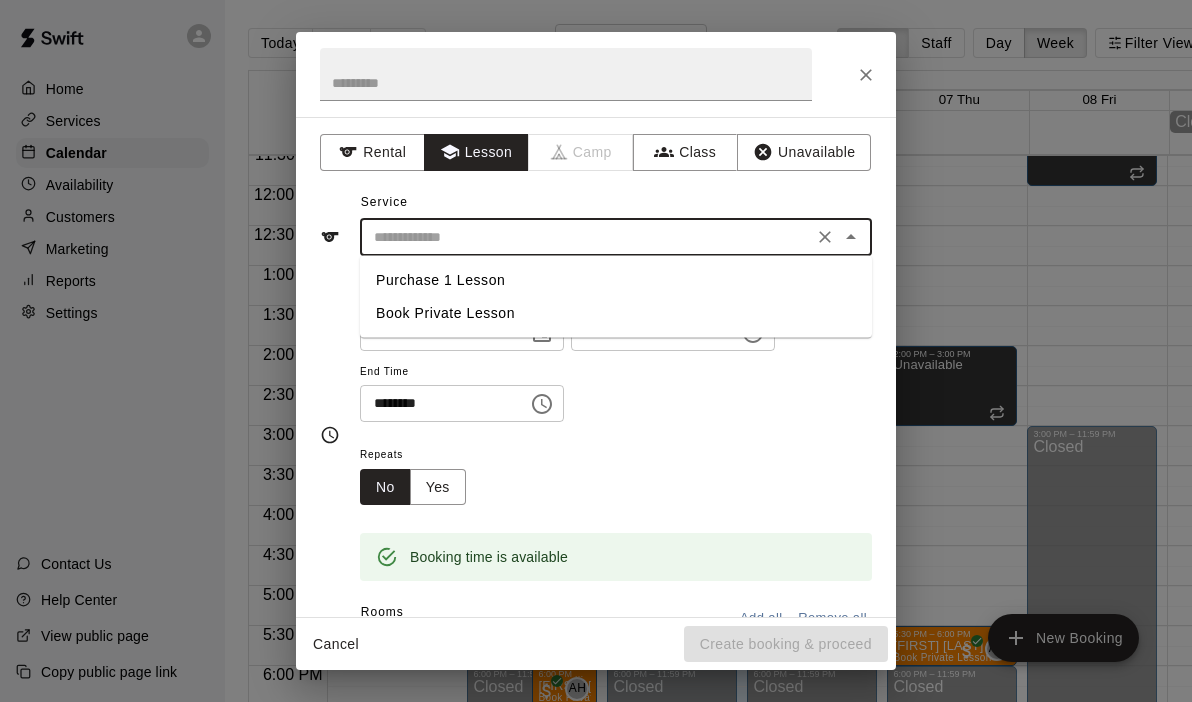 click on "Book Private Lesson" at bounding box center [616, 313] 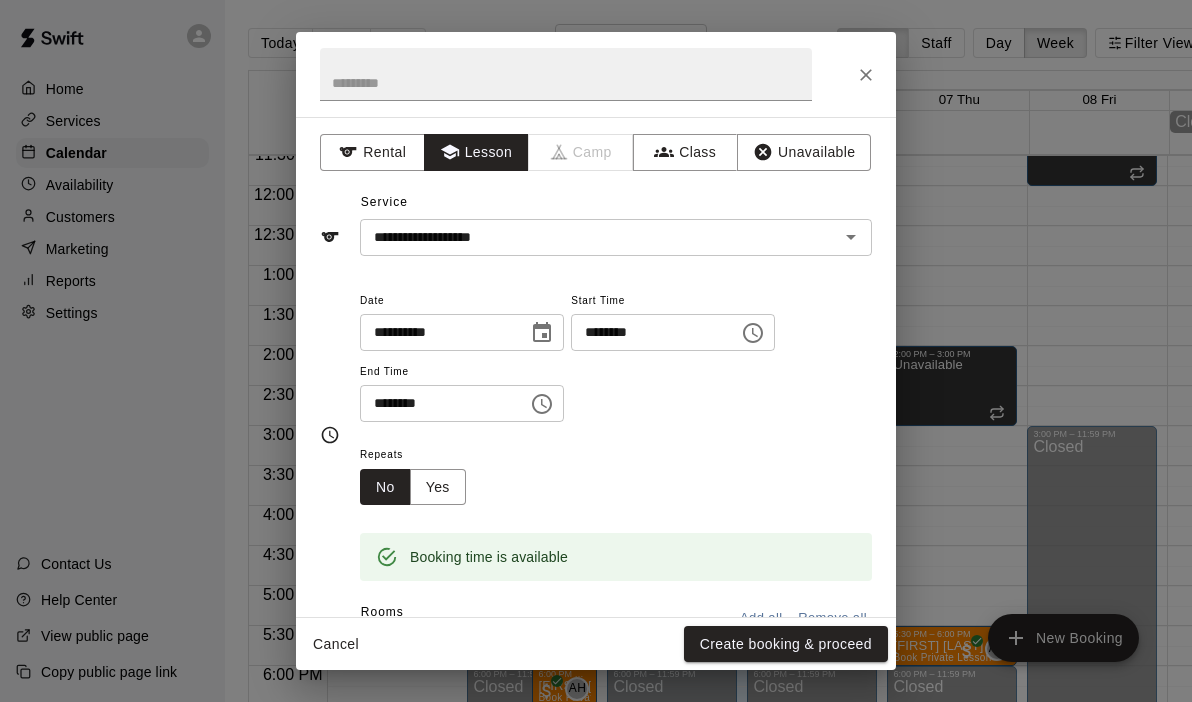 click on "Cancel Create booking & proceed" at bounding box center (596, 644) 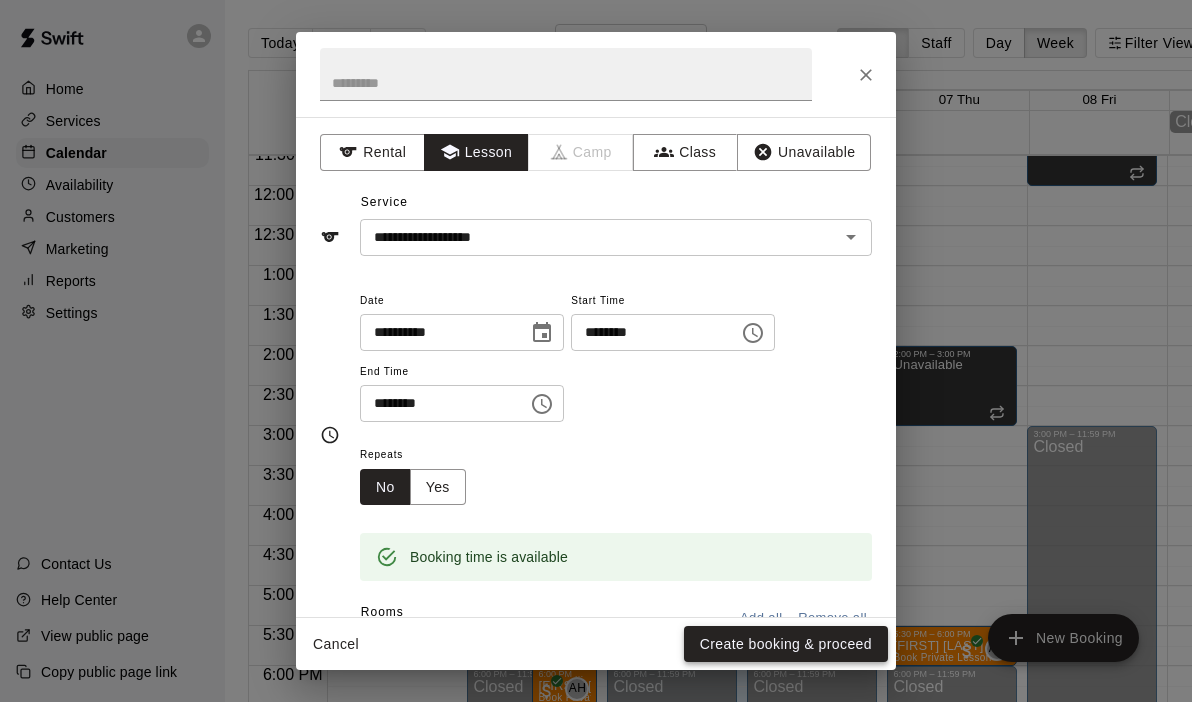 click on "Create booking & proceed" at bounding box center (786, 644) 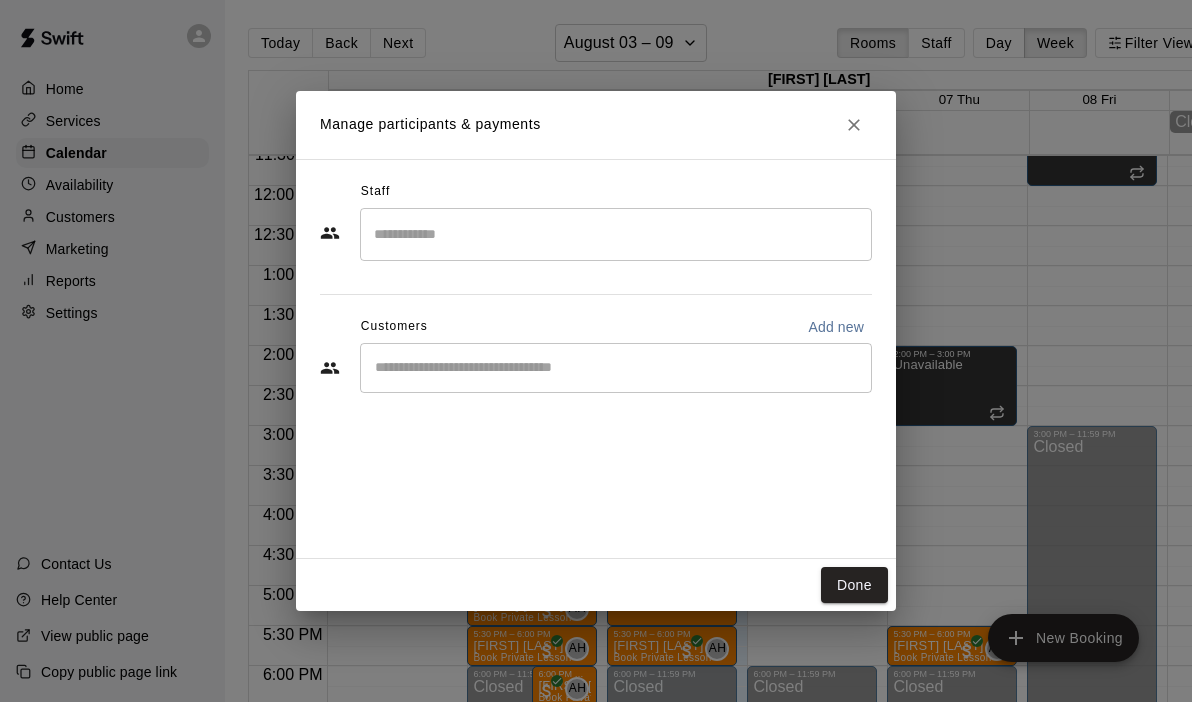 click at bounding box center [616, 234] 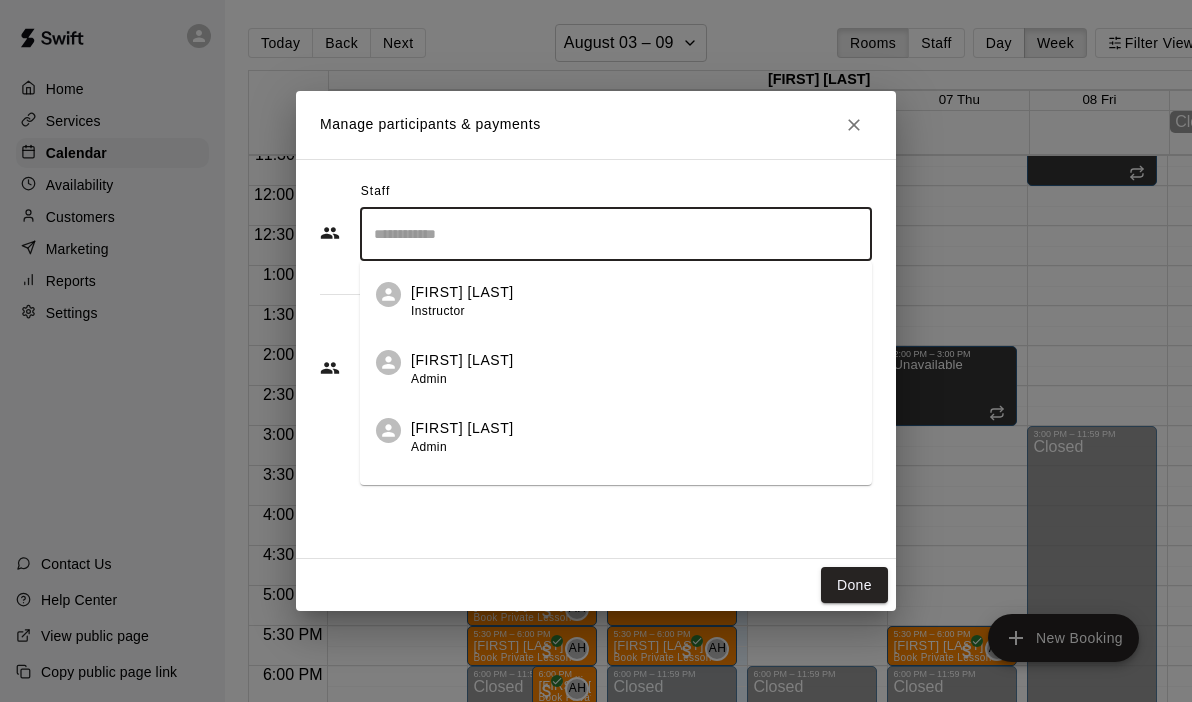 scroll, scrollTop: 47, scrollLeft: 0, axis: vertical 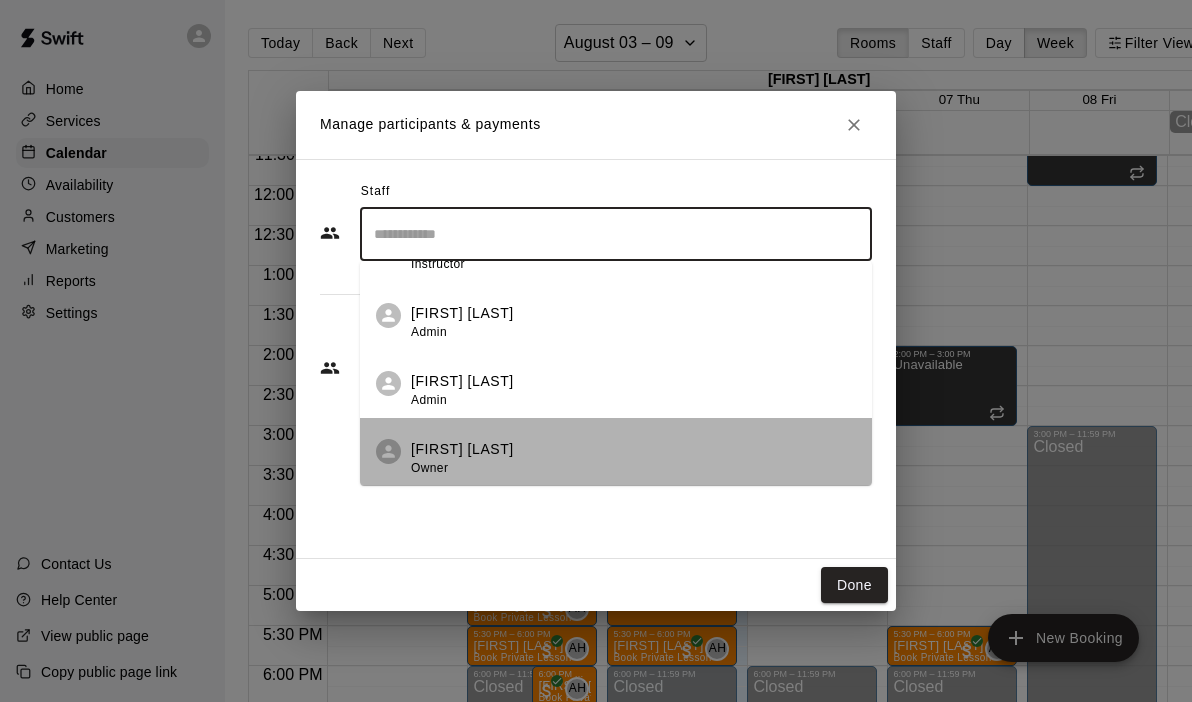 click on "Owner" at bounding box center [429, 468] 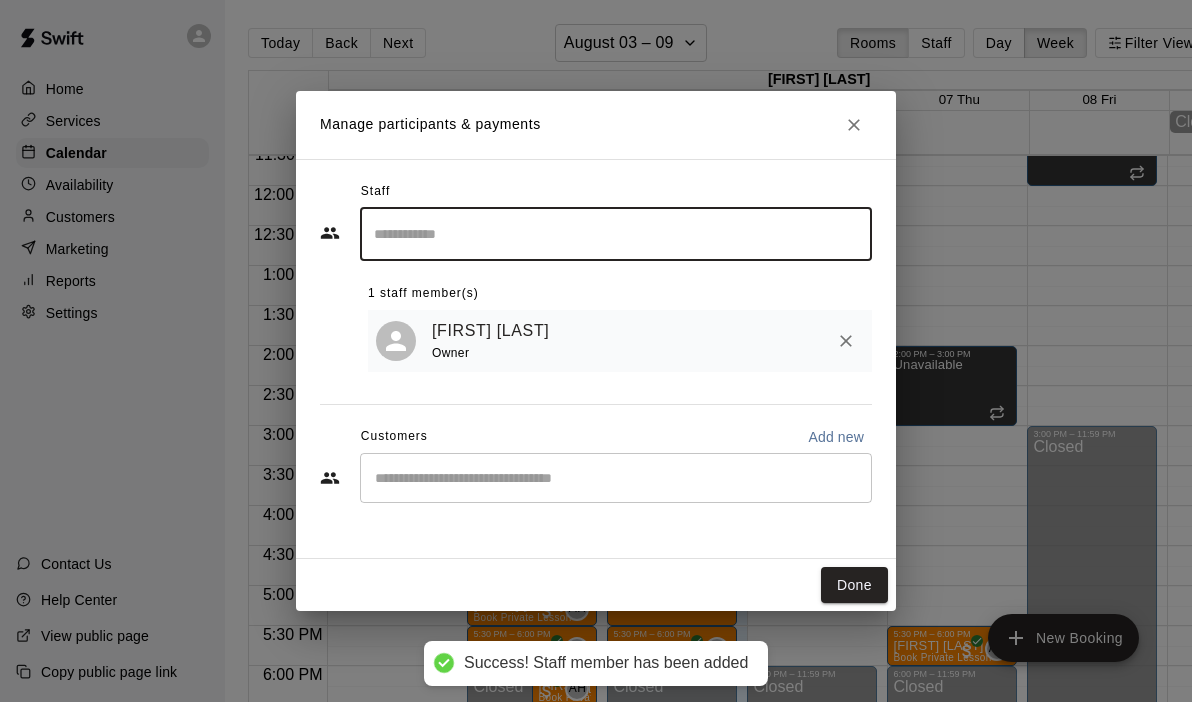 click on "​" at bounding box center [616, 478] 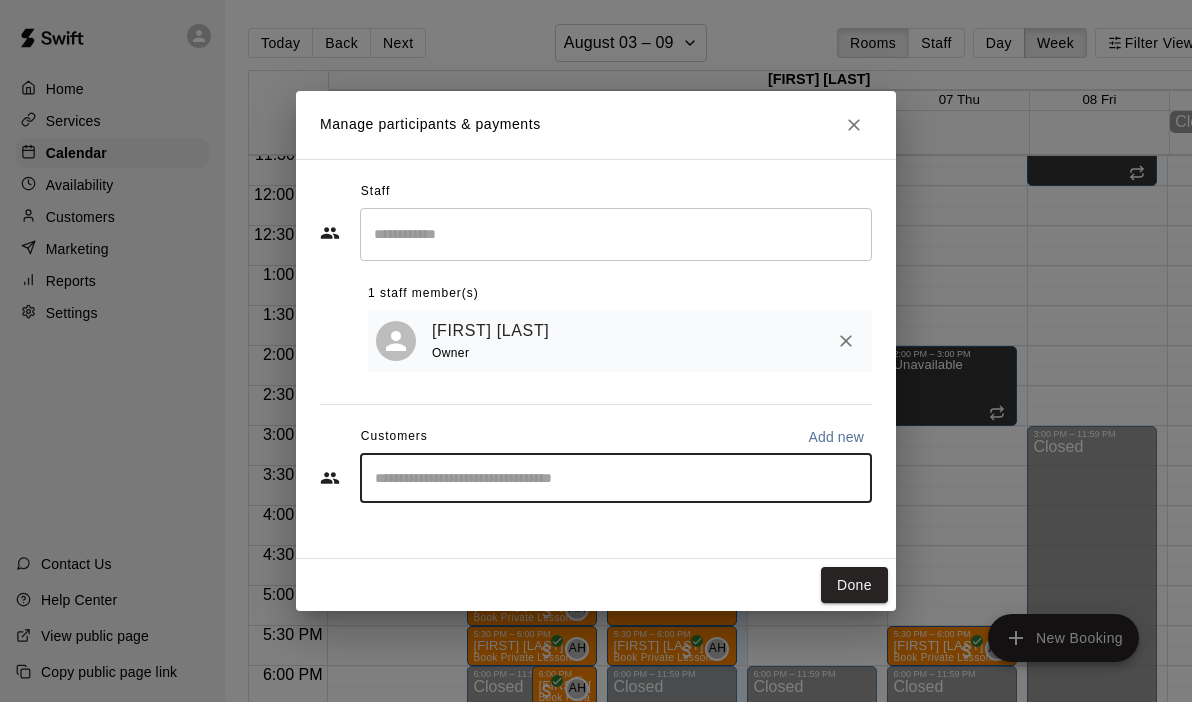 type on "*" 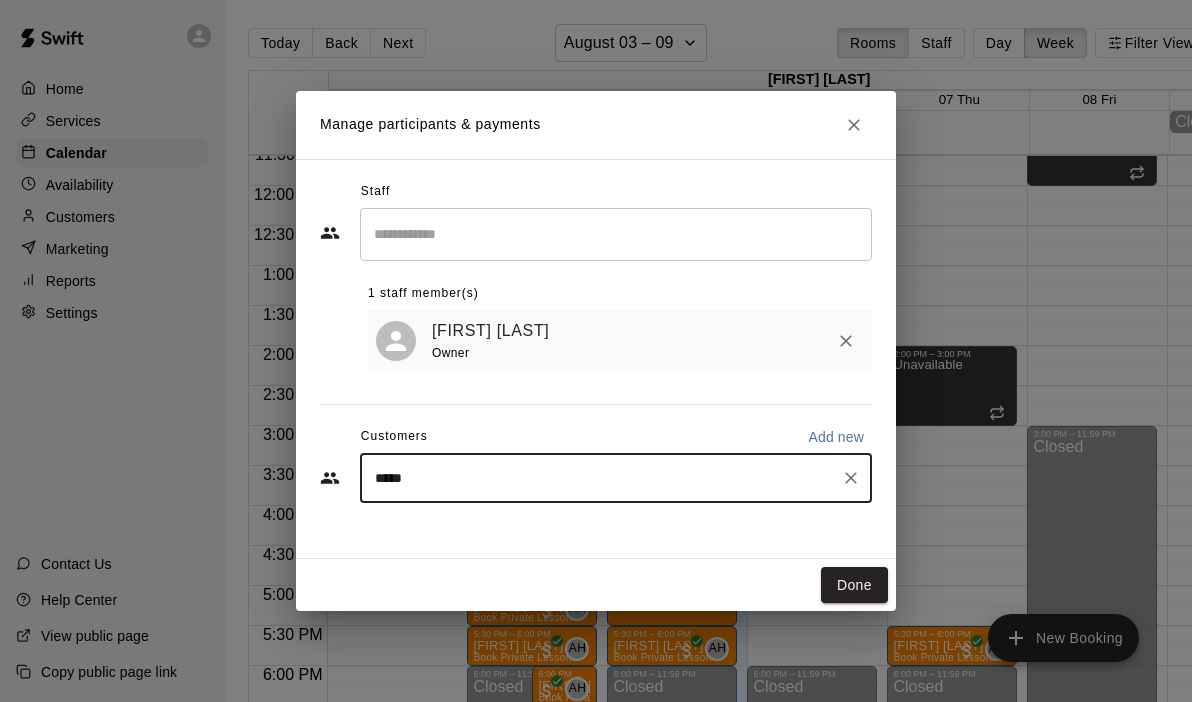type on "******" 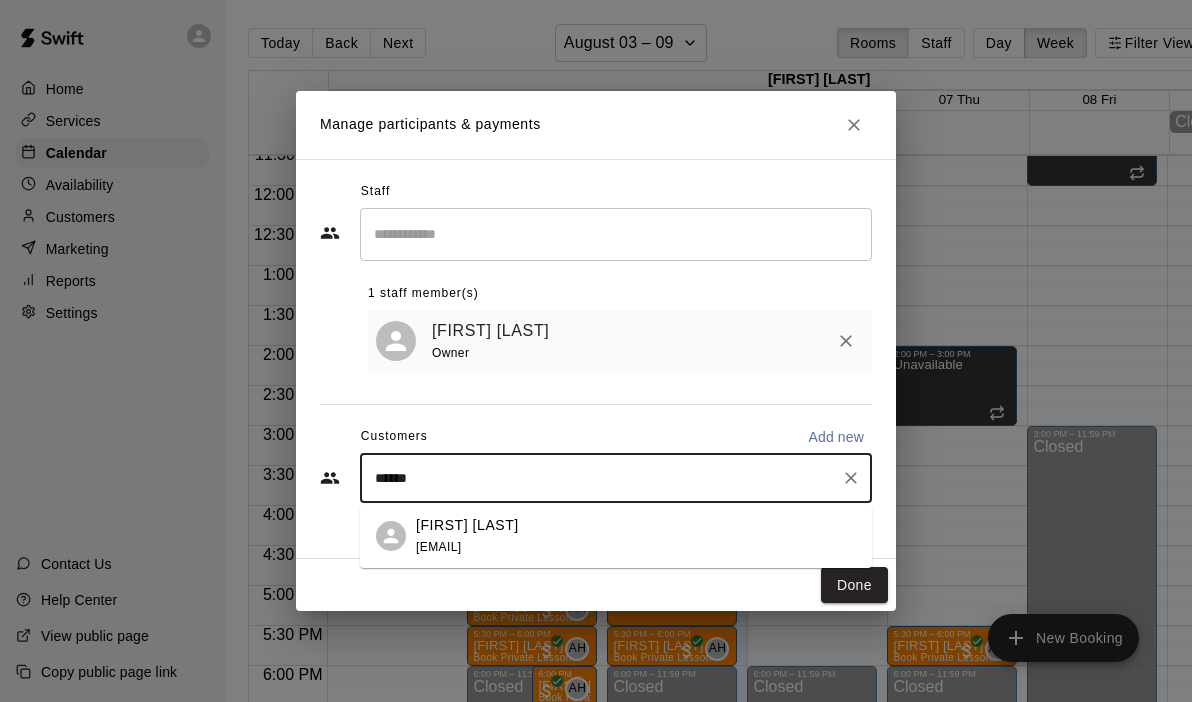 click on "[FIRST] [LAST]" at bounding box center [467, 525] 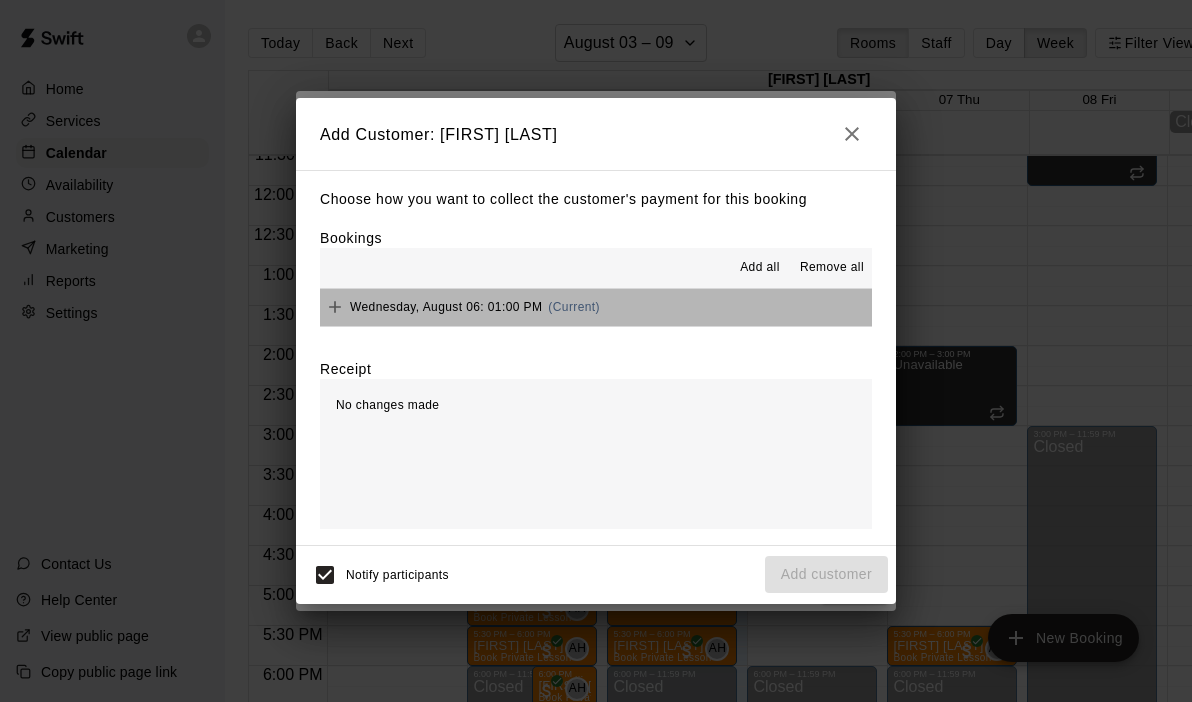click on "Wednesday, August 06: 01:00 PM (Current)" at bounding box center [596, 307] 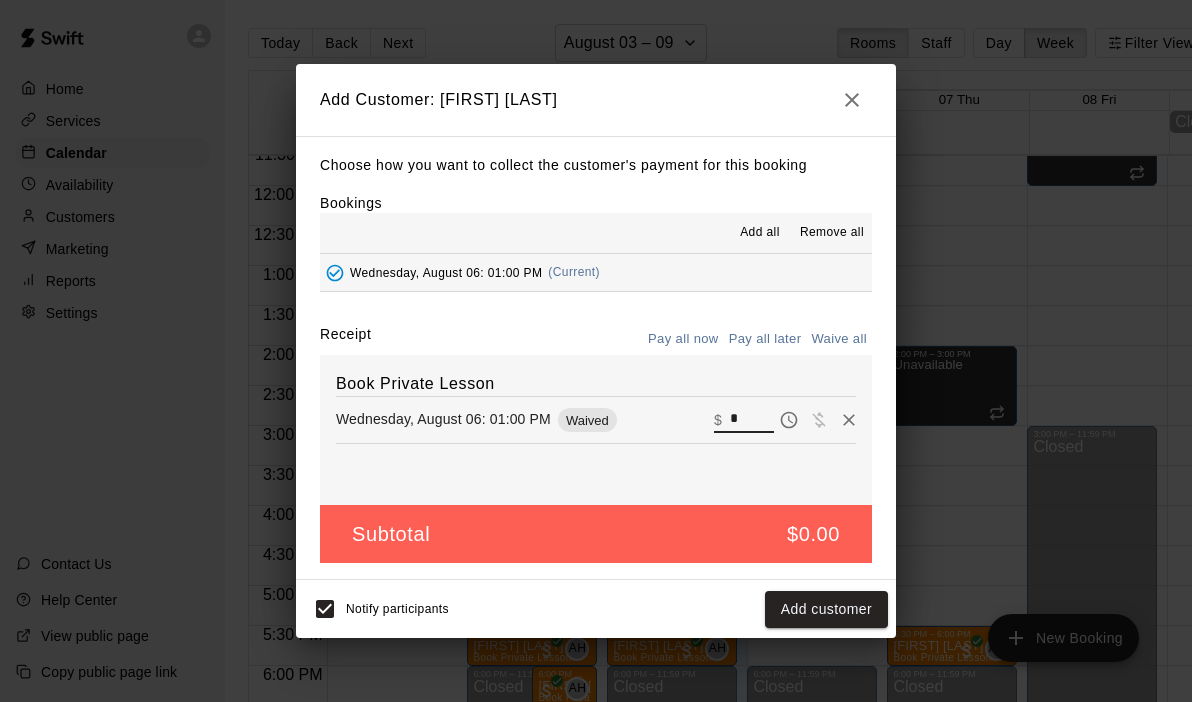 click on "*" at bounding box center (752, 420) 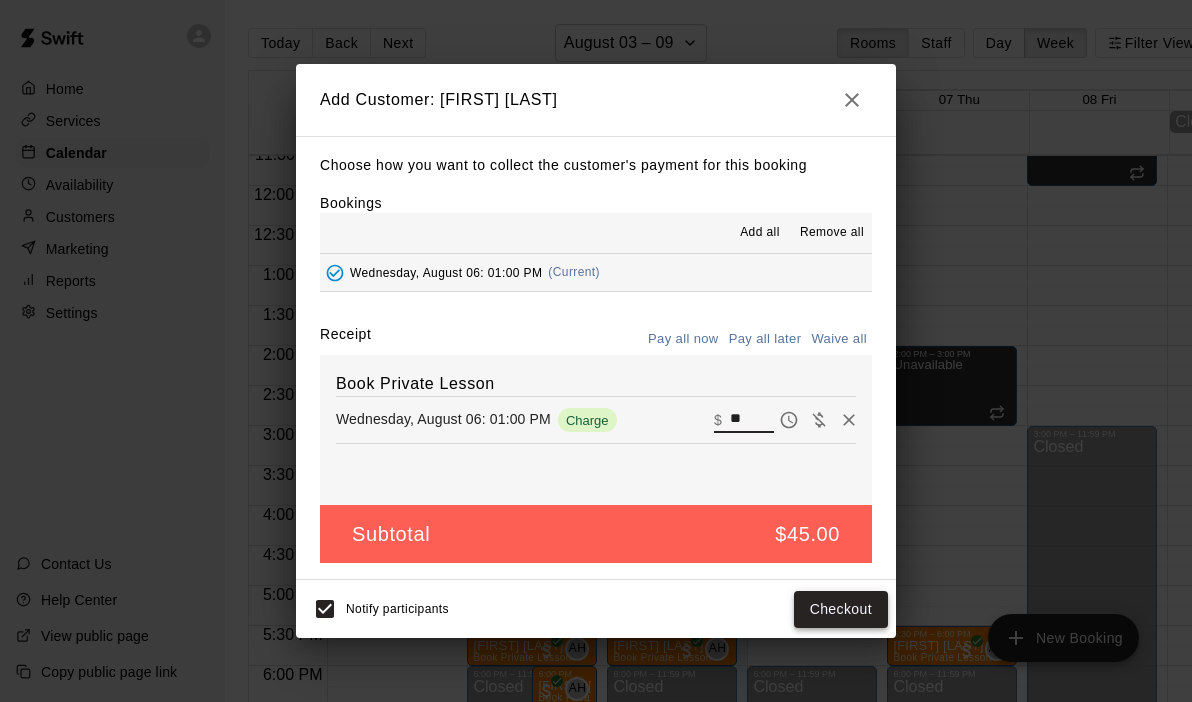 type on "**" 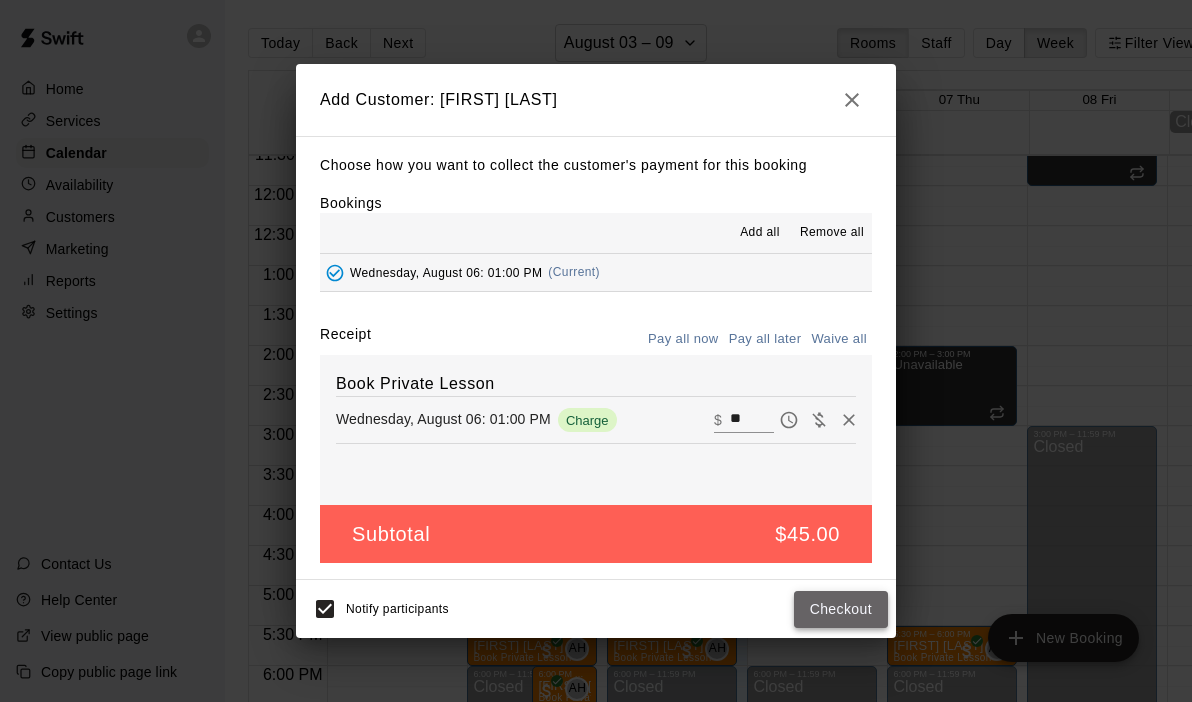 click on "Checkout" at bounding box center [841, 609] 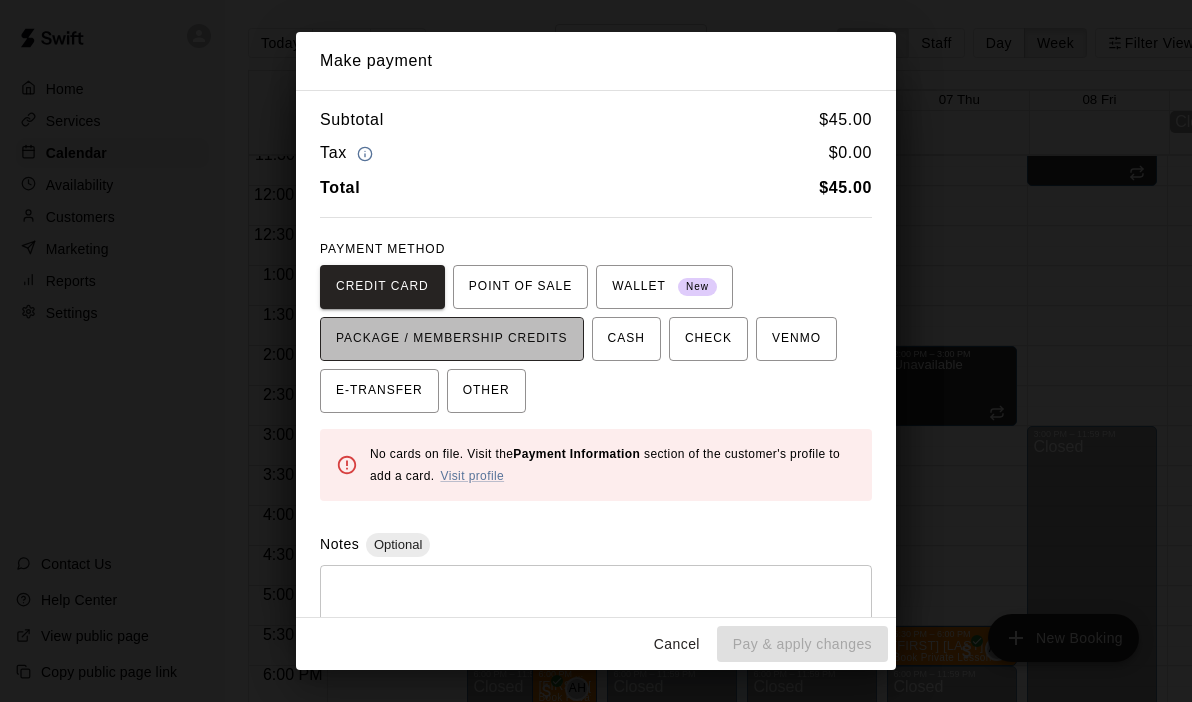 click on "PACKAGE / MEMBERSHIP CREDITS" at bounding box center [452, 339] 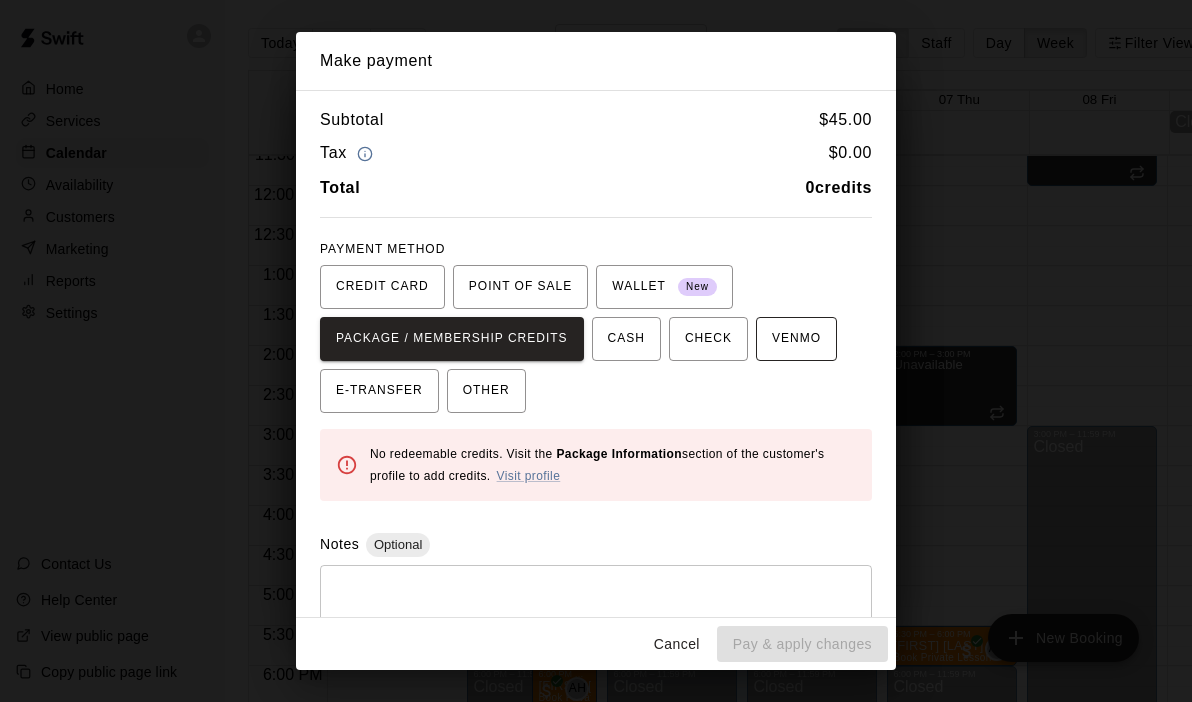 click on "VENMO" at bounding box center (796, 339) 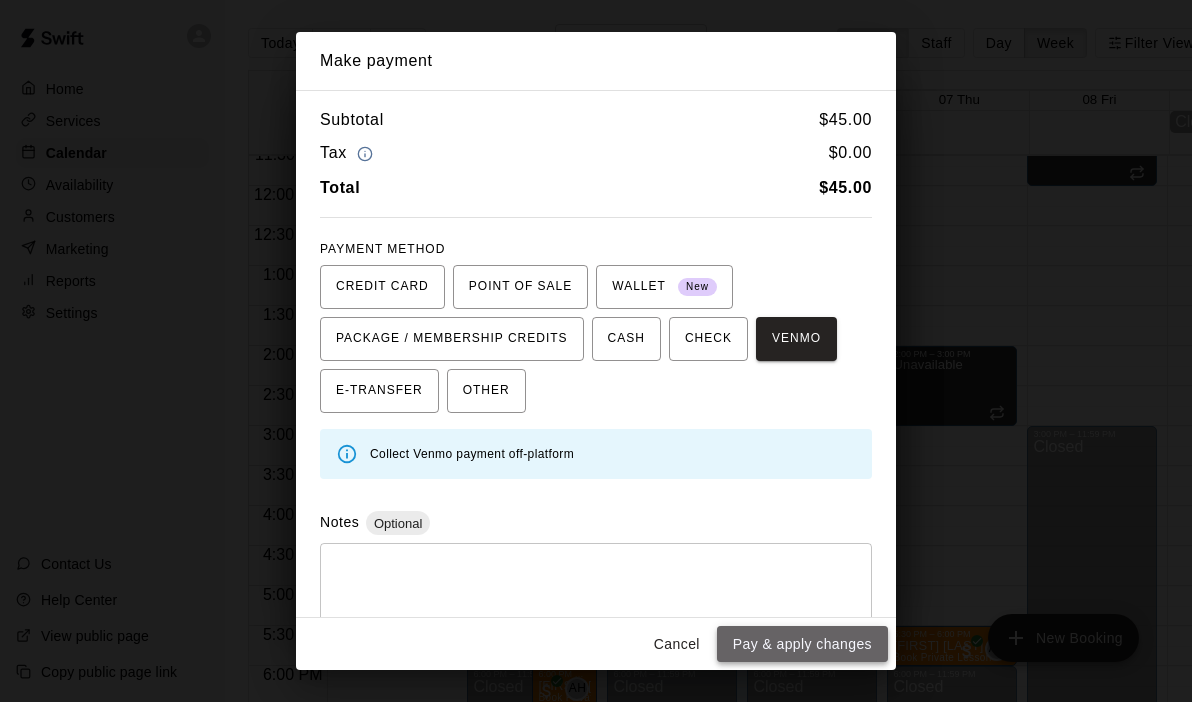 click on "Pay & apply changes" at bounding box center [802, 644] 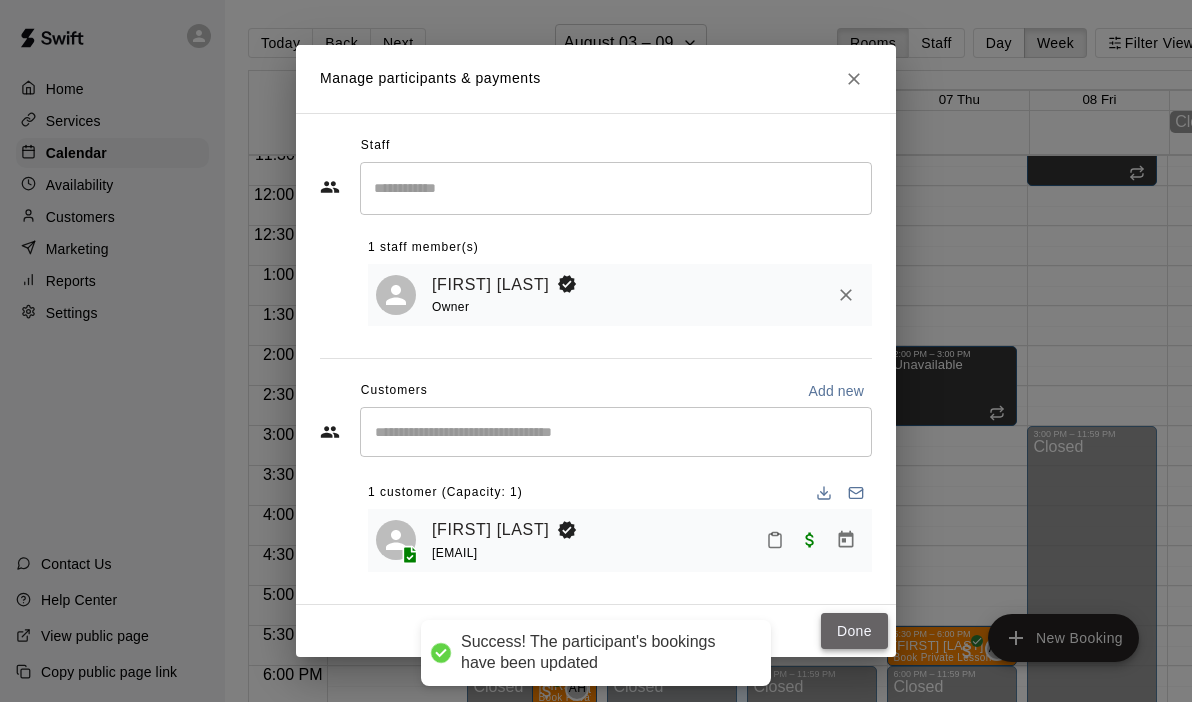 click on "Done" at bounding box center (854, 631) 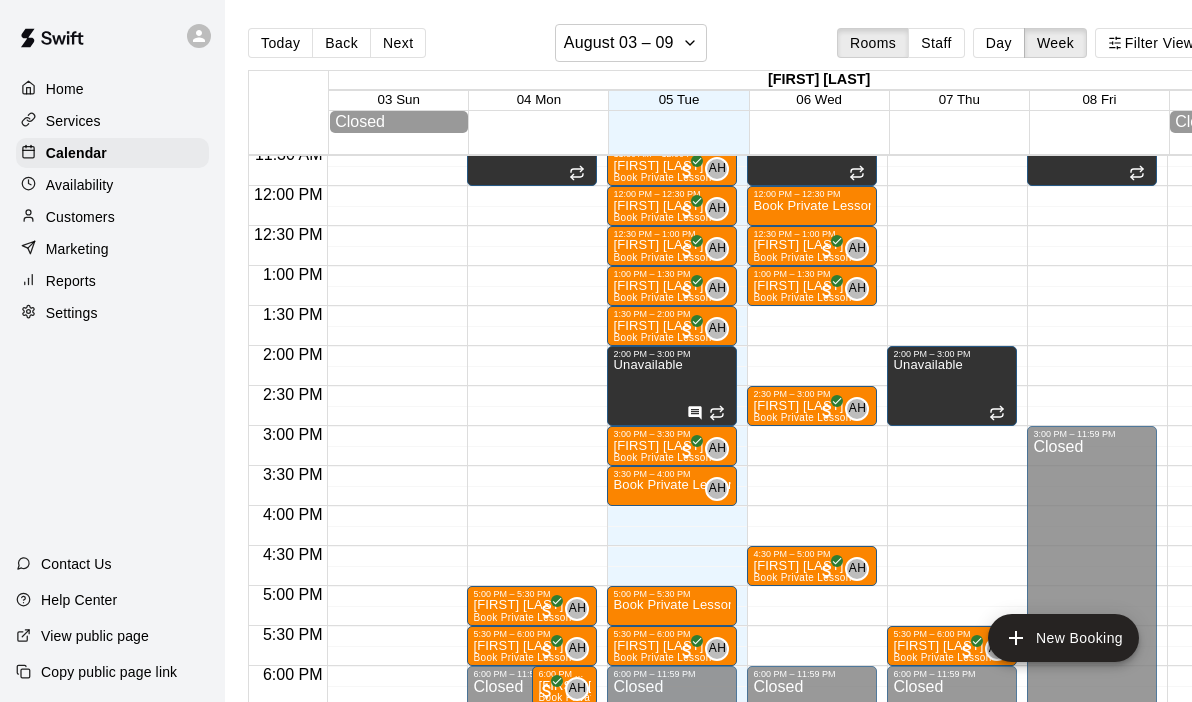 click on "12:00 AM – 10:00 AM Closed 11:00 AM – 12:00 PM Unavailable 12:00 PM – 12:30 PM Book Private Lesson 12:30 PM – 1:00 PM [FIRST] [LAST] Book Private Lesson AH 0 1:00 PM – 1:30 PM [FIRST] [LAST] Book Private Lesson AH 0 2:30 PM – 3:00 PM [FIRST] [LAST] Book Private Lesson AH 0 4:30 PM – 5:00 PM [FIRST] [LAST] Book Private Lesson AH 0 6:00 PM – 11:59 PM Closed" at bounding box center [812, 186] 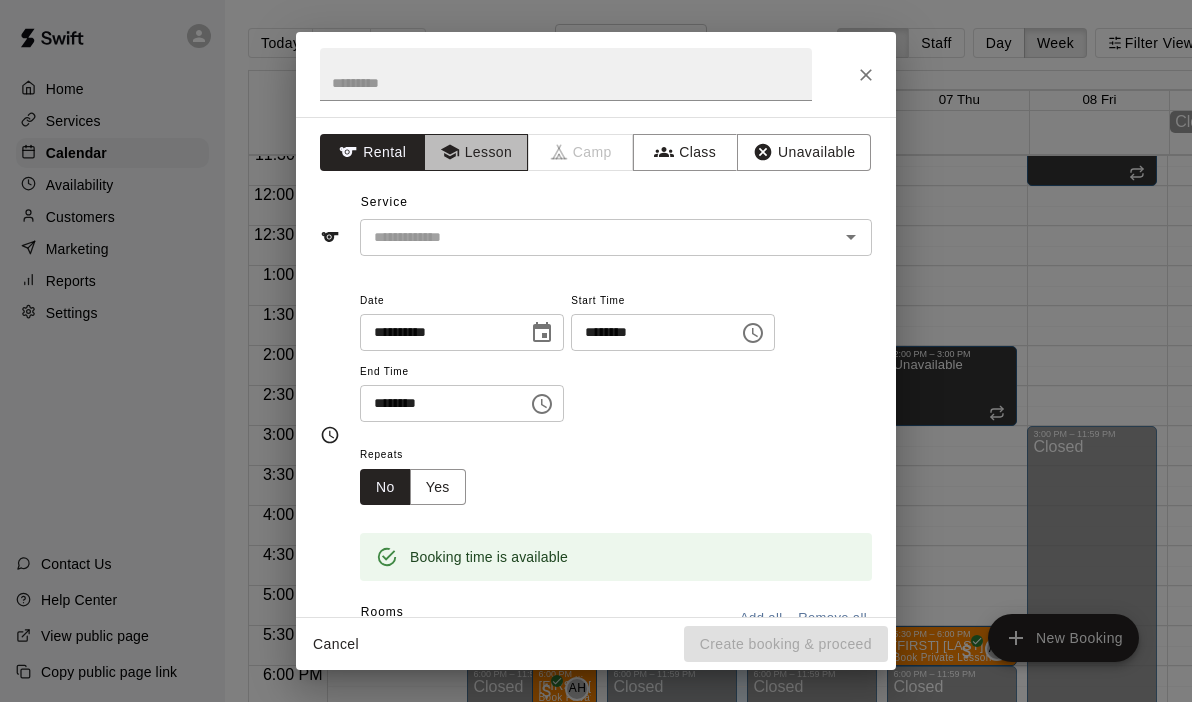click on "Lesson" at bounding box center [476, 152] 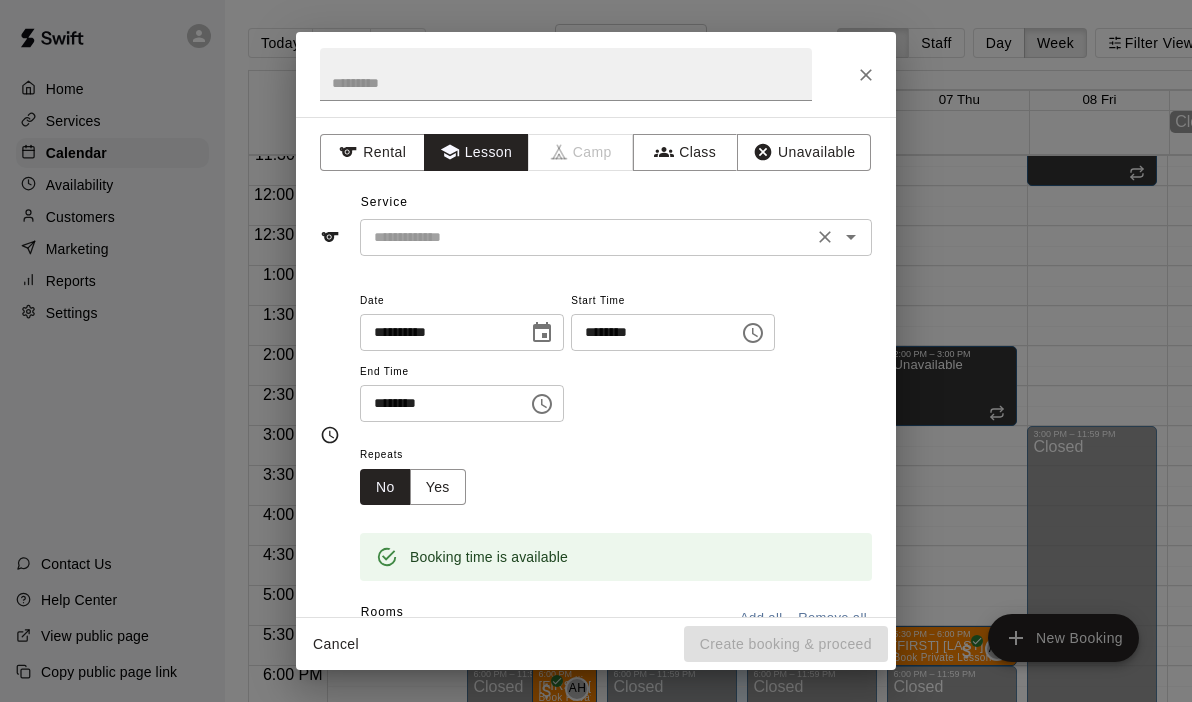 click 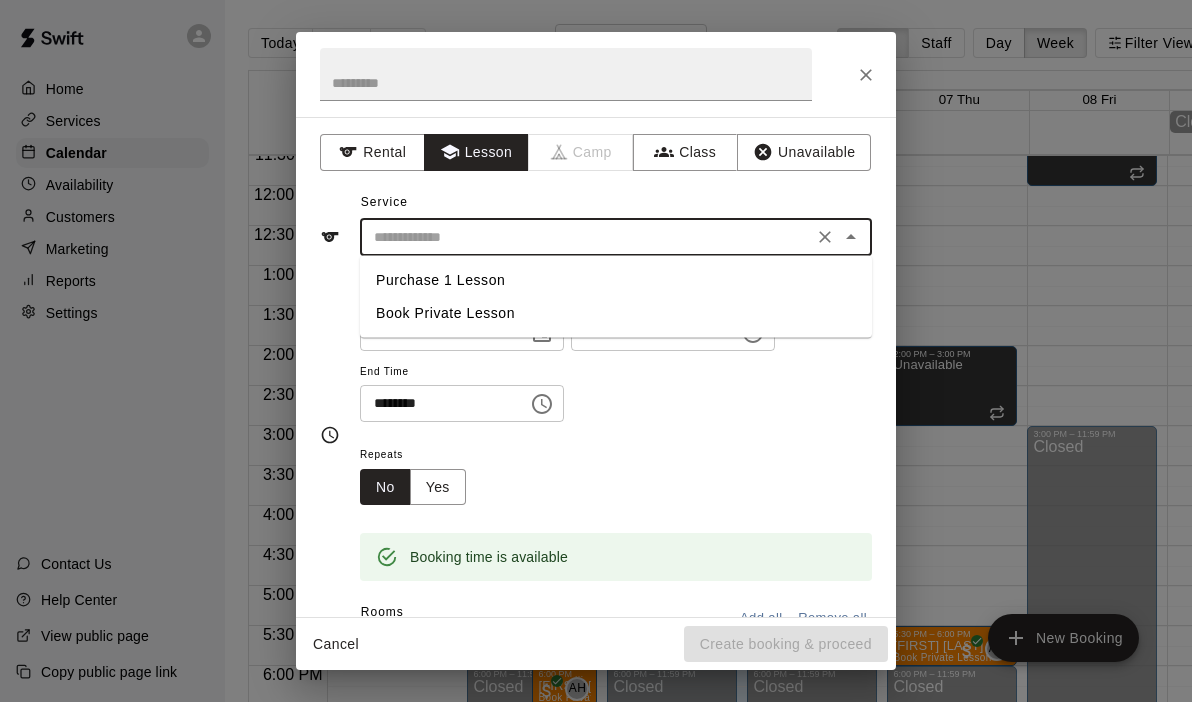click on "Book Private Lesson" at bounding box center [616, 313] 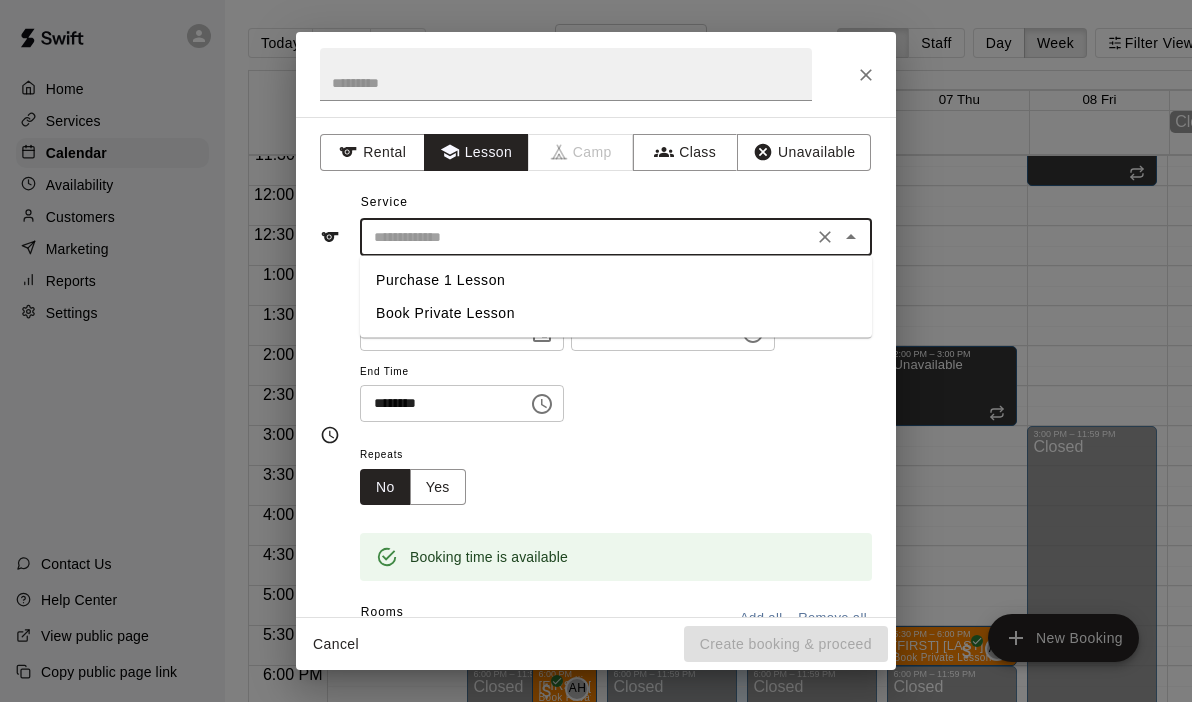 type on "**********" 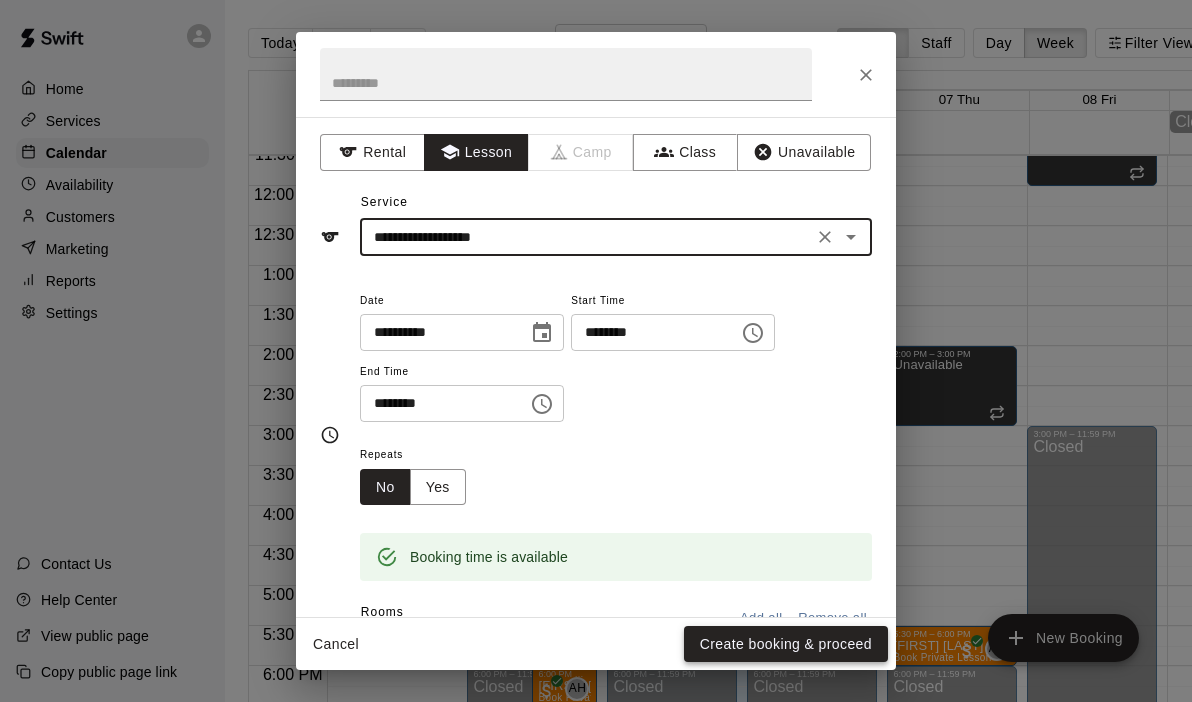 click on "Create booking & proceed" at bounding box center [786, 644] 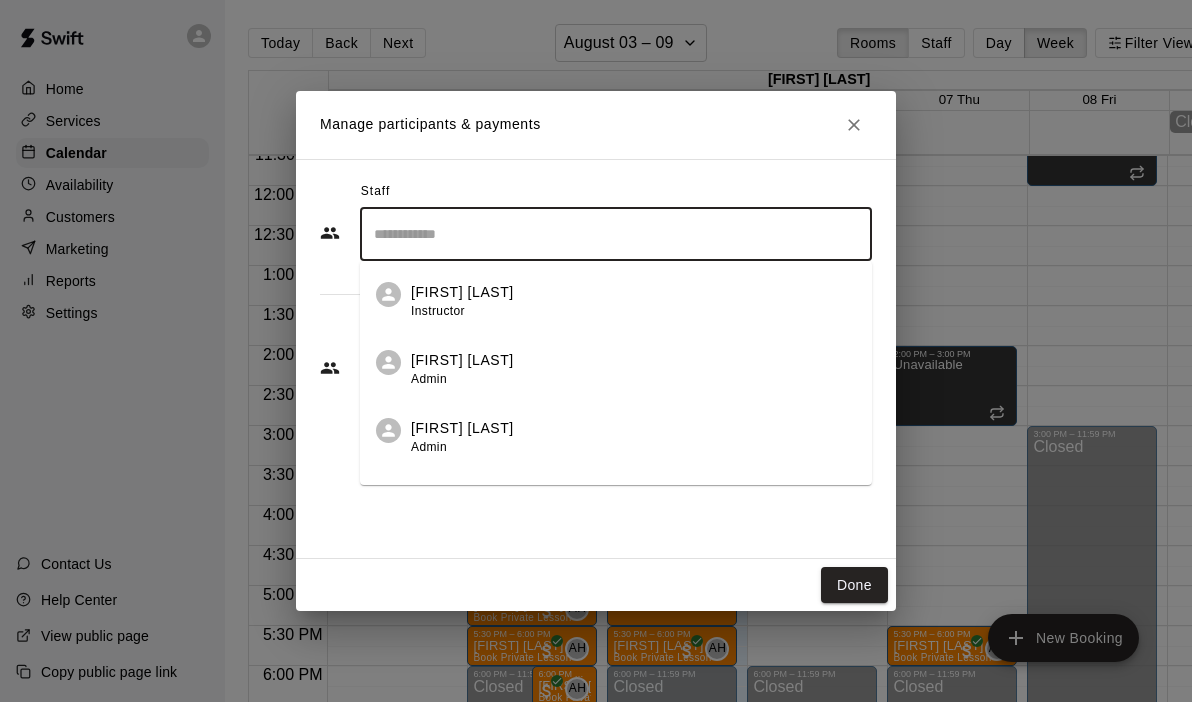click at bounding box center [616, 234] 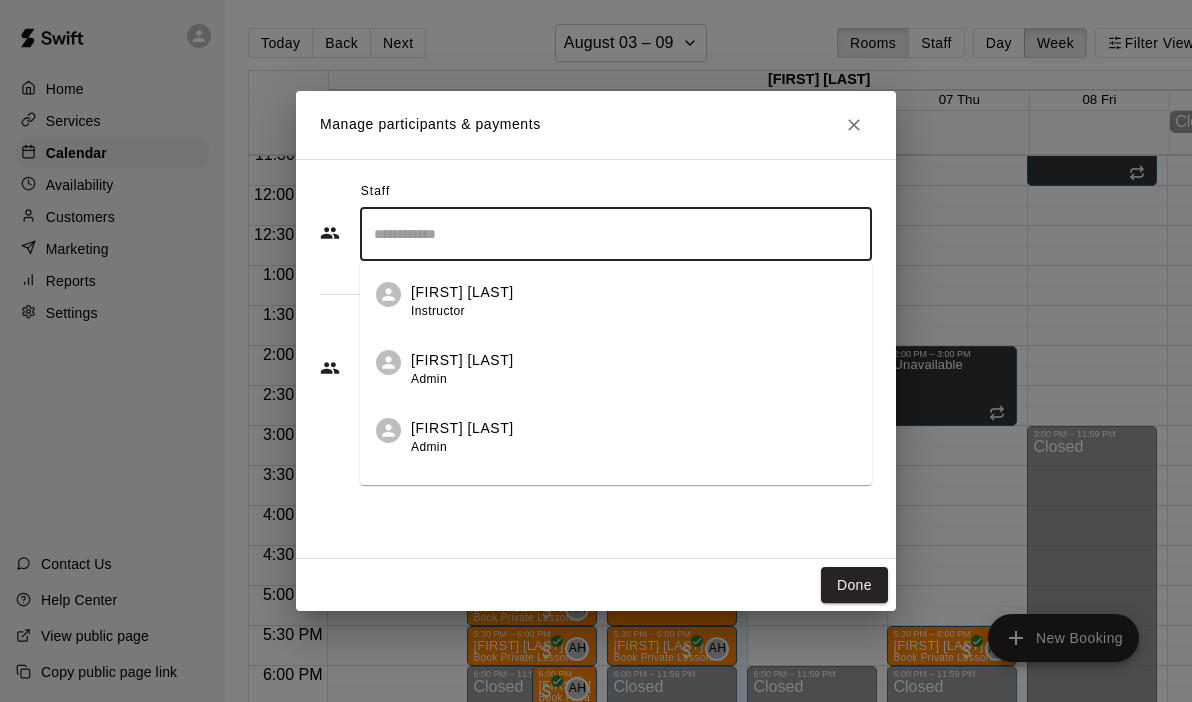 scroll, scrollTop: 47, scrollLeft: 0, axis: vertical 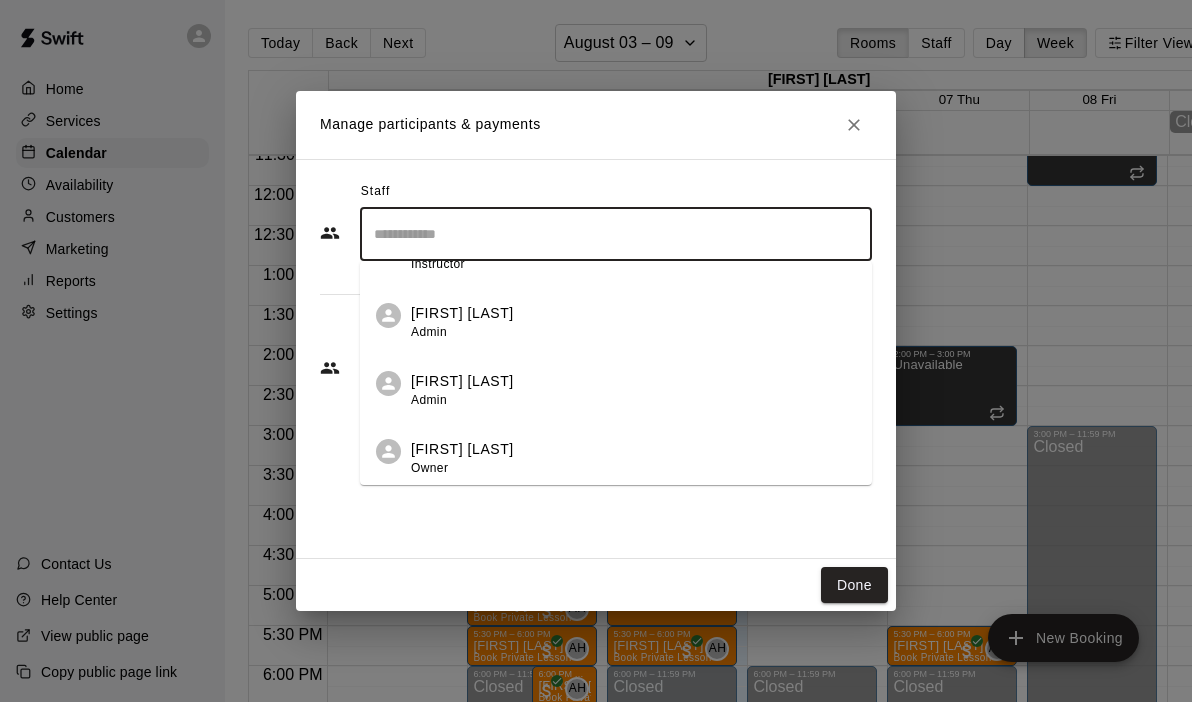 click on "[FIRST] [LAST] Owner" at bounding box center (462, 458) 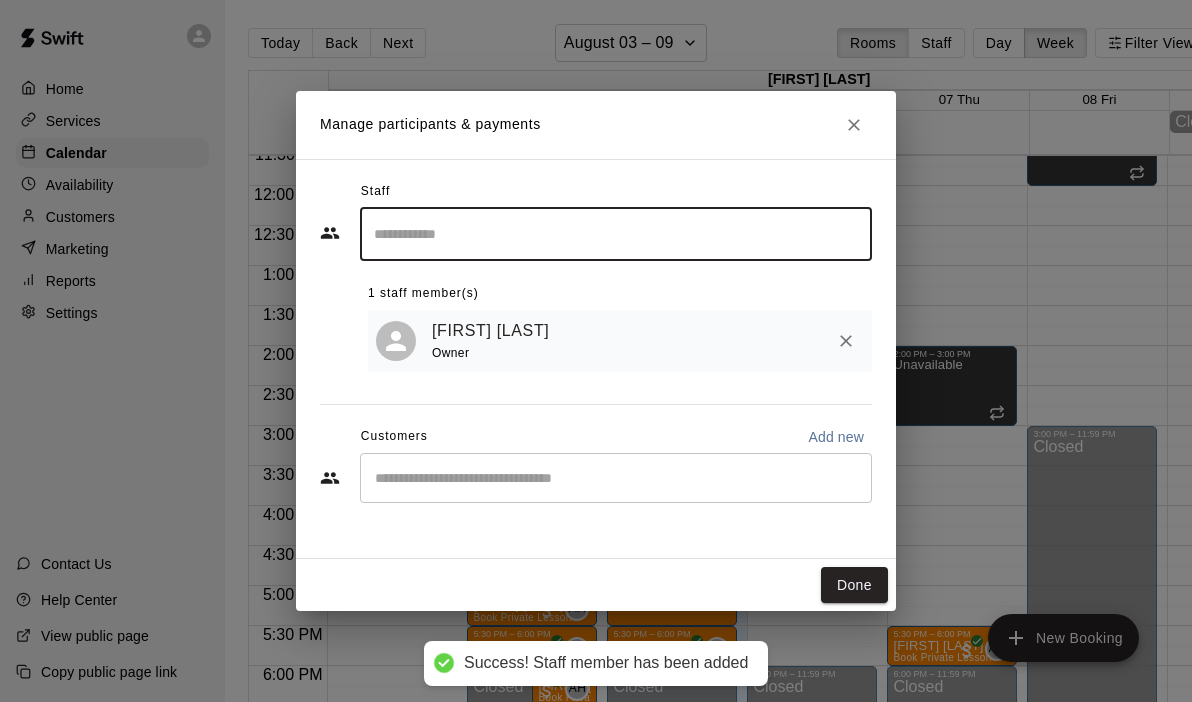 click at bounding box center [616, 478] 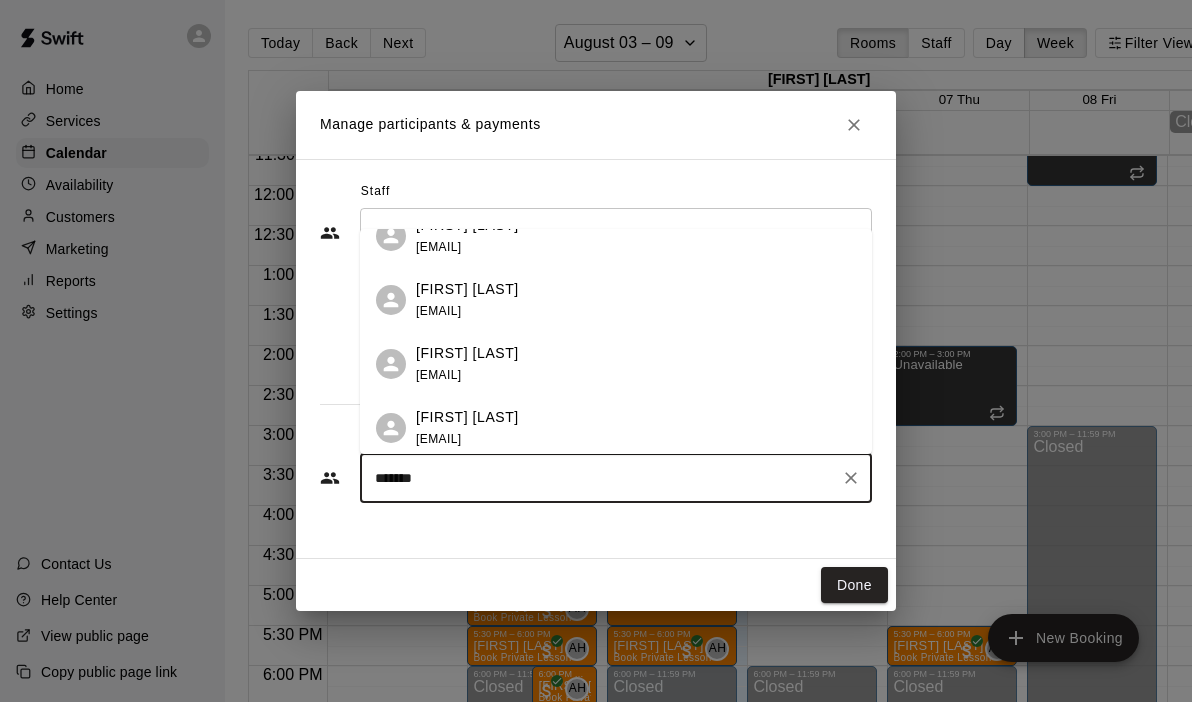 scroll, scrollTop: 0, scrollLeft: 0, axis: both 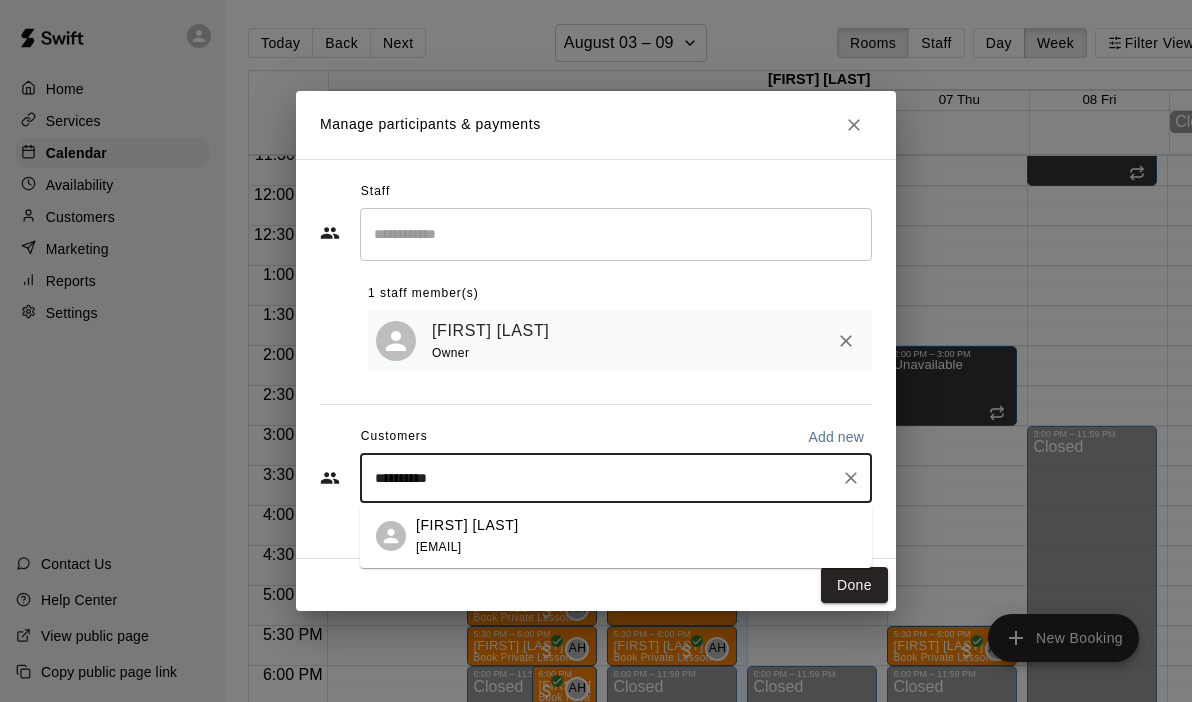 type on "**********" 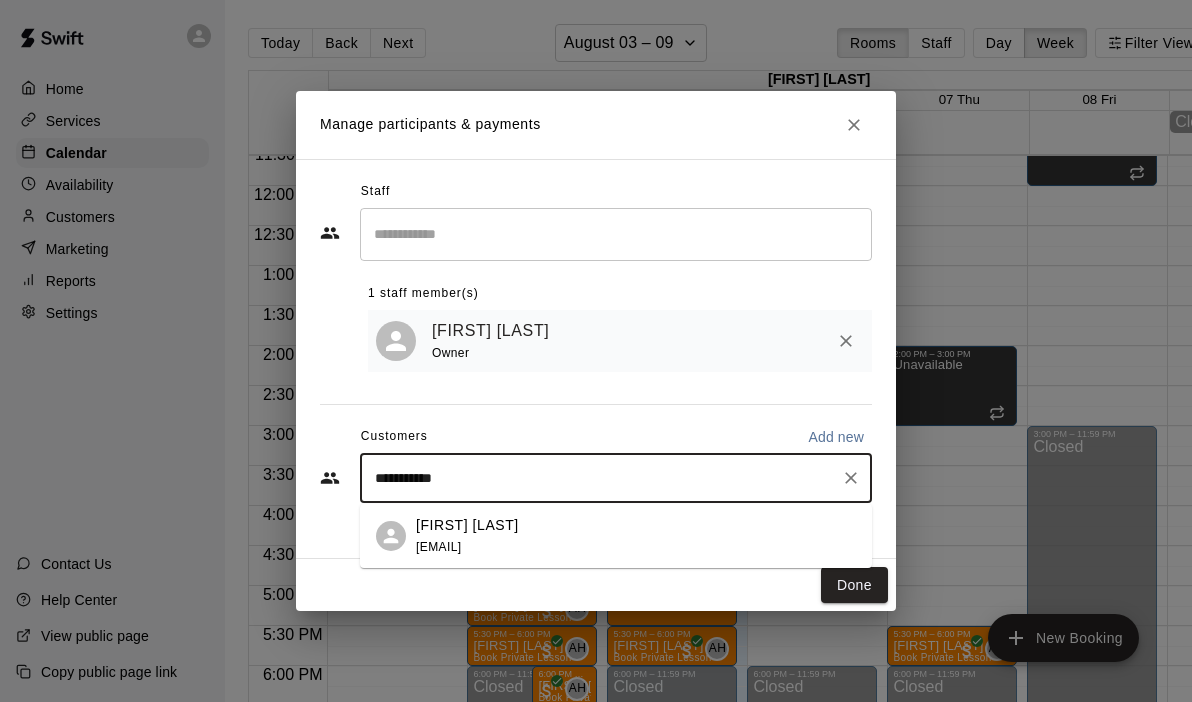 click on "[FIRST] [LAST]" at bounding box center [467, 525] 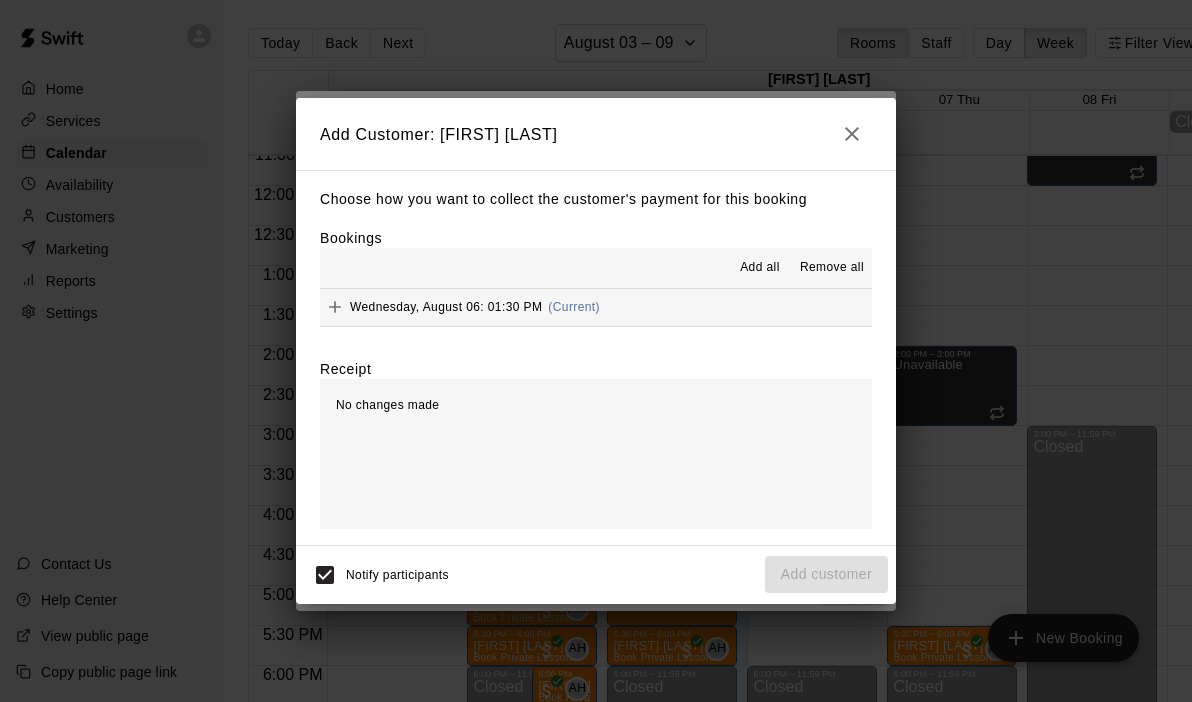 click on "[DAY], [MONTH] [NUMBER]: [TIME] (Current)" at bounding box center [596, 307] 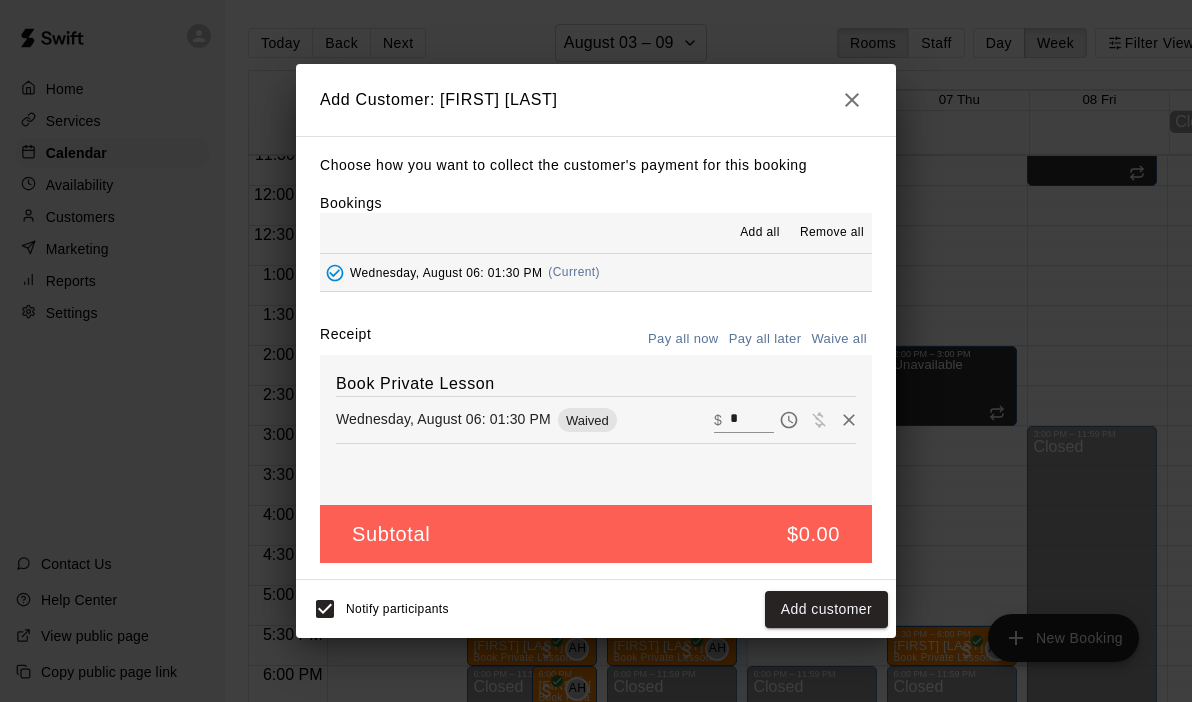 click on "Book Private Lesson Wednesday, August 06: 01:30 PM Waived ​ $ *" at bounding box center [596, 430] 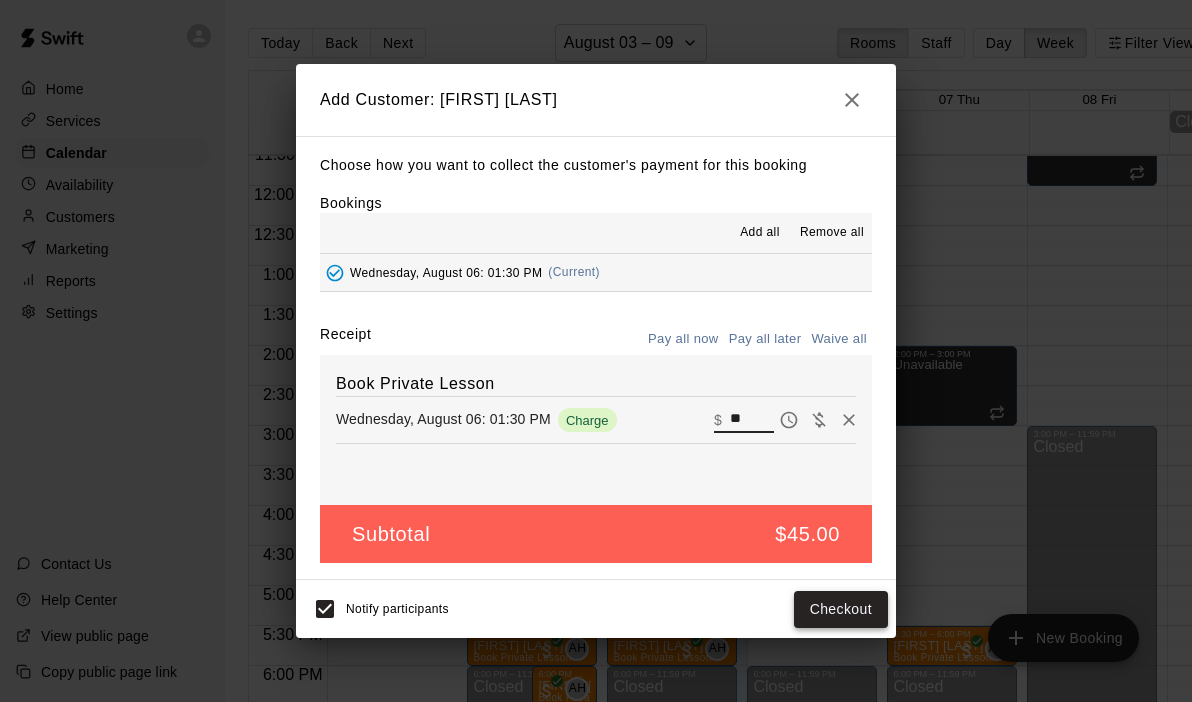 type on "**" 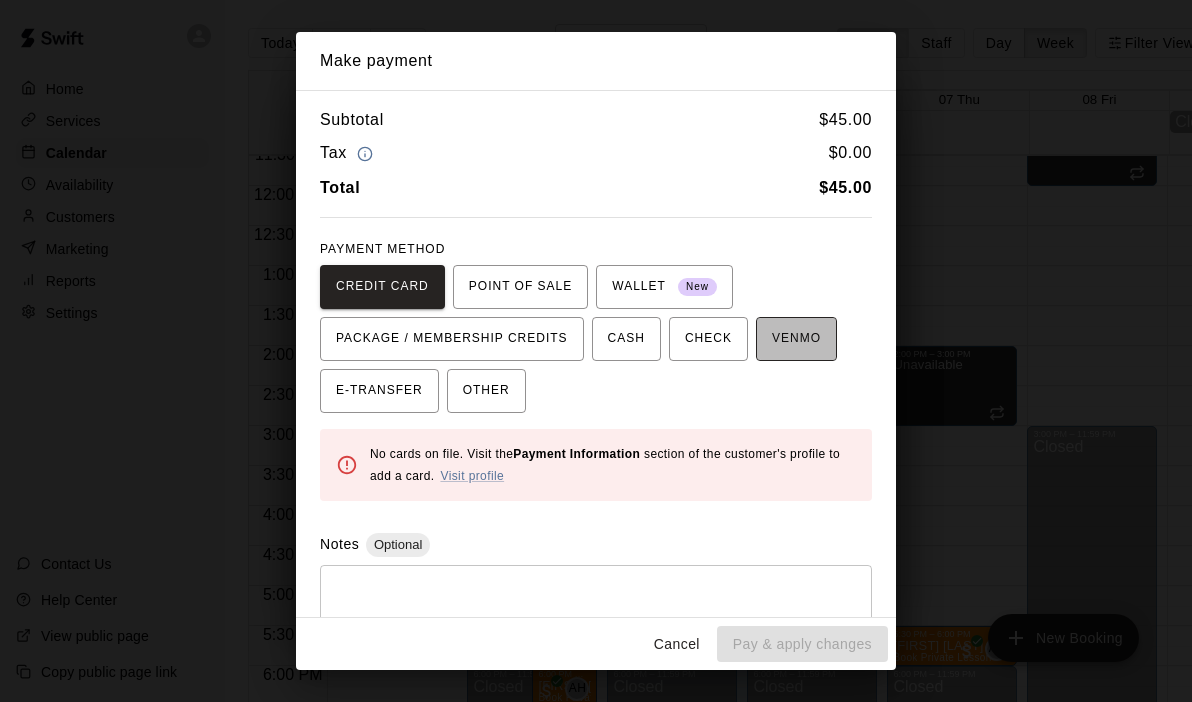 click on "VENMO" at bounding box center [796, 339] 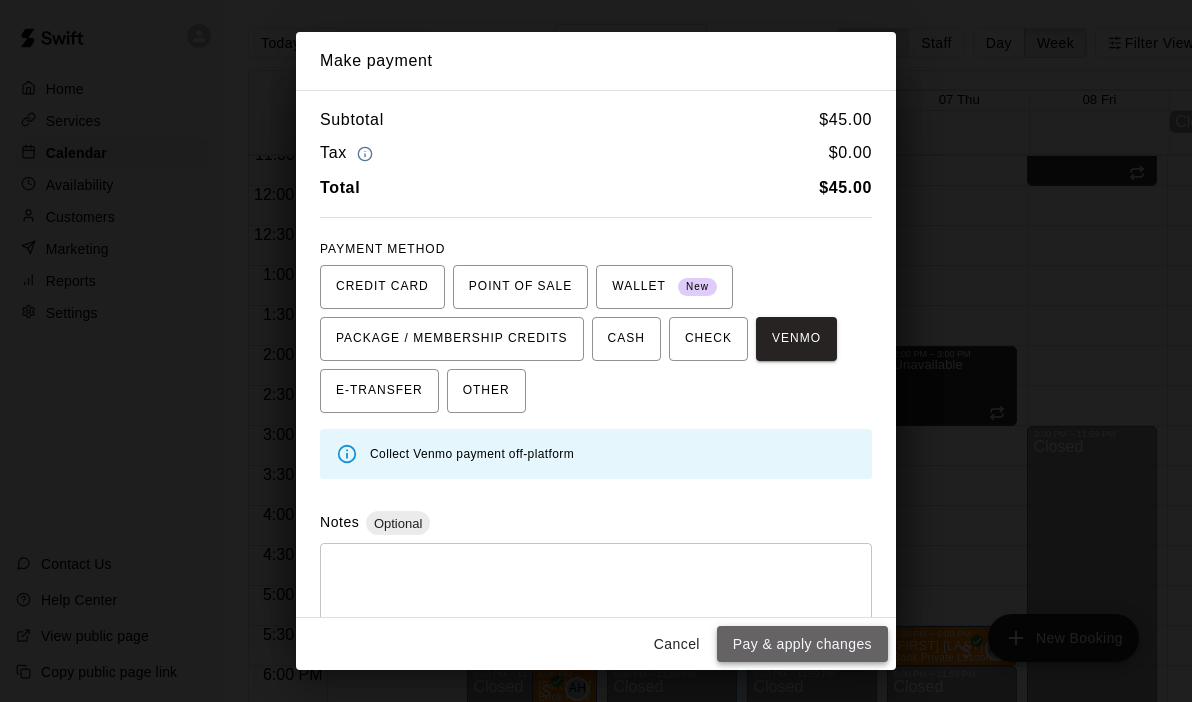 click on "Pay & apply changes" at bounding box center (802, 644) 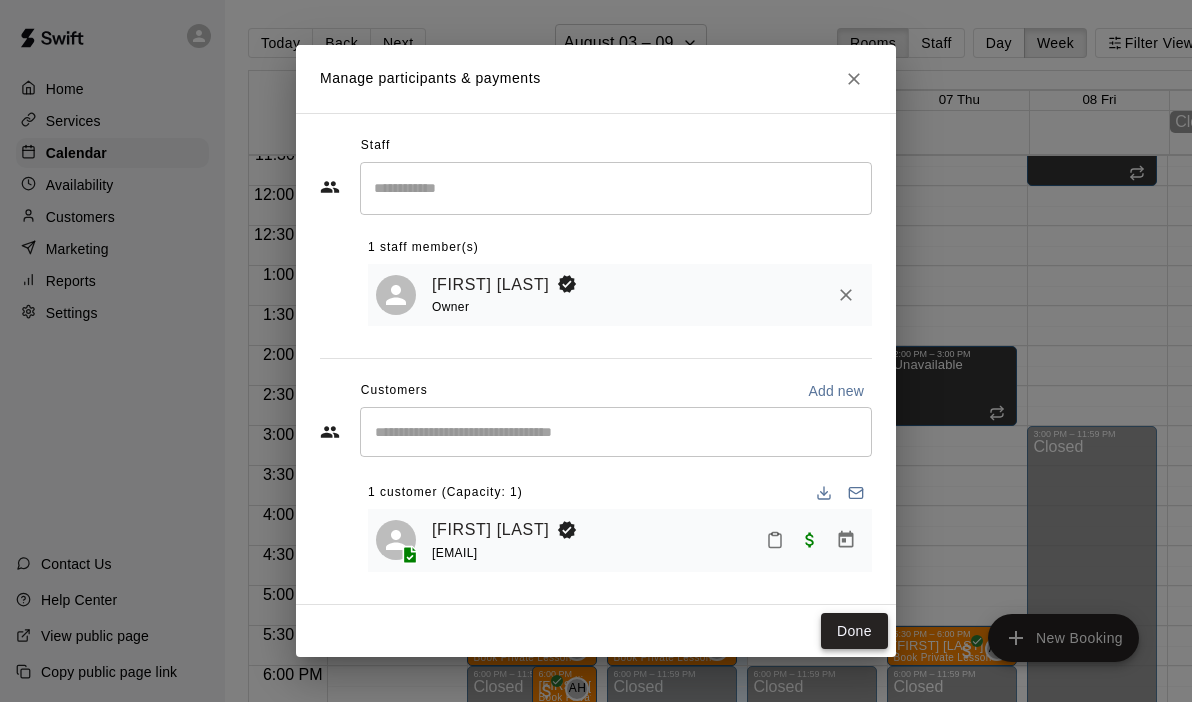 click on "Done" at bounding box center [854, 631] 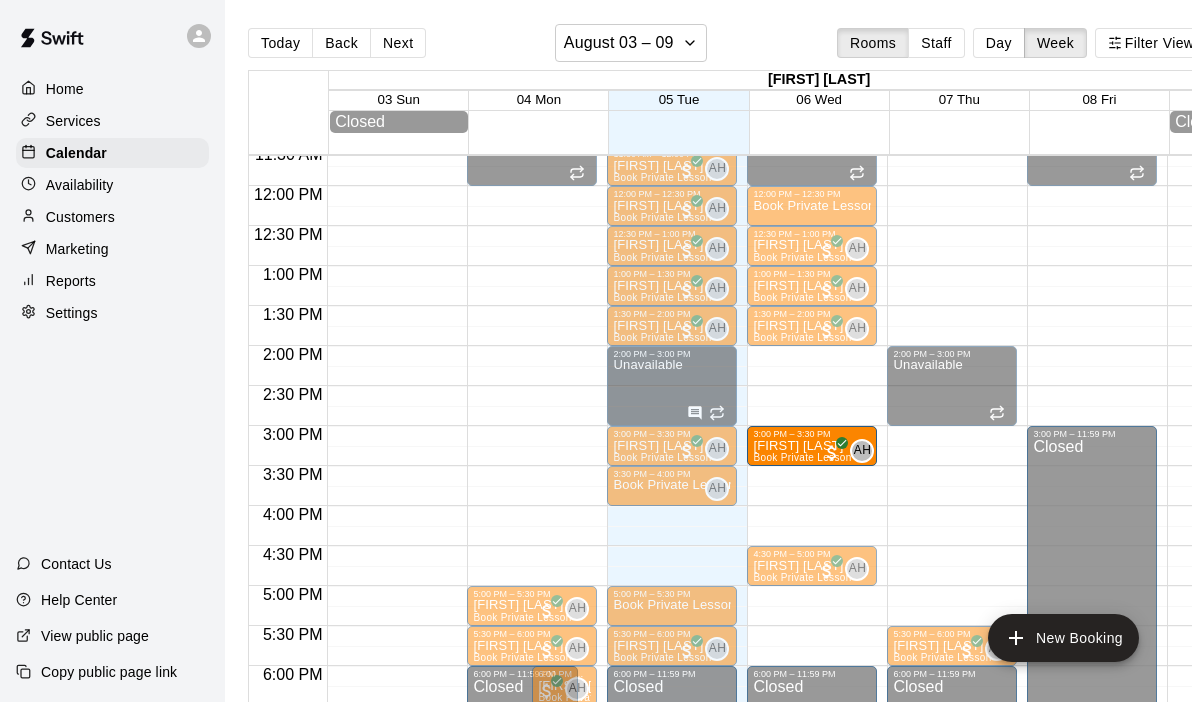 drag, startPoint x: 796, startPoint y: 407, endPoint x: 791, endPoint y: 449, distance: 42.296574 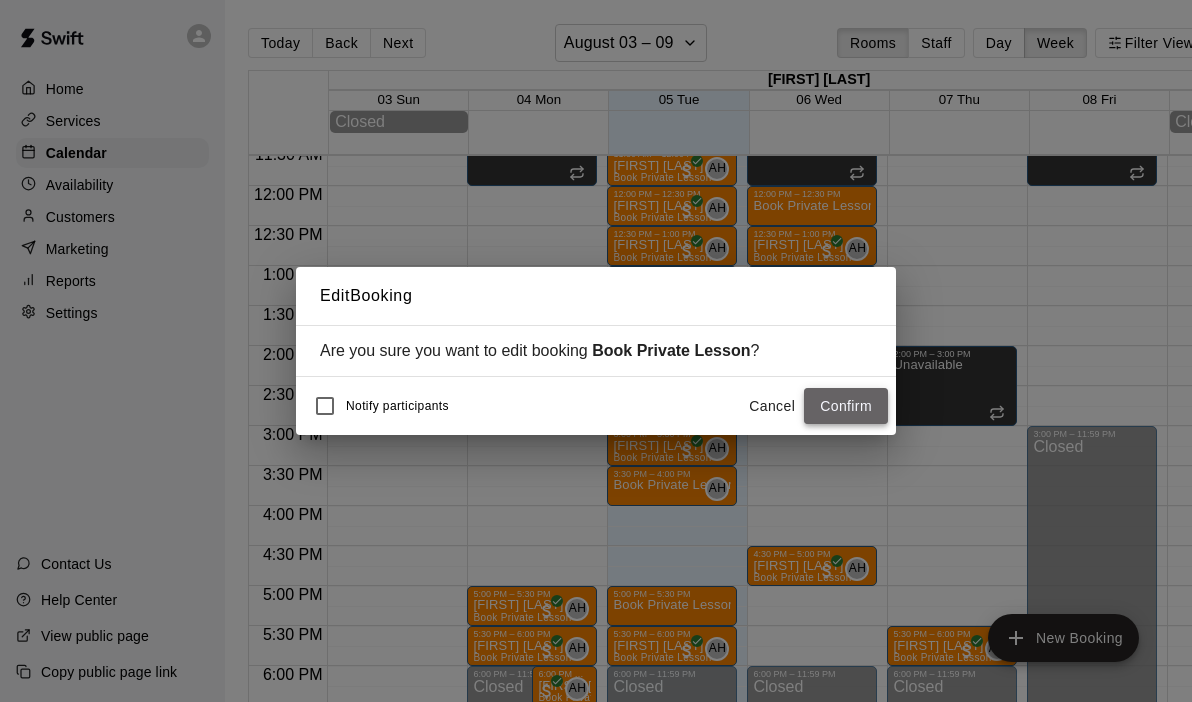 click on "Confirm" at bounding box center [846, 406] 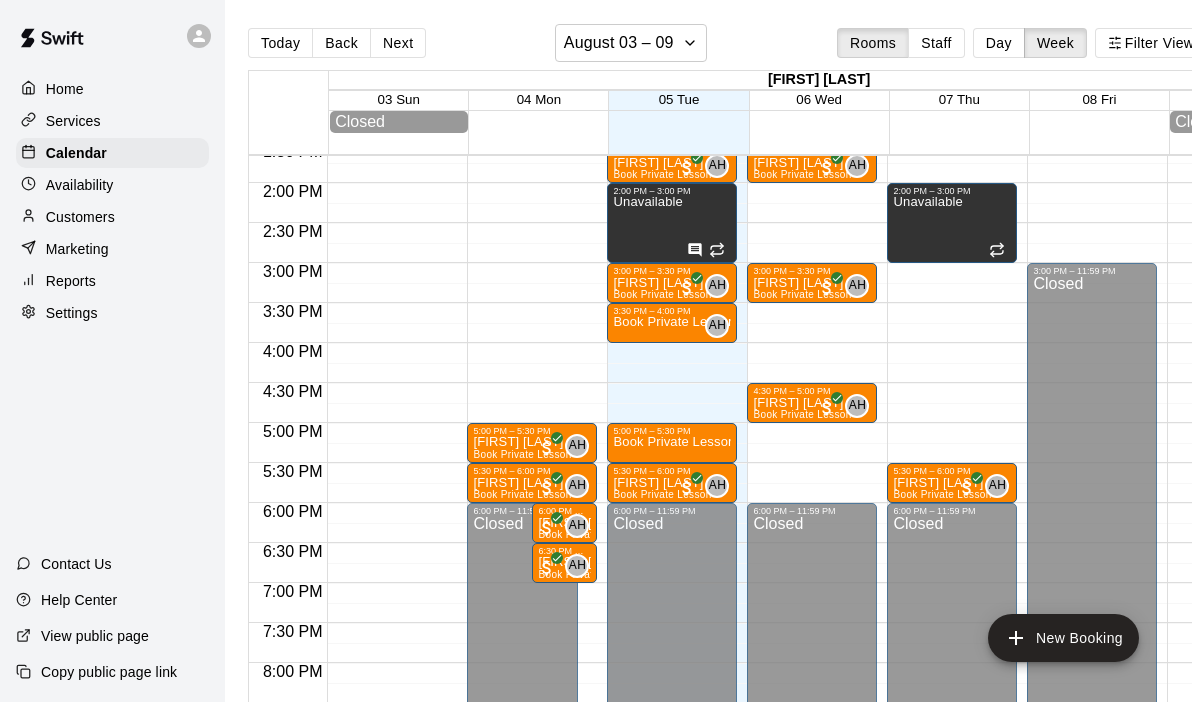 scroll, scrollTop: 1095, scrollLeft: 0, axis: vertical 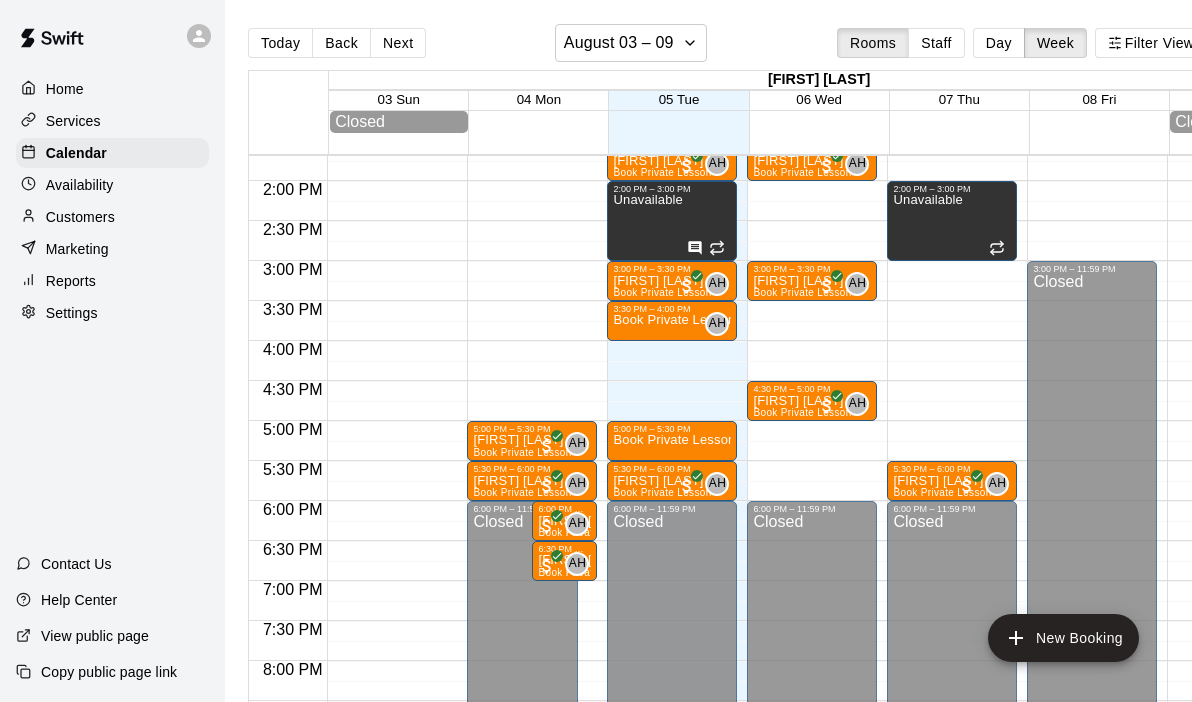 click at bounding box center (677, 551) 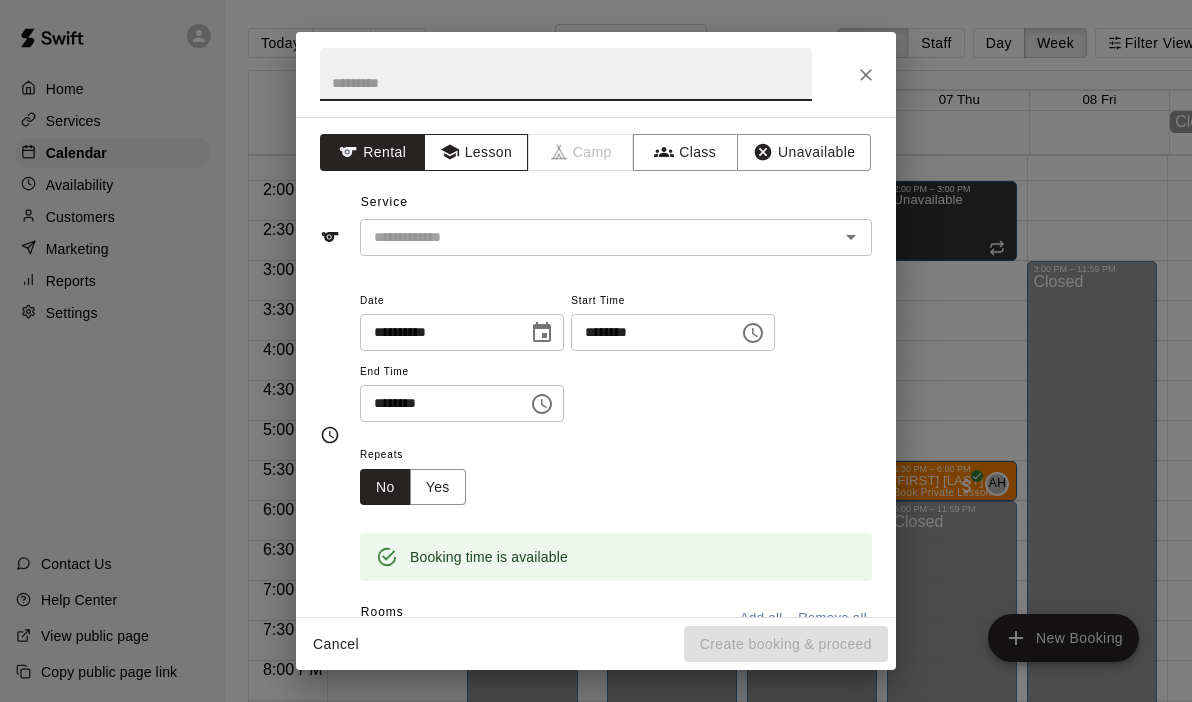 click on "Lesson" at bounding box center [476, 152] 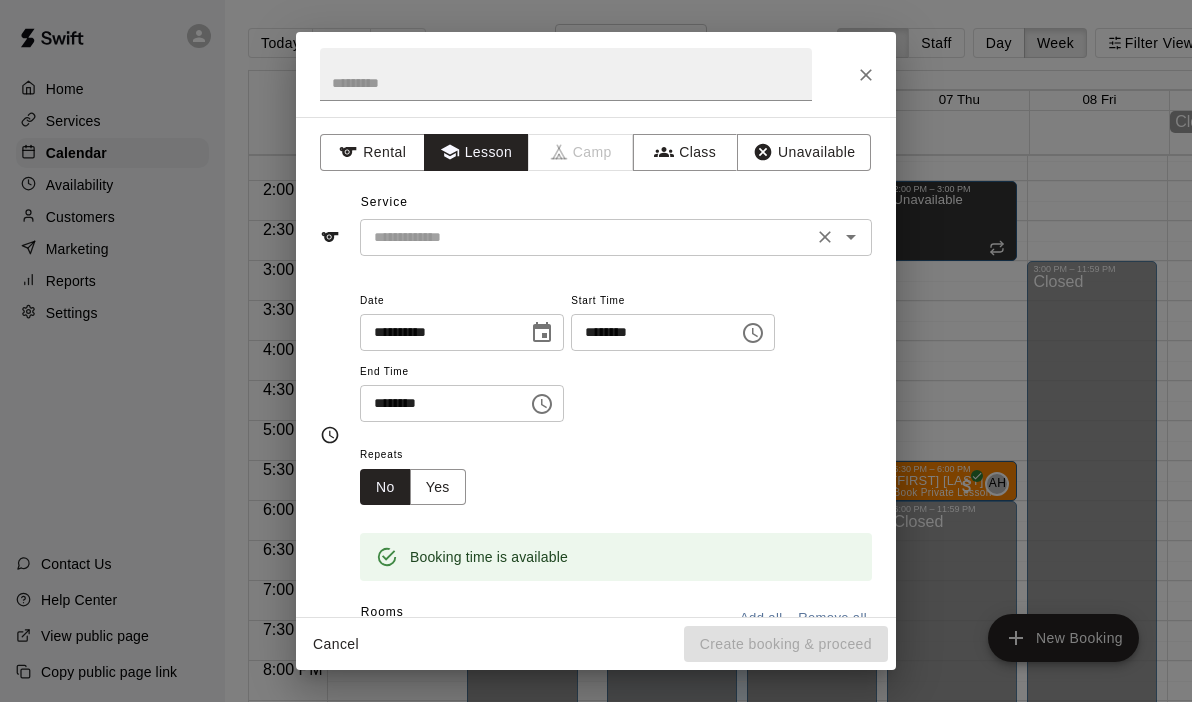 click 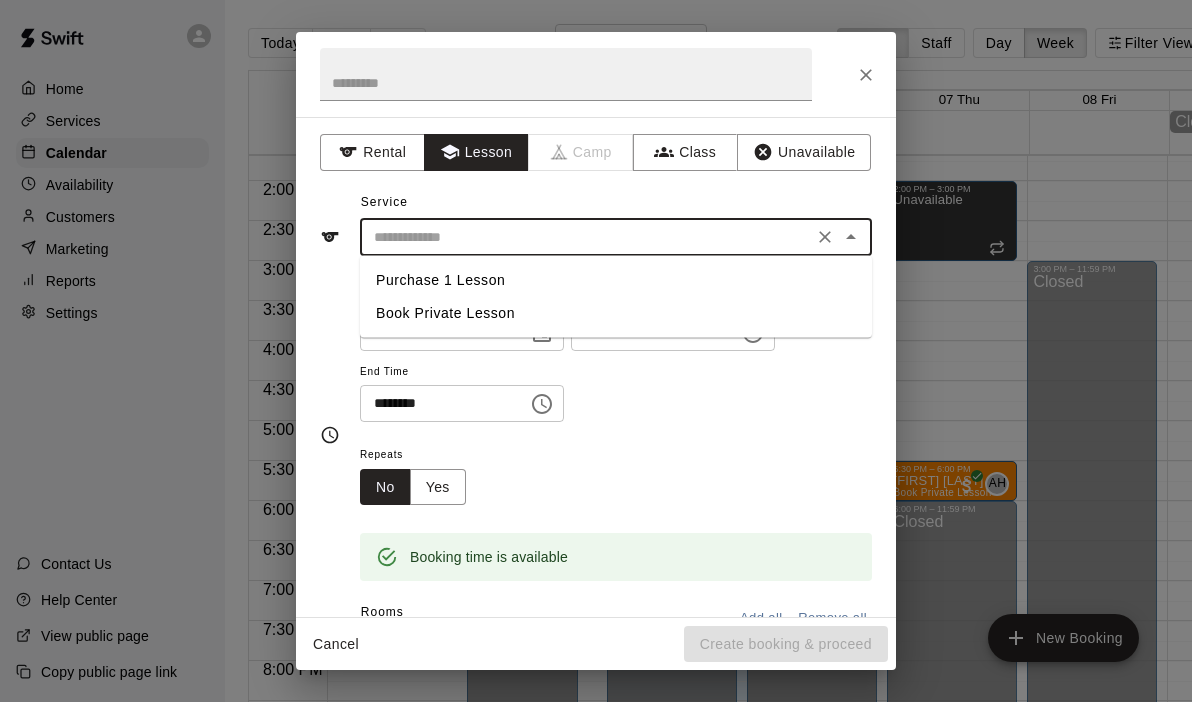 click on "Book Private Lesson" at bounding box center [616, 313] 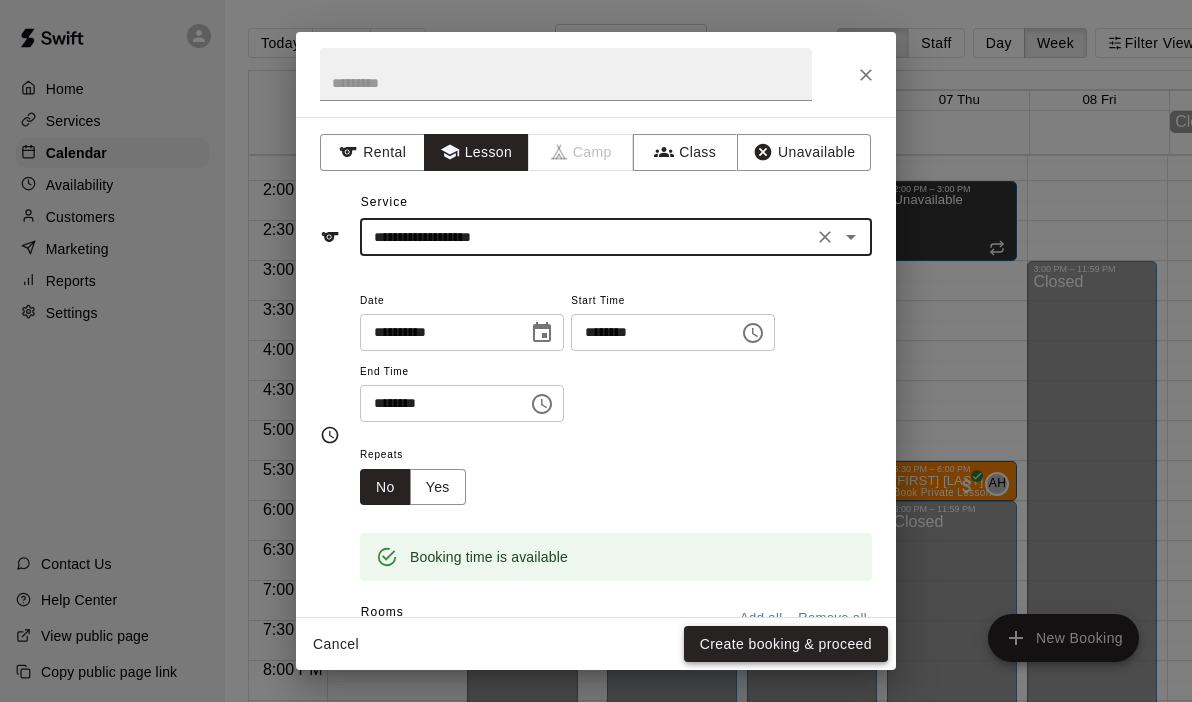click on "Create booking & proceed" at bounding box center [786, 644] 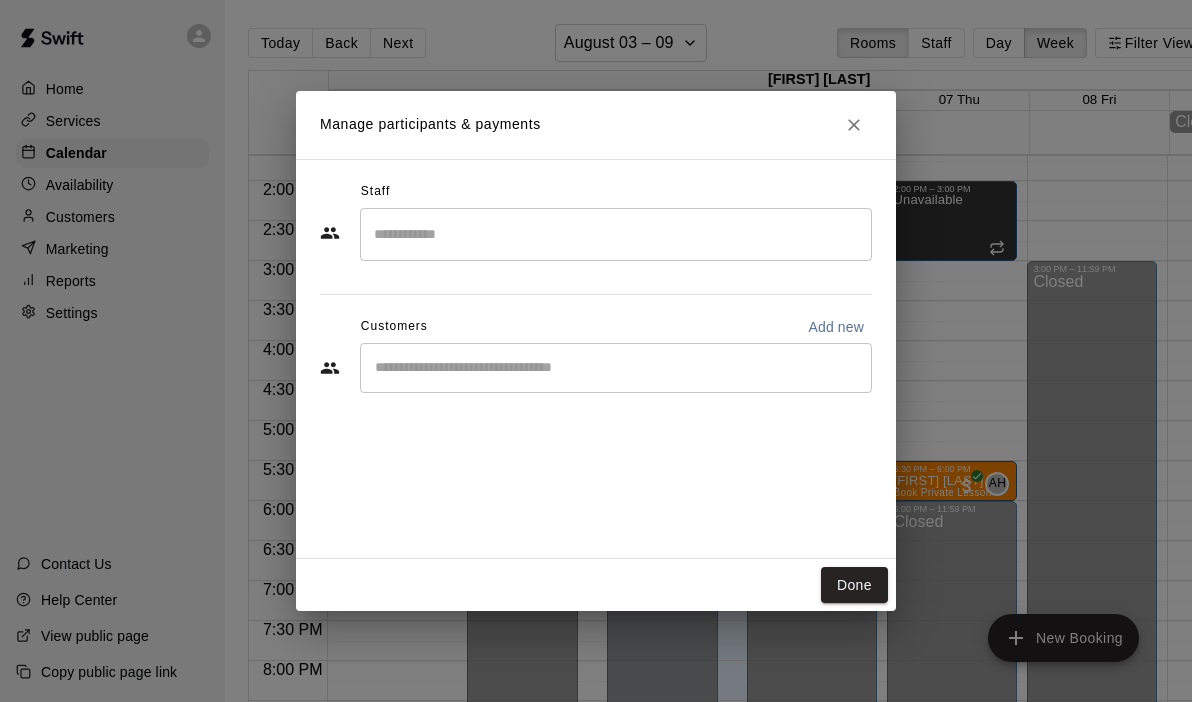 click at bounding box center (616, 234) 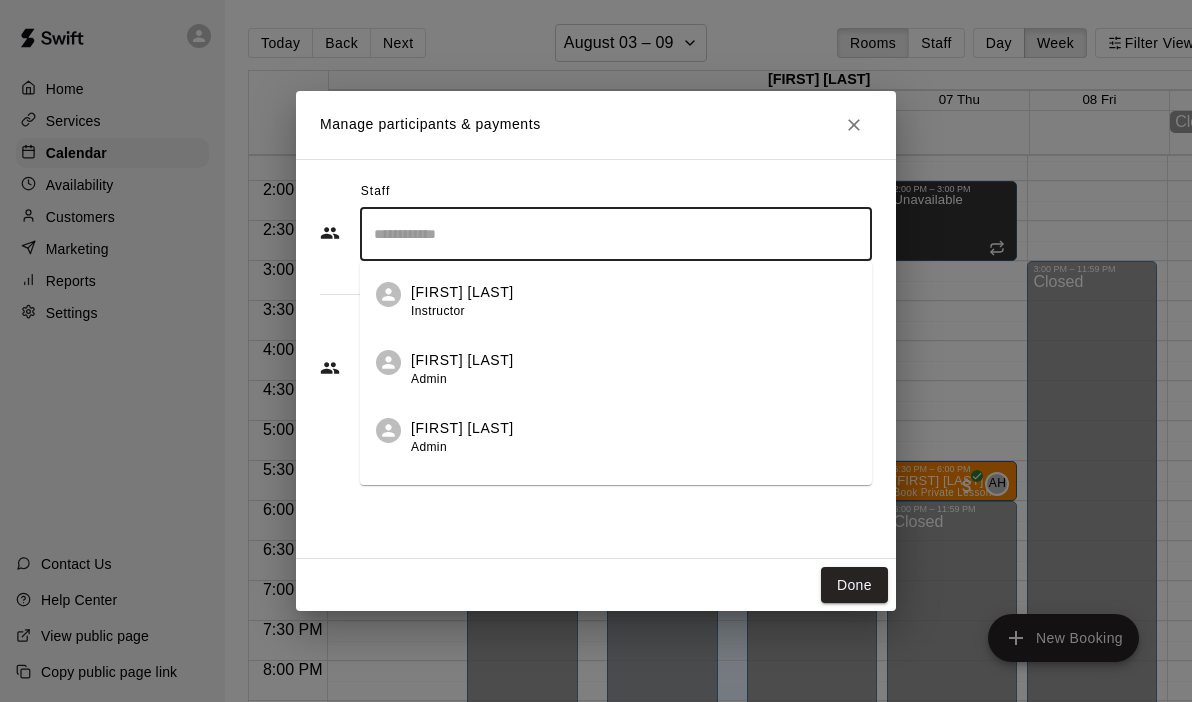 scroll, scrollTop: 47, scrollLeft: 0, axis: vertical 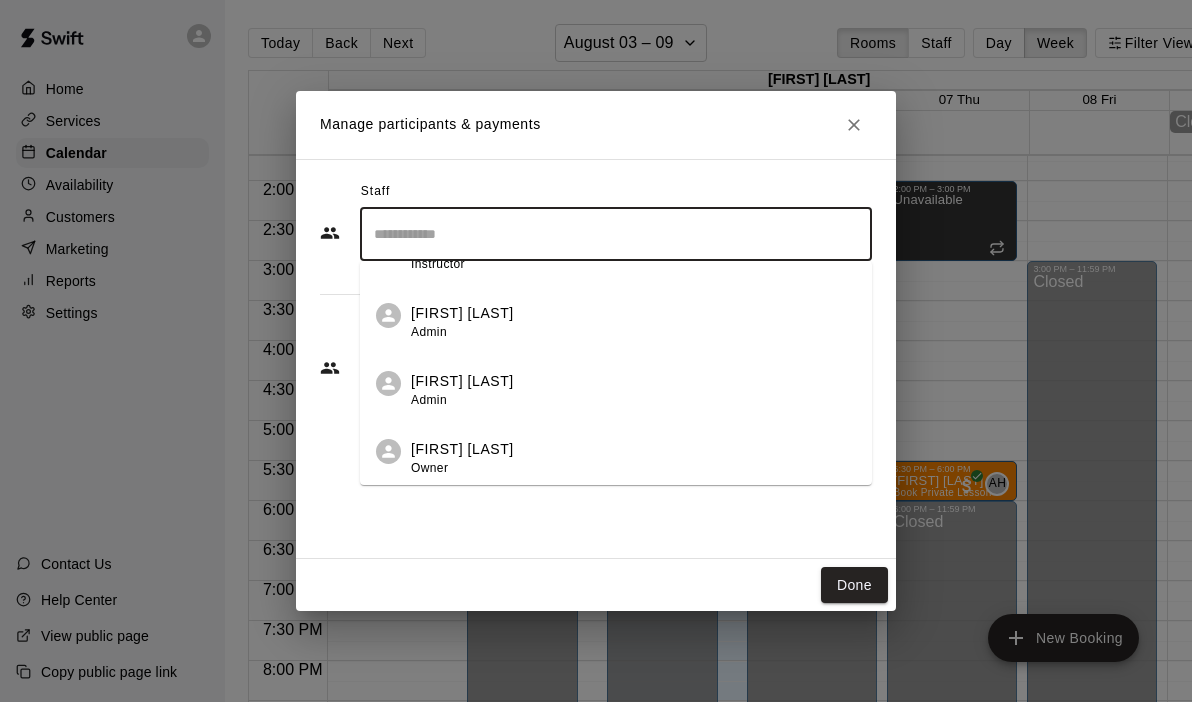 click on "[FIRST] [LAST] Owner" at bounding box center [633, 458] 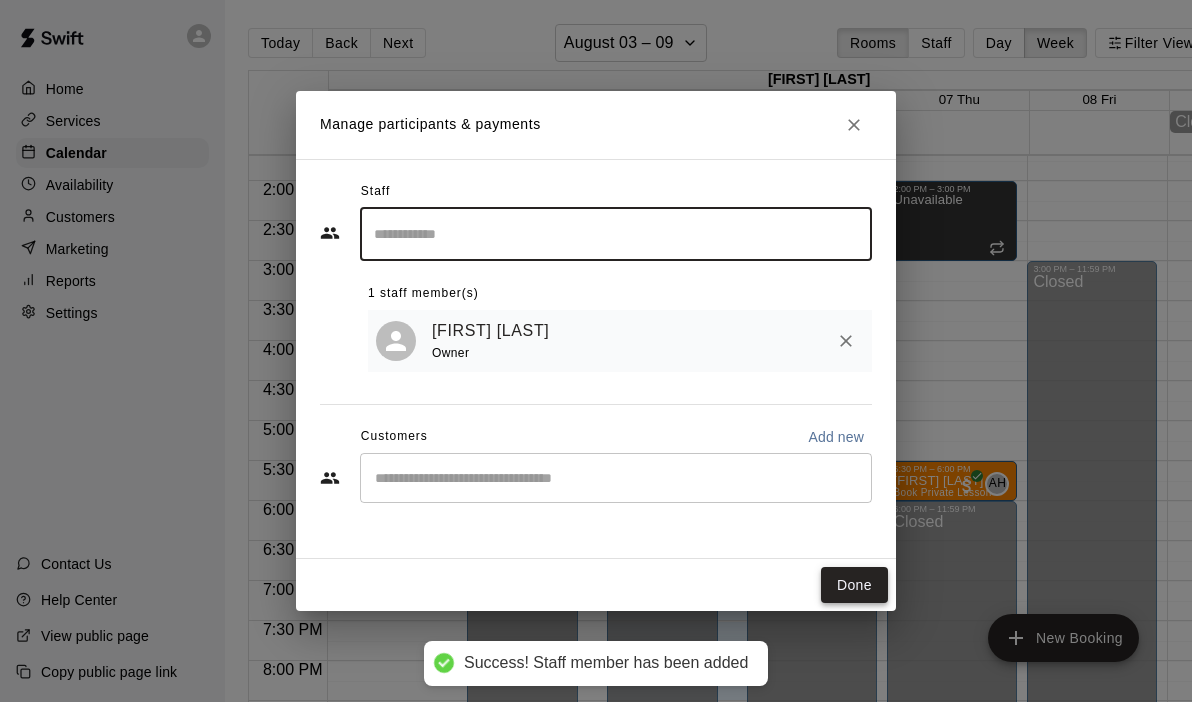 click on "Done" at bounding box center (854, 585) 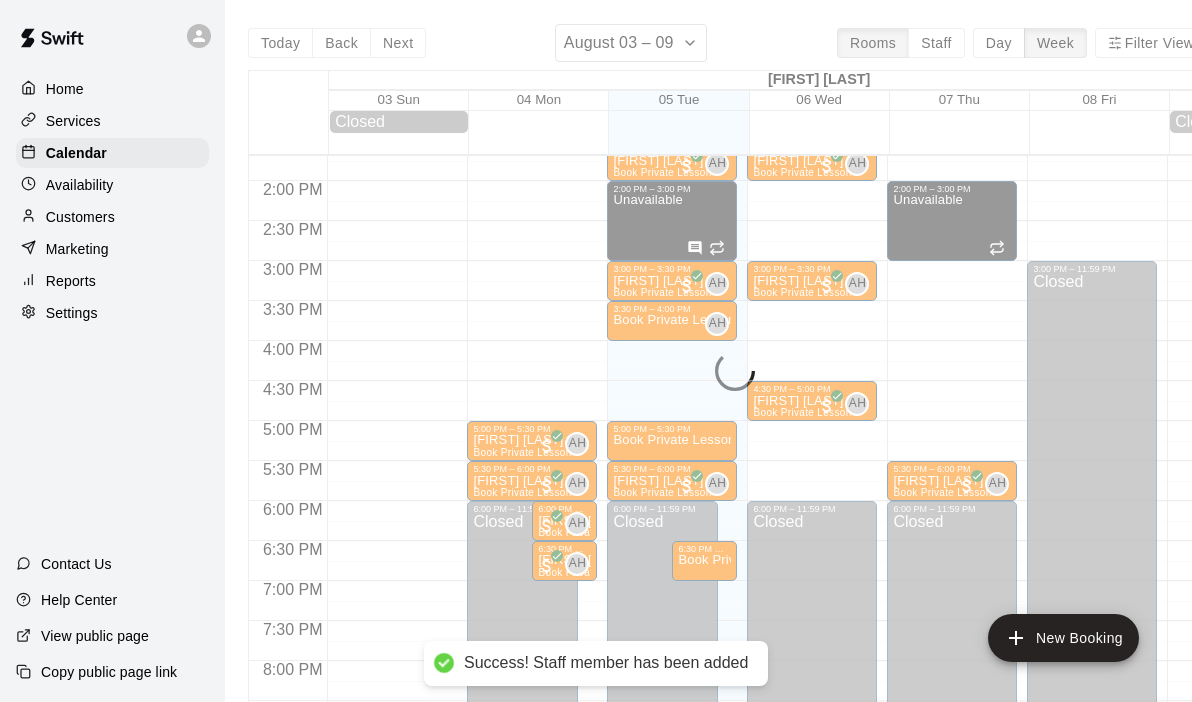 click on "Closed" at bounding box center [812, 750] 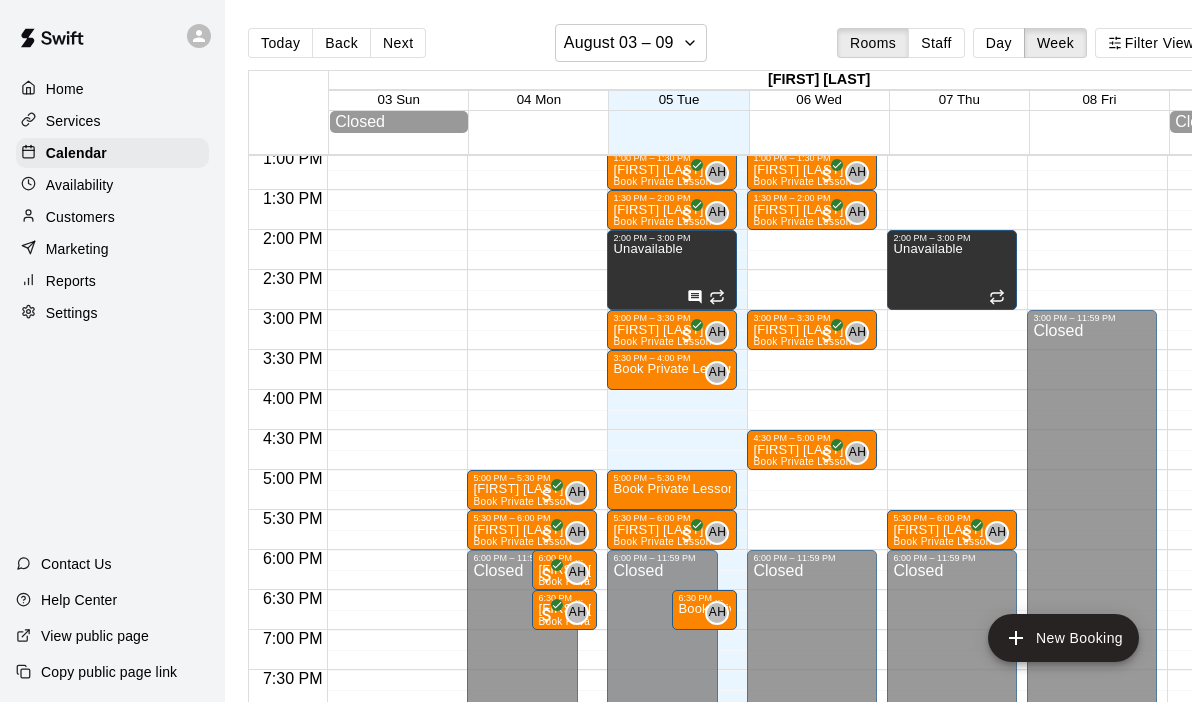 scroll, scrollTop: 1043, scrollLeft: 0, axis: vertical 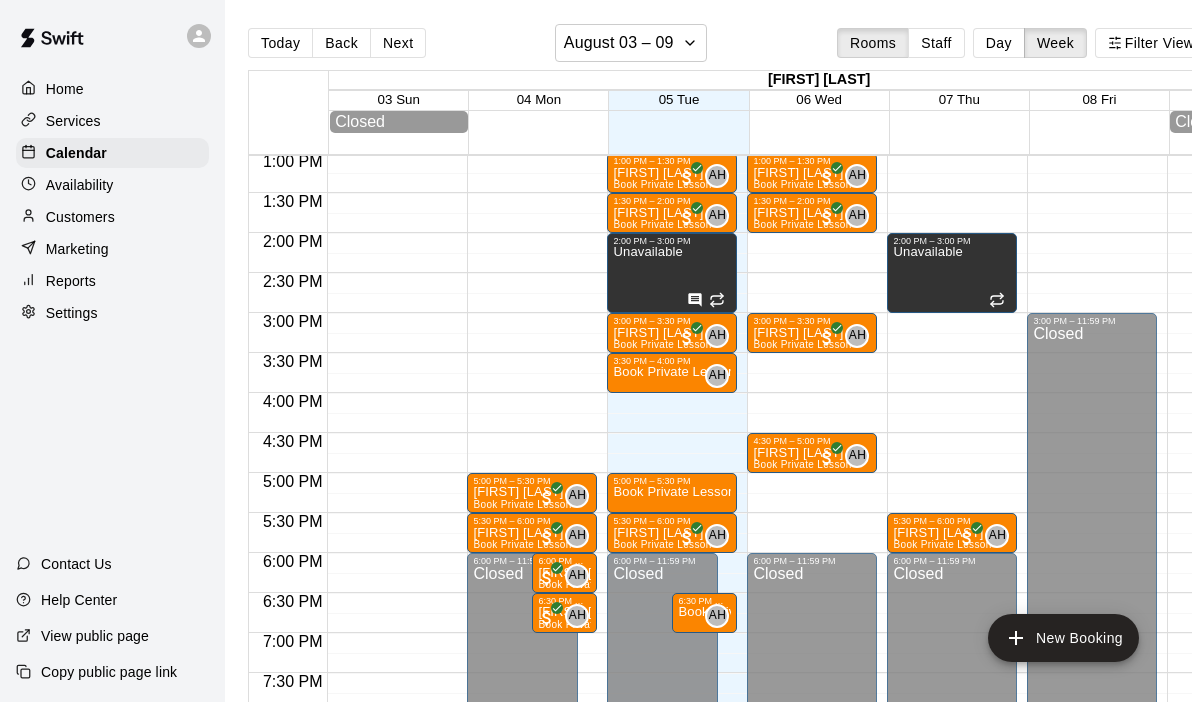 click on "[TIME] – [TIME] Closed [TIME] – [TIME] Unavailable [TIME] – [TIME] Book Private Lesson [TIME] – [TIME] [FIRST] [LAST] Book Private Lesson AH 0 [TIME] – [TIME] [FIRST] [LAST] Book Private Lesson AH 0 [TIME] – [TIME] [FIRST] [LAST] Book Private Lesson AH 0 [TIME] – [TIME] Closed" at bounding box center (812, 73) 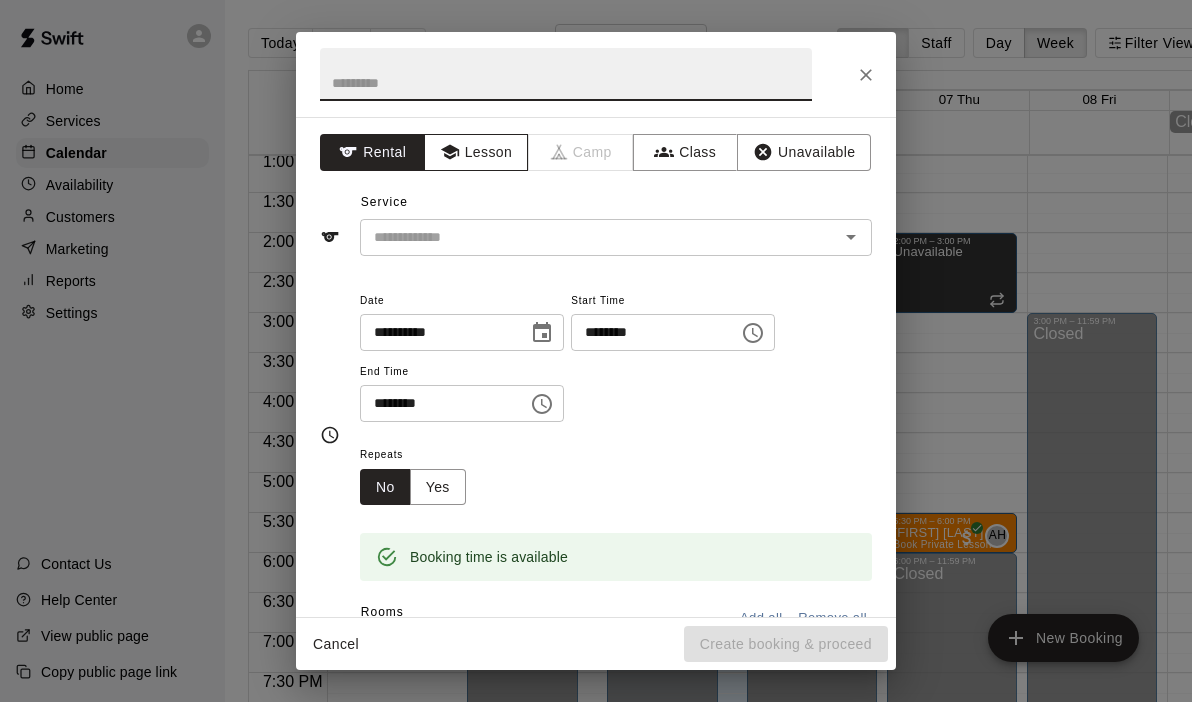 click on "Lesson" at bounding box center (476, 152) 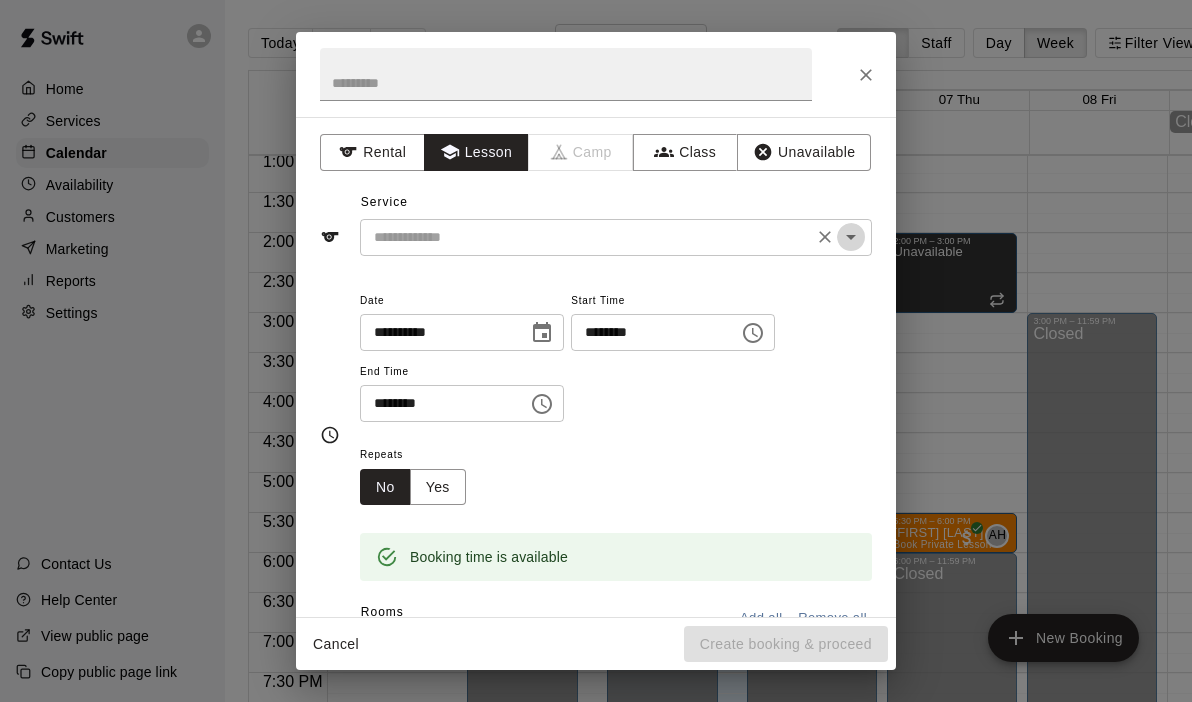click 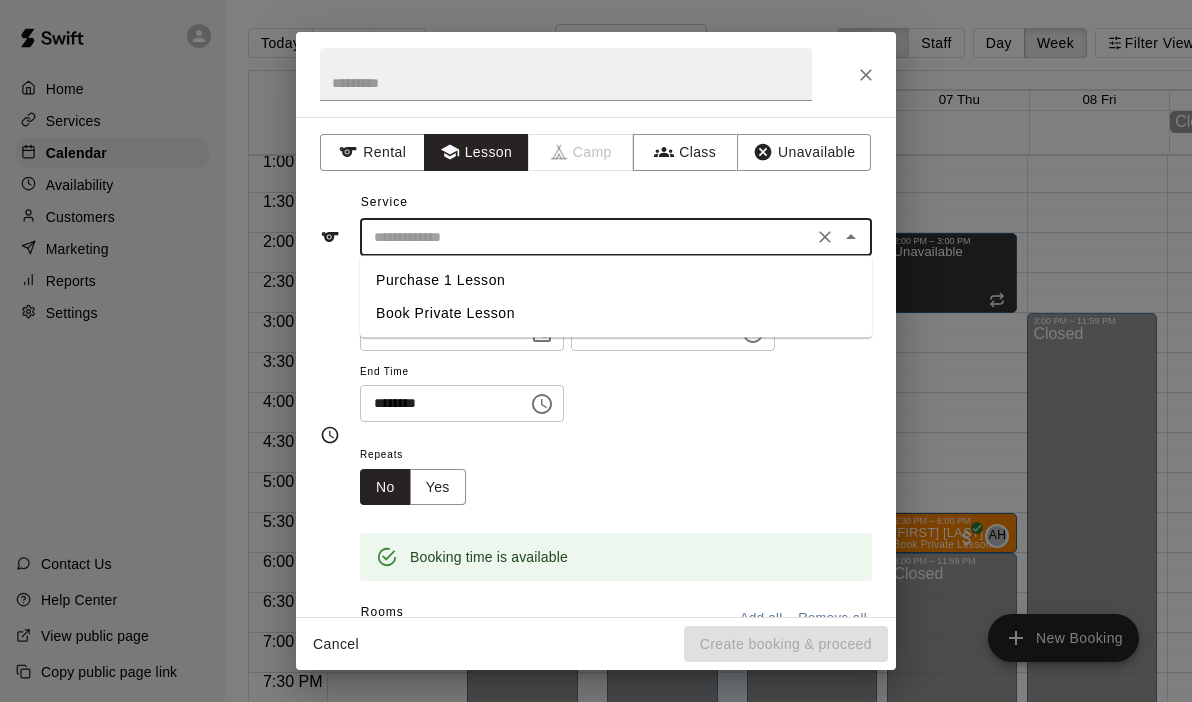click on "Book Private Lesson" at bounding box center [616, 313] 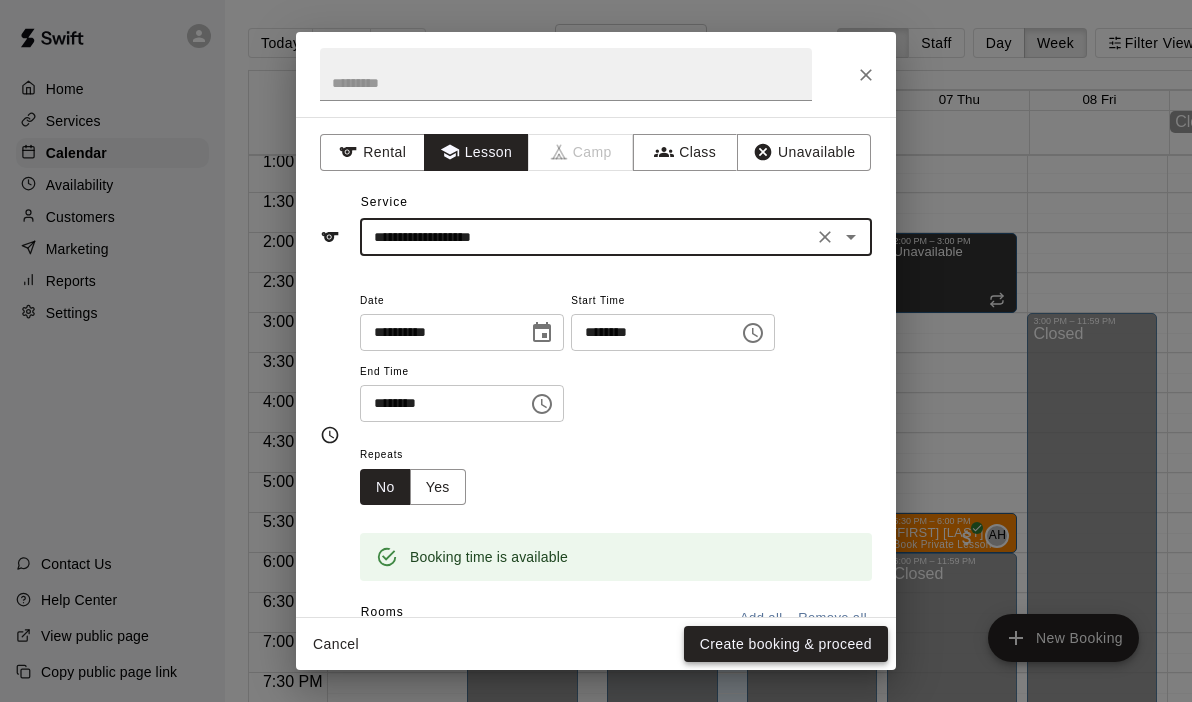 click on "Create booking & proceed" at bounding box center (786, 644) 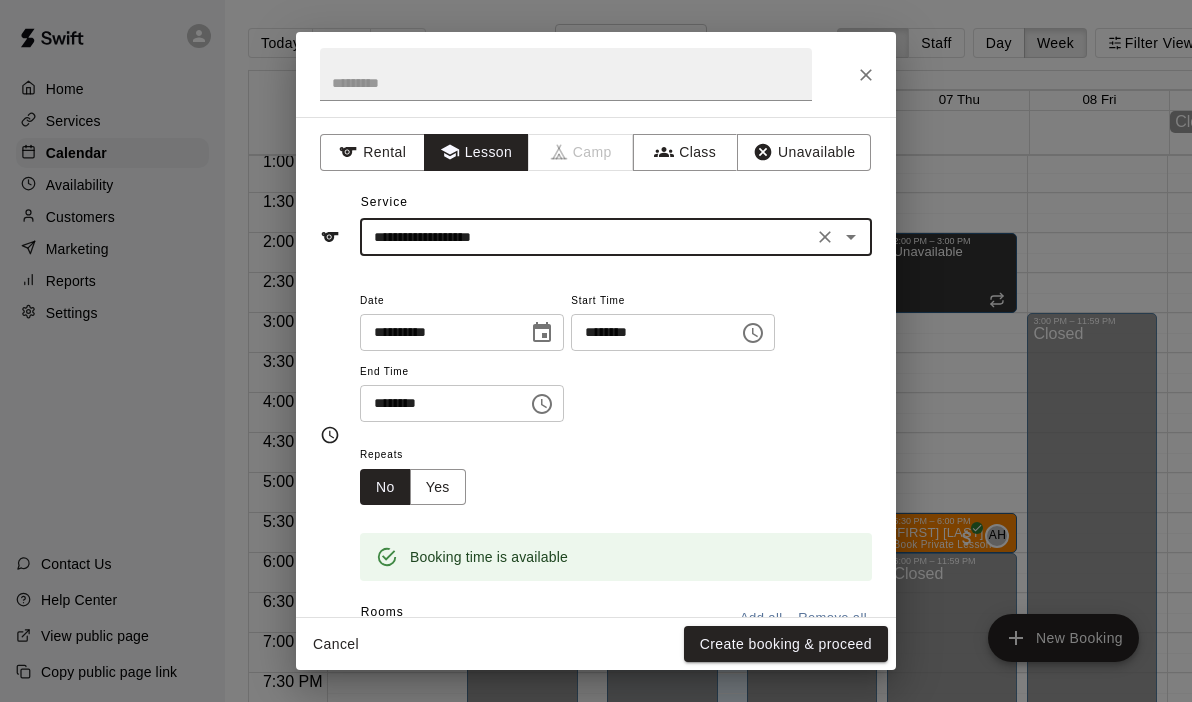 click on "Cancel Create booking & proceed" at bounding box center [596, 644] 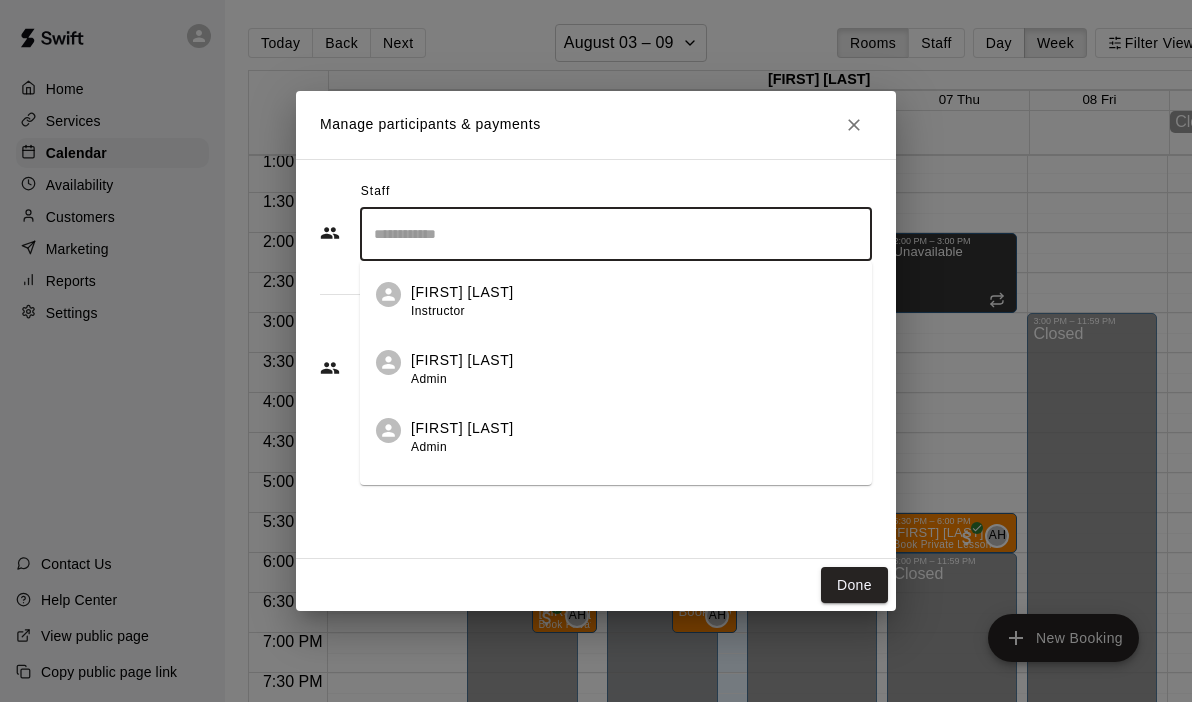 click at bounding box center (616, 234) 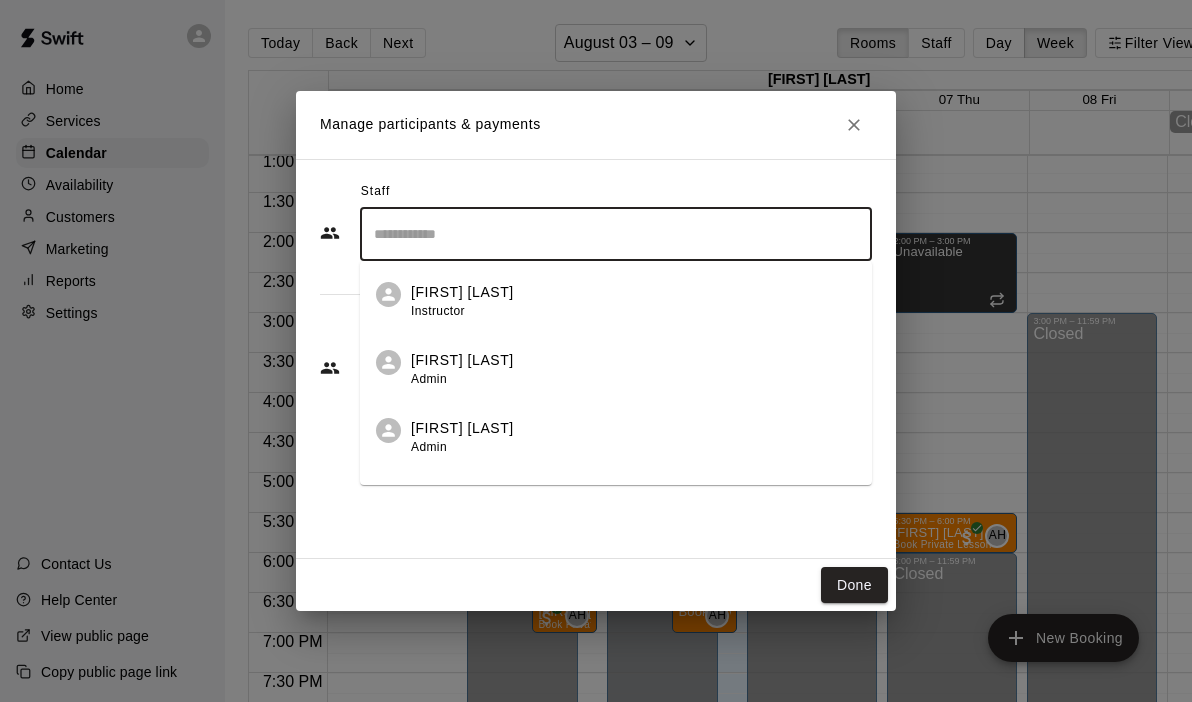scroll, scrollTop: 47, scrollLeft: 0, axis: vertical 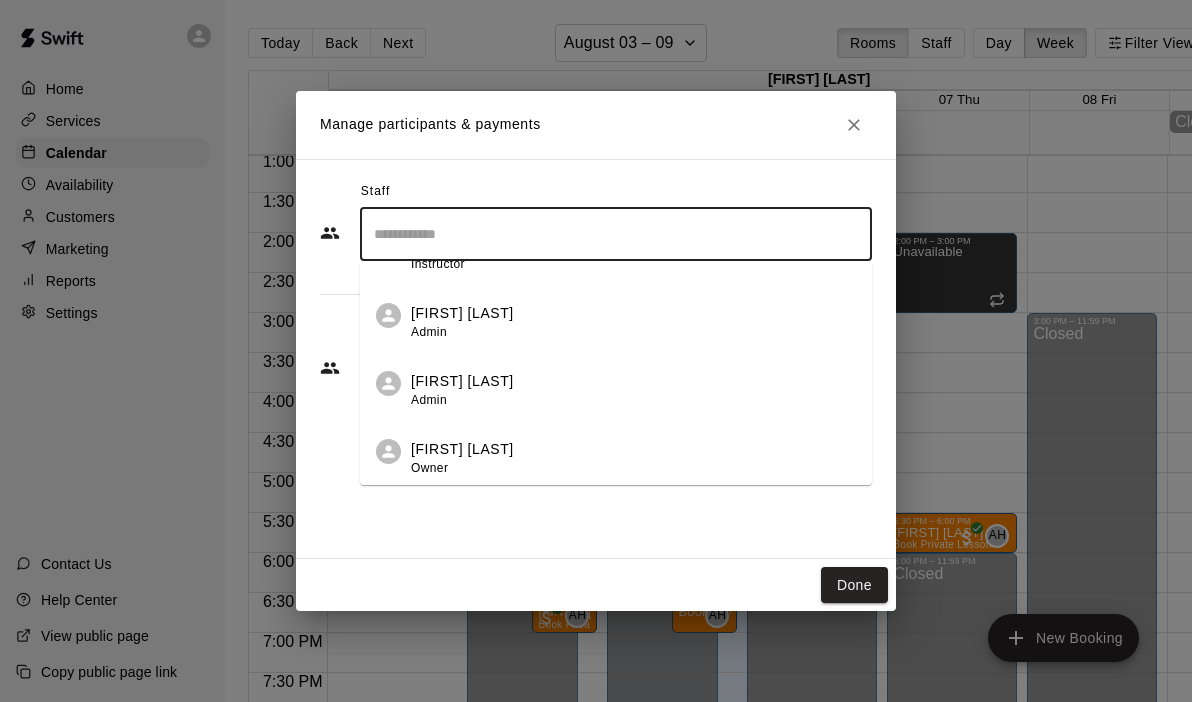 click on "[FIRST] [LAST] Owner" at bounding box center [633, 458] 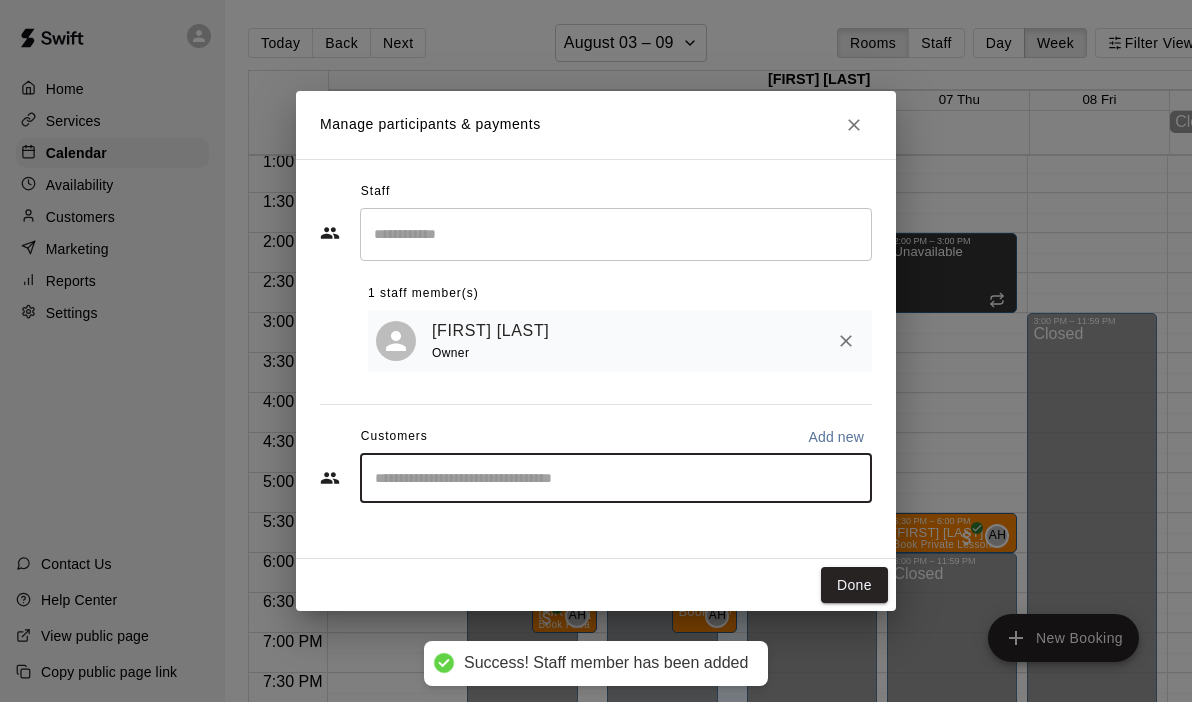 click at bounding box center (616, 478) 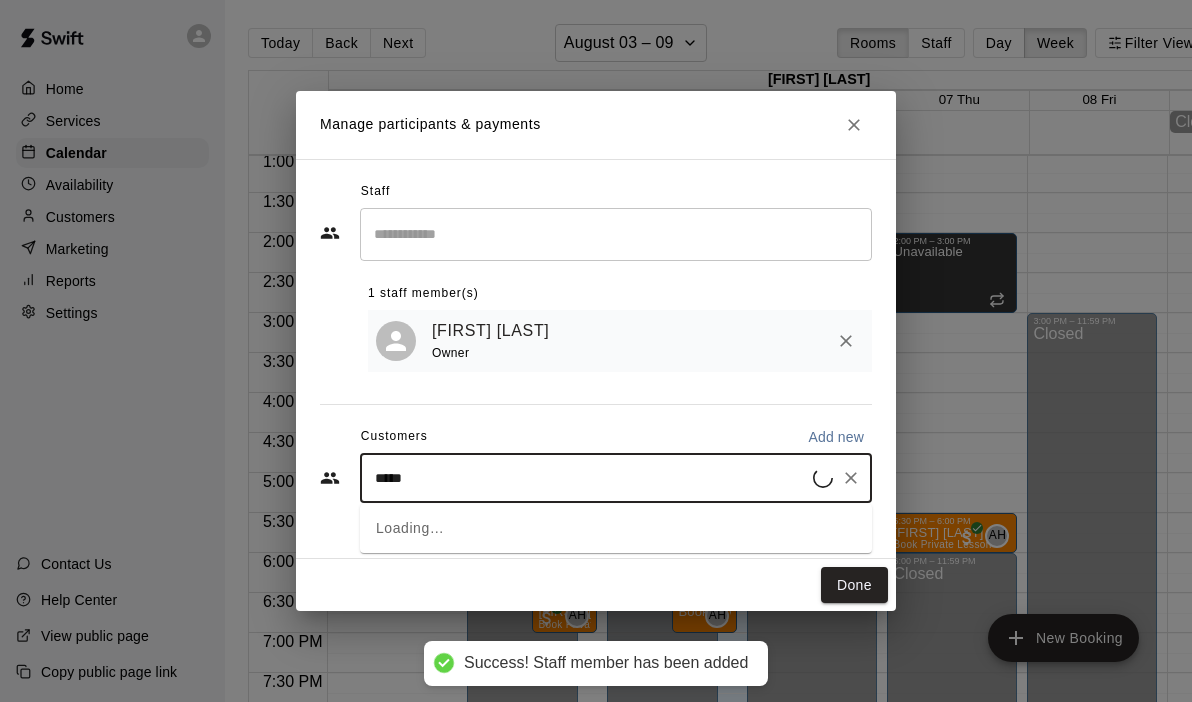 type on "******" 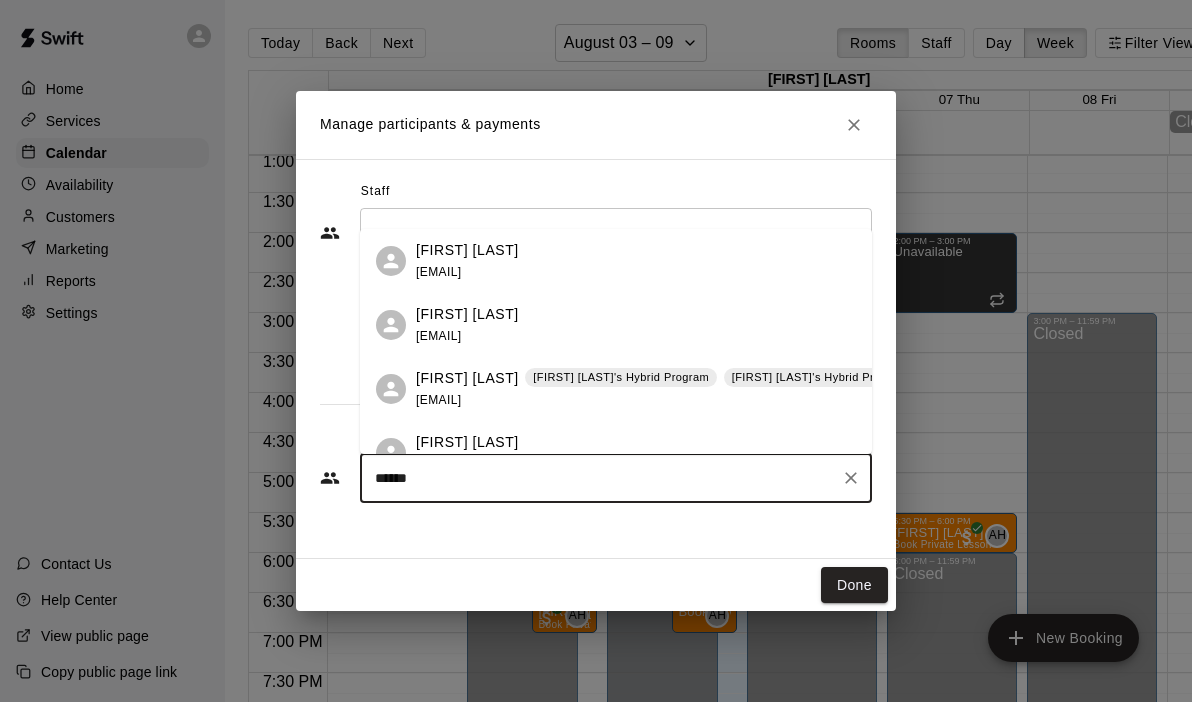 click on "[FIRST] [LAST] [FIRST] [LAST]'s Hybrid Program [FIRST] [LAST]'s Hybrid Program [EMAIL]" at bounding box center (666, 389) 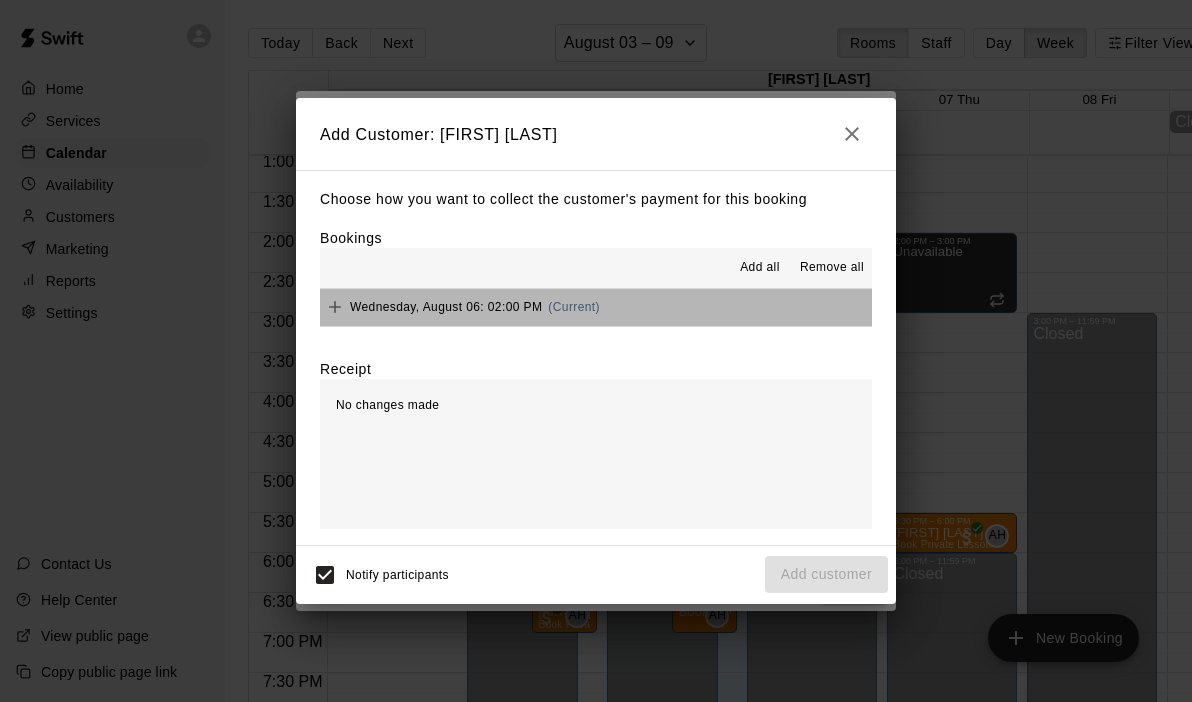 click on "[DAY], [MONTH] [NUMBER]: [TIME] ([AMPM])" at bounding box center [596, 307] 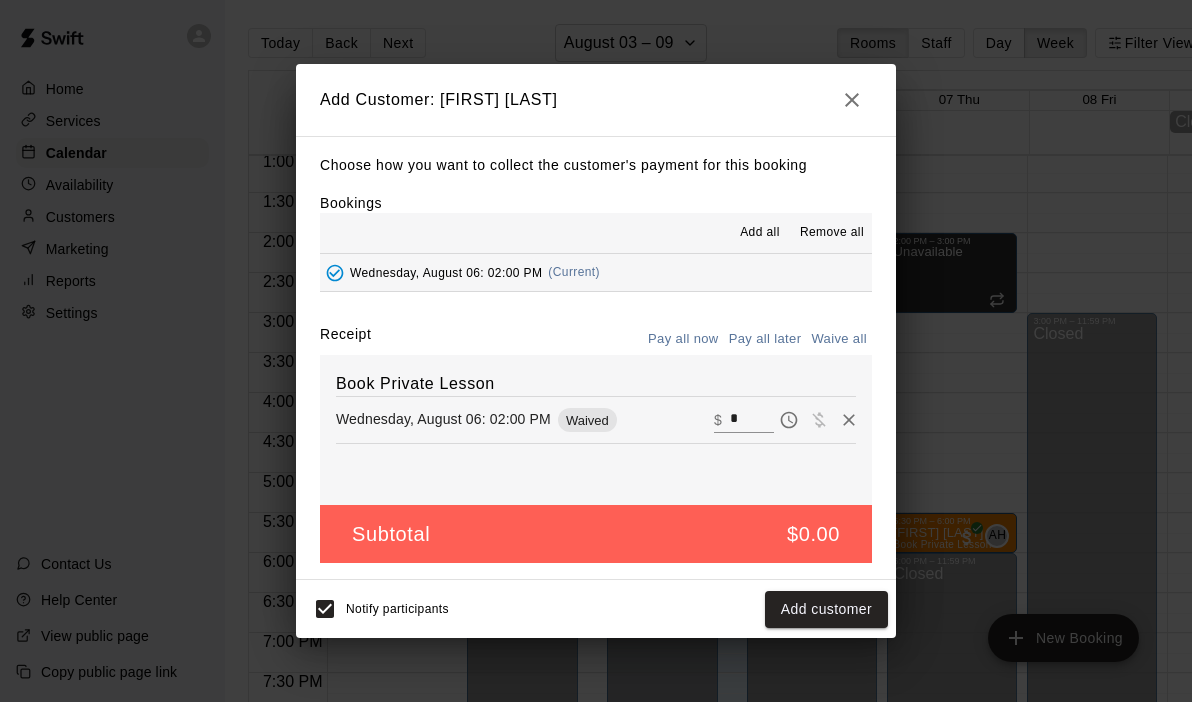 click on "*" at bounding box center [752, 420] 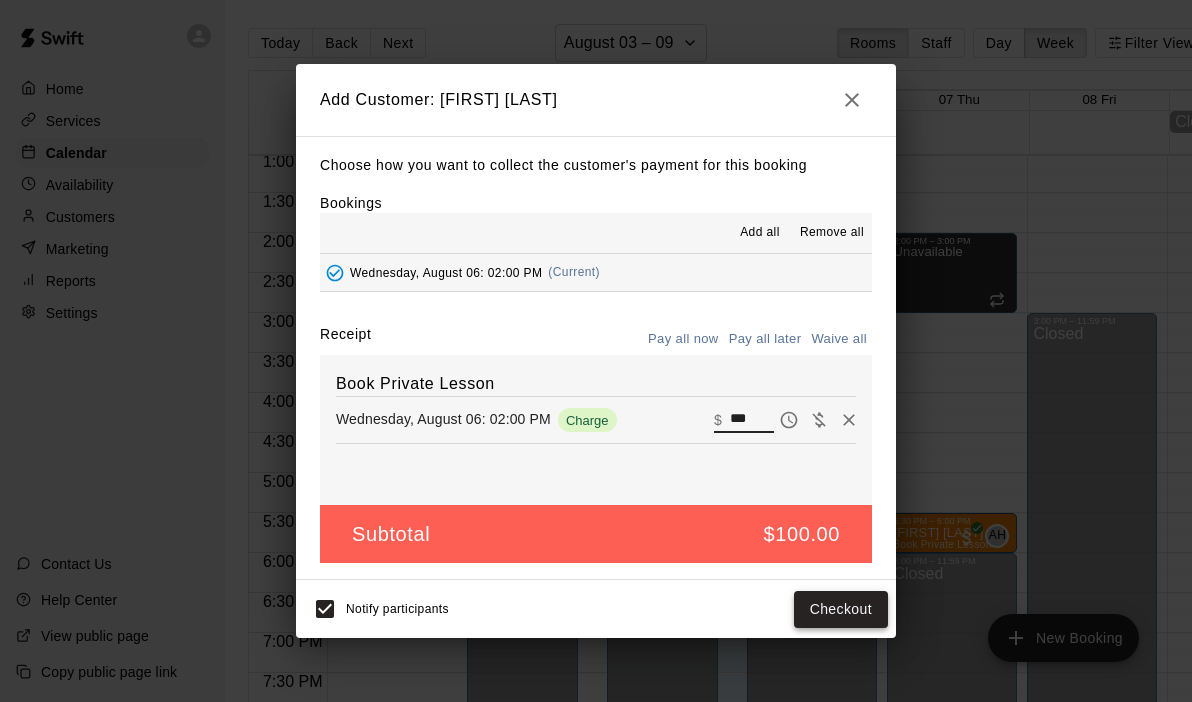 type on "***" 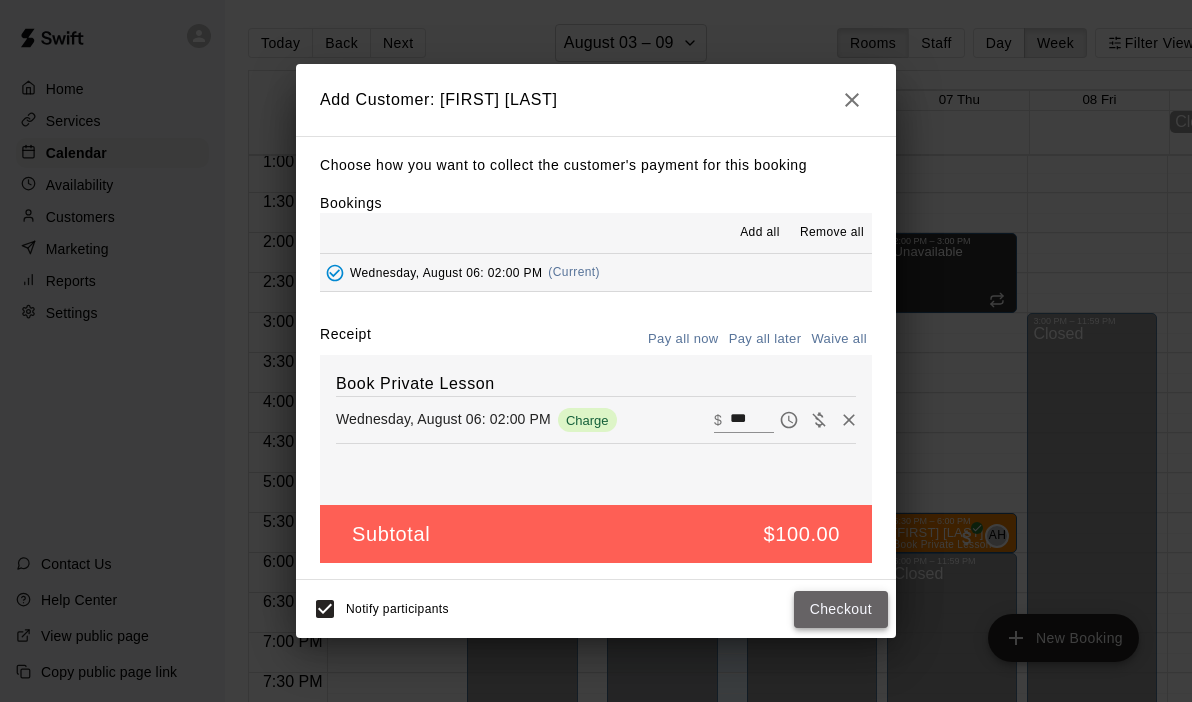 click on "Checkout" at bounding box center [841, 609] 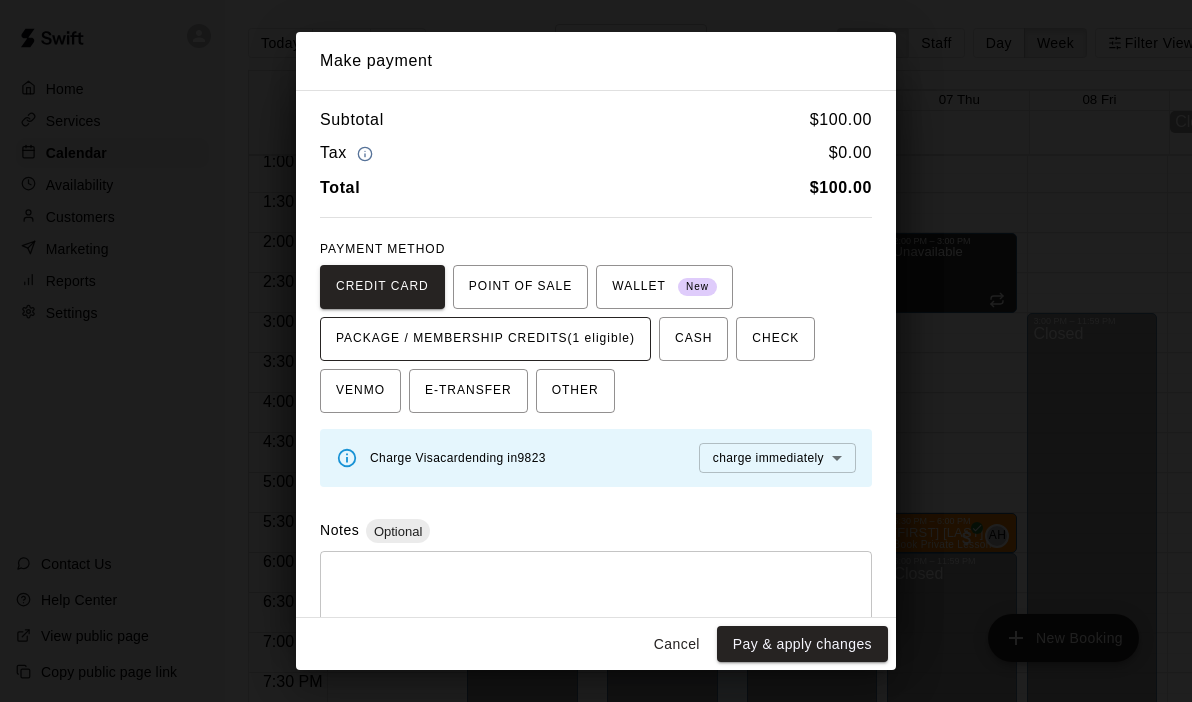 click on "PACKAGE / MEMBERSHIP CREDITS  (1 eligible)" at bounding box center (485, 339) 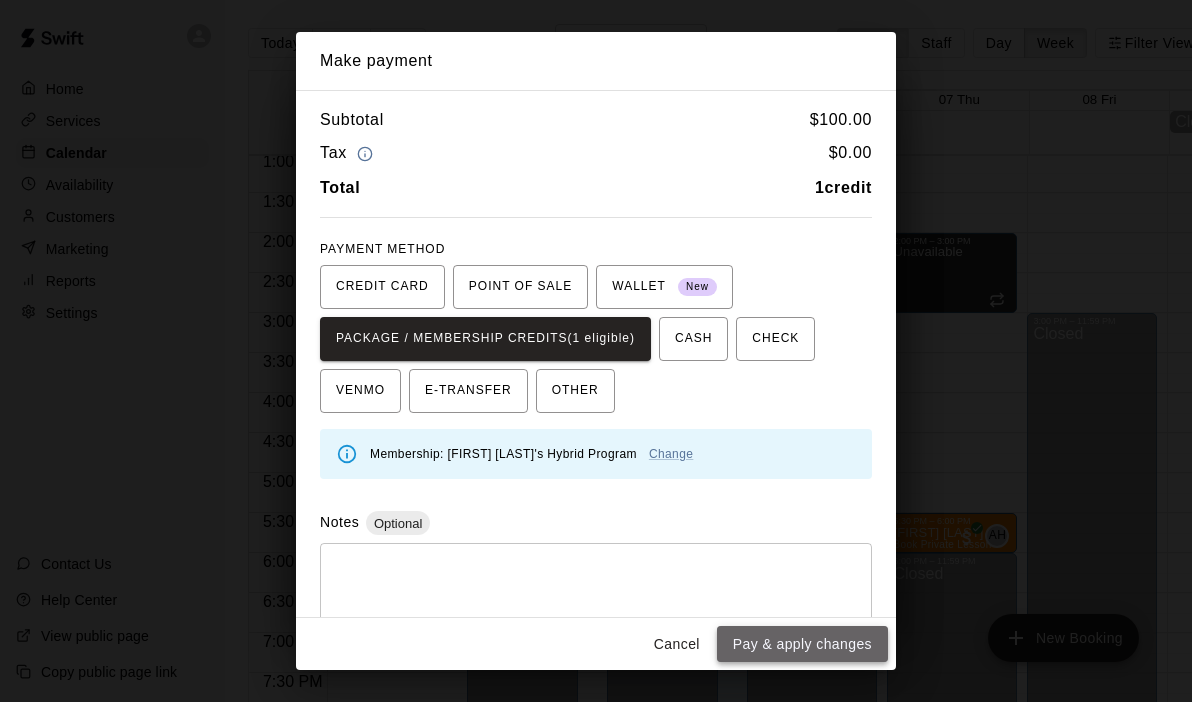 click on "Pay & apply changes" at bounding box center [802, 644] 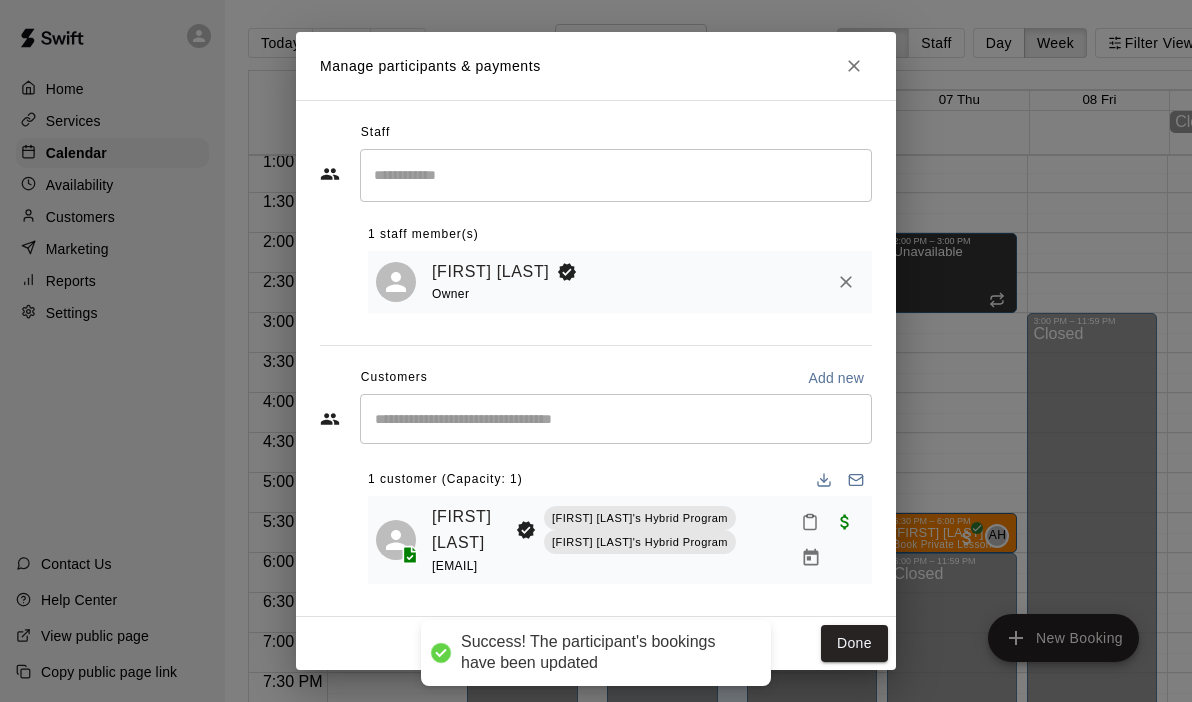 click on "[FIRST] [LAST]'s Hybrid Program" at bounding box center [640, 542] 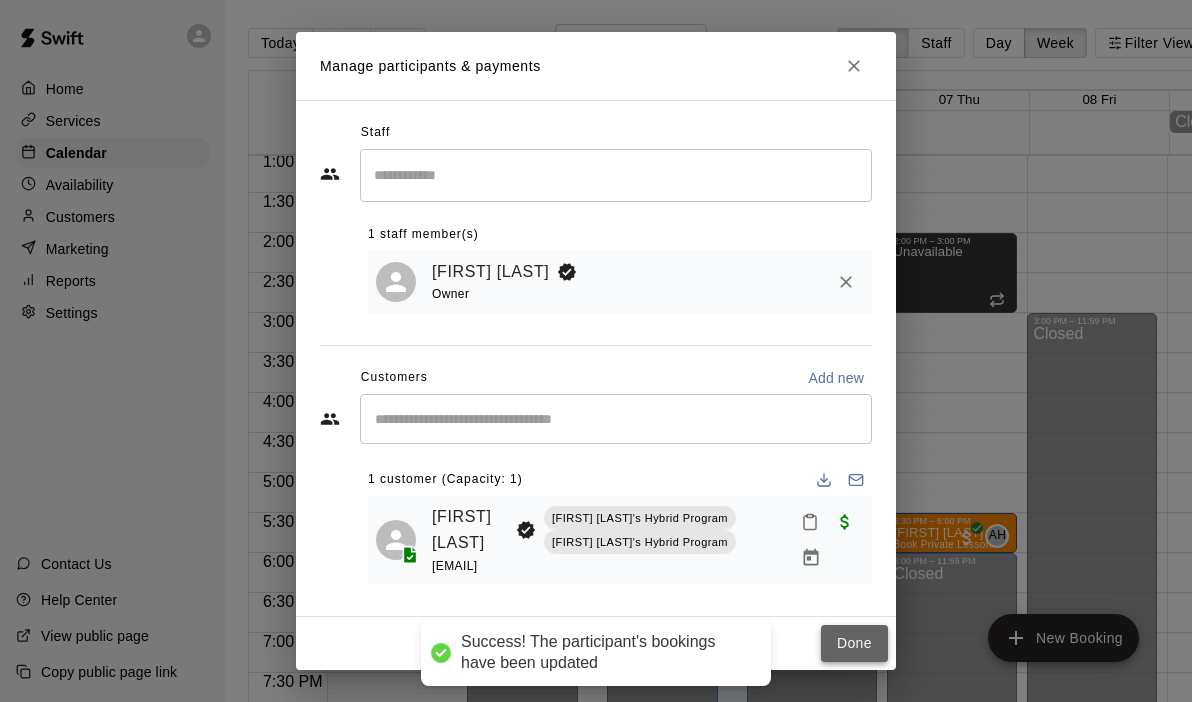 click on "Done" at bounding box center (854, 643) 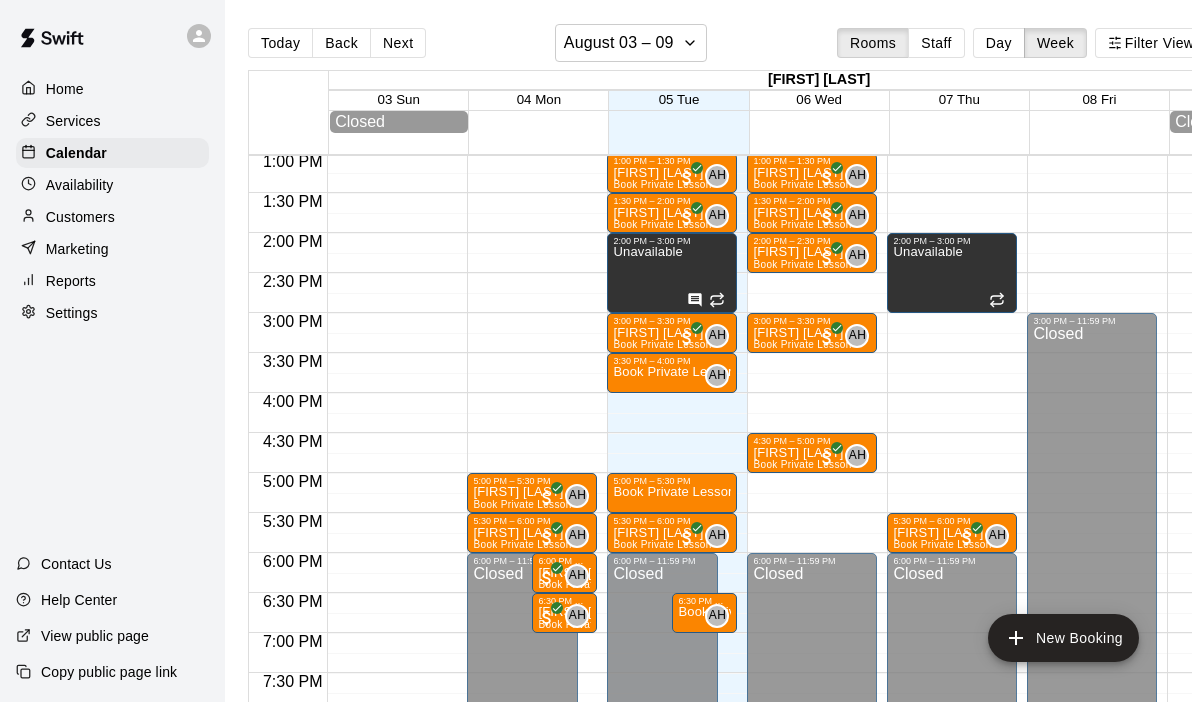 click on "[TIME] – [TIME] Closed [TIME] – [TIME] [FIRST] [LAST] Book Private Lesson AH 0 [TIME] – [TIME] [FIRST] [LAST] Book Private Lesson AH 0 [TIME] – [TIME] [FIRST] [LAST] Book Private Lesson AH 0 [TIME] – [TIME] [FIRST] [LAST] Book Private Lesson AH 0 [TIME] – [TIME] [FIRST] [LAST] Book Private Lesson AH 0 [TIME] – [TIME] Unavailable [TIME] – [TIME] [FIRST] [LAST] Book Private Lesson AH 0 [TIME] – [TIME] [FIRST] [LAST] Book Private Lesson AH 0 [TIME] – [TIME] Closed" at bounding box center [812, 73] 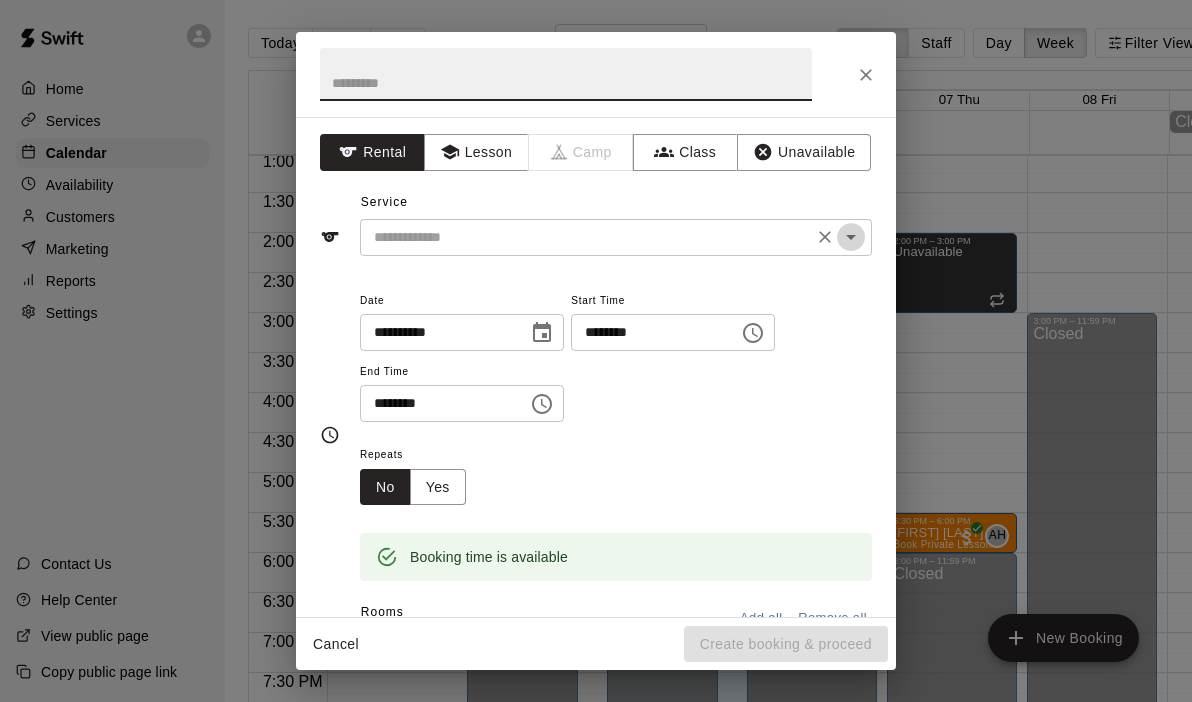 click 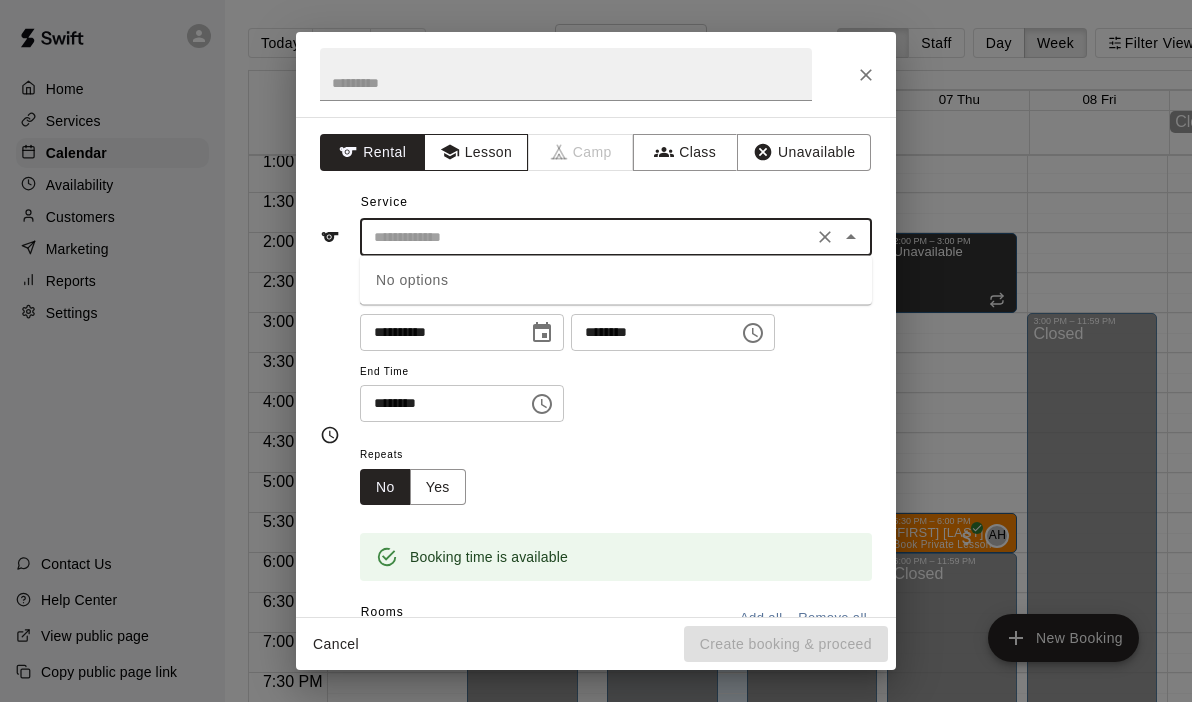 click on "Lesson" at bounding box center [476, 152] 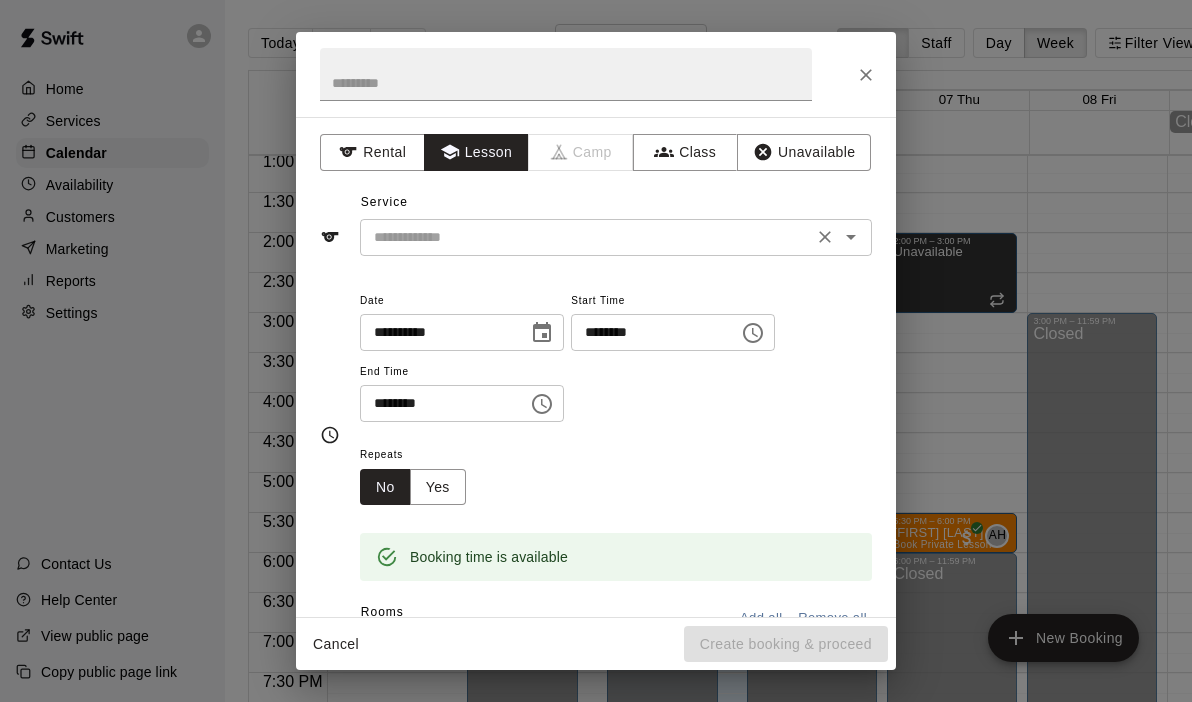 click 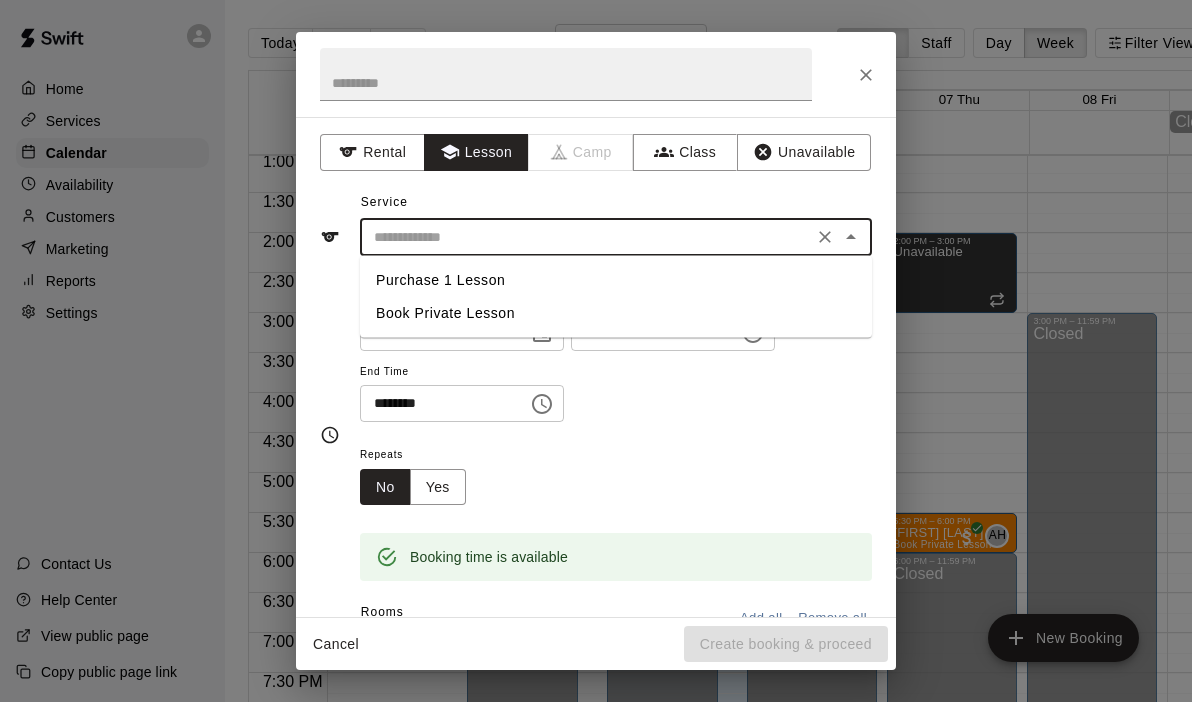 click on "Book Private Lesson" at bounding box center [616, 313] 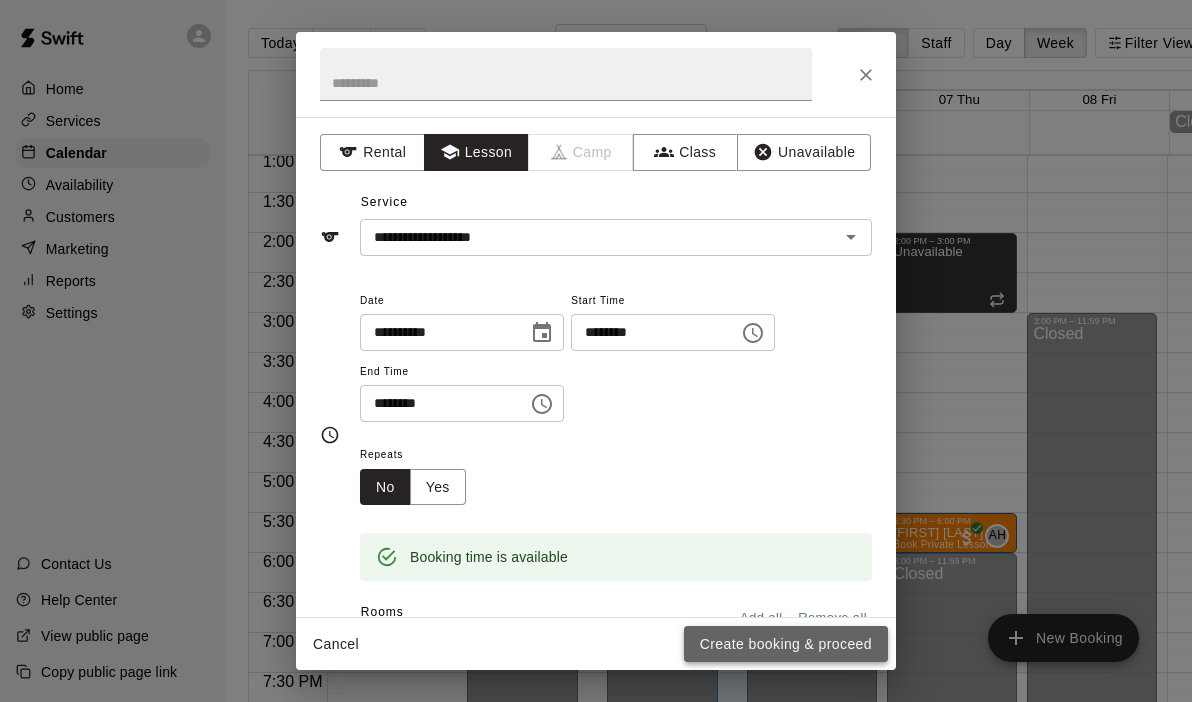 click on "Create booking & proceed" at bounding box center (786, 644) 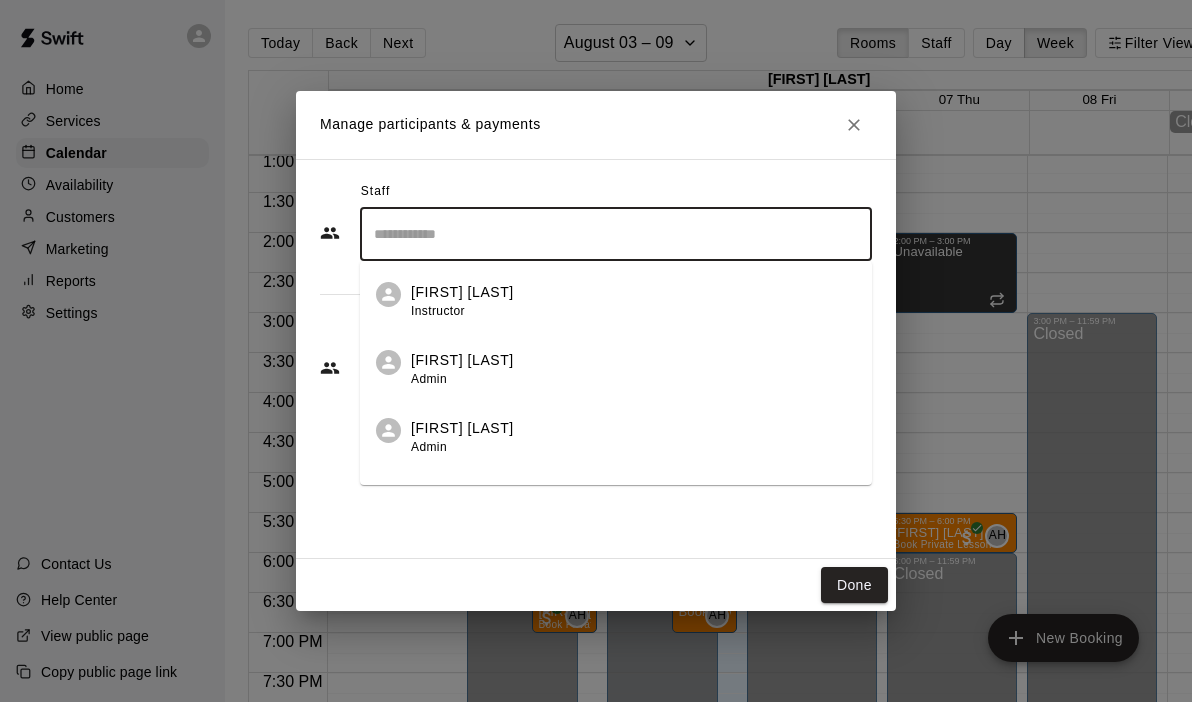 click at bounding box center (616, 234) 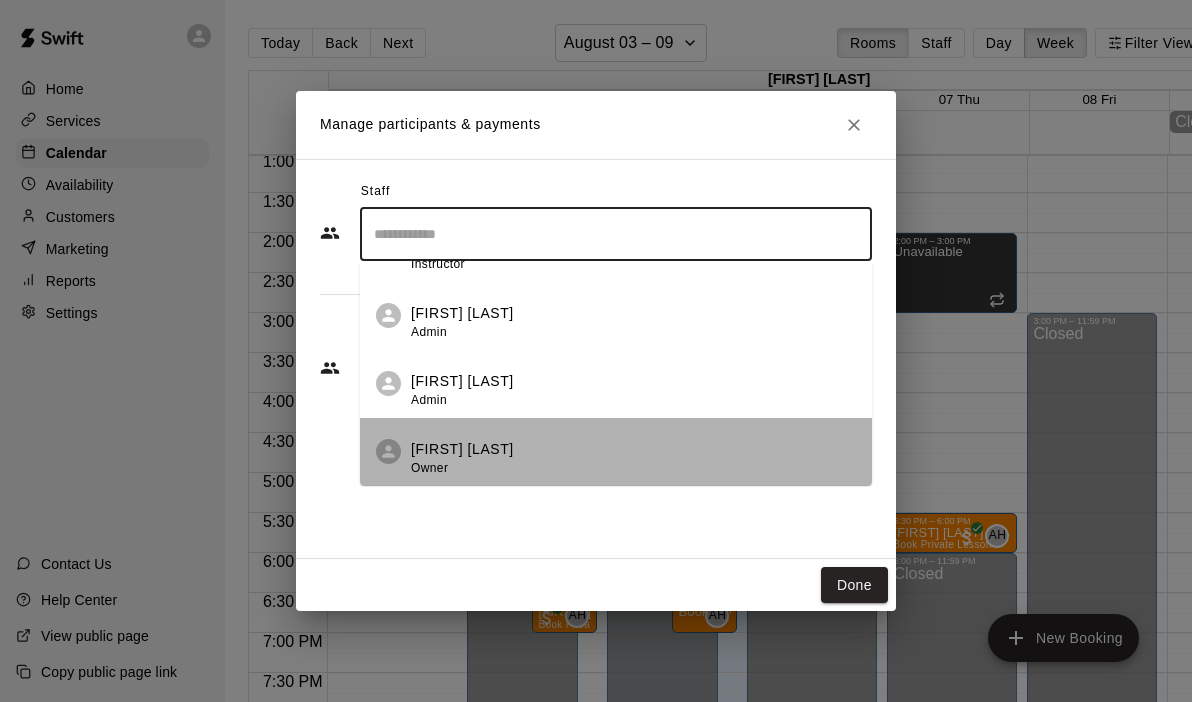 click on "[FIRST] [LAST]" at bounding box center [462, 449] 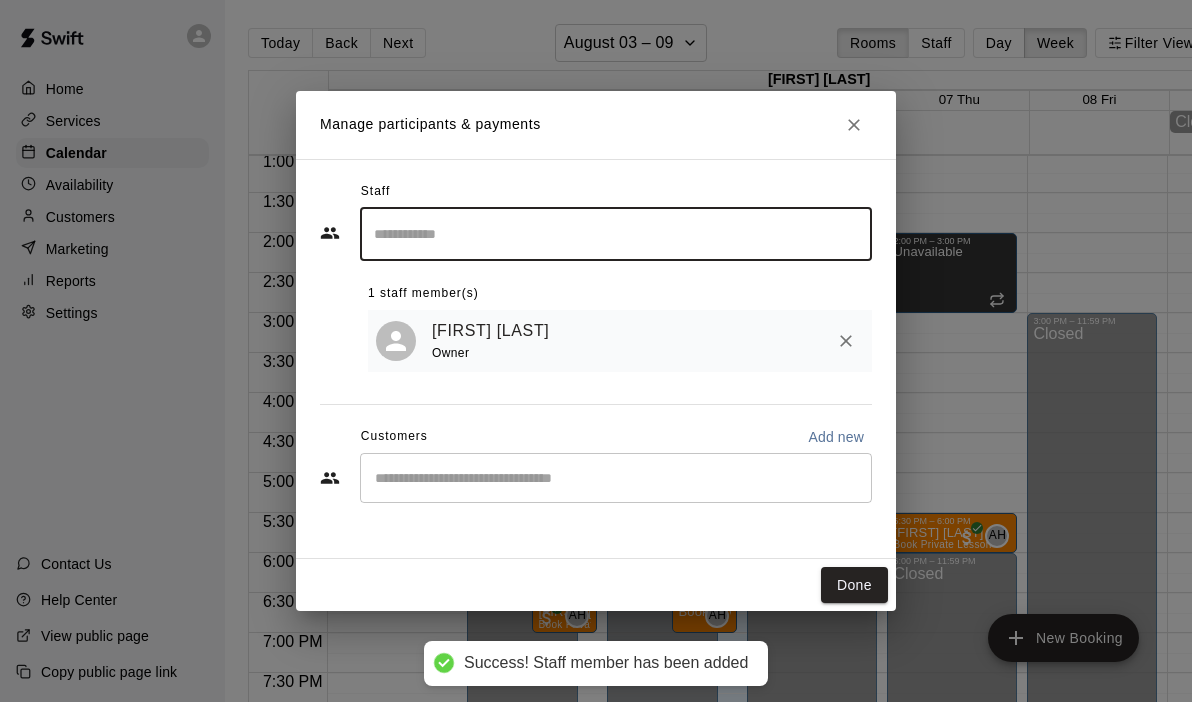 click on "​" at bounding box center [616, 478] 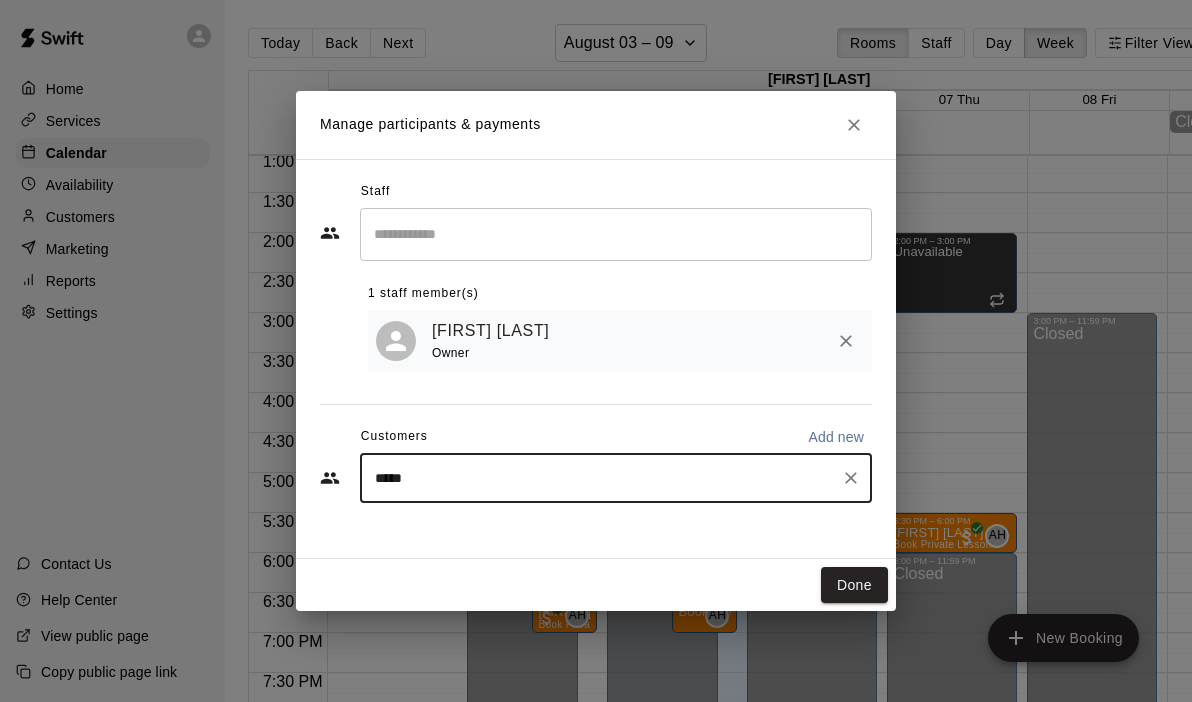 type on "******" 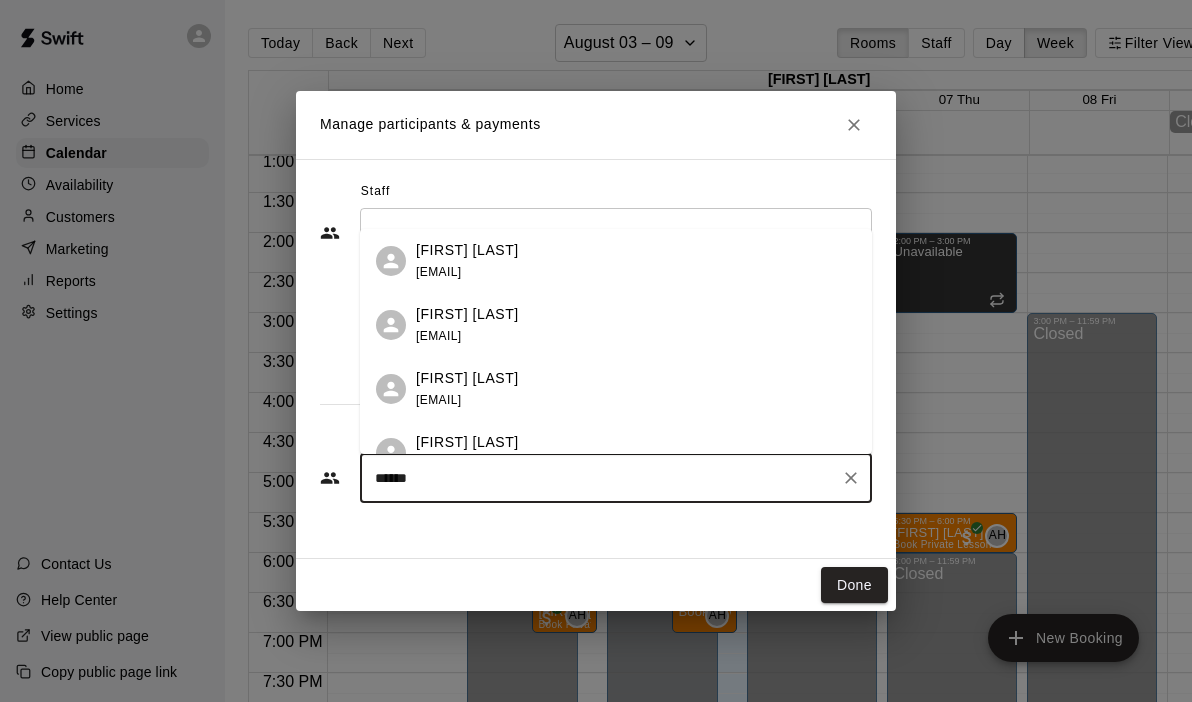click on "[FIRST] [LAST] [EMAIL]" at bounding box center (467, 389) 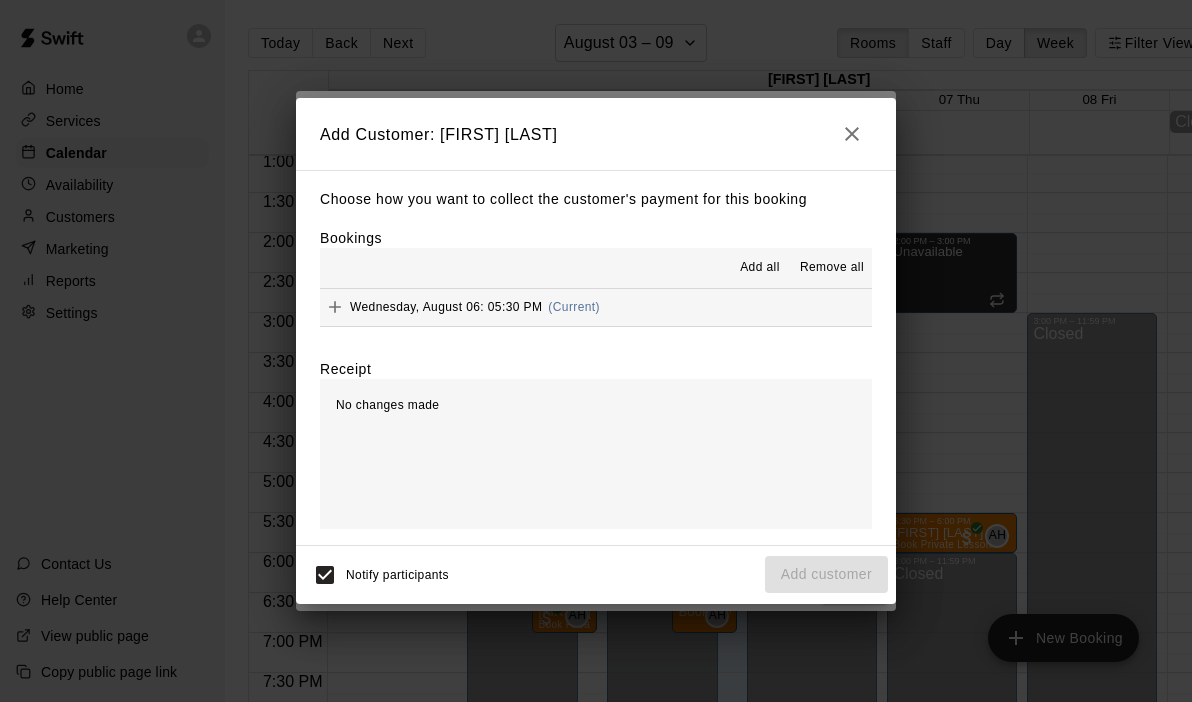click on "[DAY], [MONTH] [NUMBER]: [TIME] (Current)" at bounding box center (596, 307) 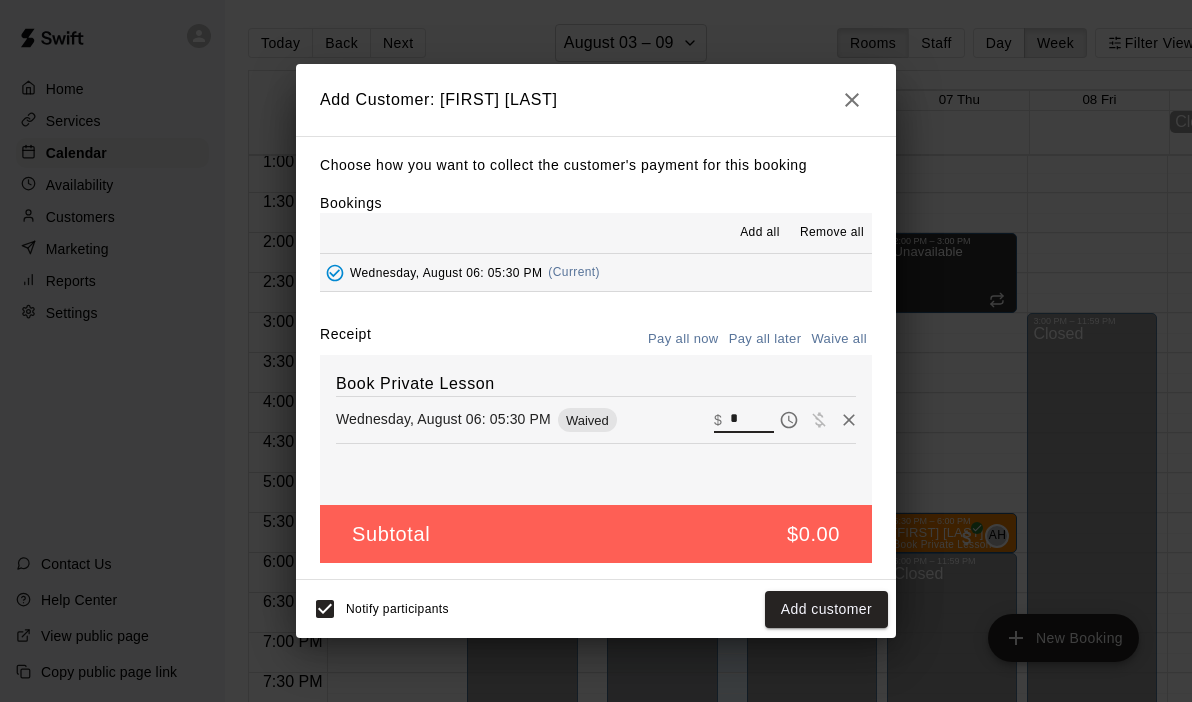 click on "*" at bounding box center (752, 420) 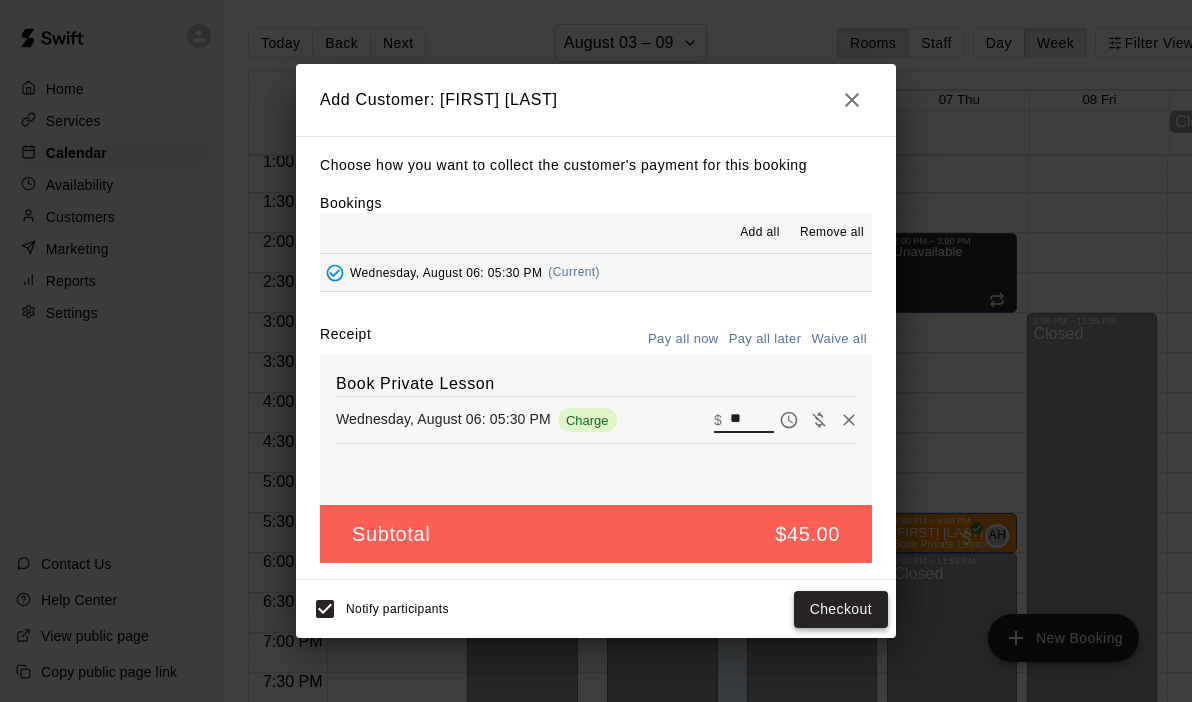 type on "**" 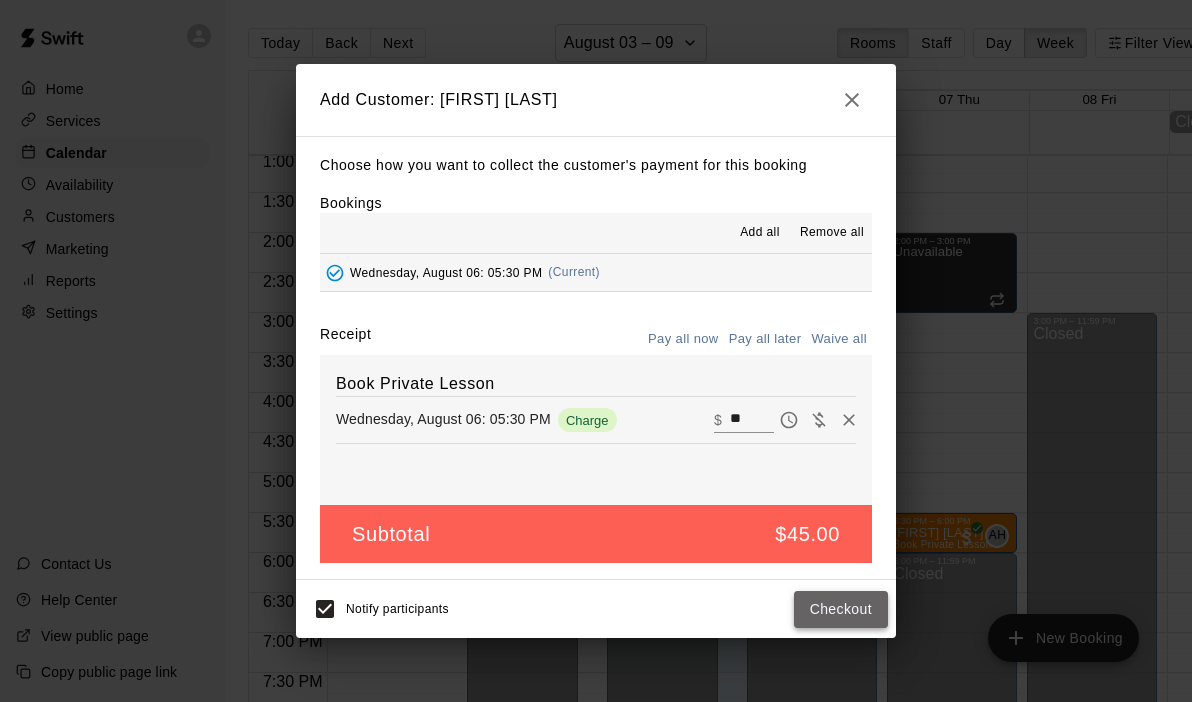 click on "Checkout" at bounding box center (841, 609) 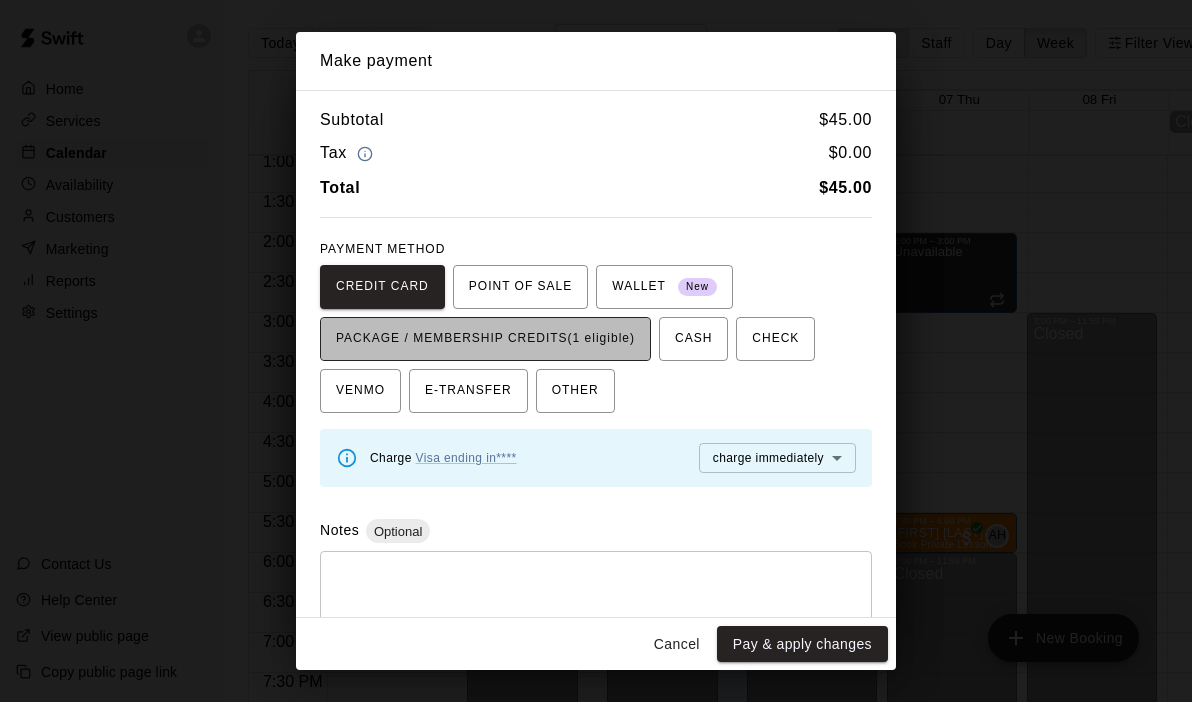 click on "PACKAGE / MEMBERSHIP CREDITS  (1 eligible)" at bounding box center (485, 339) 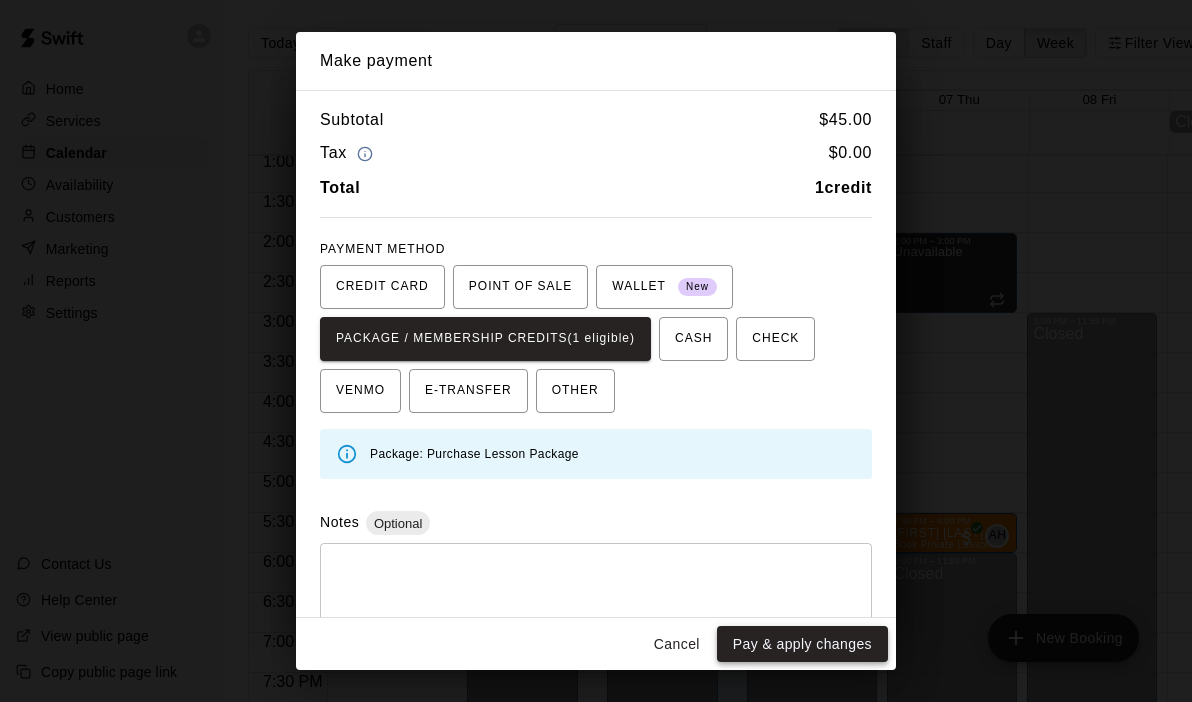 click on "Pay & apply changes" at bounding box center [802, 644] 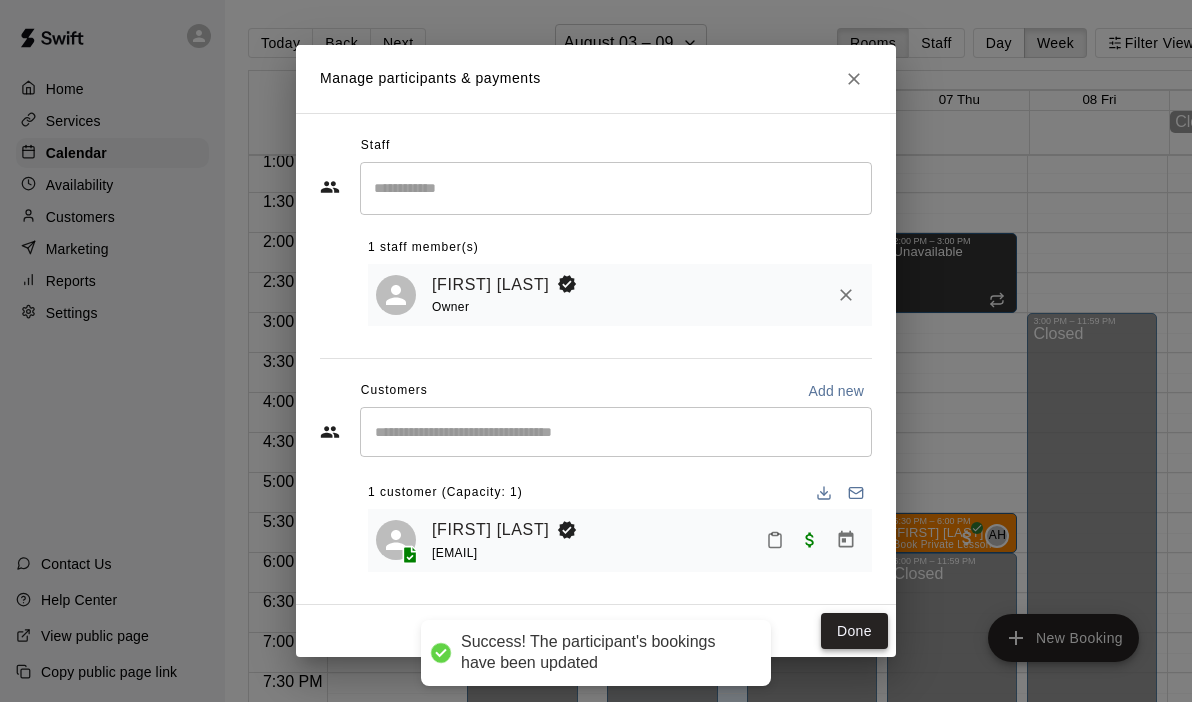 click on "Done" at bounding box center (854, 631) 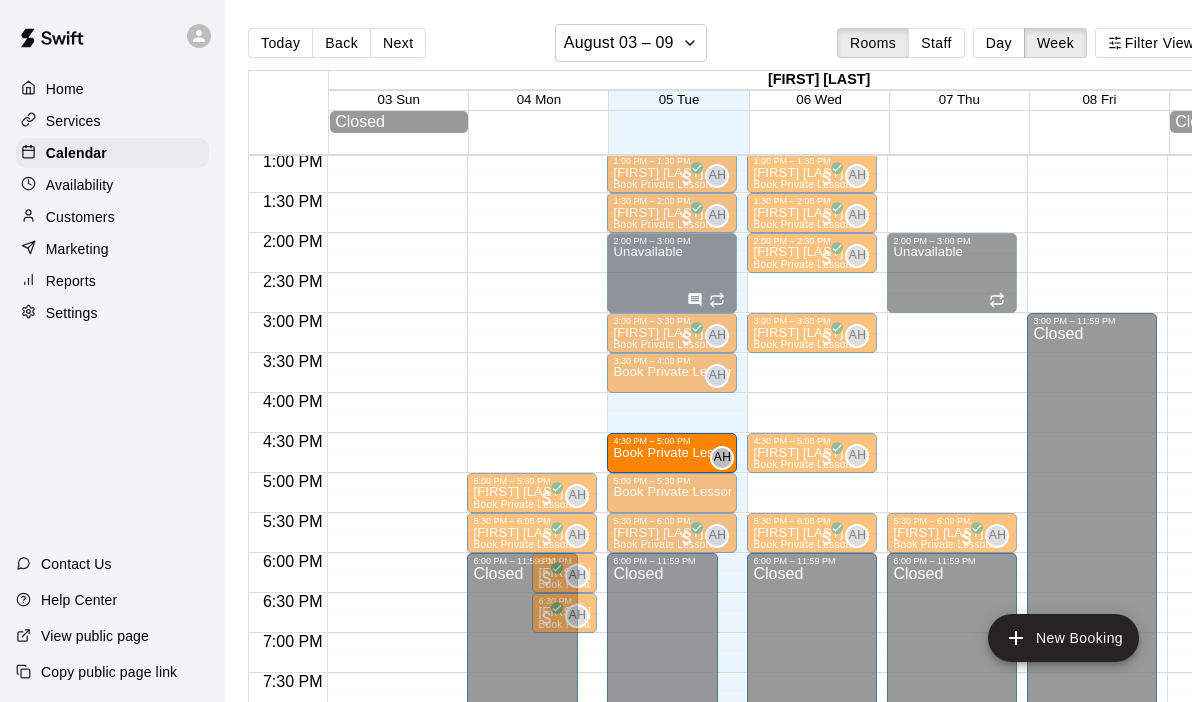 drag, startPoint x: 701, startPoint y: 617, endPoint x: 677, endPoint y: 463, distance: 155.85892 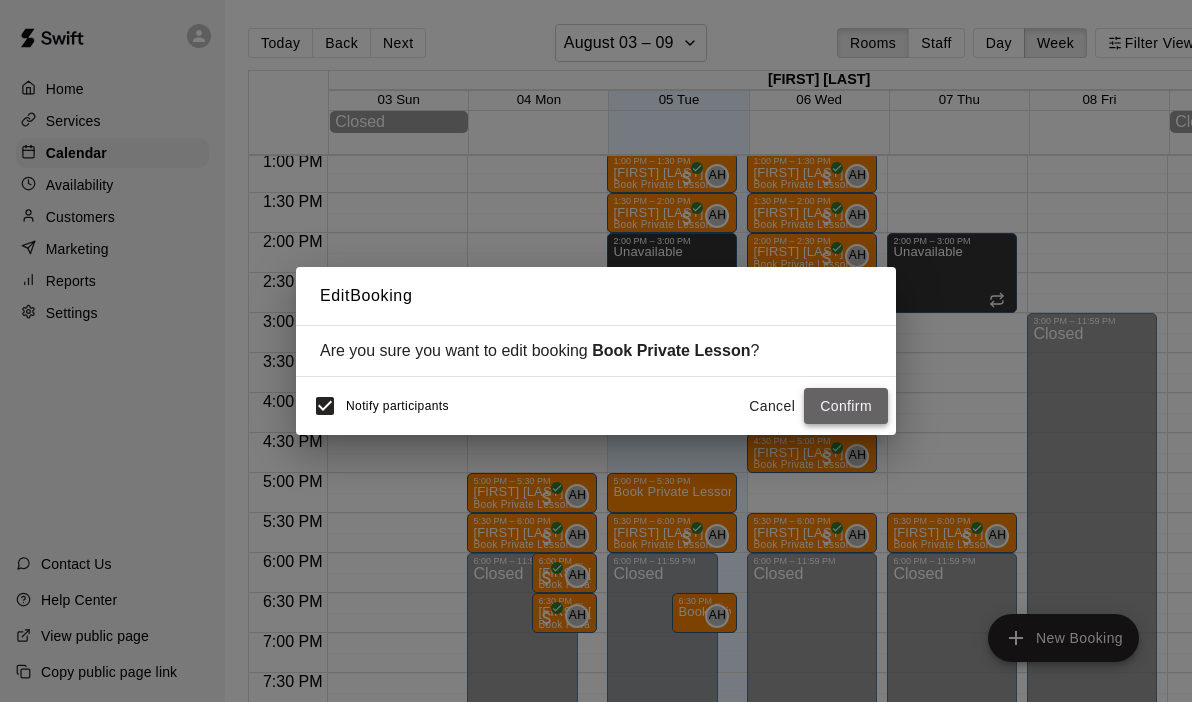 click on "Confirm" at bounding box center (846, 406) 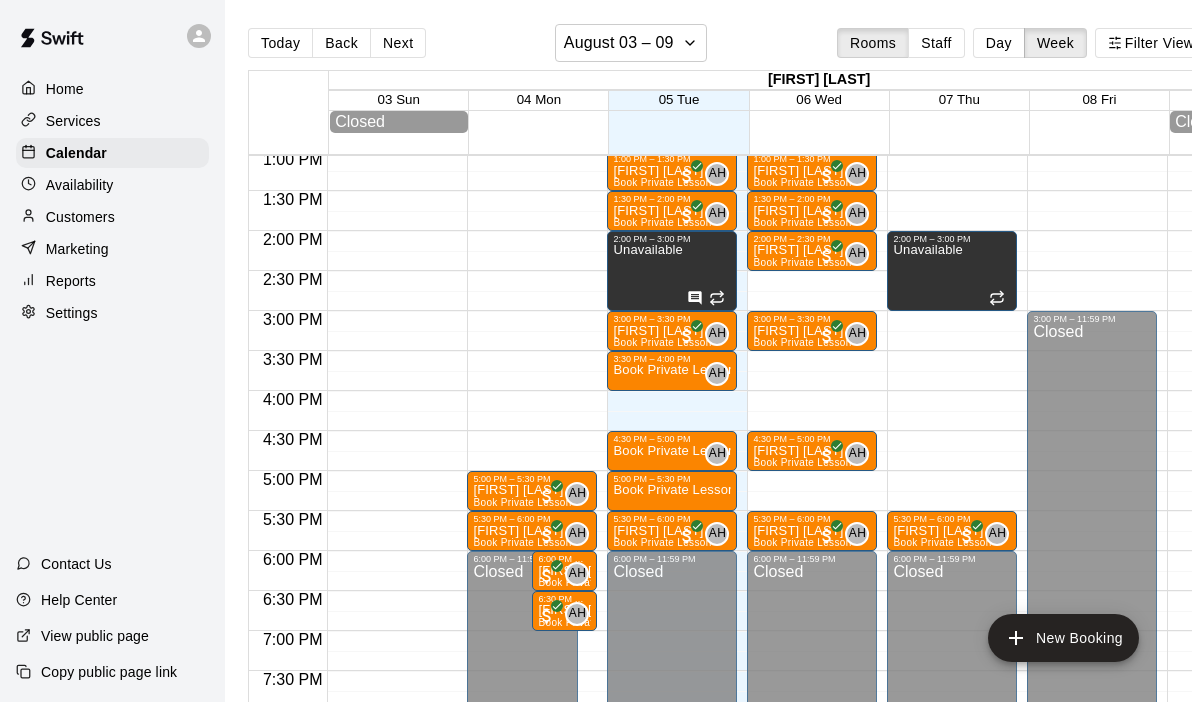 scroll, scrollTop: 1045, scrollLeft: 2, axis: both 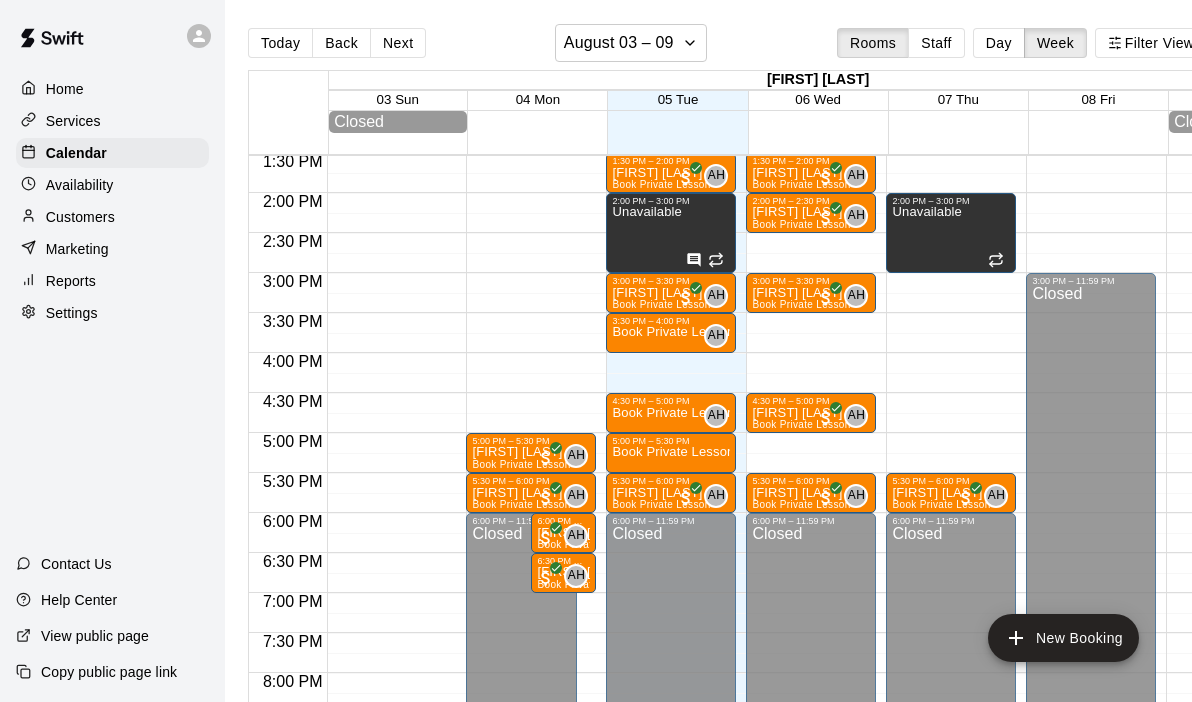 click on "[TIME] – [TIME] Closed [TIME] – [TIME] Unavailable [TIME] – [TIME] Book Private Lesson [TIME] – [TIME] [FIRST] [LAST] Book Private Lesson AH 0 [TIME] – [TIME] [FIRST] [LAST] Book Private Lesson AH 0 [TIME] – [TIME] [FIRST] [LAST] Book Private Lesson AH 0 [TIME] – [TIME] [FIRST] [LAST] Book Private Lesson AH 0 [TIME] – [TIME] [FIRST] [LAST] Book Private Lesson AH 0 [TIME] – [TIME] [FIRST] [LAST] Book Private Lesson AH 0 [TIME] – [TIME] Closed" at bounding box center (811, 33) 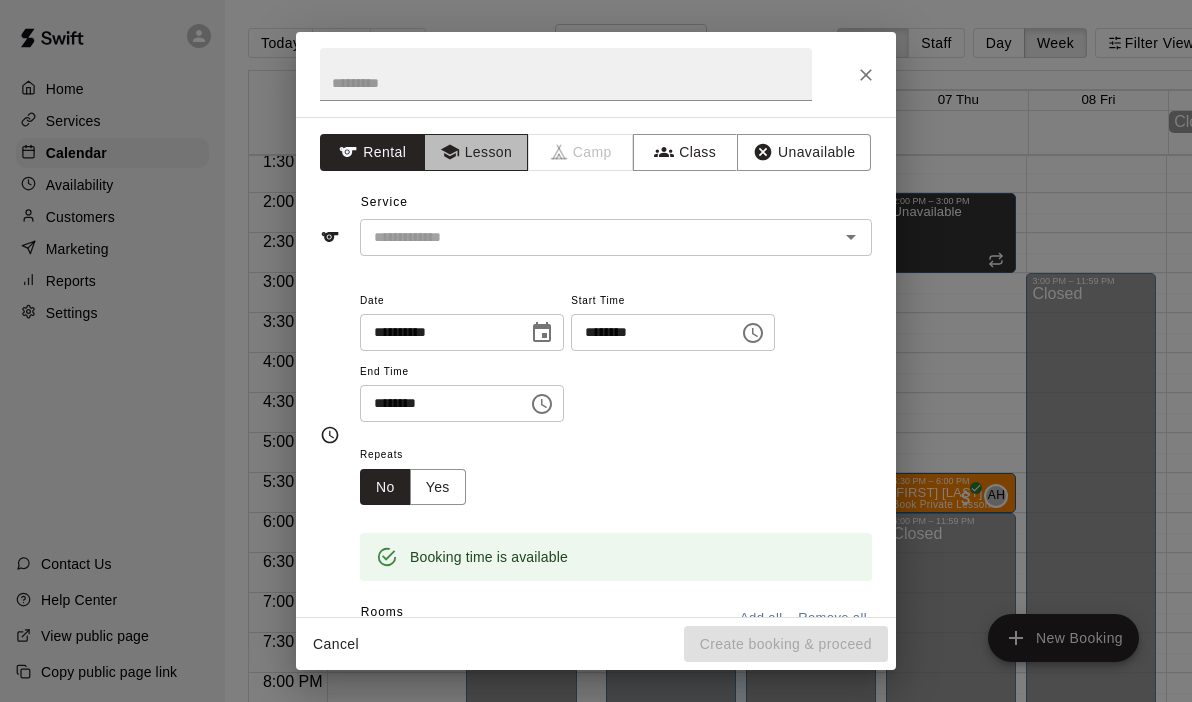 click on "Lesson" at bounding box center [476, 152] 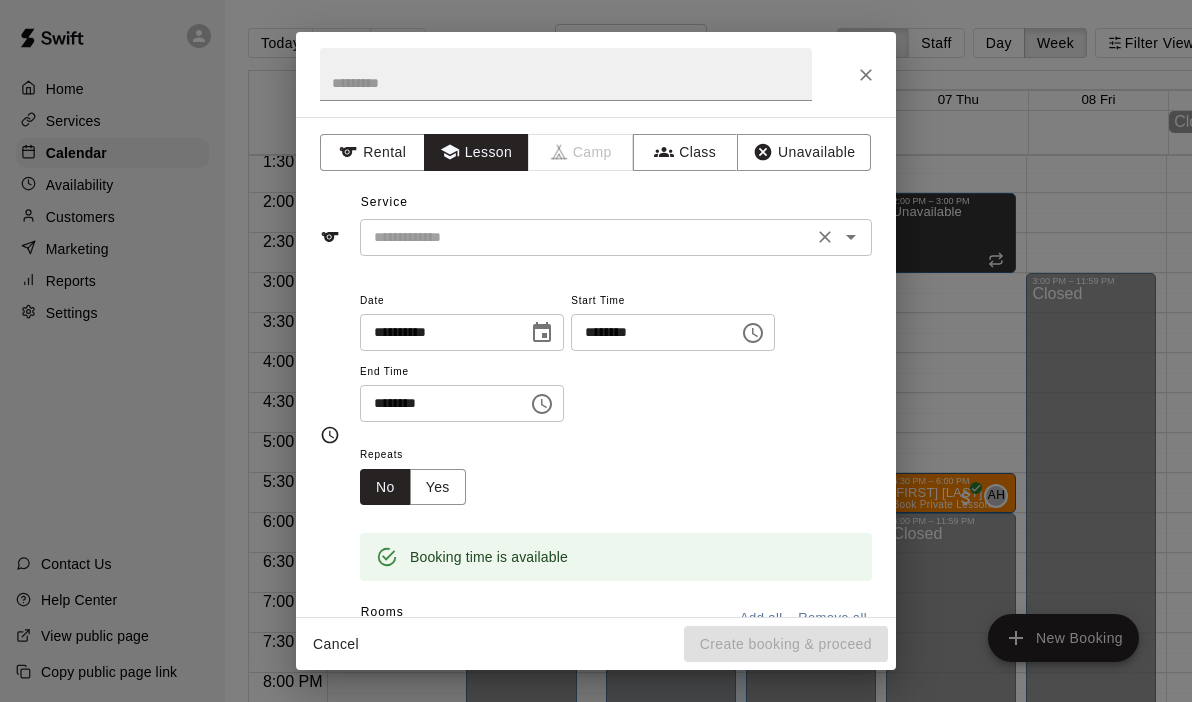 click 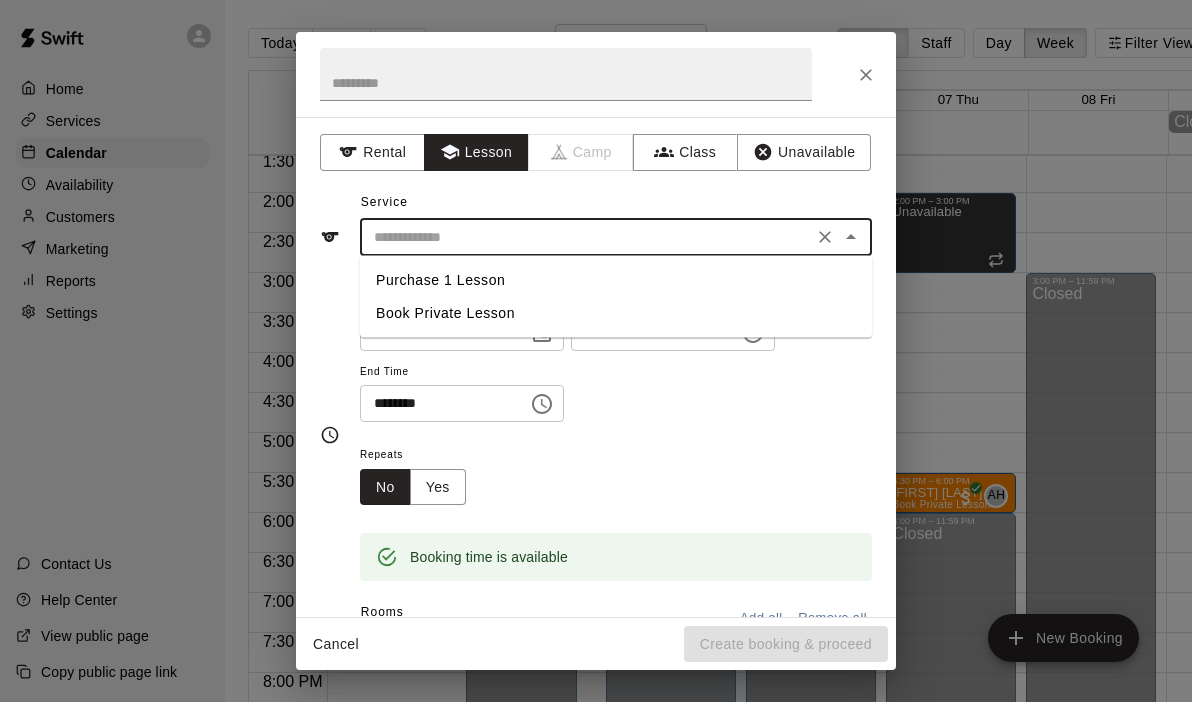 click on "Book Private Lesson" at bounding box center [616, 313] 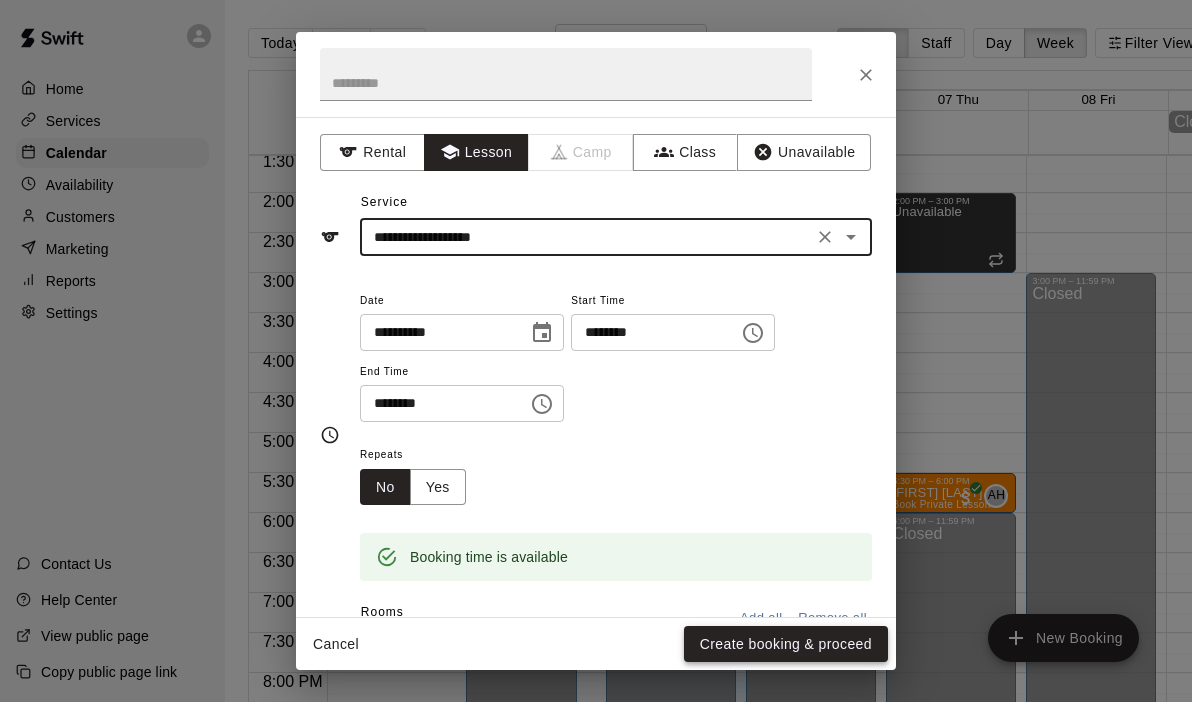 click on "Create booking & proceed" at bounding box center (786, 644) 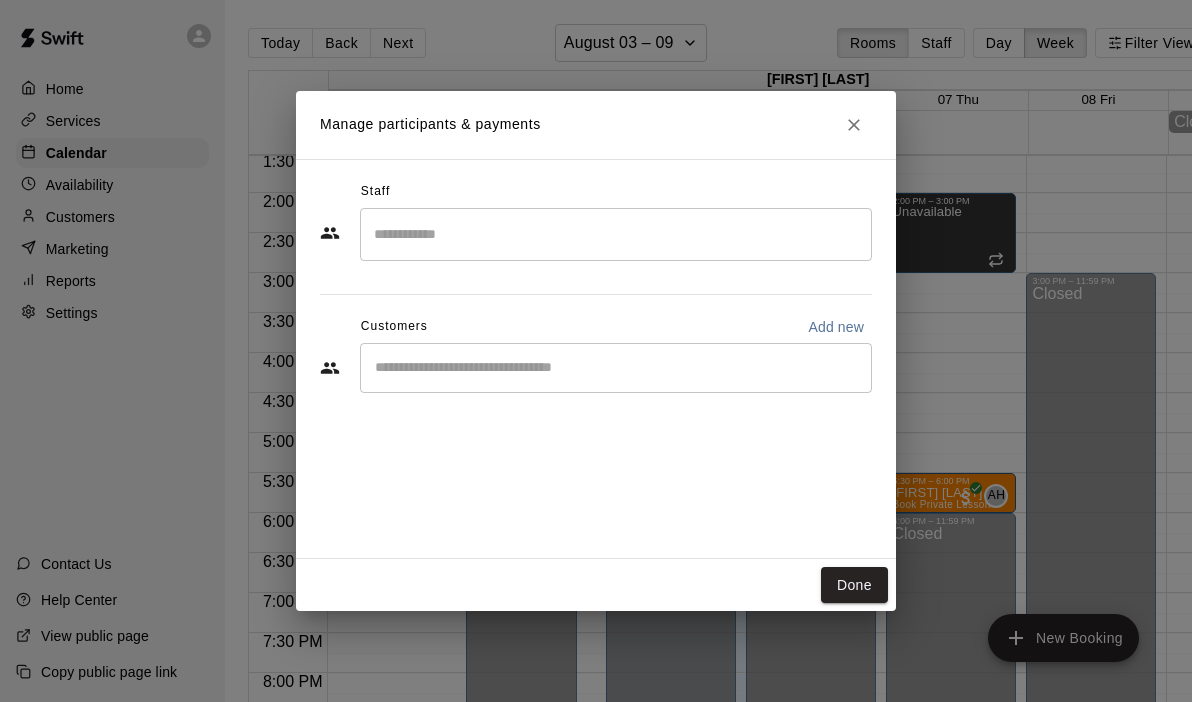 click at bounding box center [616, 234] 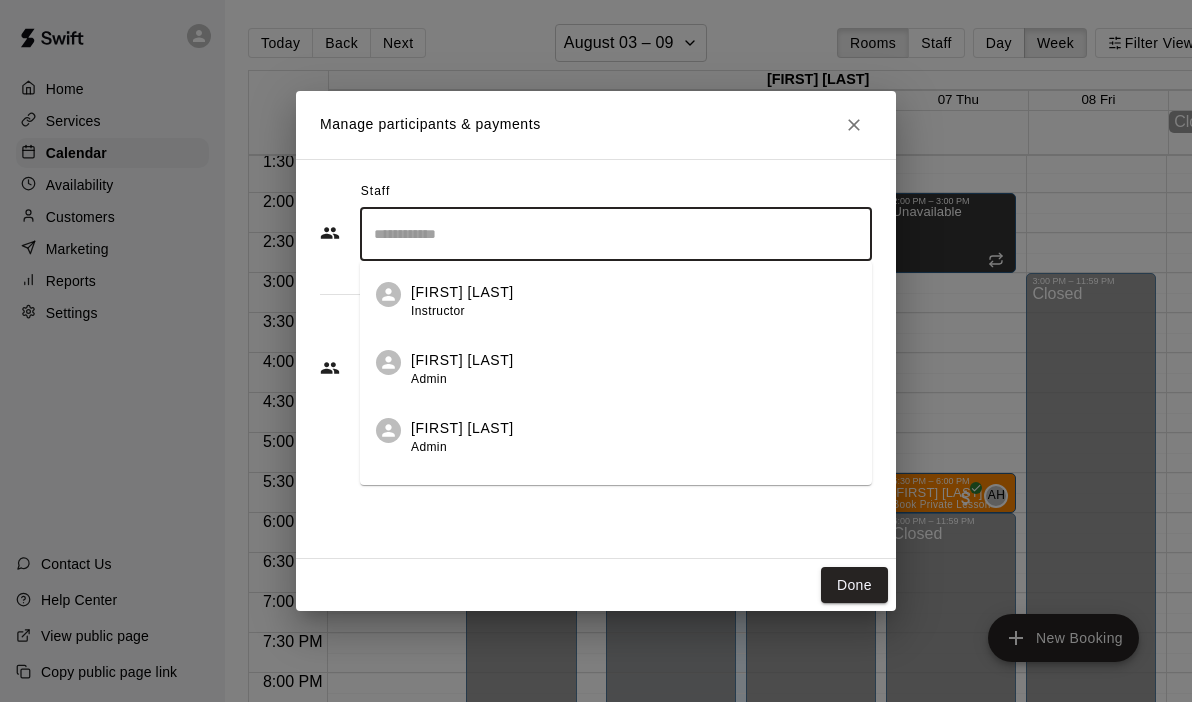 scroll, scrollTop: 47, scrollLeft: 0, axis: vertical 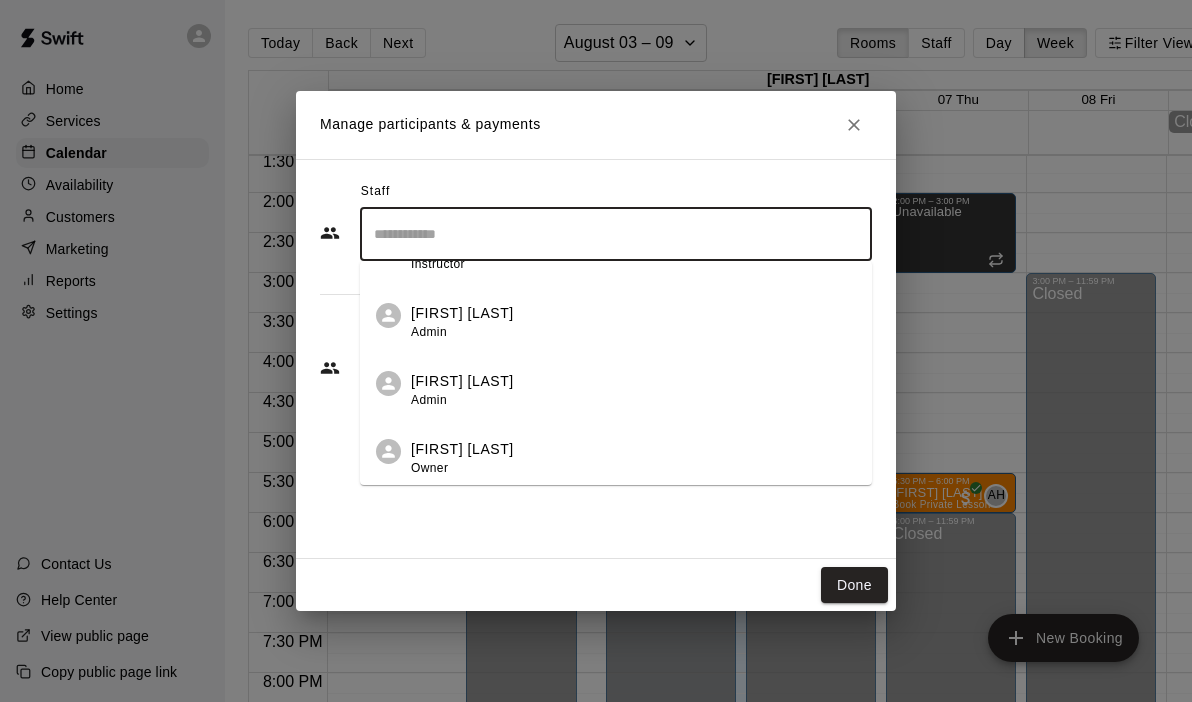 click on "[FIRST] [LAST]" at bounding box center [462, 449] 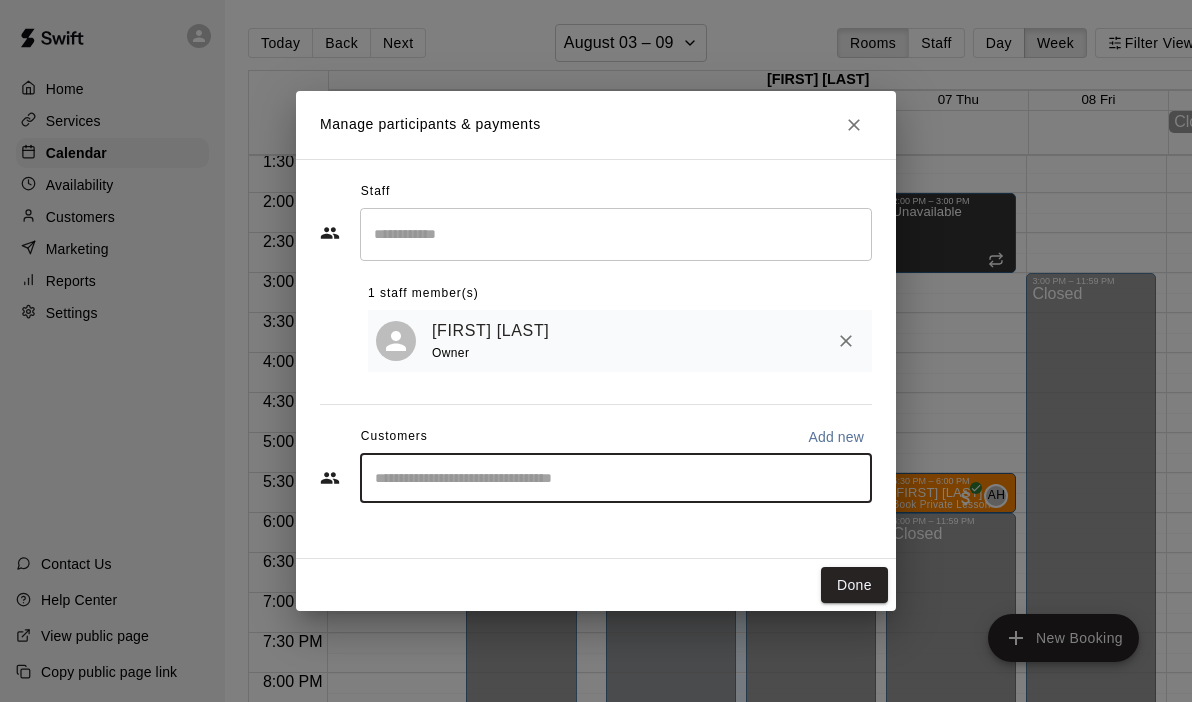 click at bounding box center [616, 478] 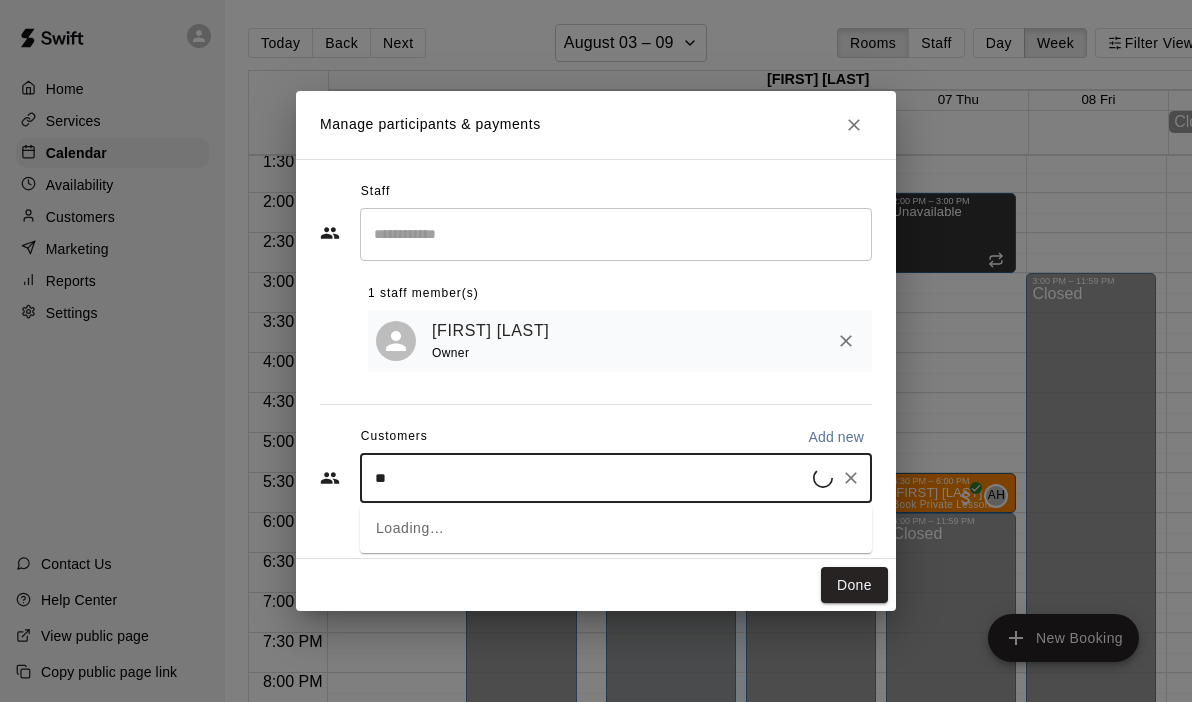 type on "*" 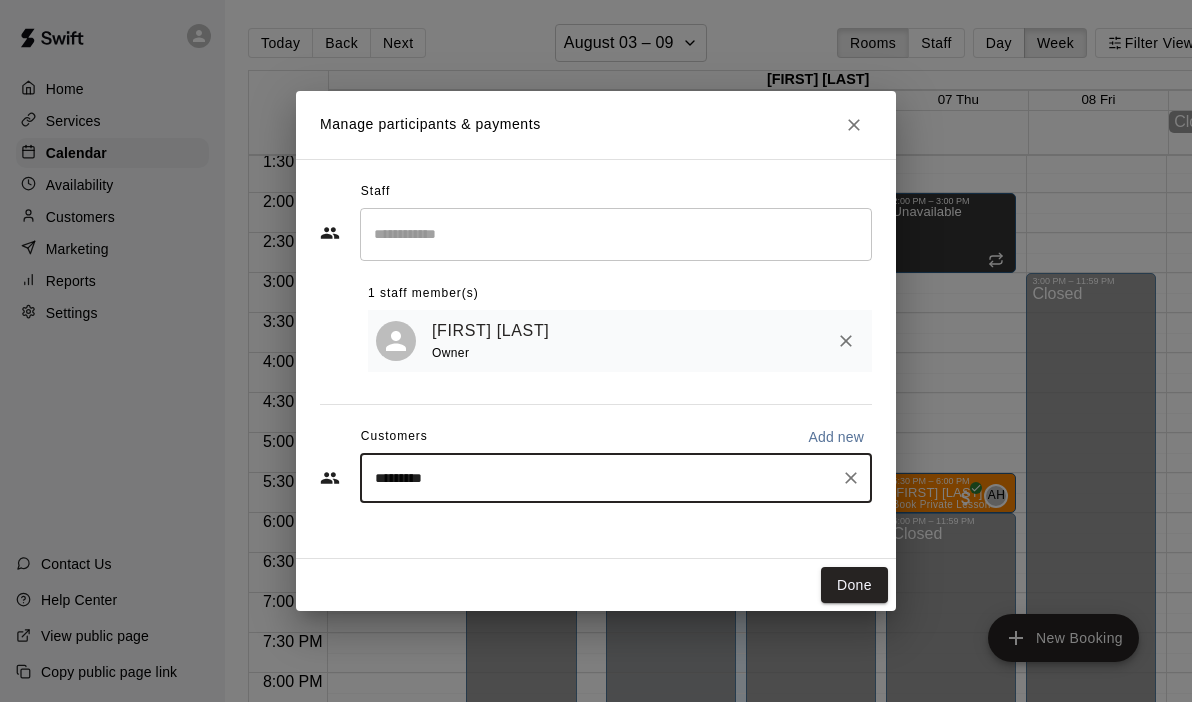 type on "**********" 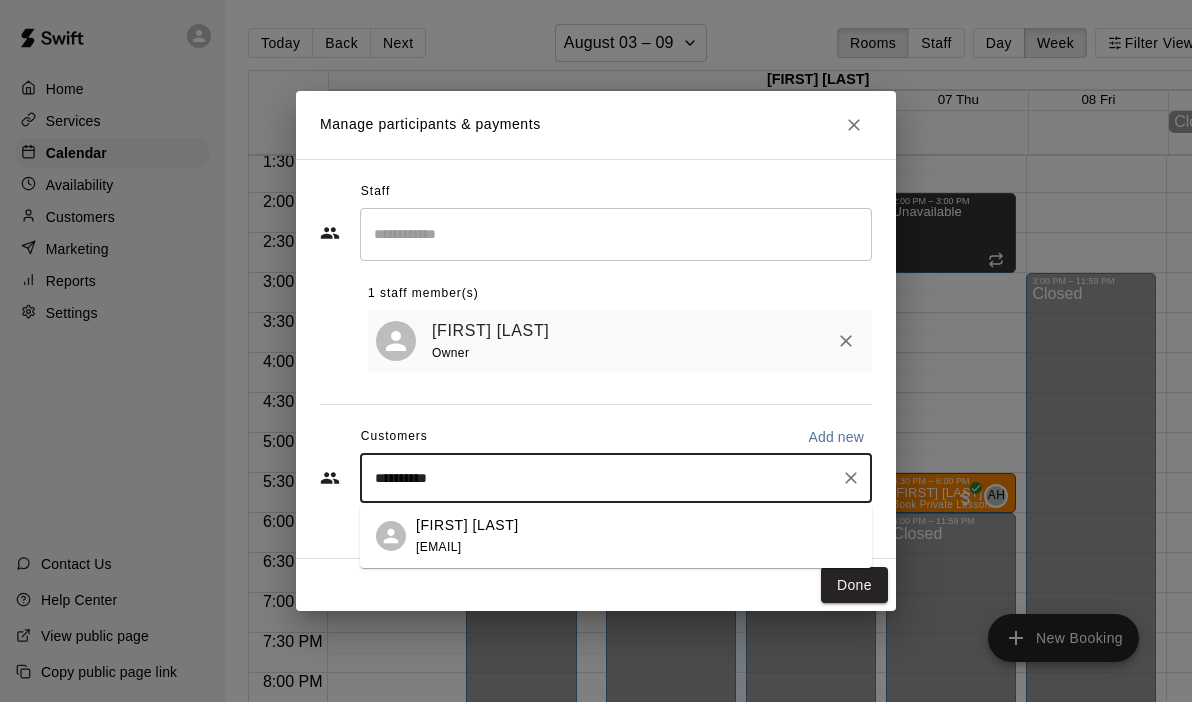 click on "[FIRST] [LAST]" at bounding box center (467, 525) 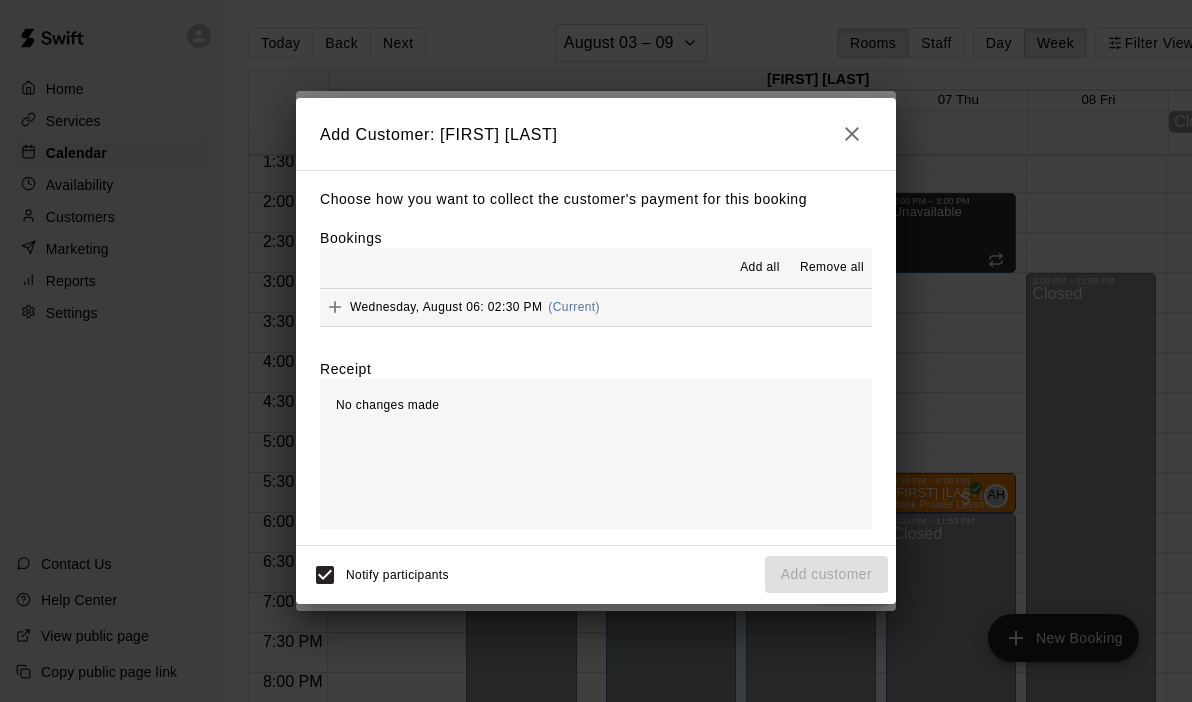 click 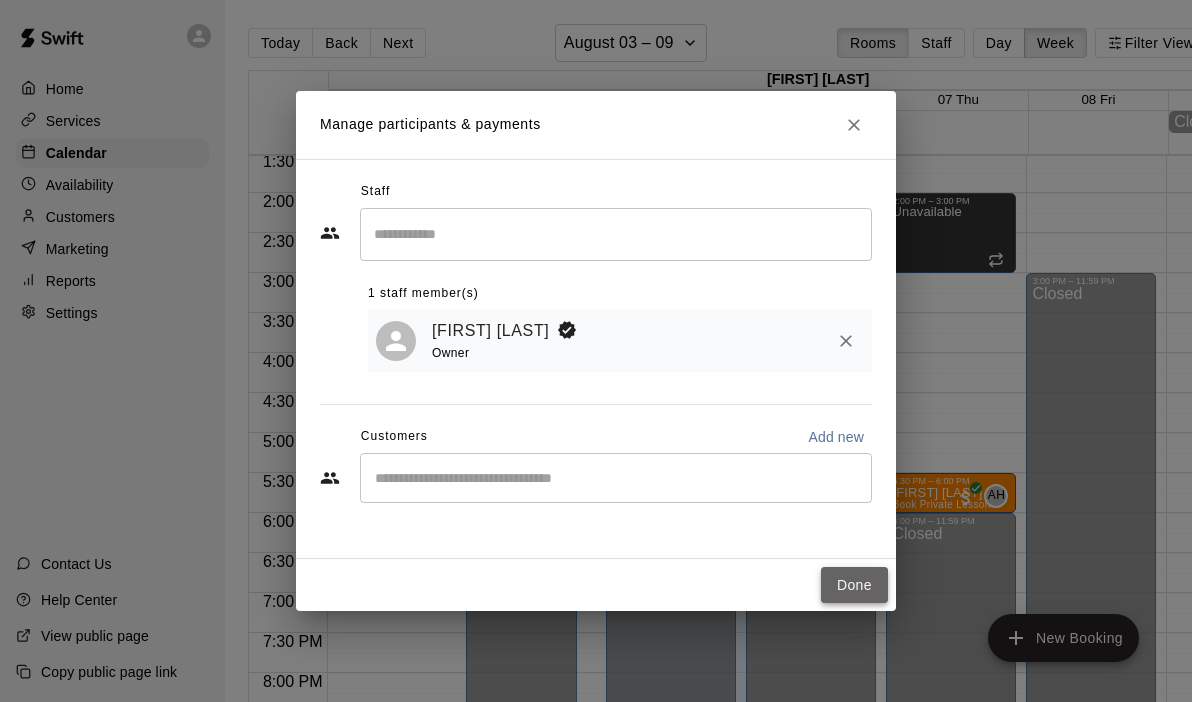 click on "Done" at bounding box center (854, 585) 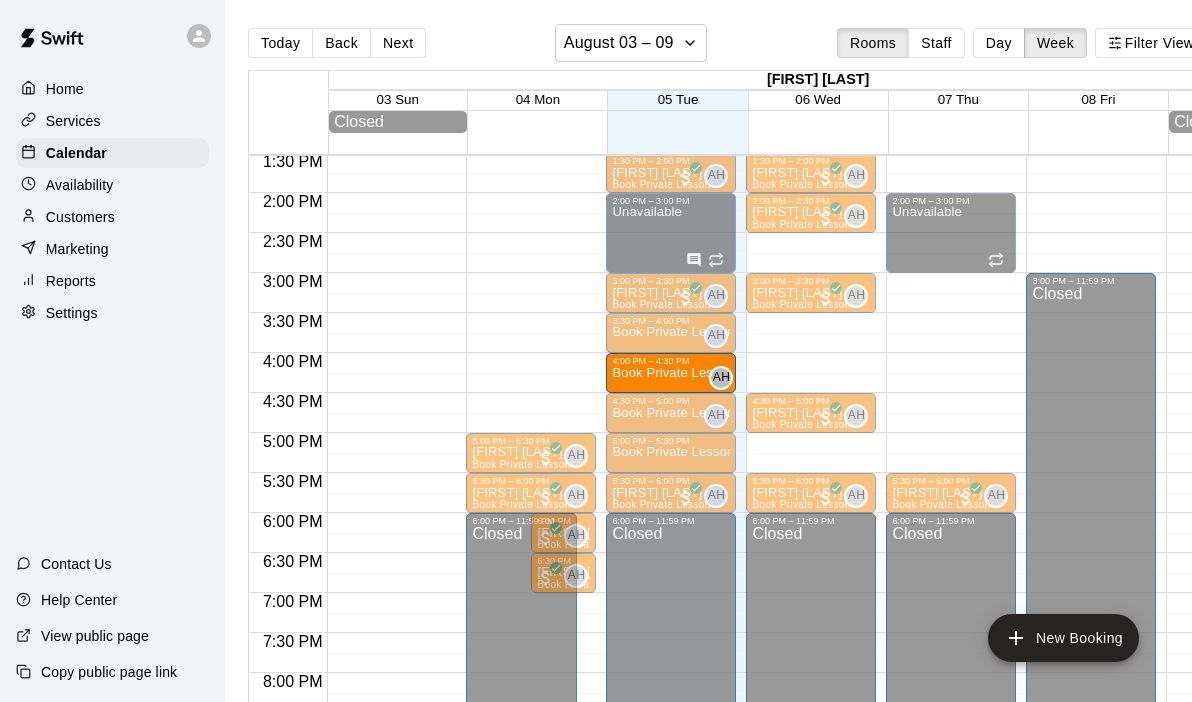 drag, startPoint x: 828, startPoint y: 254, endPoint x: 669, endPoint y: 388, distance: 207.93509 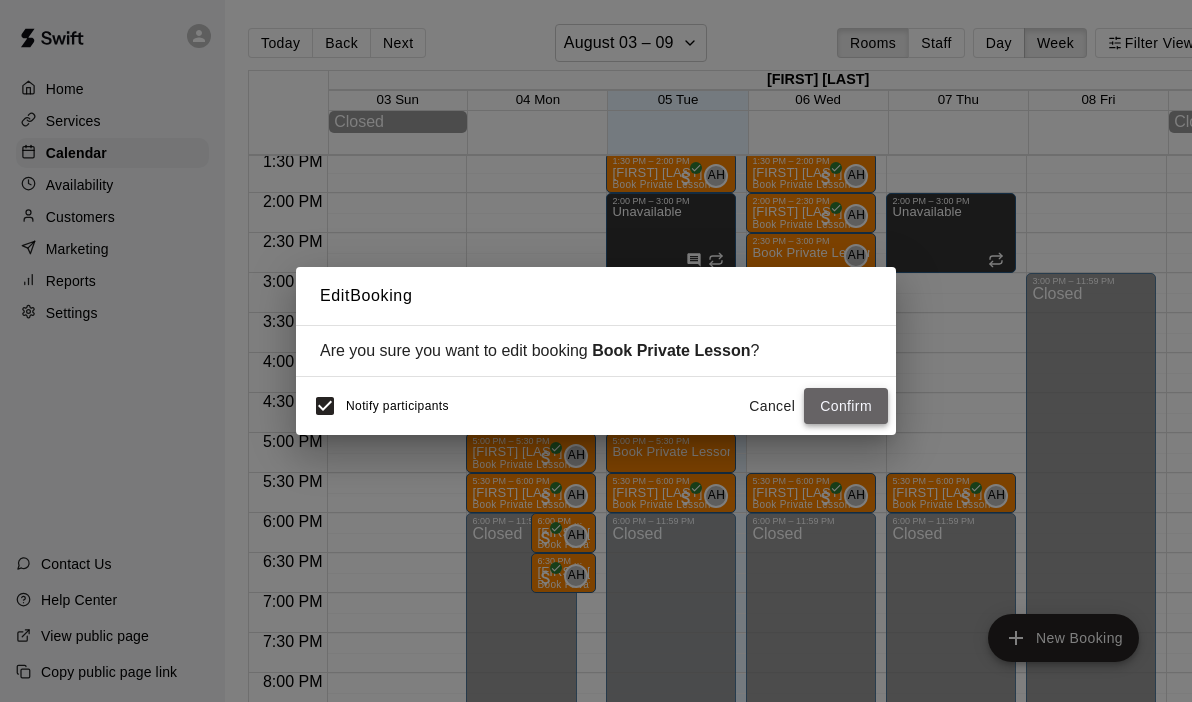 click on "Confirm" at bounding box center (846, 406) 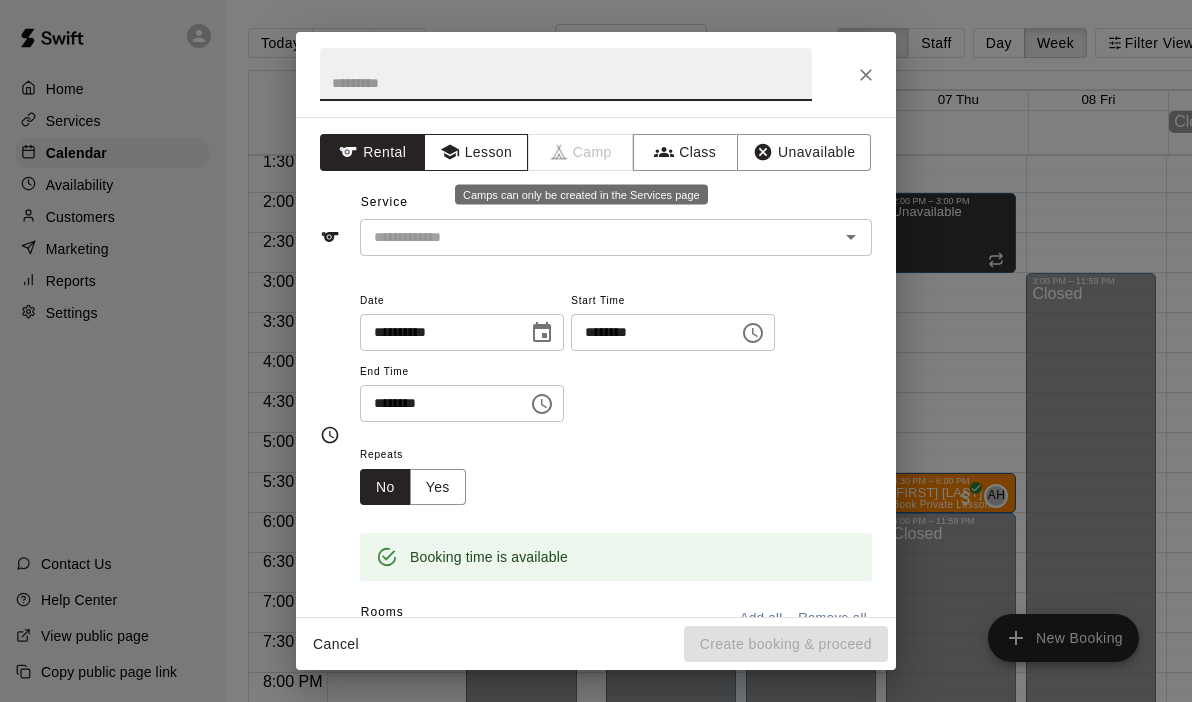 click on "Lesson" at bounding box center (476, 152) 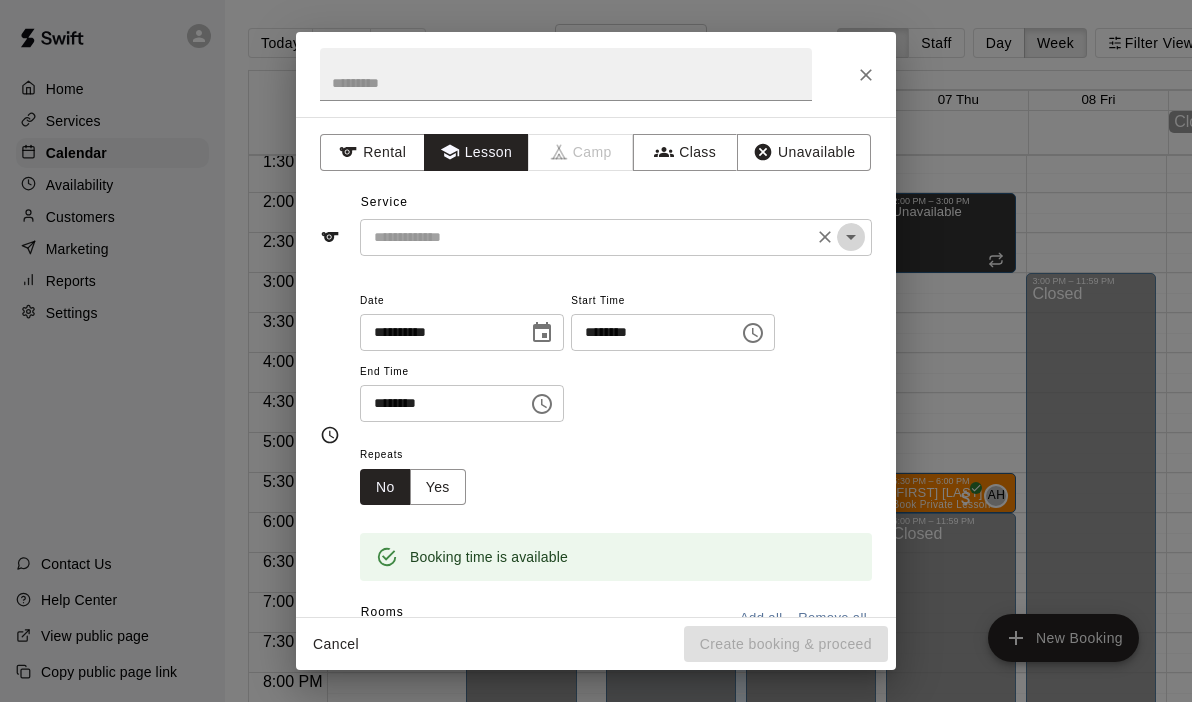 click 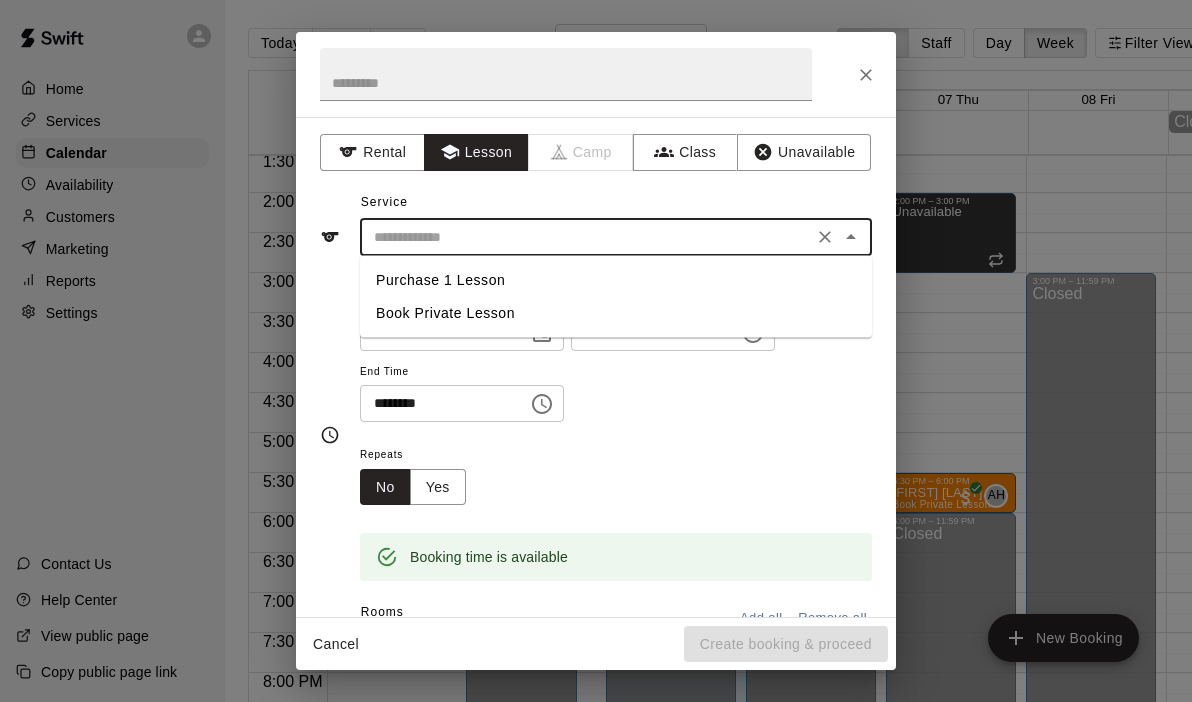 click on "Purchase 1 Lesson" at bounding box center (616, 280) 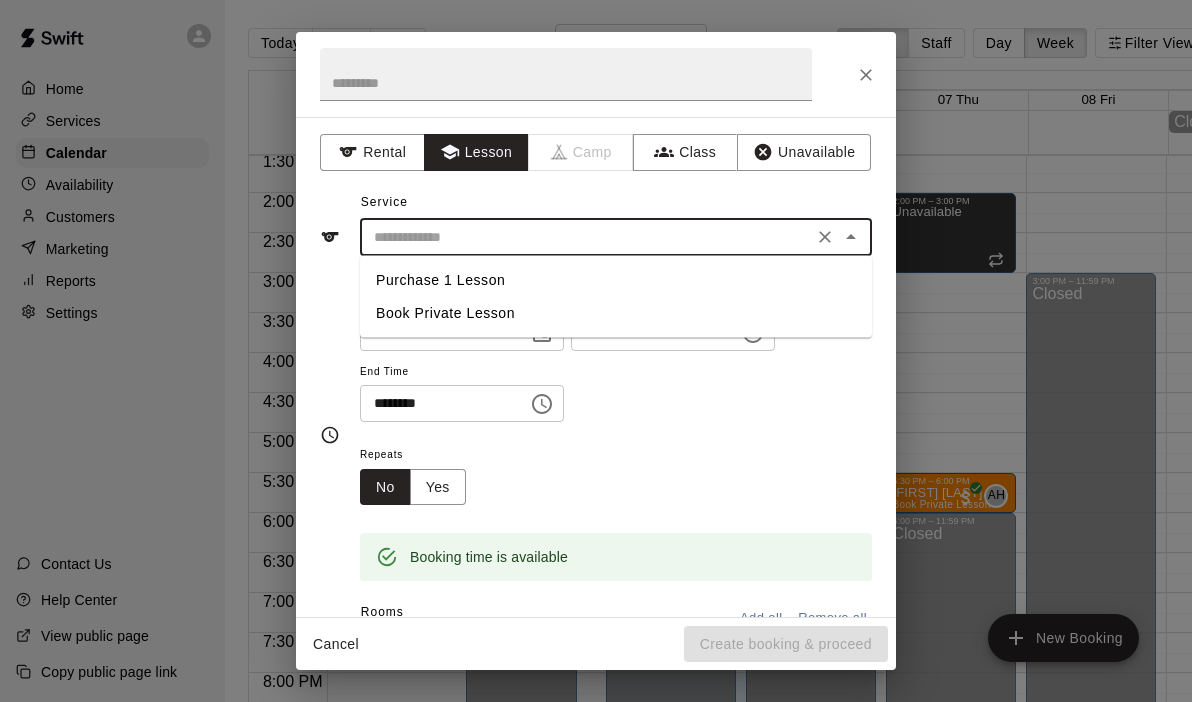 type on "**********" 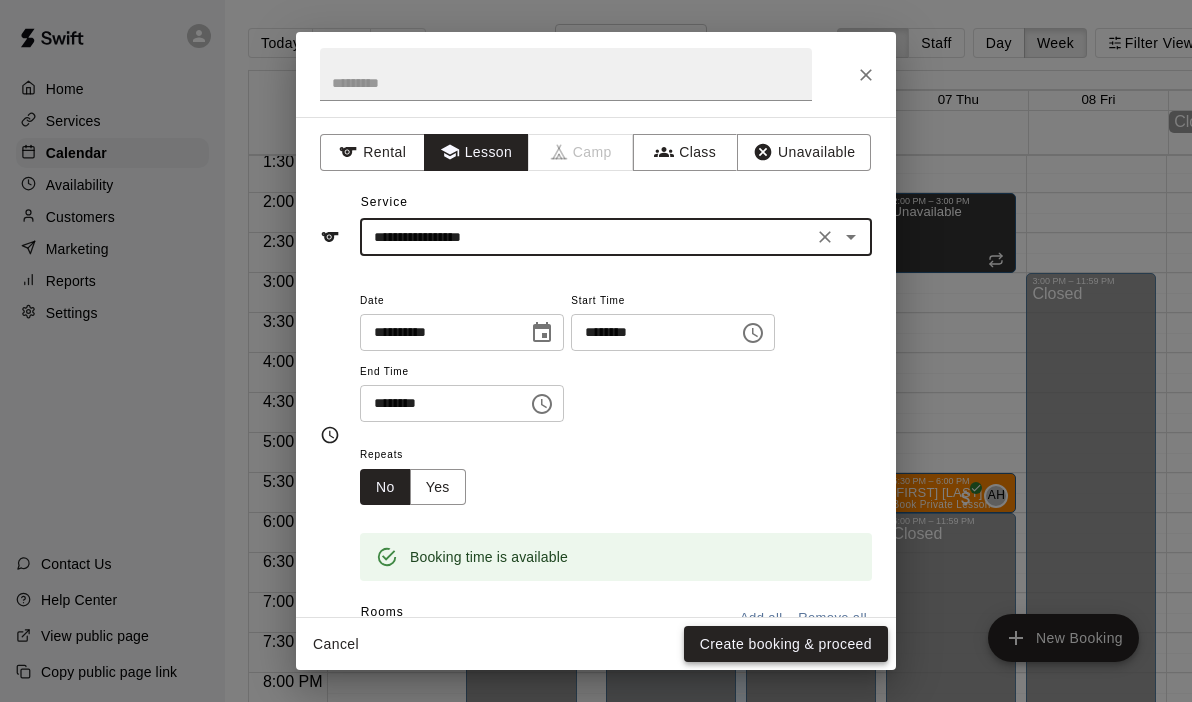 click on "Create booking & proceed" at bounding box center (786, 644) 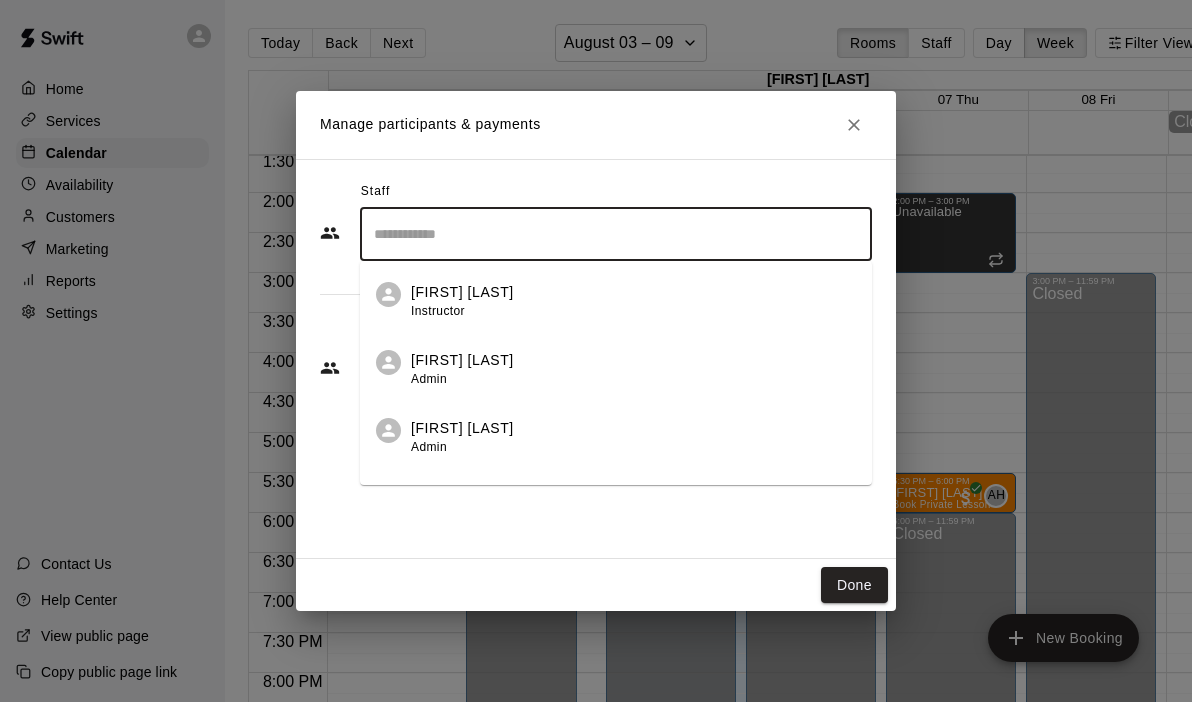click at bounding box center (616, 234) 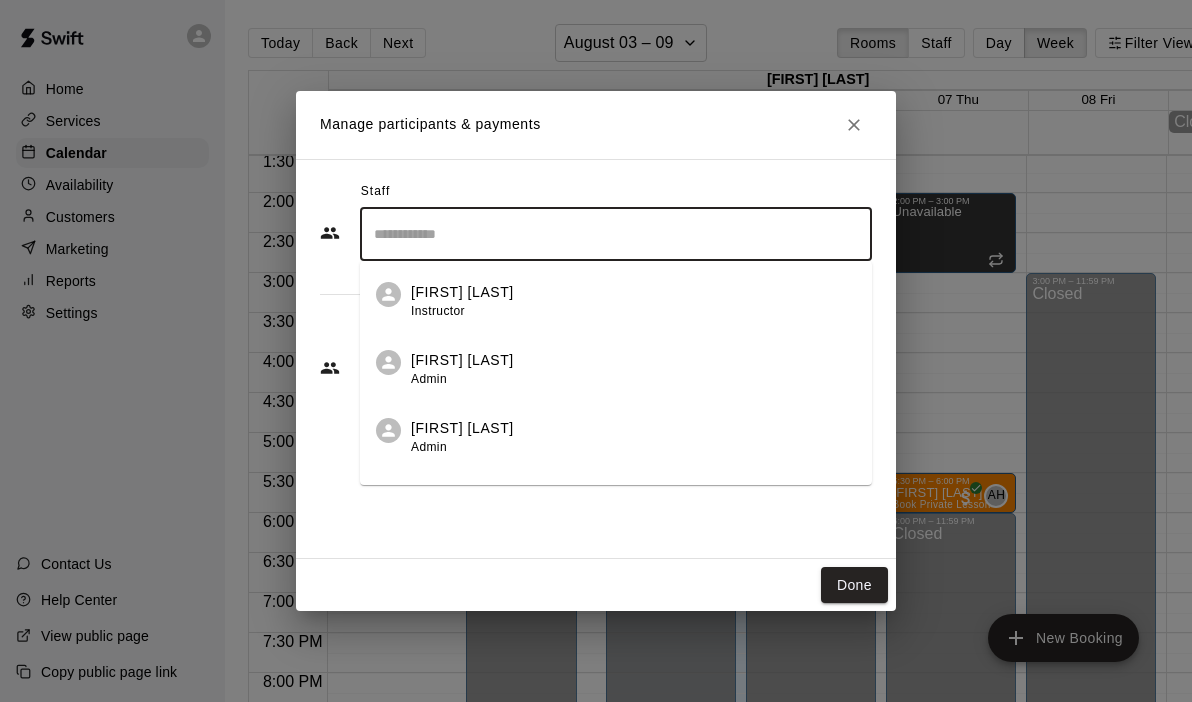 scroll, scrollTop: 47, scrollLeft: 0, axis: vertical 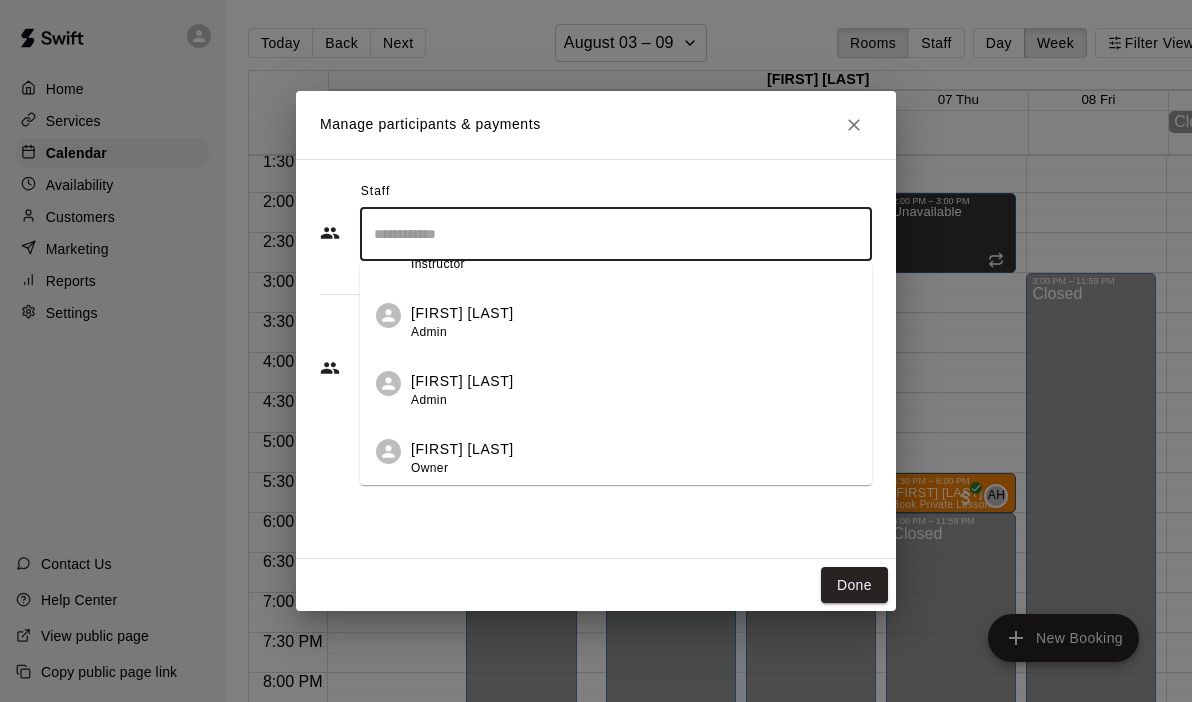 click on "[FIRST] [LAST]" at bounding box center (462, 449) 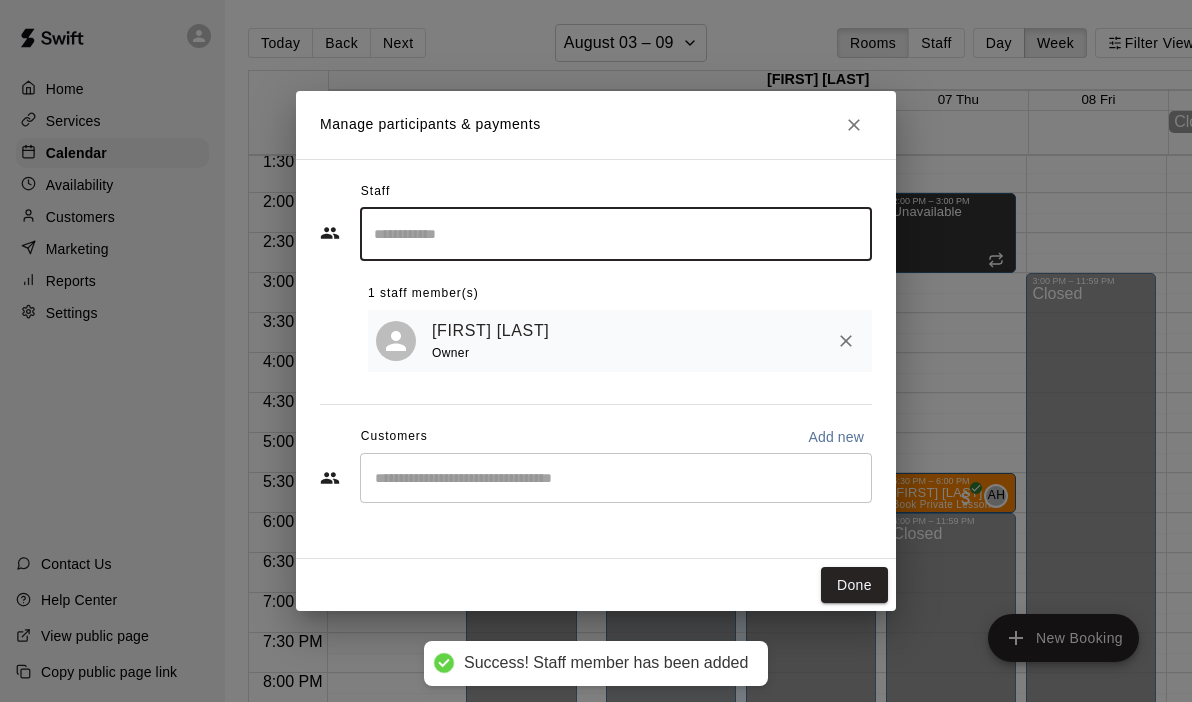 click at bounding box center (616, 478) 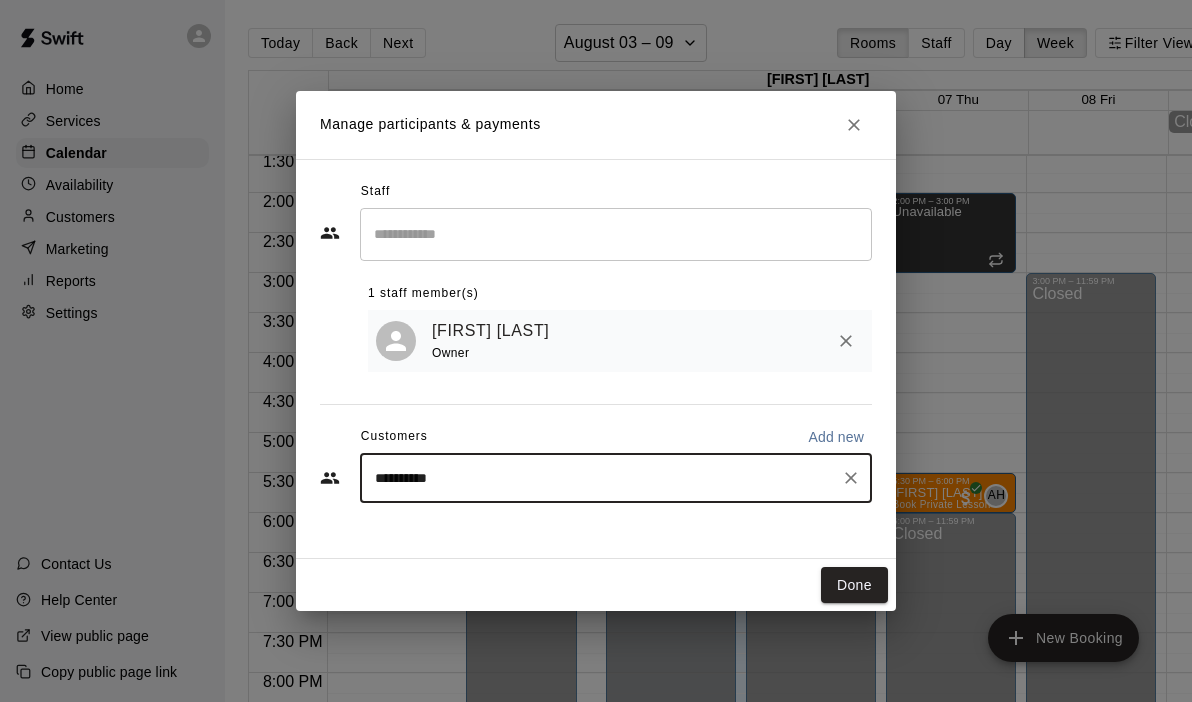 type on "**********" 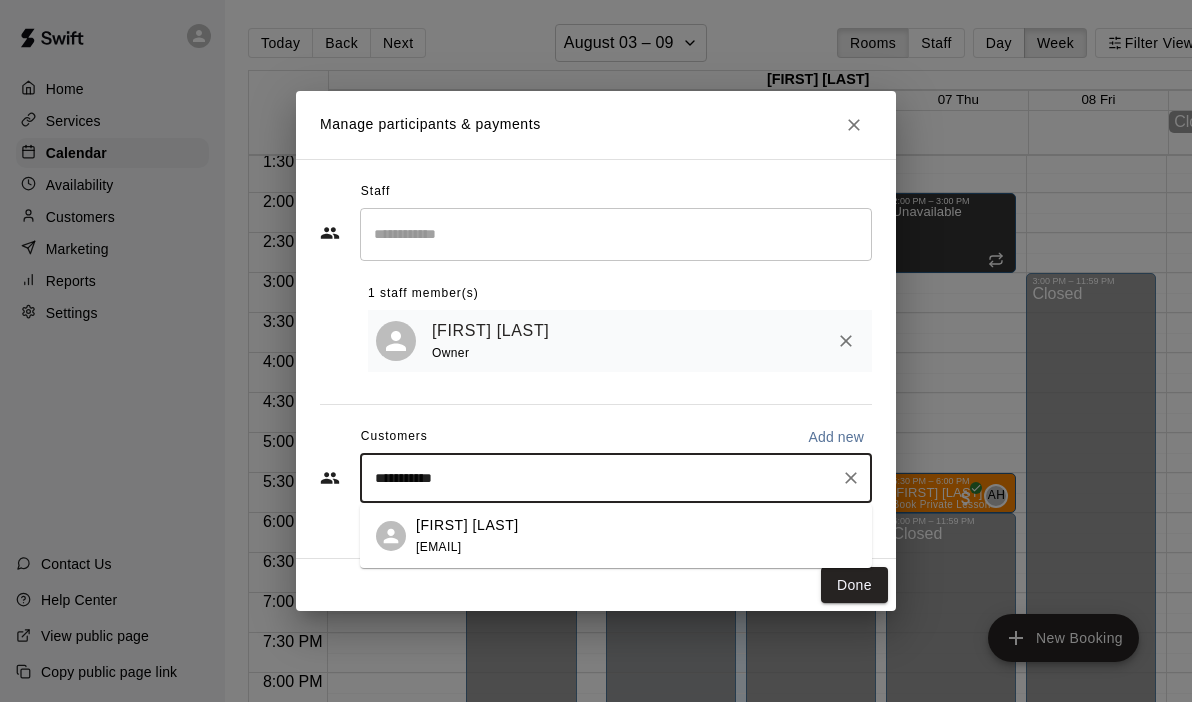 click on "[FIRST] [LAST] [EMAIL]" at bounding box center (616, 536) 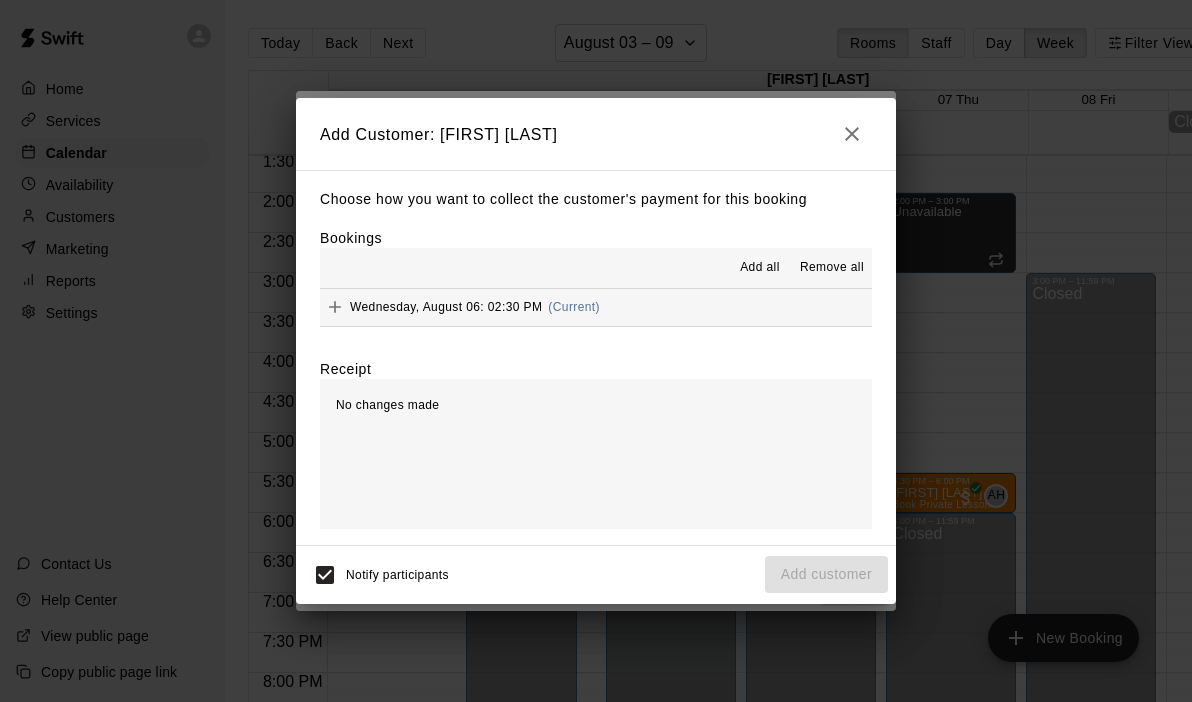 click on "[DAY], [MONTH] [NUMBER]: [TIME] (Current)" at bounding box center [596, 307] 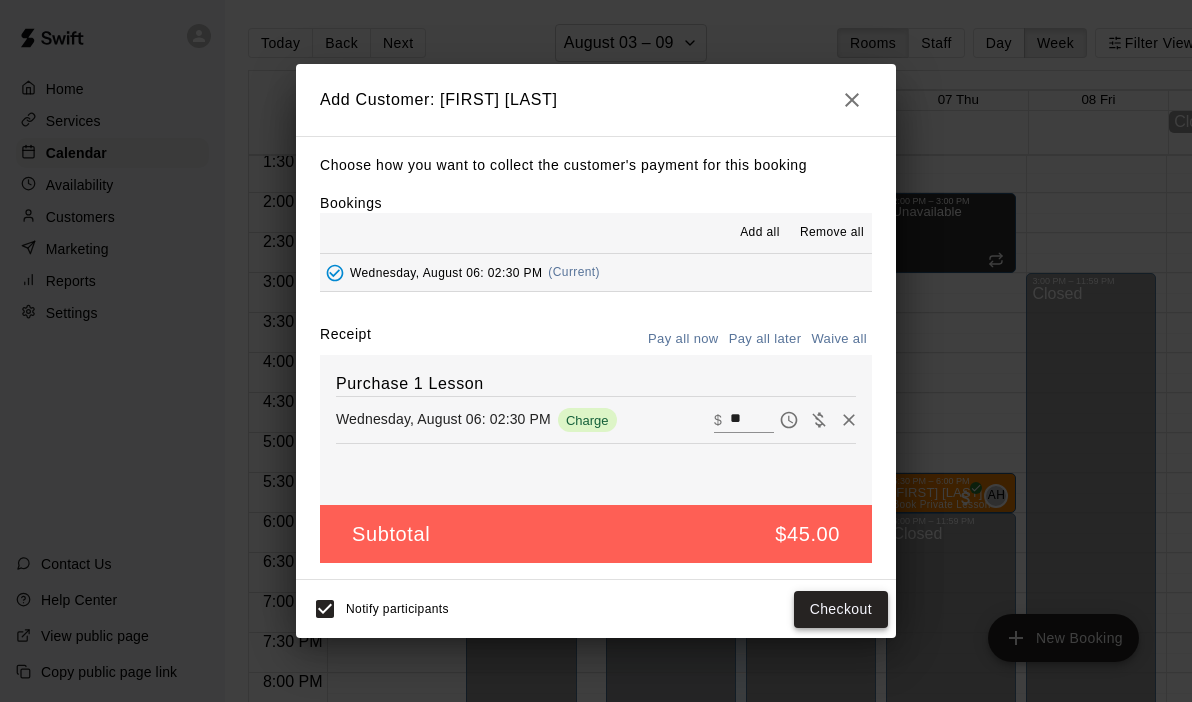 click on "Checkout" at bounding box center [841, 609] 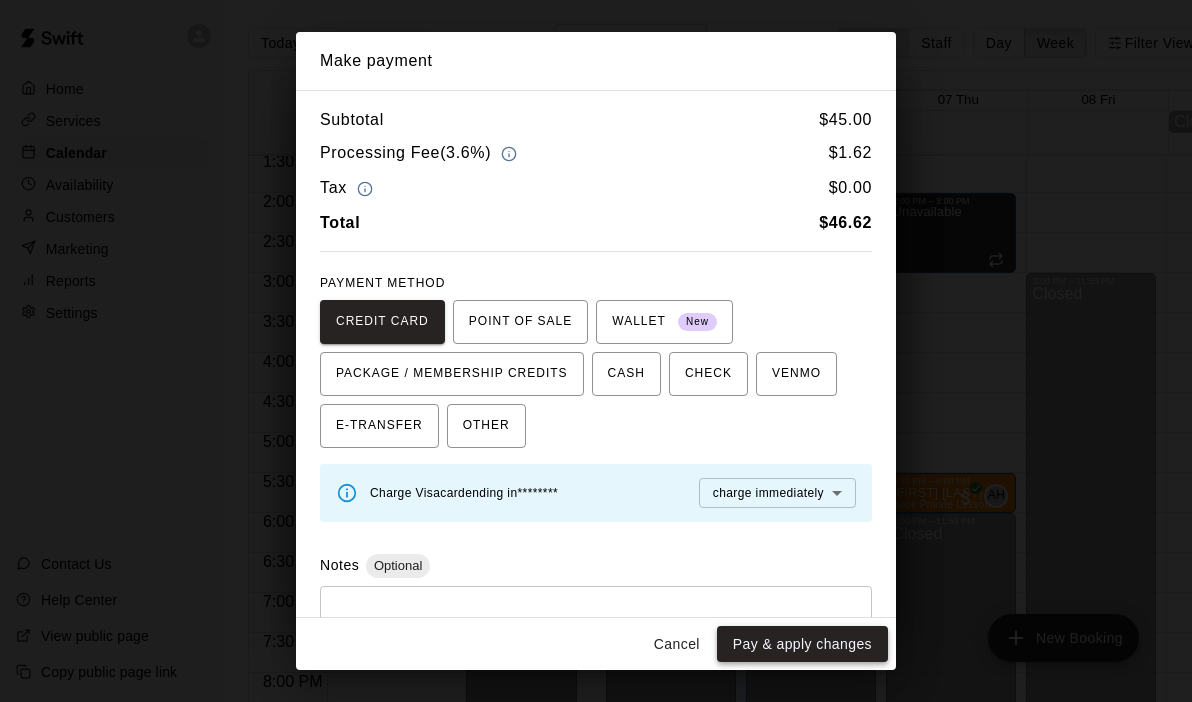 click on "Pay & apply changes" at bounding box center [802, 644] 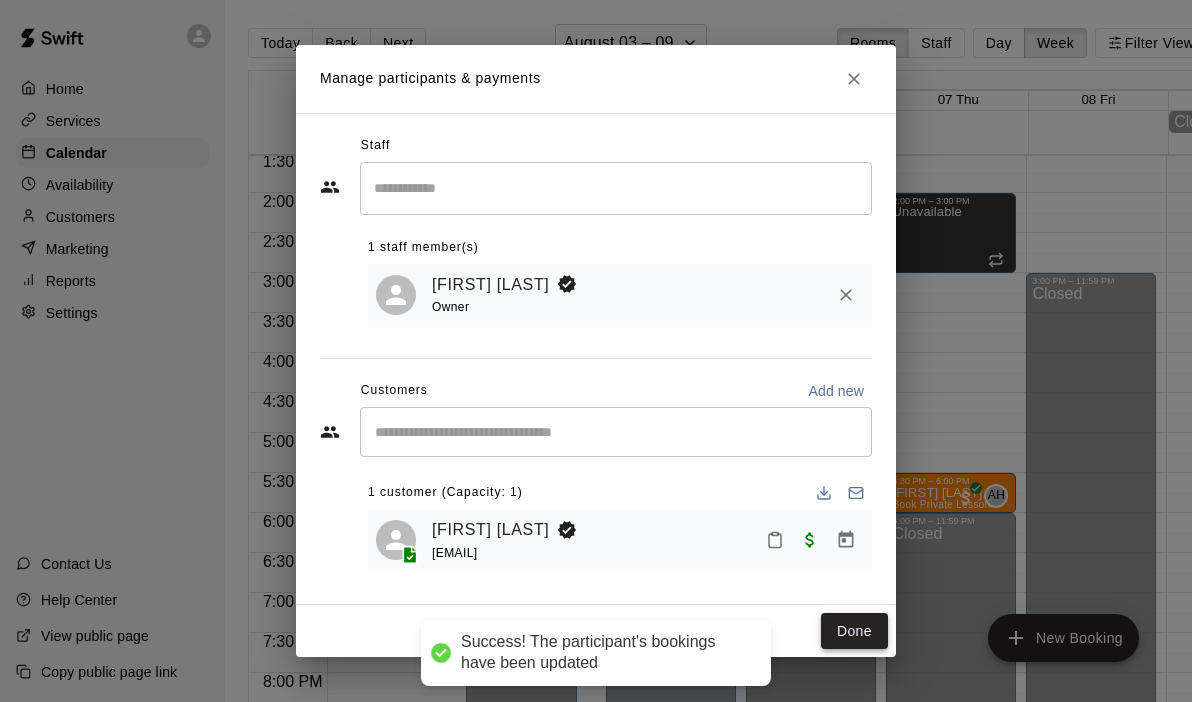 click on "Done" at bounding box center [854, 631] 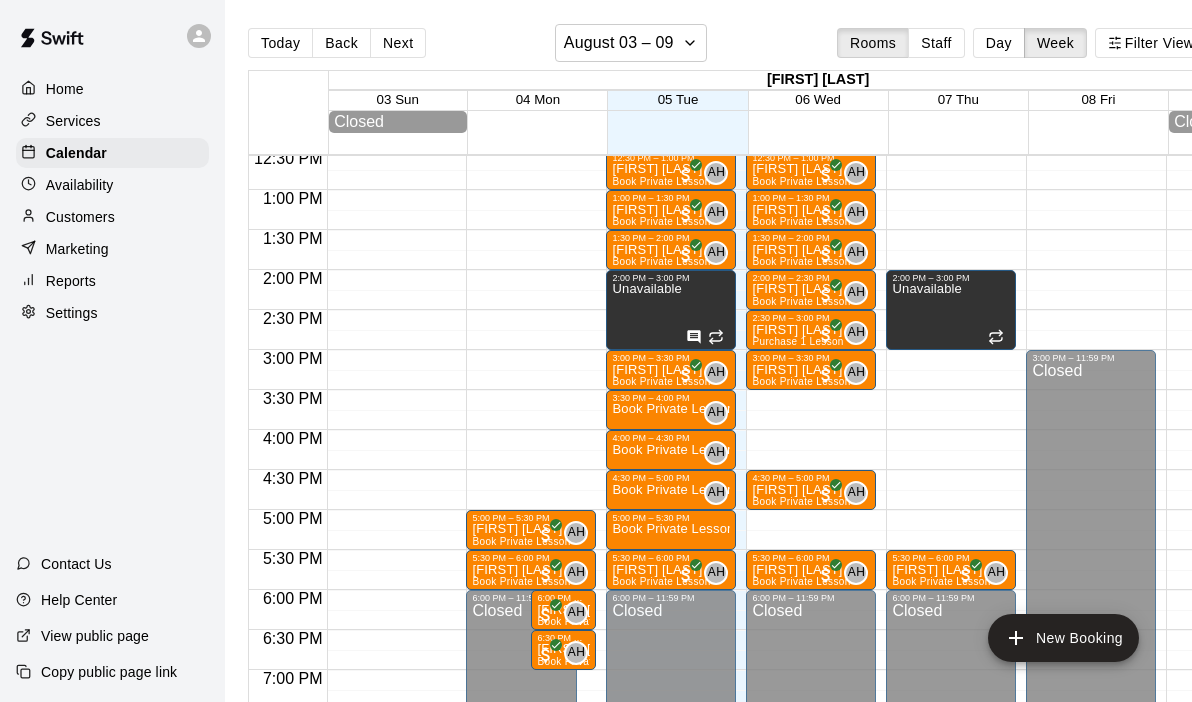 scroll, scrollTop: 1005, scrollLeft: 32, axis: both 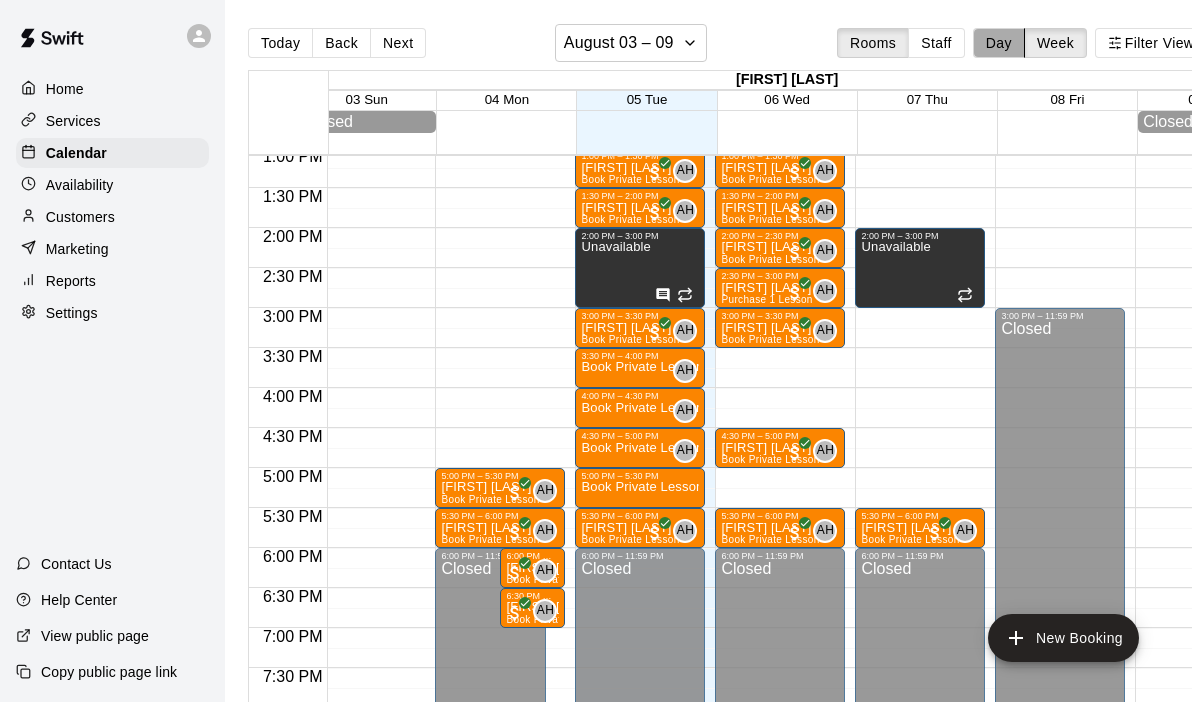 click on "Day" at bounding box center [999, 43] 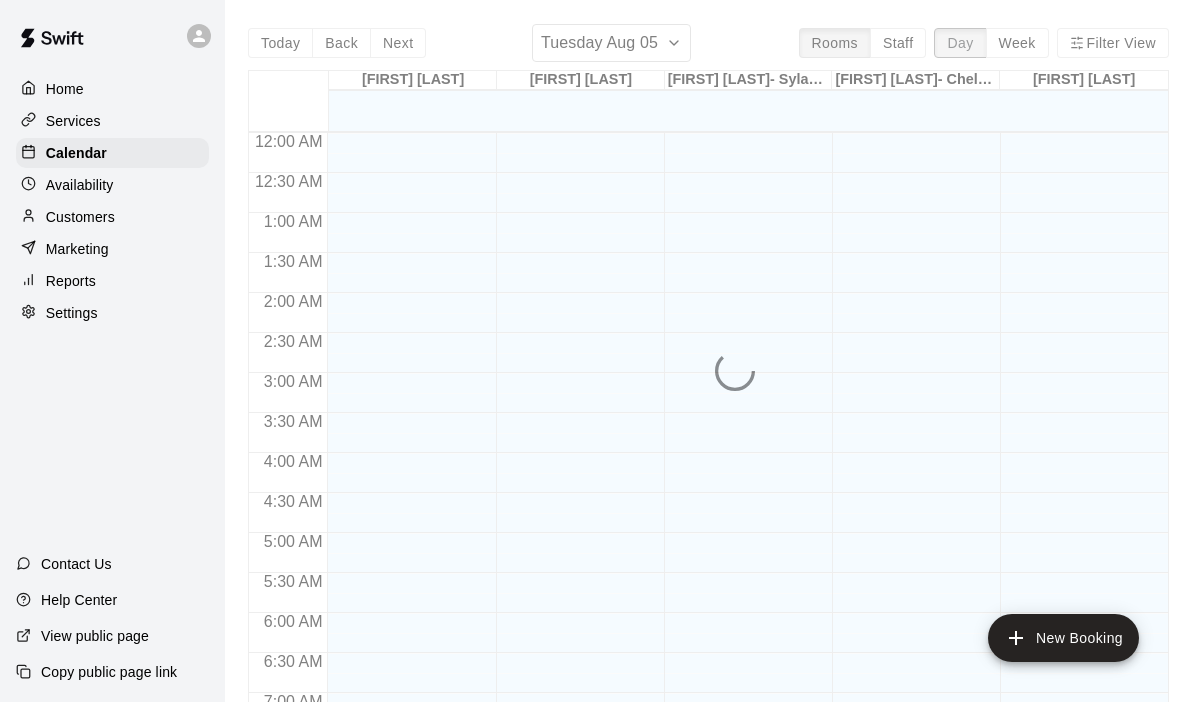 scroll, scrollTop: 718, scrollLeft: 0, axis: vertical 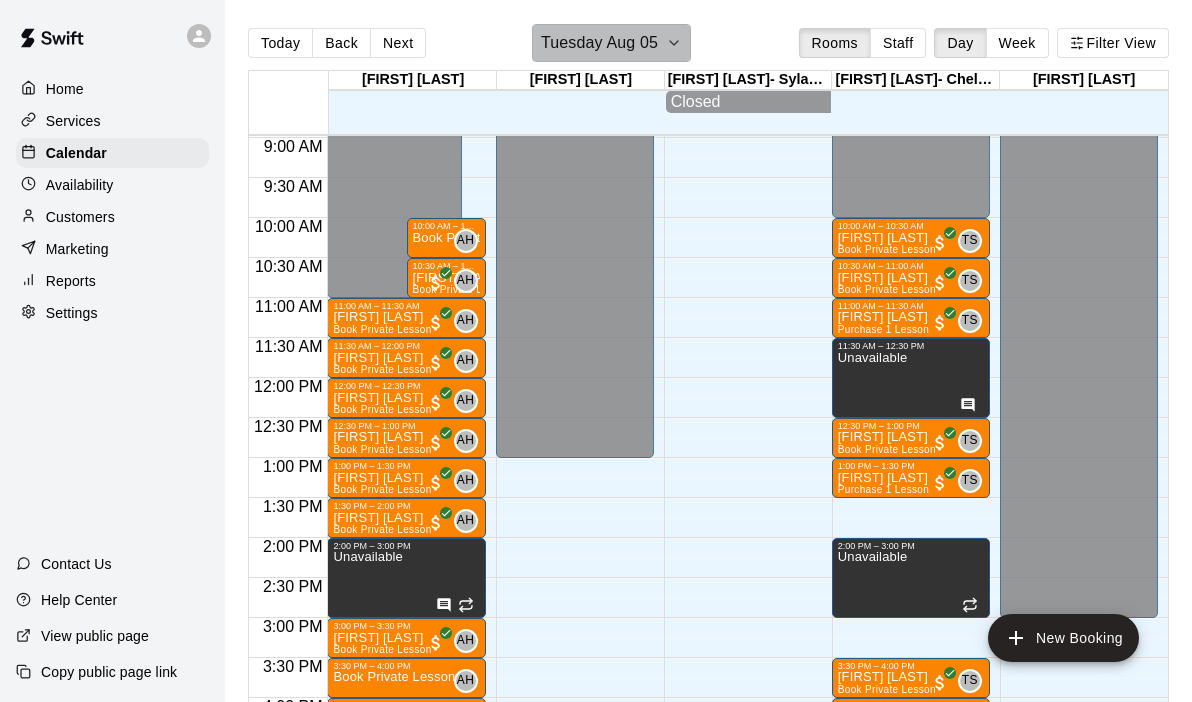 click 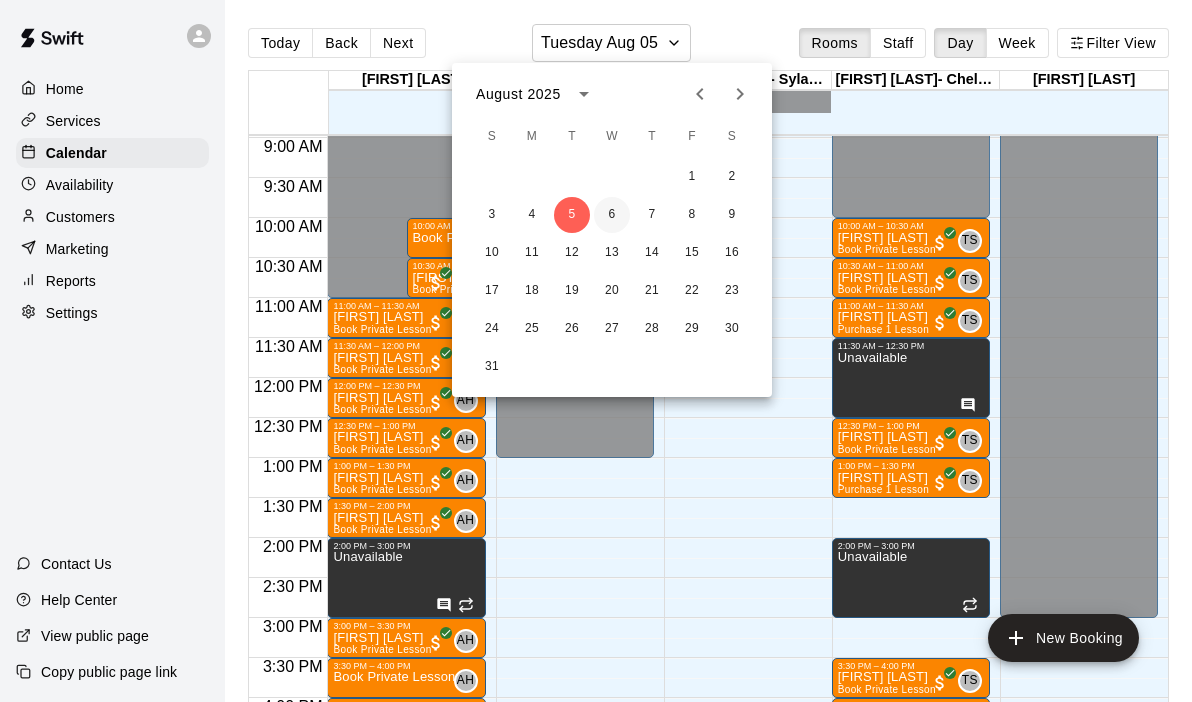 click on "6" at bounding box center [612, 215] 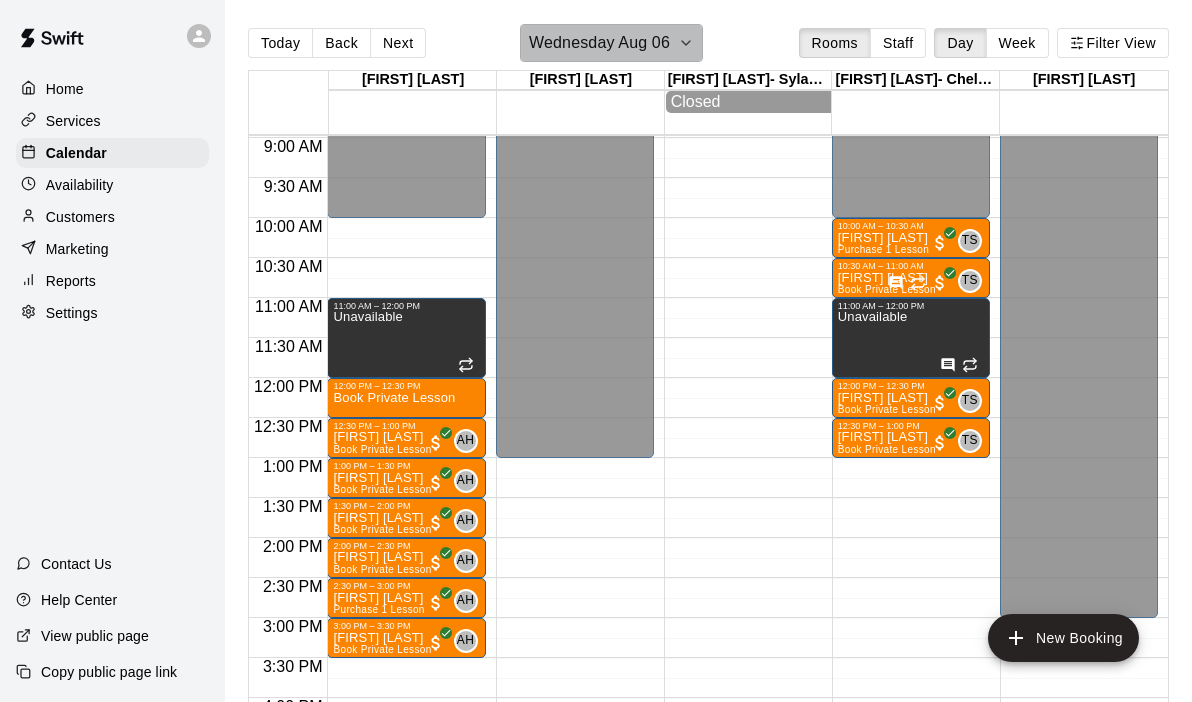 click 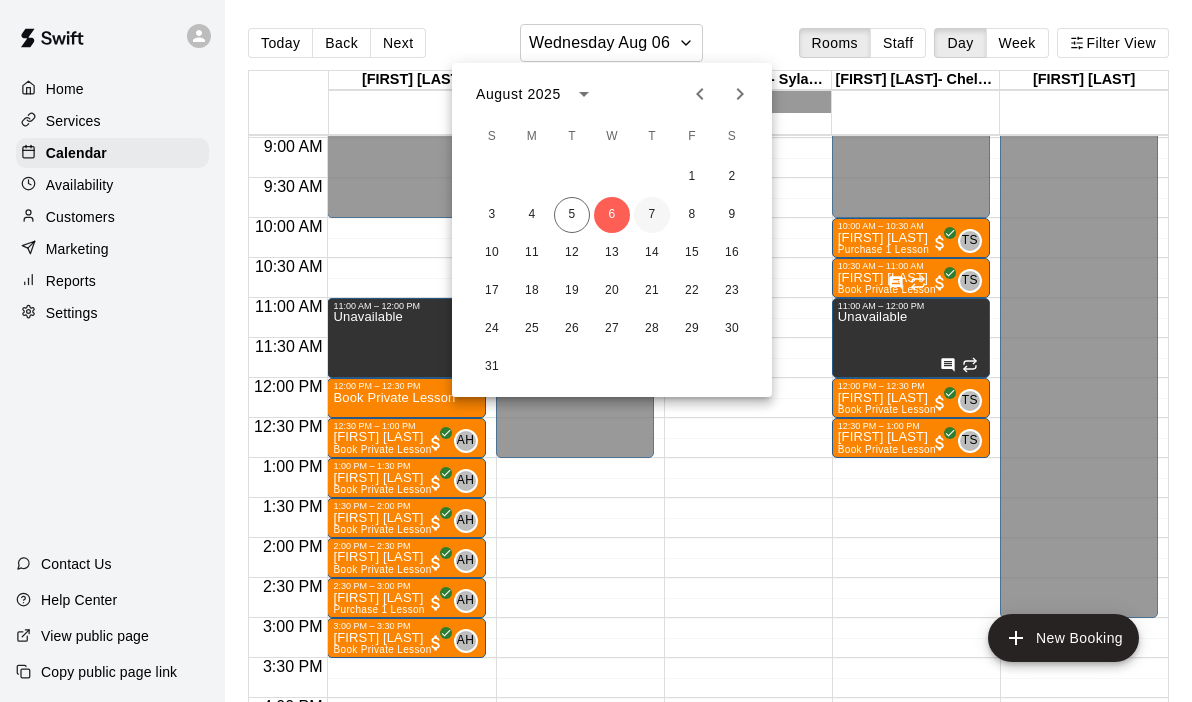click on "7" at bounding box center [652, 215] 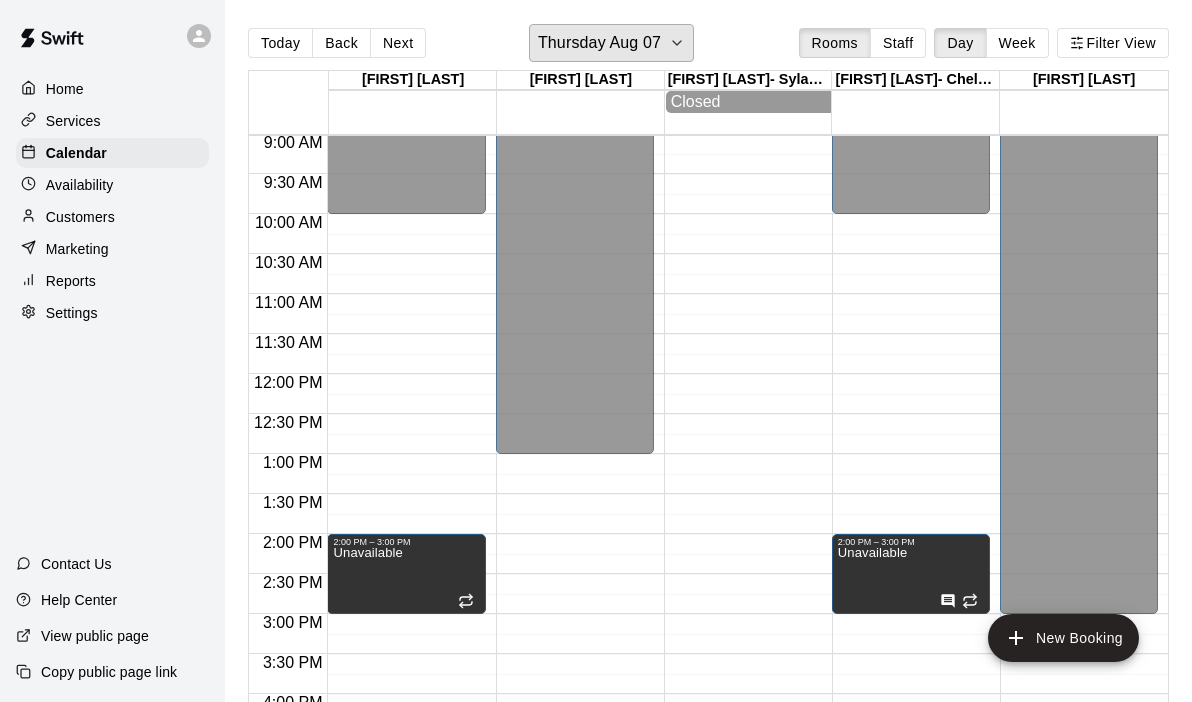 scroll, scrollTop: 1055, scrollLeft: 0, axis: vertical 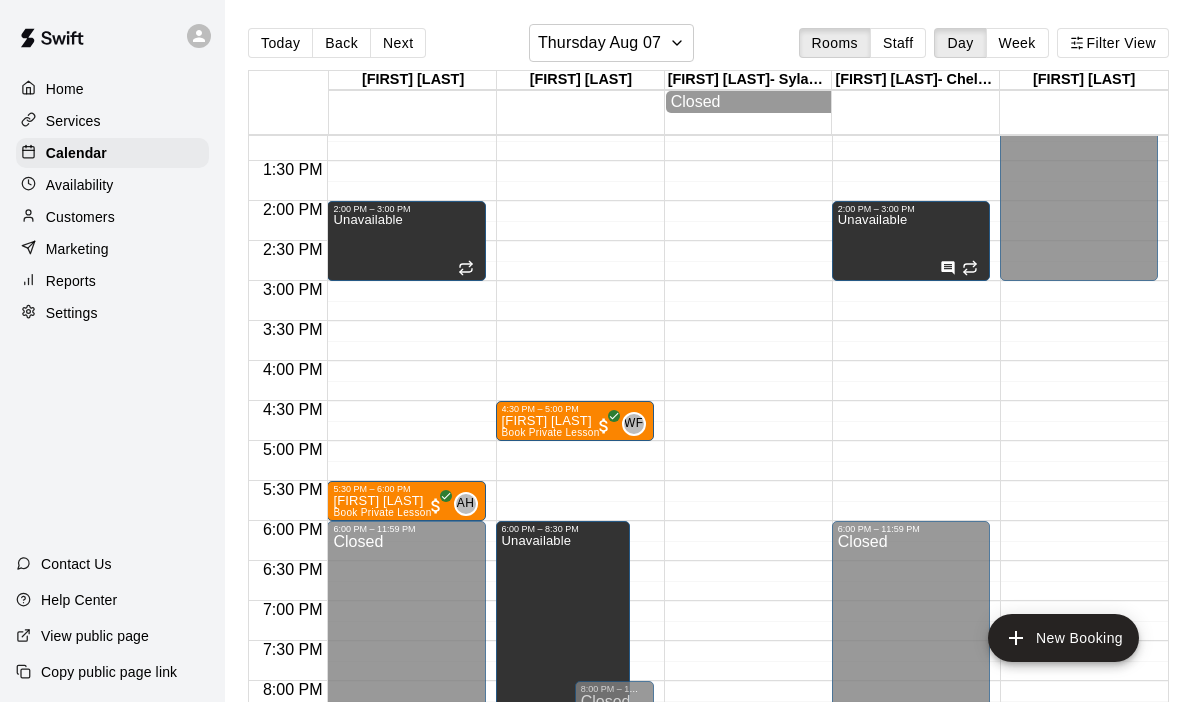 click on "[TIME] – [TIME] Closed [TIME] – [TIME] Unavailable [TIME] – [TIME] [FIRST] [LAST] Book Private Lesson AH 0 [TIME] – [TIME] Closed" at bounding box center (406, 41) 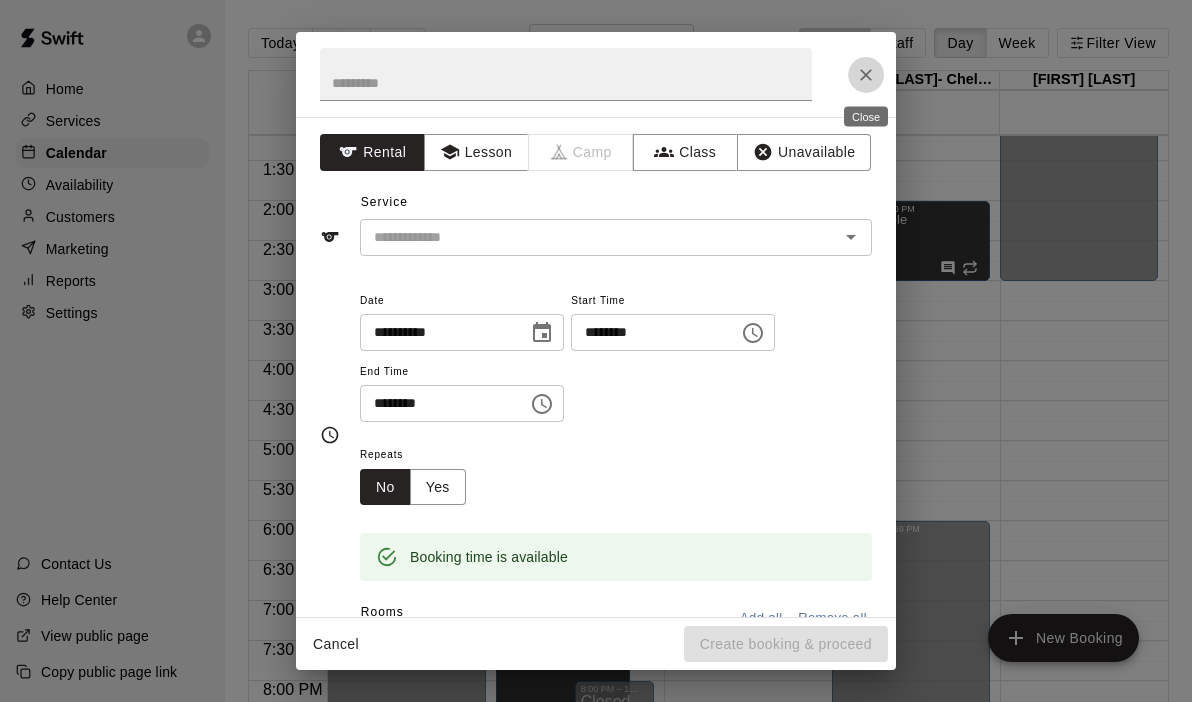 click 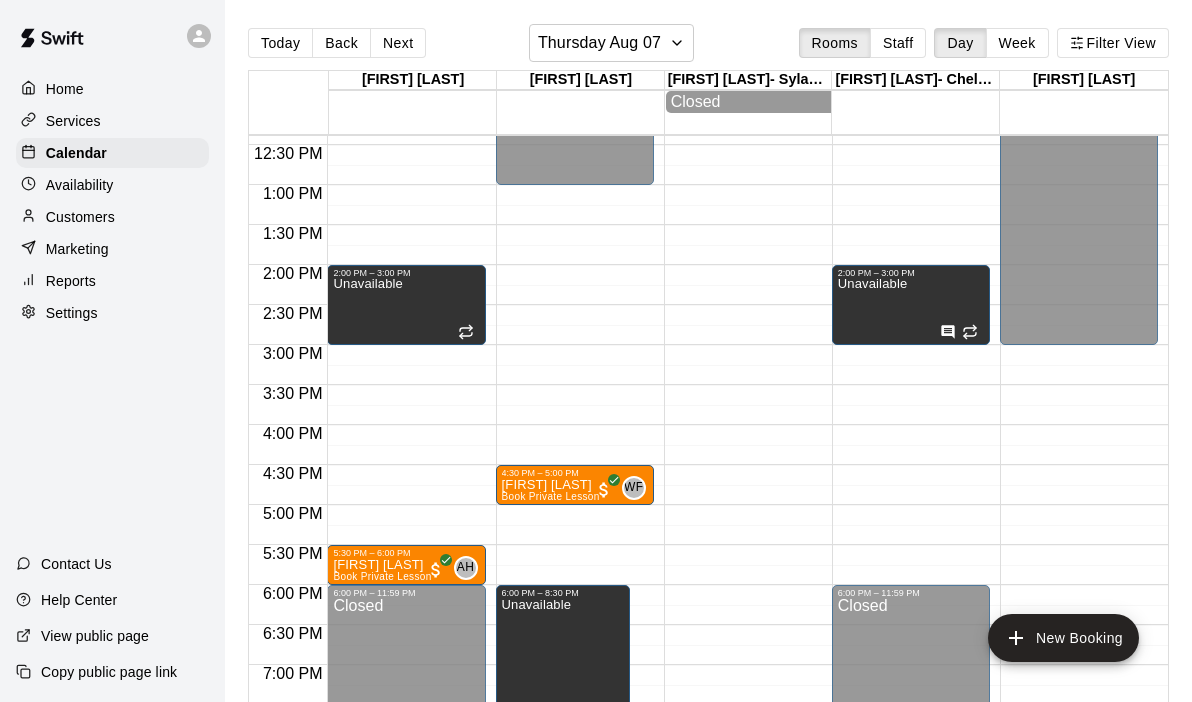 scroll, scrollTop: 996, scrollLeft: 0, axis: vertical 